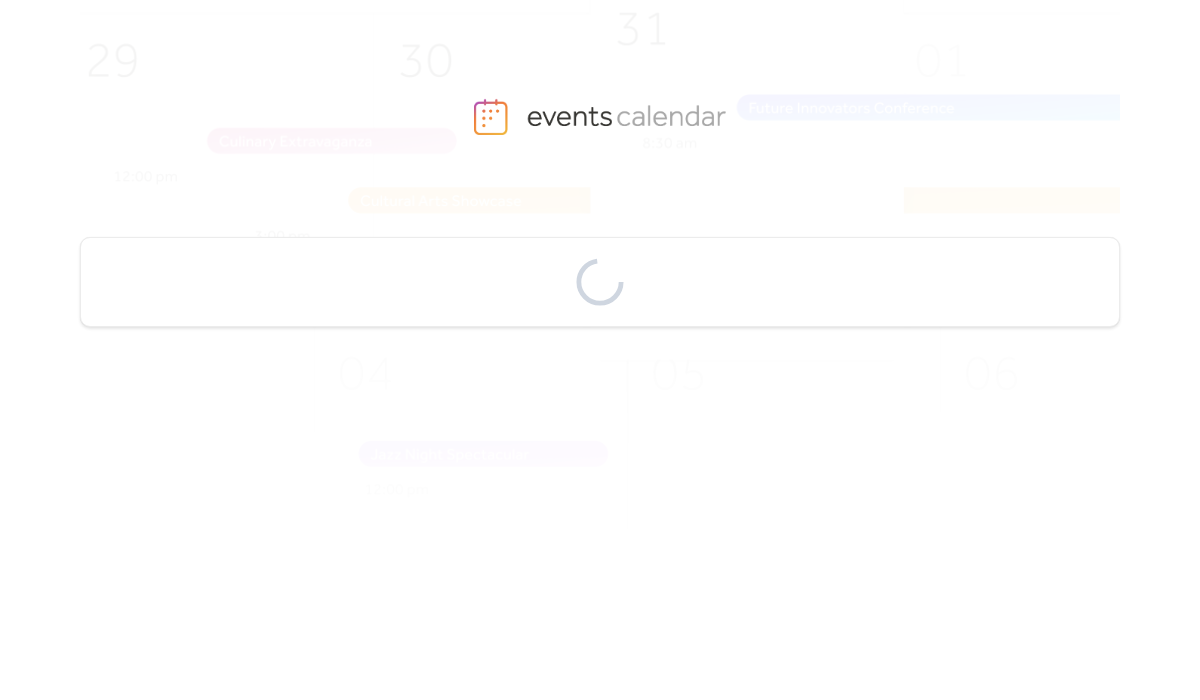 scroll, scrollTop: 0, scrollLeft: 0, axis: both 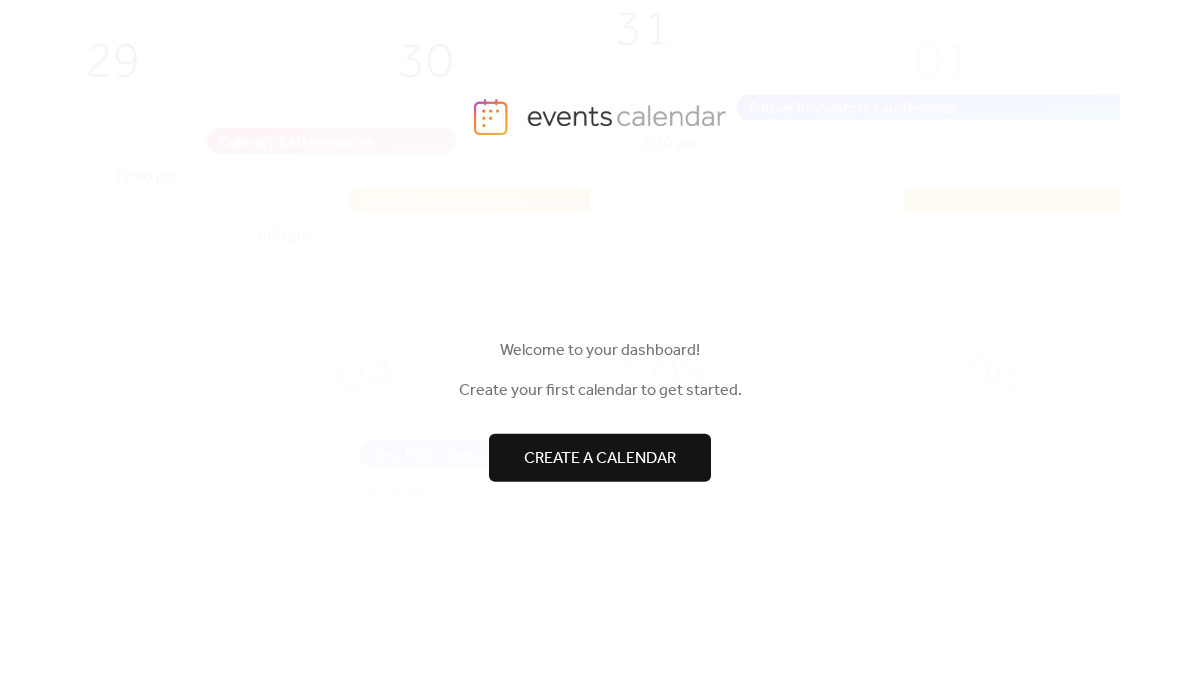 click on "Create a calendar" at bounding box center [600, 458] 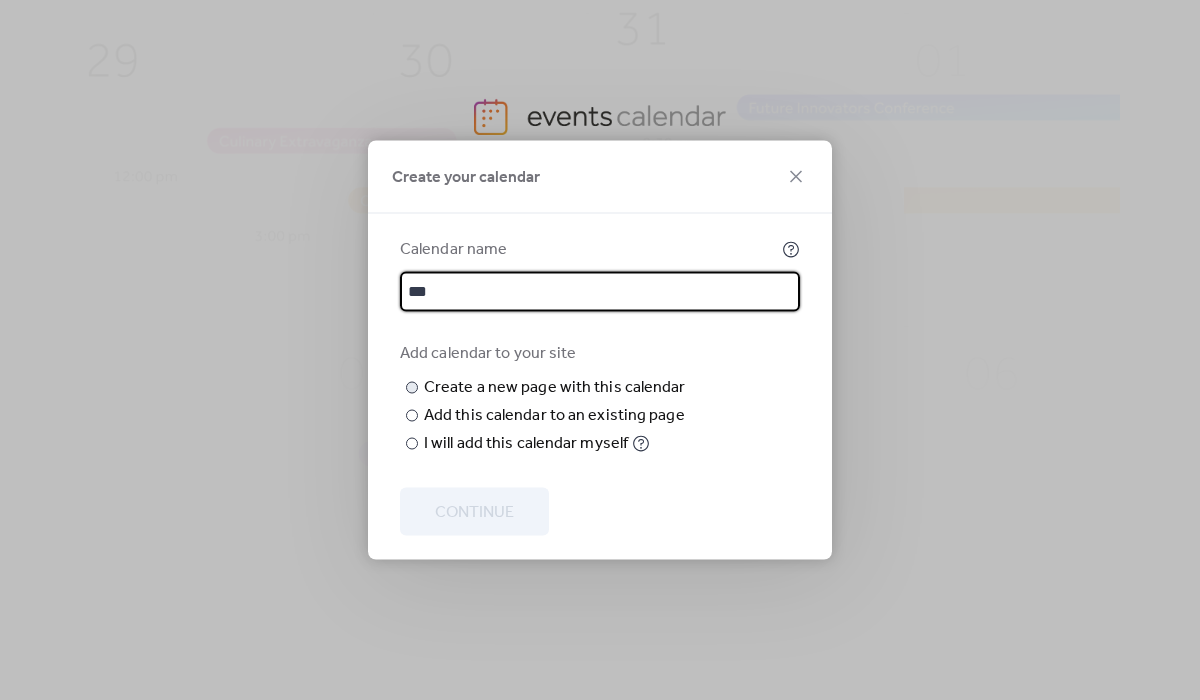 type on "***" 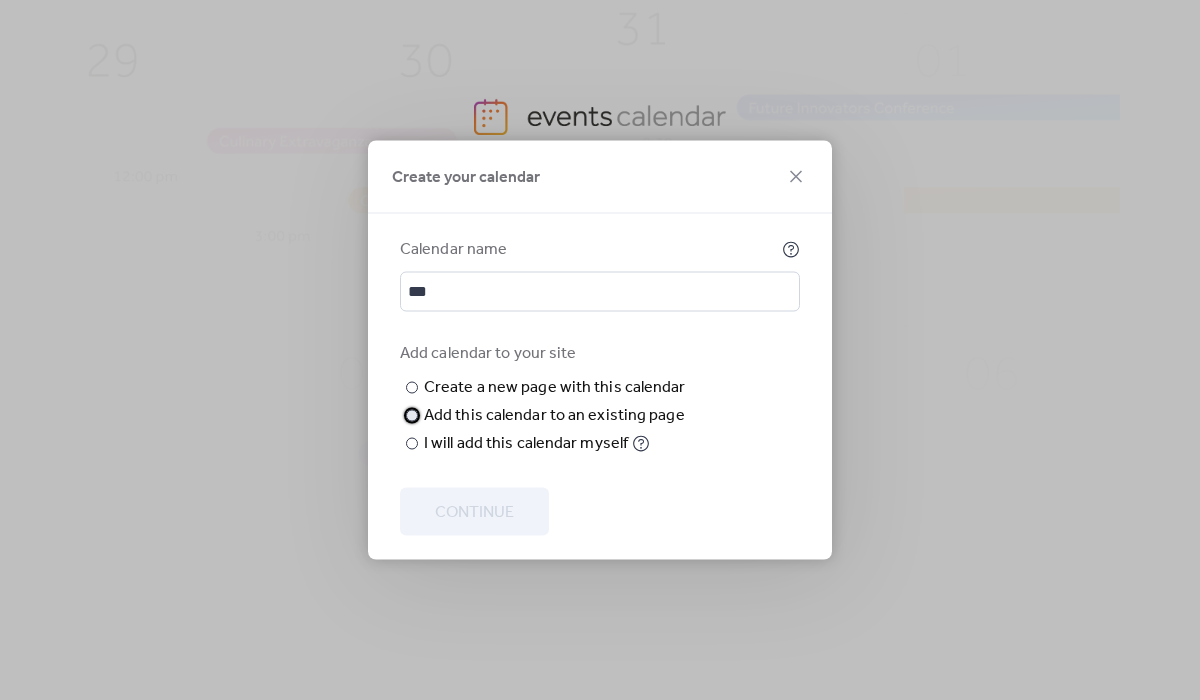 click on "Add this calendar to an existing page" at bounding box center (554, 416) 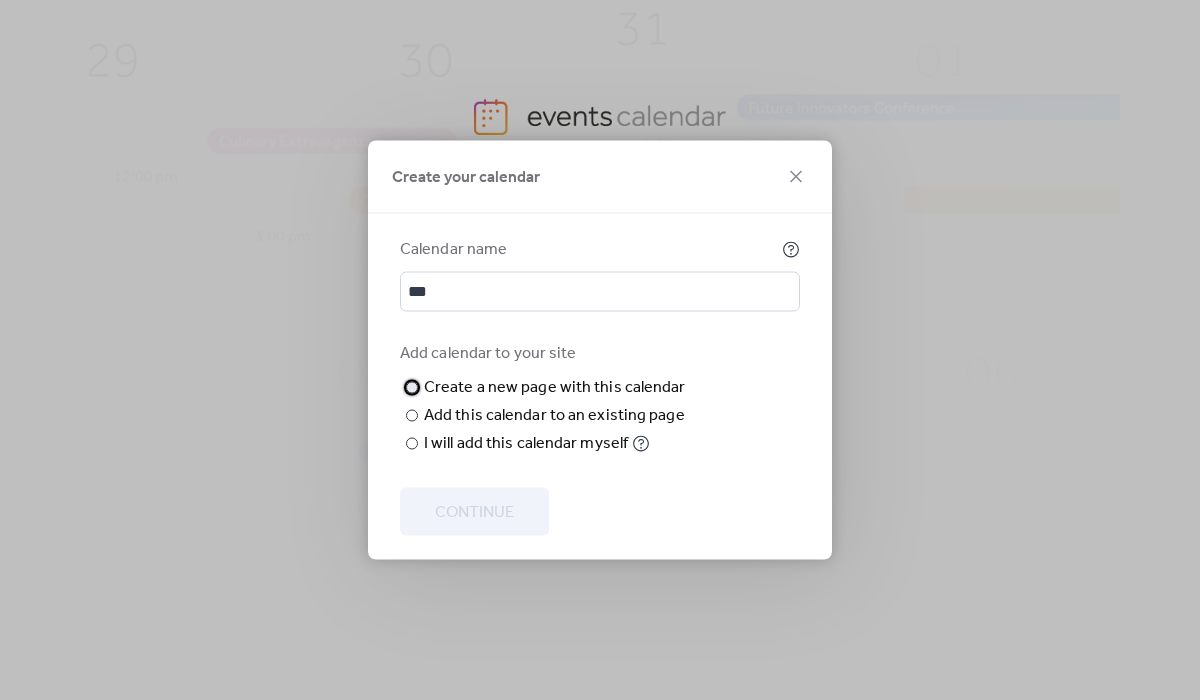 click on "Create a new page with this calendar" at bounding box center [555, 388] 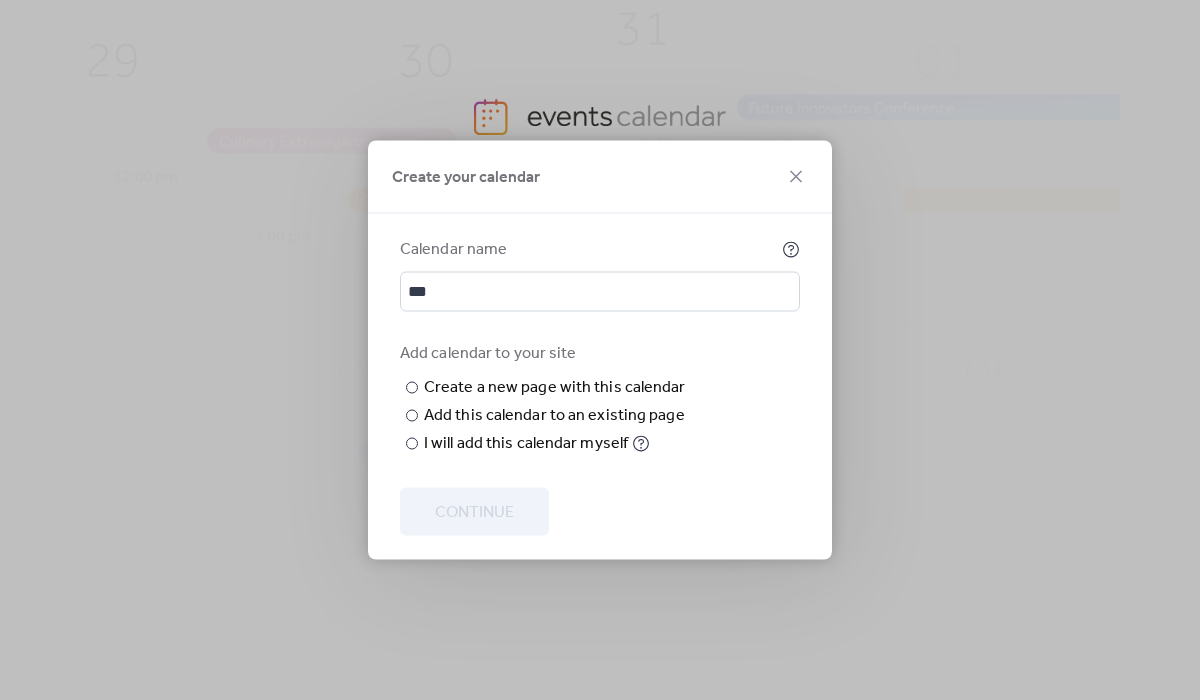 click on "Calendar name *** Add calendar to your site ​ Create a new page with this calendar New page name ​ Add this calendar to an existing page Choose existing page Choose page ​ I will add this calendar myself Continue" at bounding box center [600, 399] 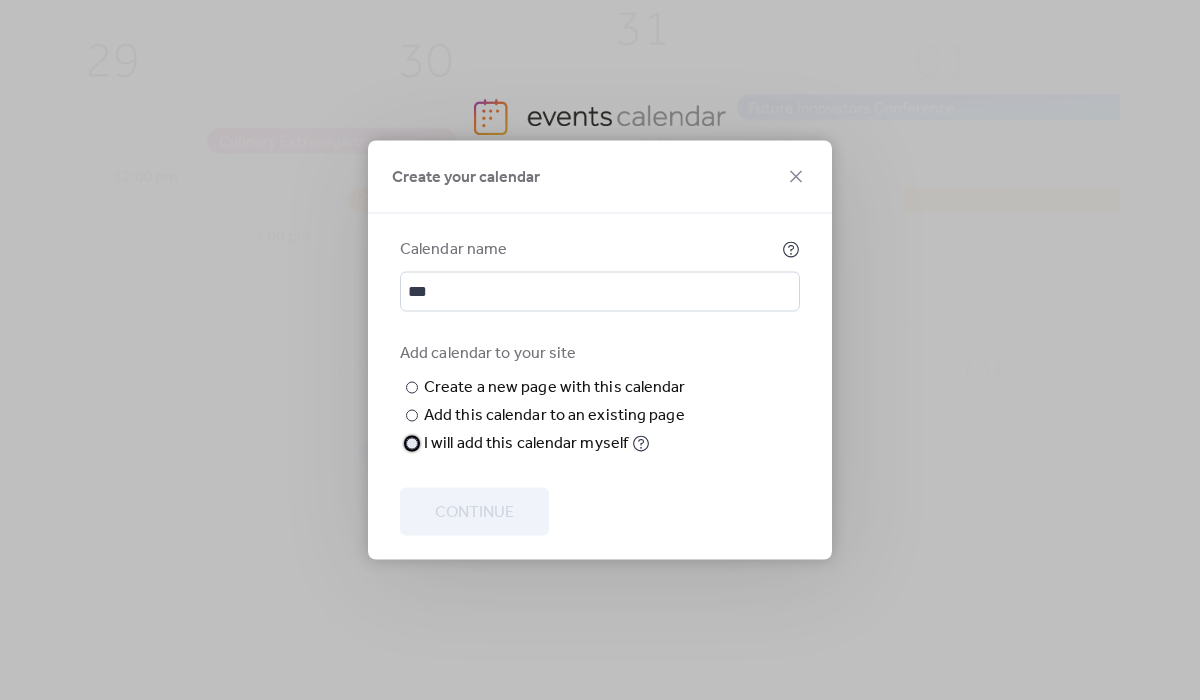 click on "I will add this calendar myself" at bounding box center [526, 444] 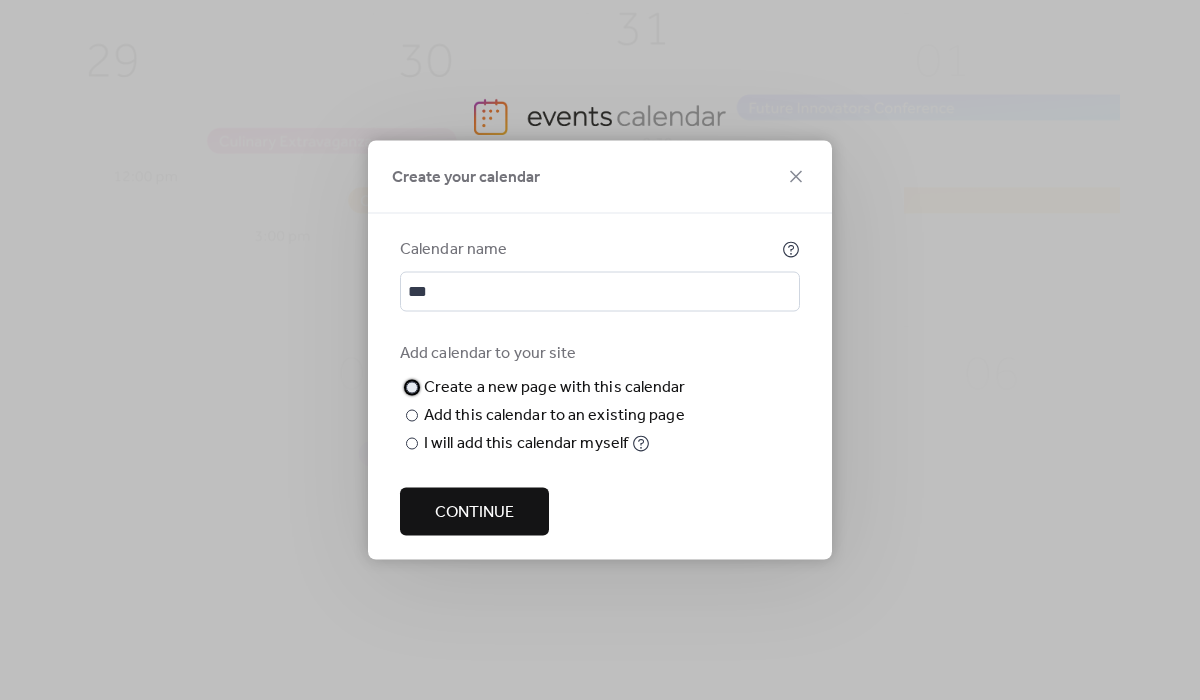 click on "Create a new page with this calendar" at bounding box center (555, 388) 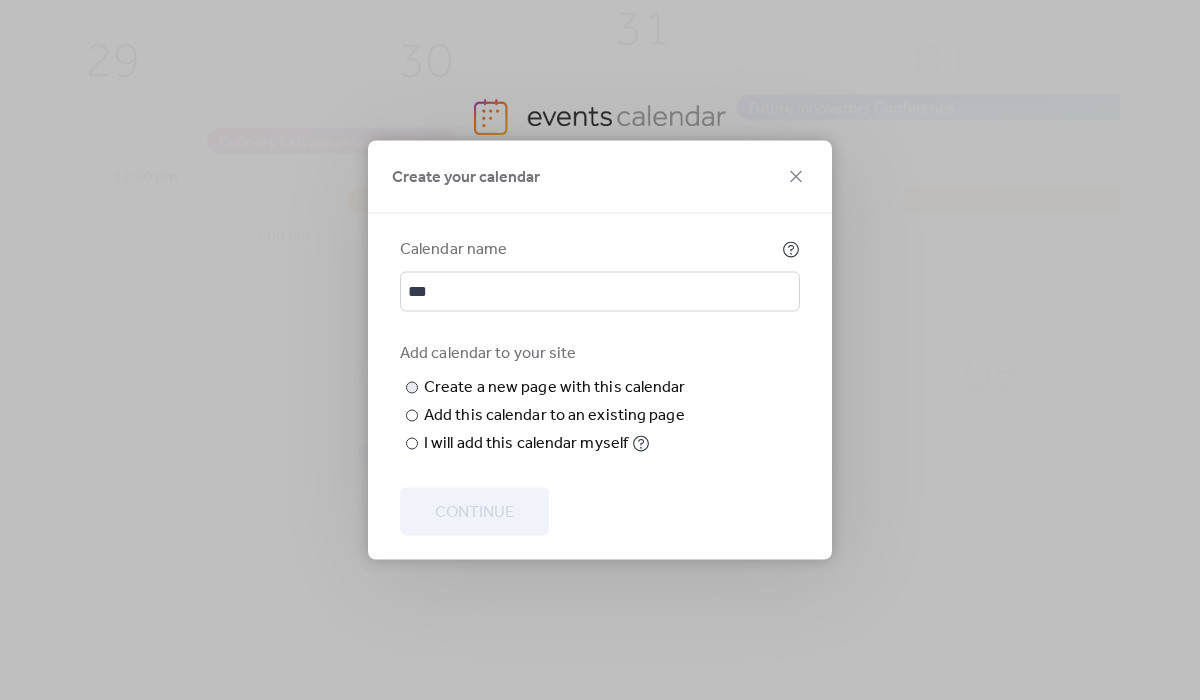 click at bounding box center (0, 0) 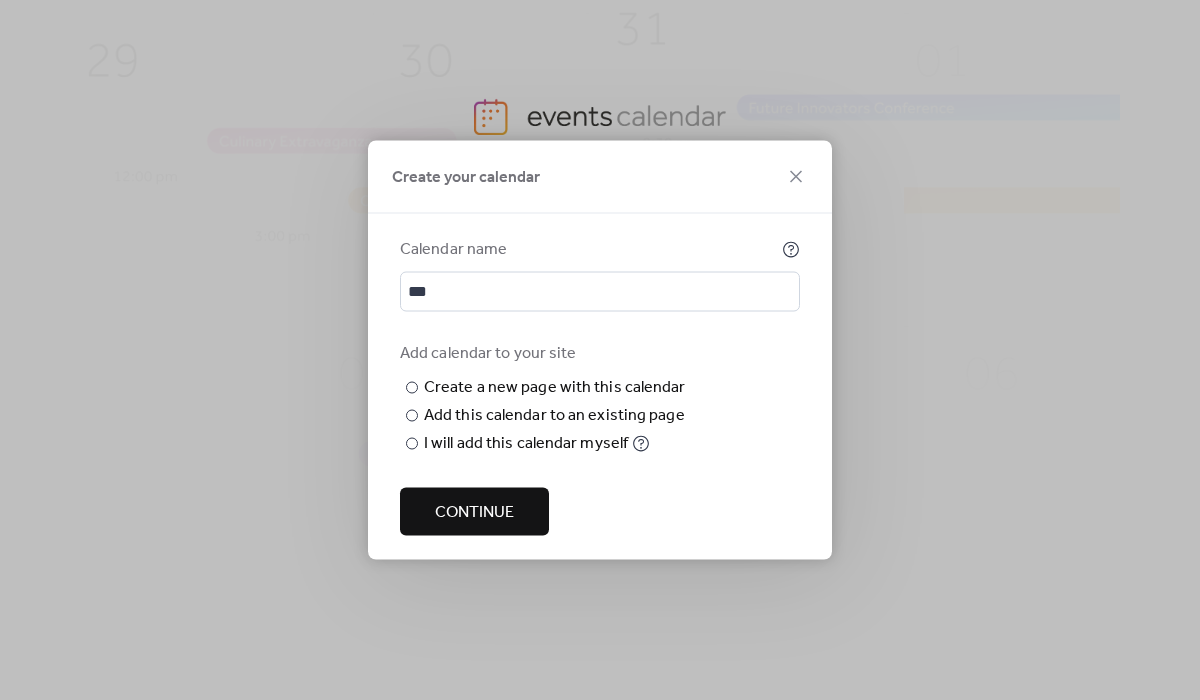 type on "***" 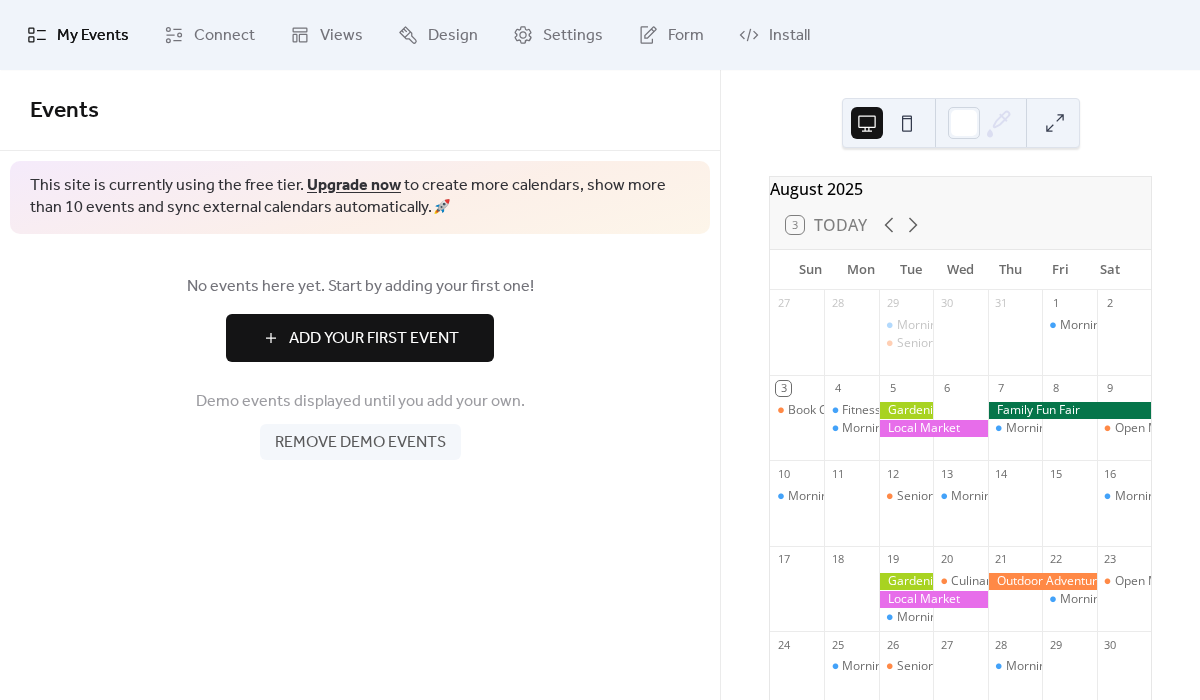 click on "Add Your First Event" at bounding box center (374, 339) 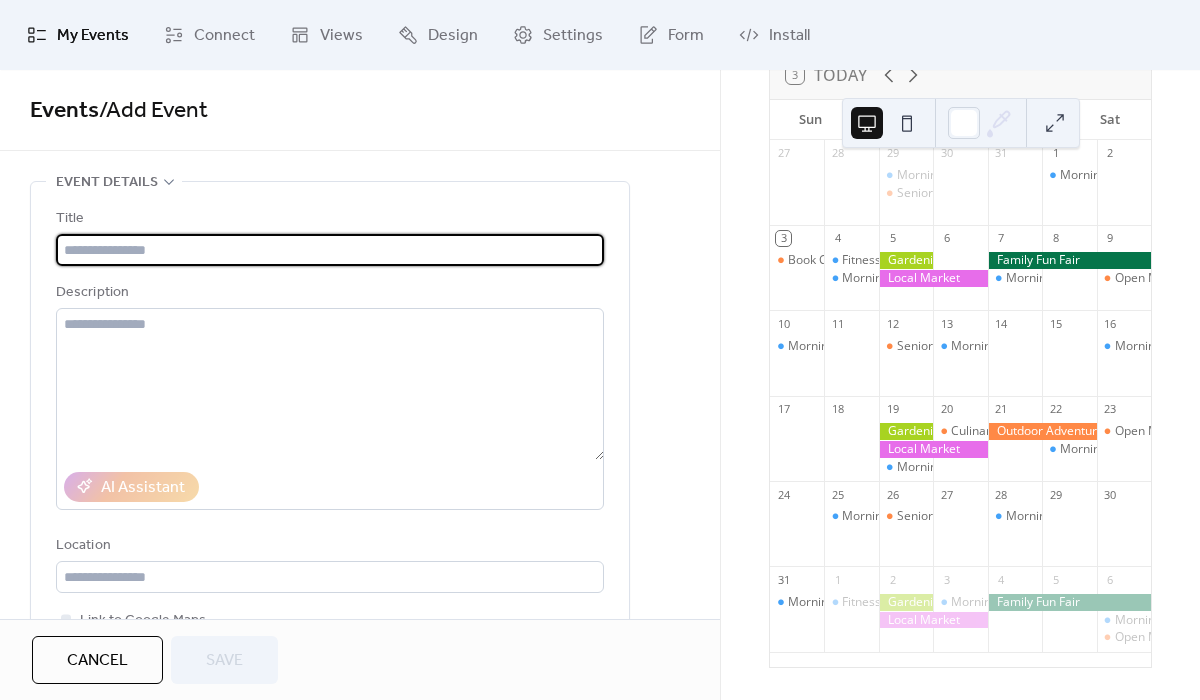 scroll, scrollTop: 0, scrollLeft: 0, axis: both 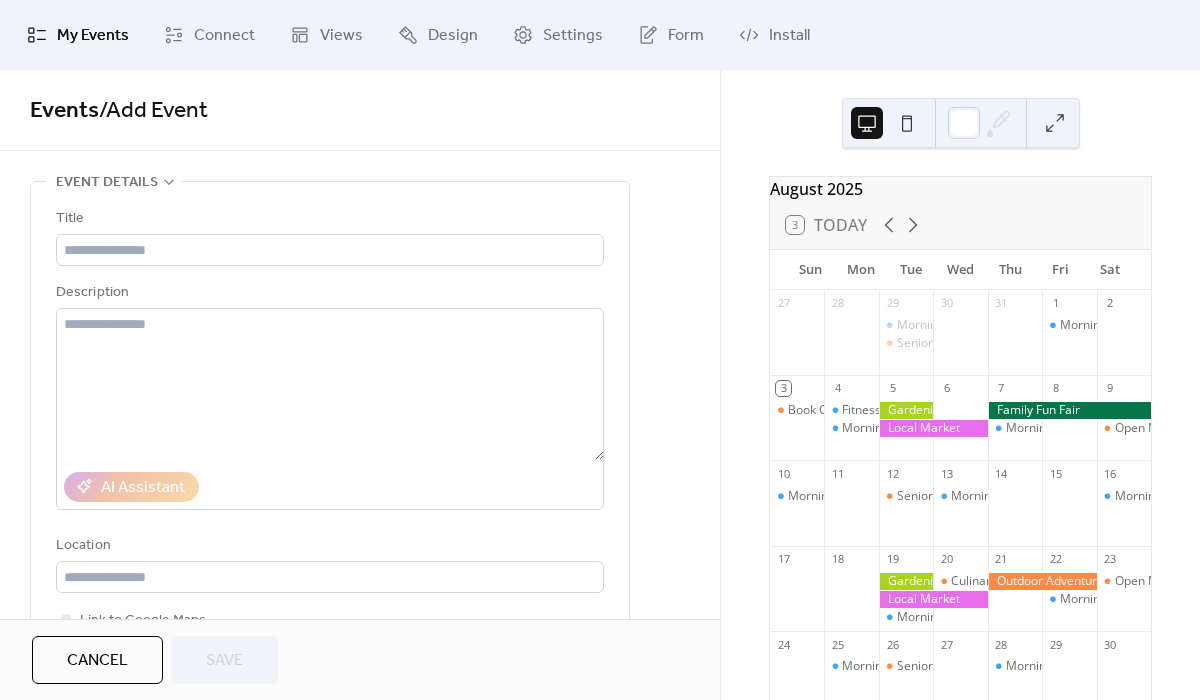 click on "My Events" at bounding box center [93, 36] 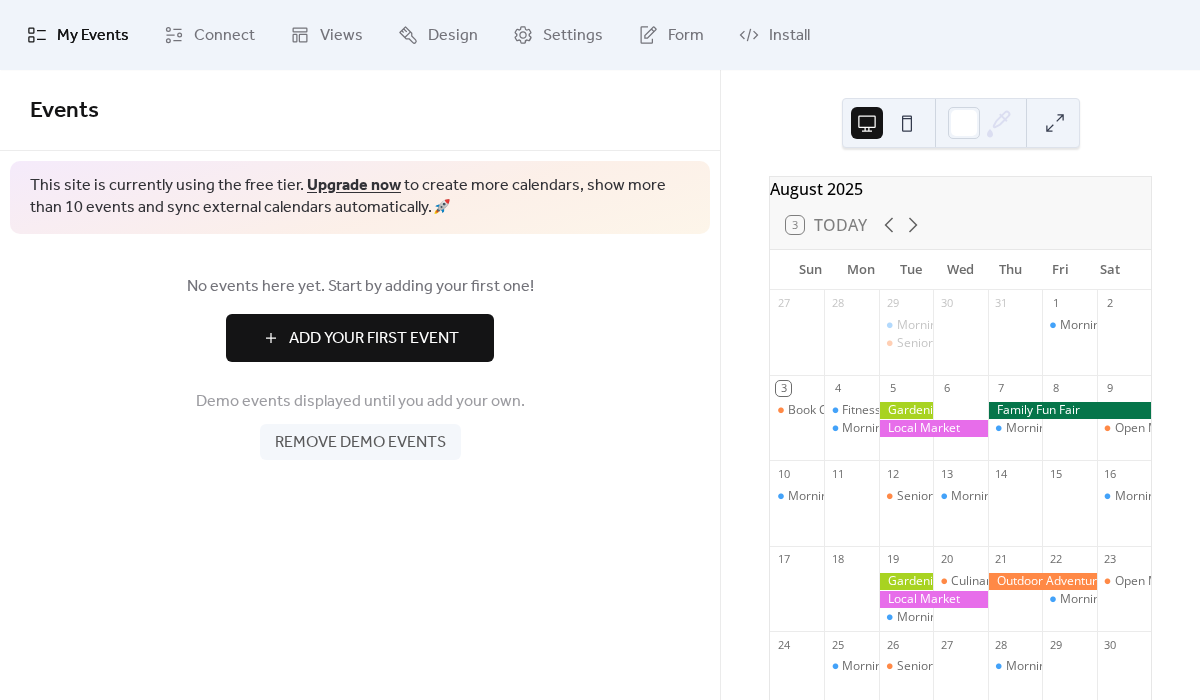 click on "Demo events displayed until you add your own. Remove demo events" at bounding box center (360, 419) 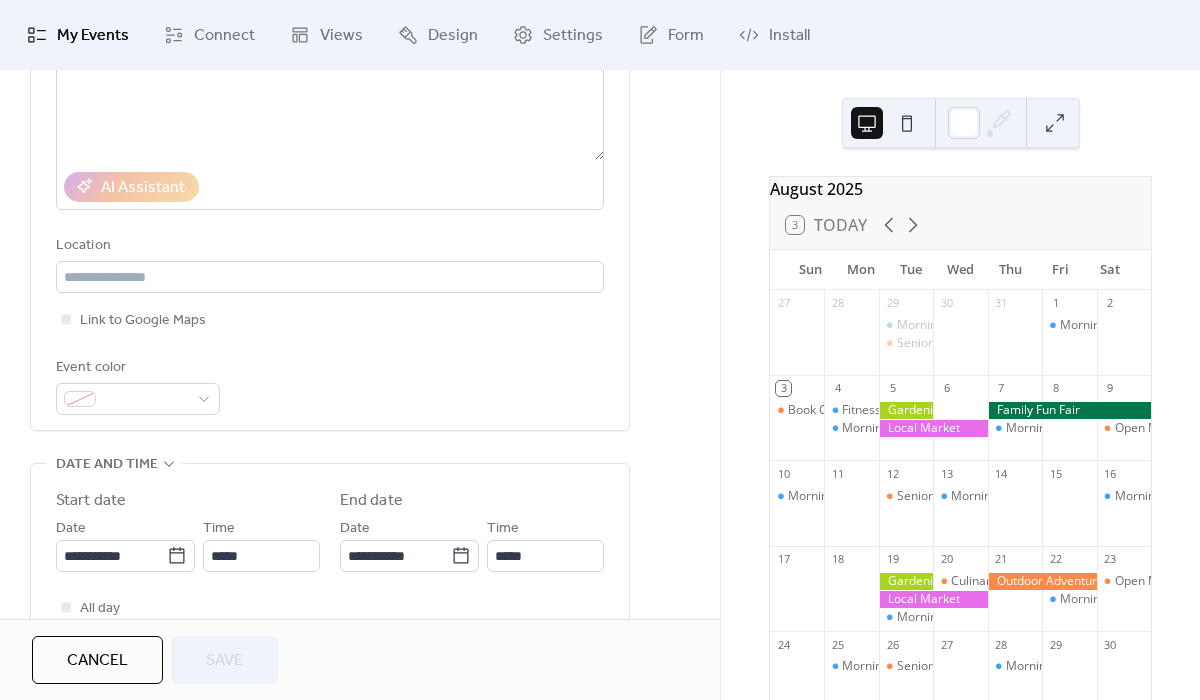 scroll, scrollTop: 523, scrollLeft: 0, axis: vertical 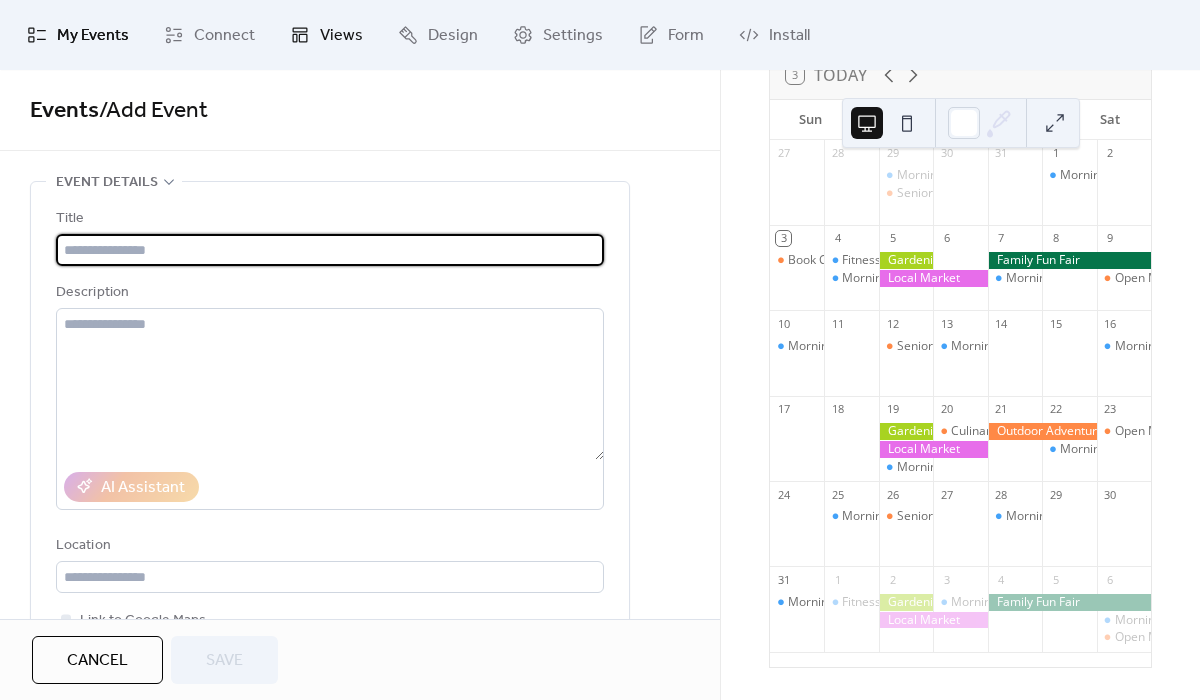 click on "Views" at bounding box center [341, 36] 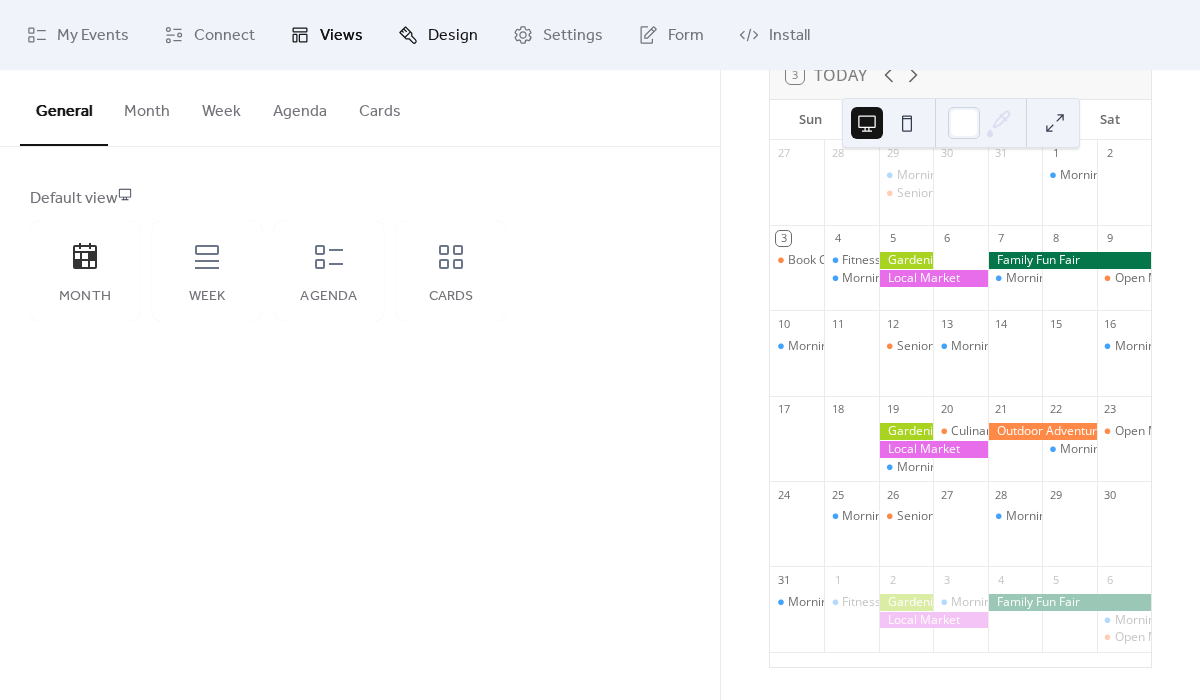 click on "Design" at bounding box center (438, 35) 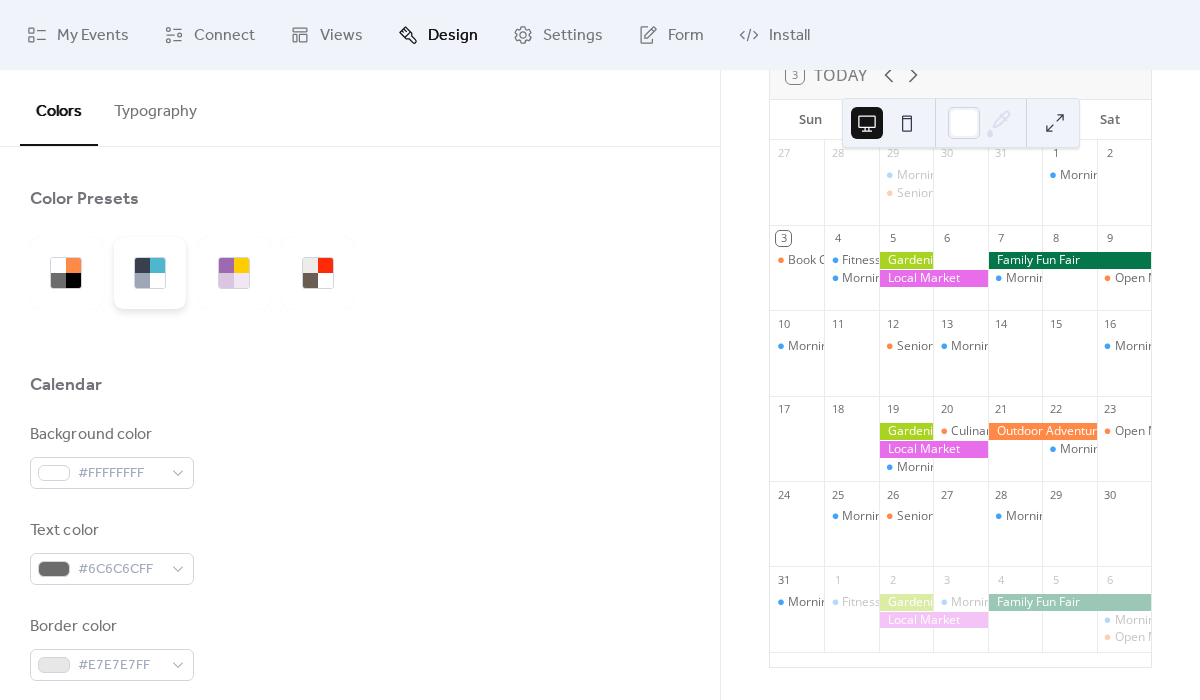 click at bounding box center (157, 280) 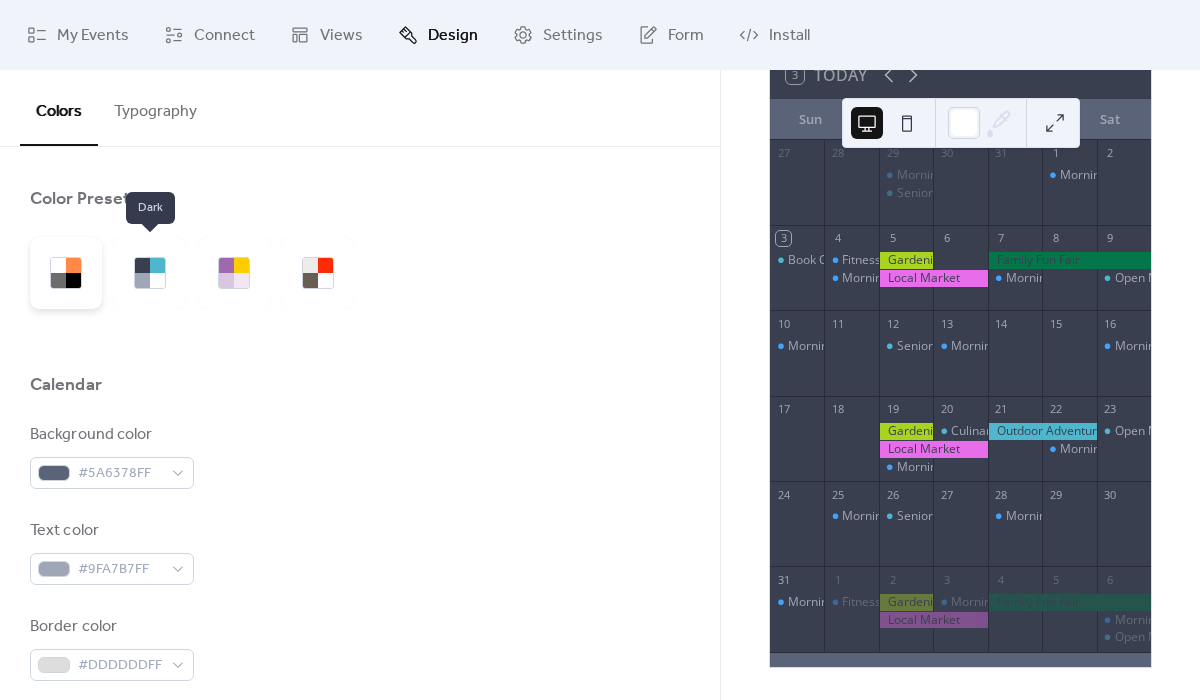 click at bounding box center [58, 280] 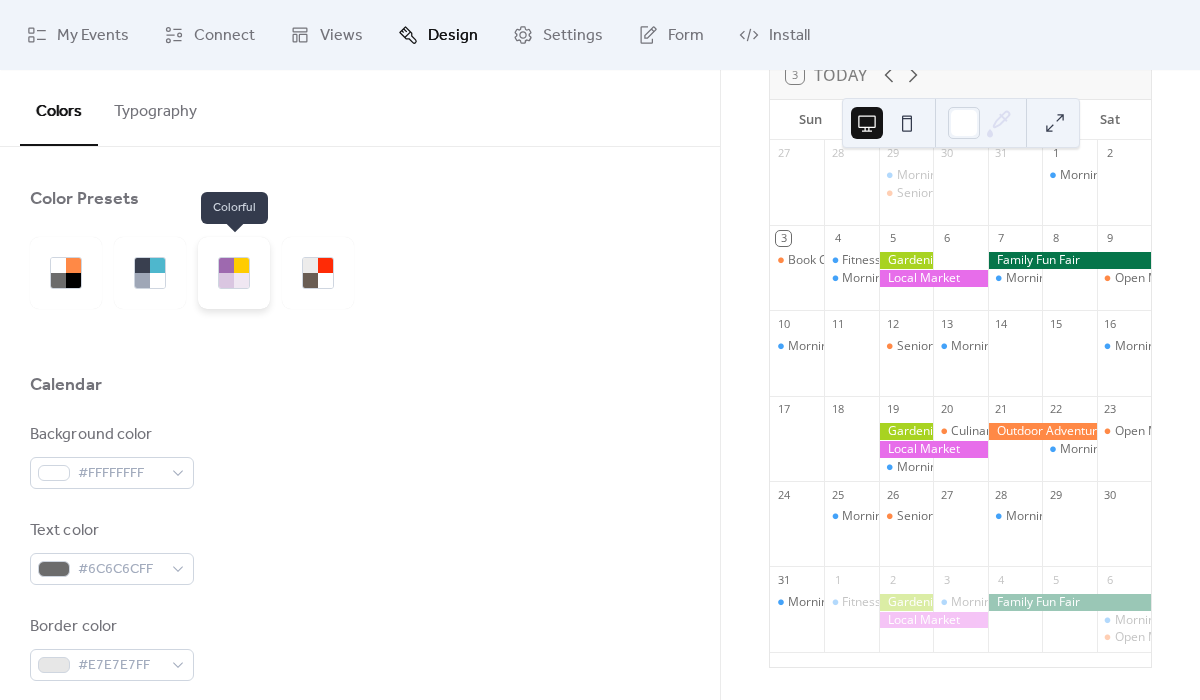 click at bounding box center [226, 280] 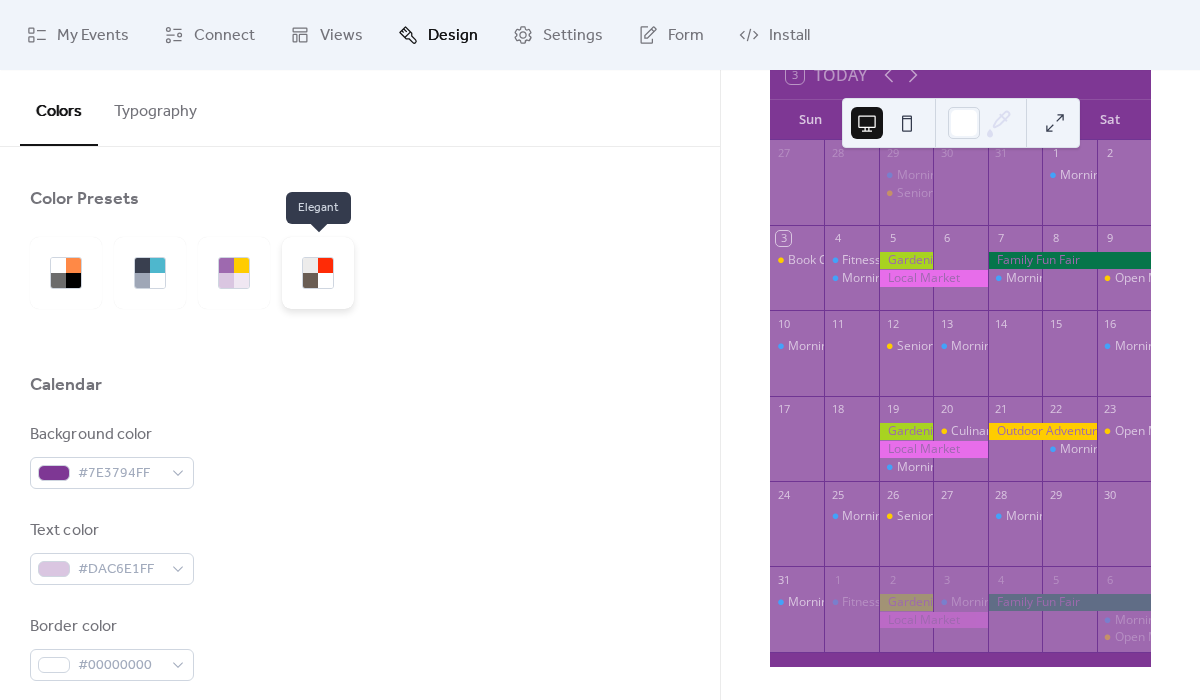 click at bounding box center [318, 273] 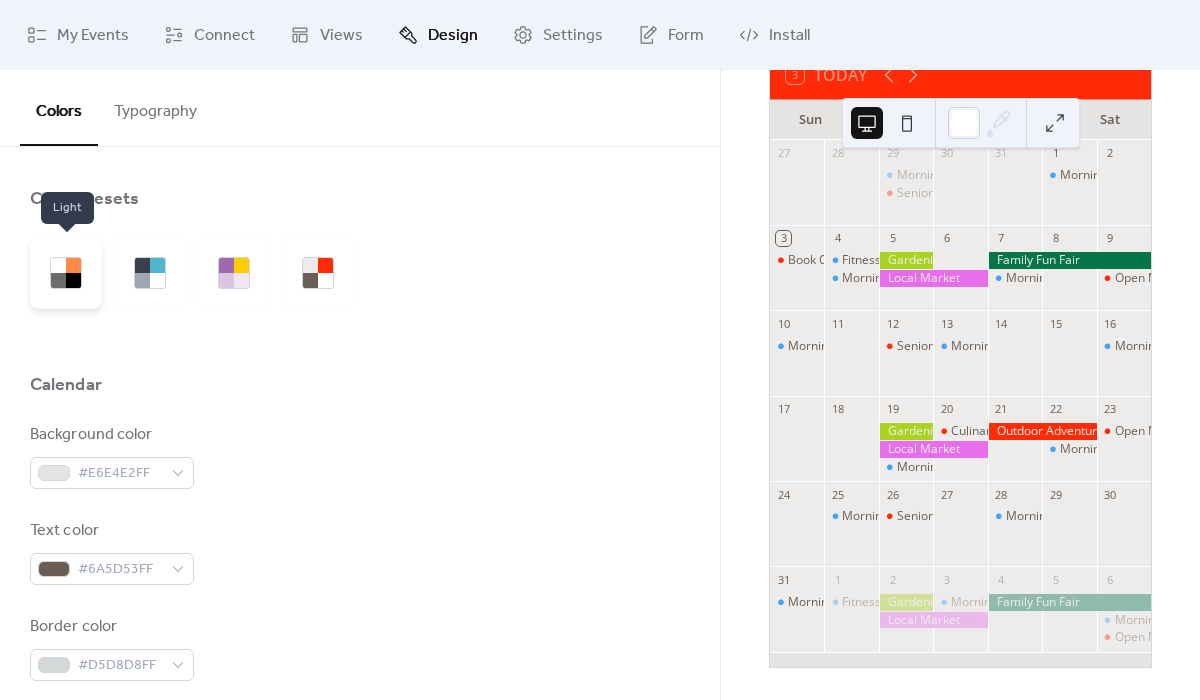 click at bounding box center (66, 273) 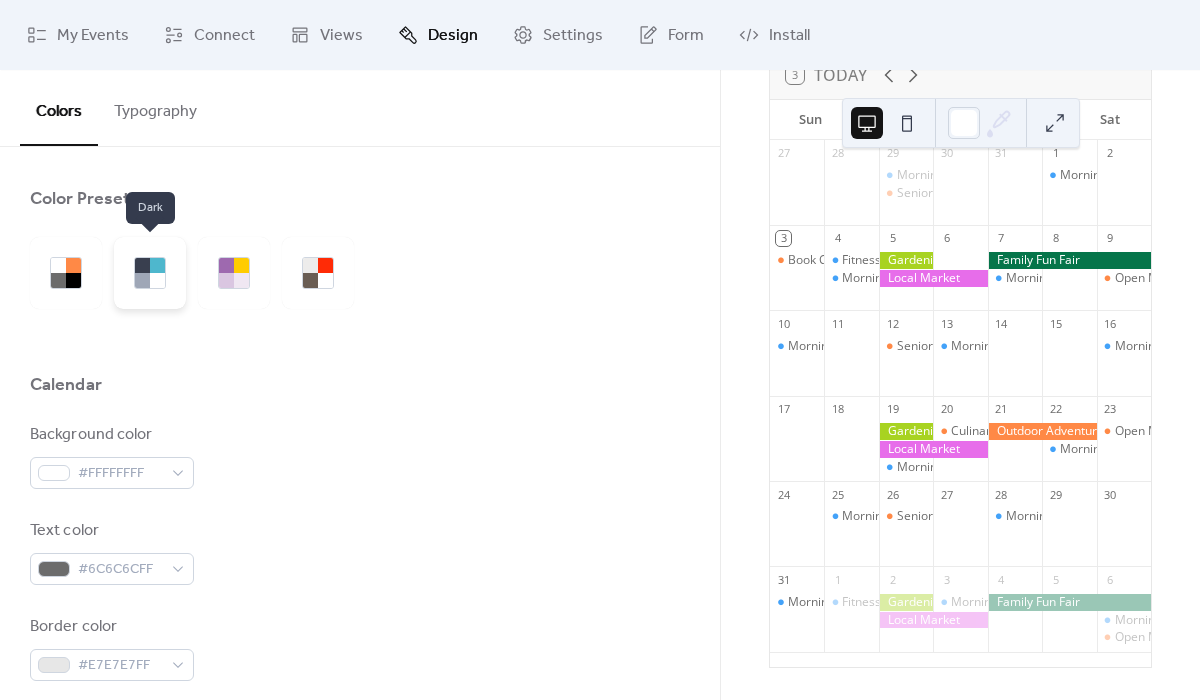 click at bounding box center [150, 273] 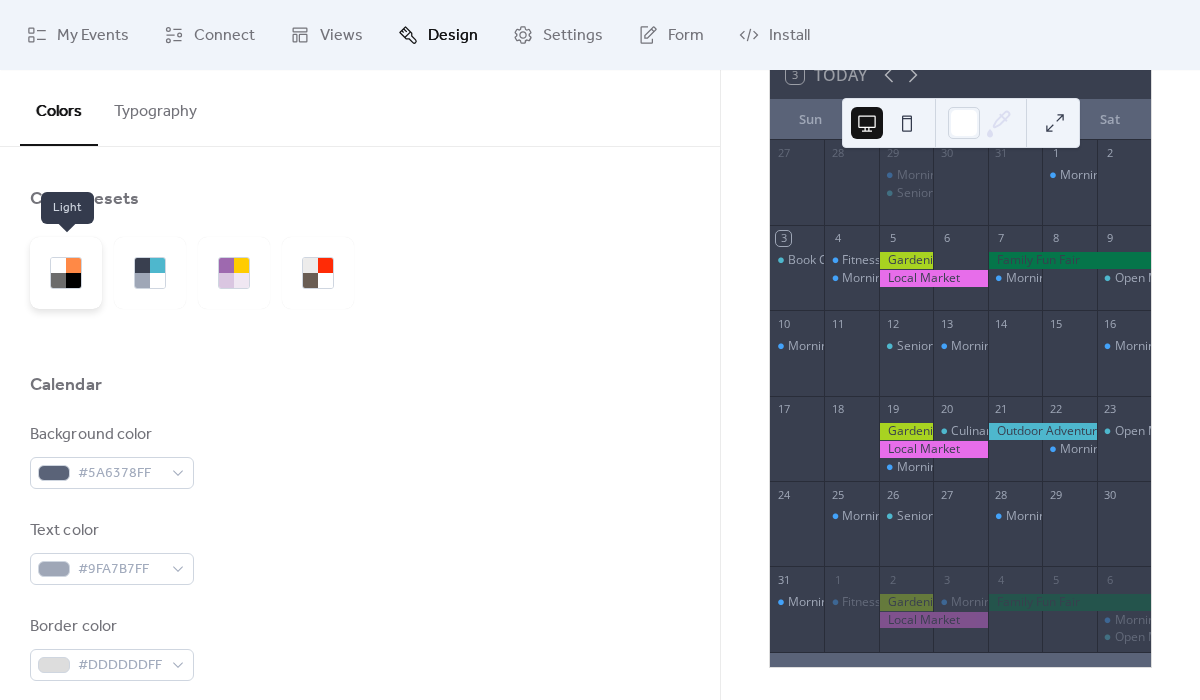click at bounding box center (58, 280) 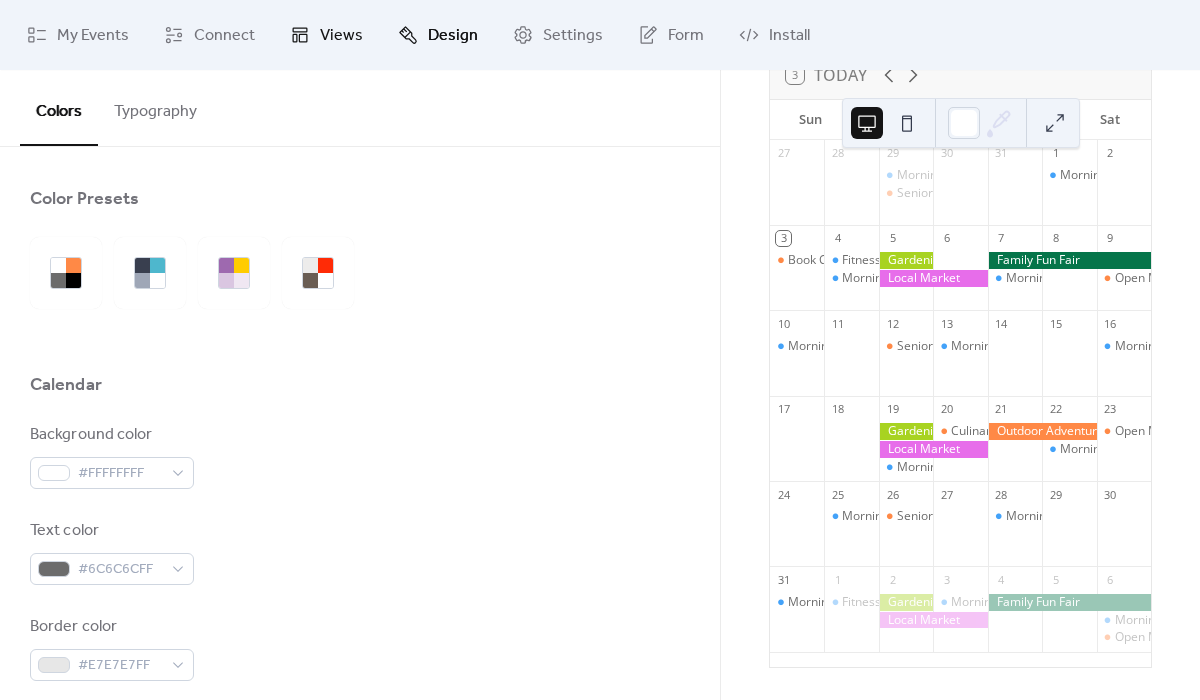 click on "Views" at bounding box center (326, 35) 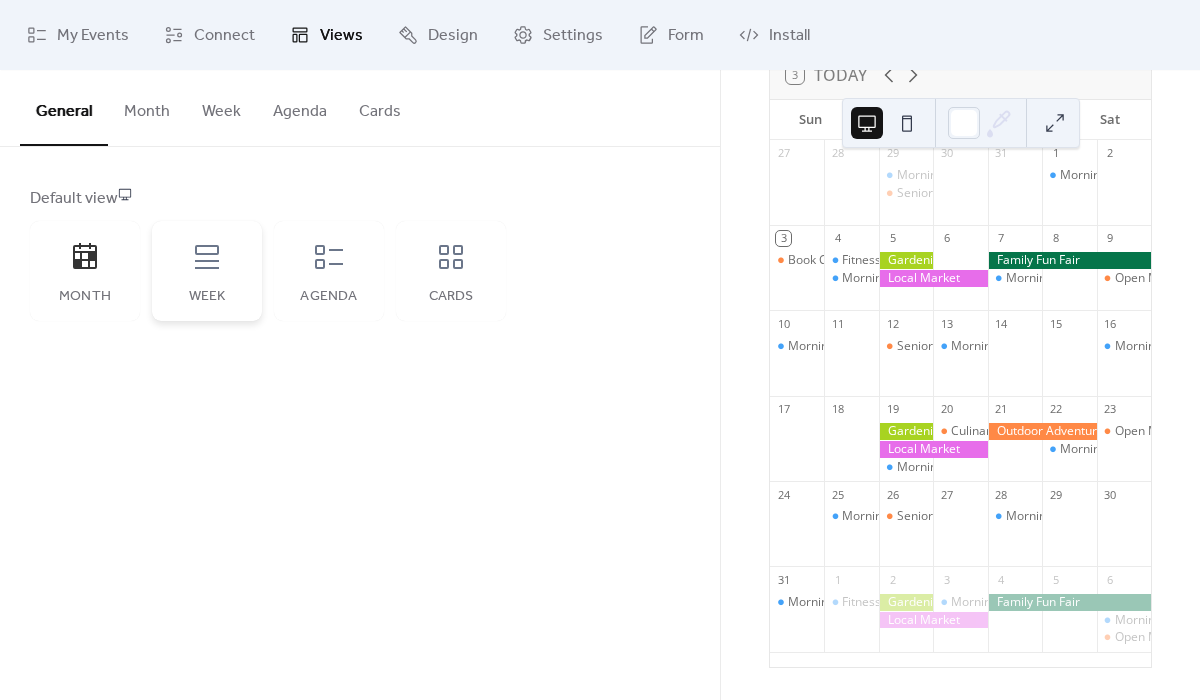click on "Week" at bounding box center (207, 271) 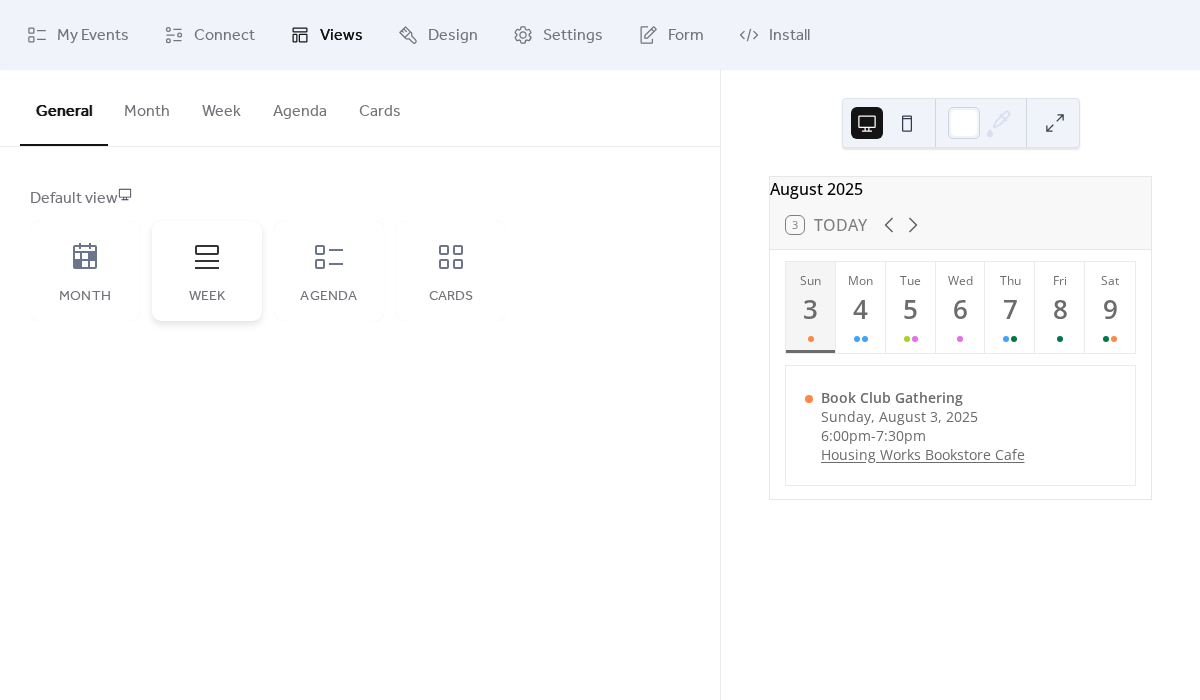 scroll, scrollTop: 0, scrollLeft: 0, axis: both 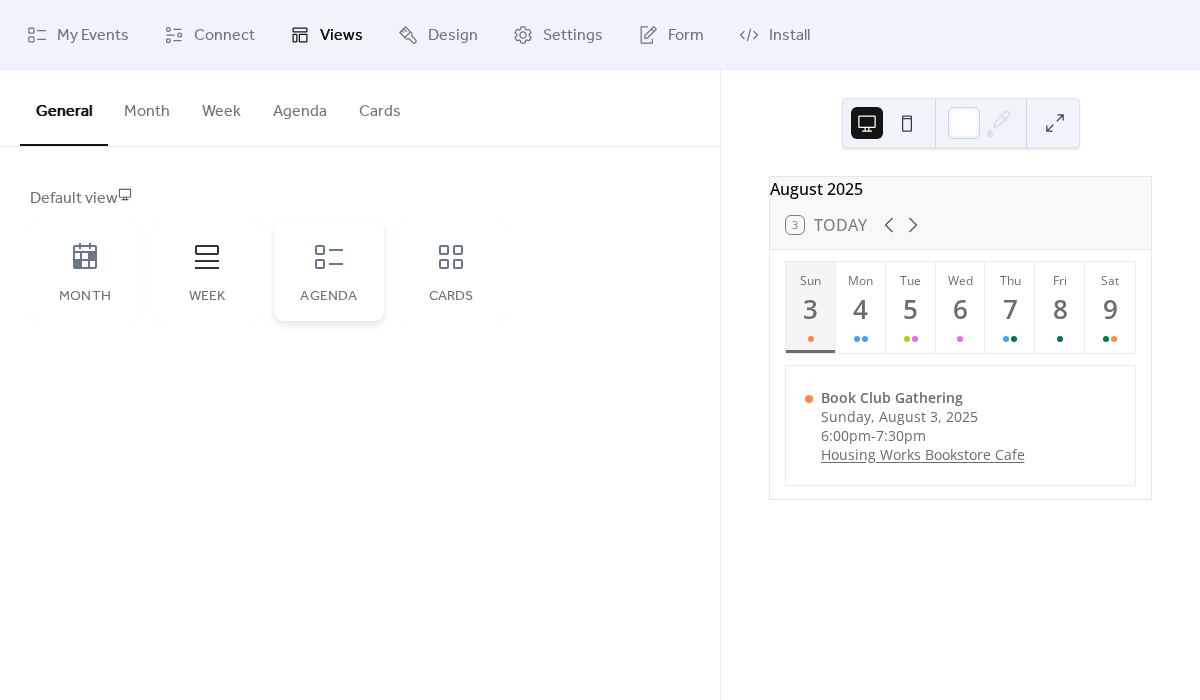 click on "Agenda" at bounding box center [329, 271] 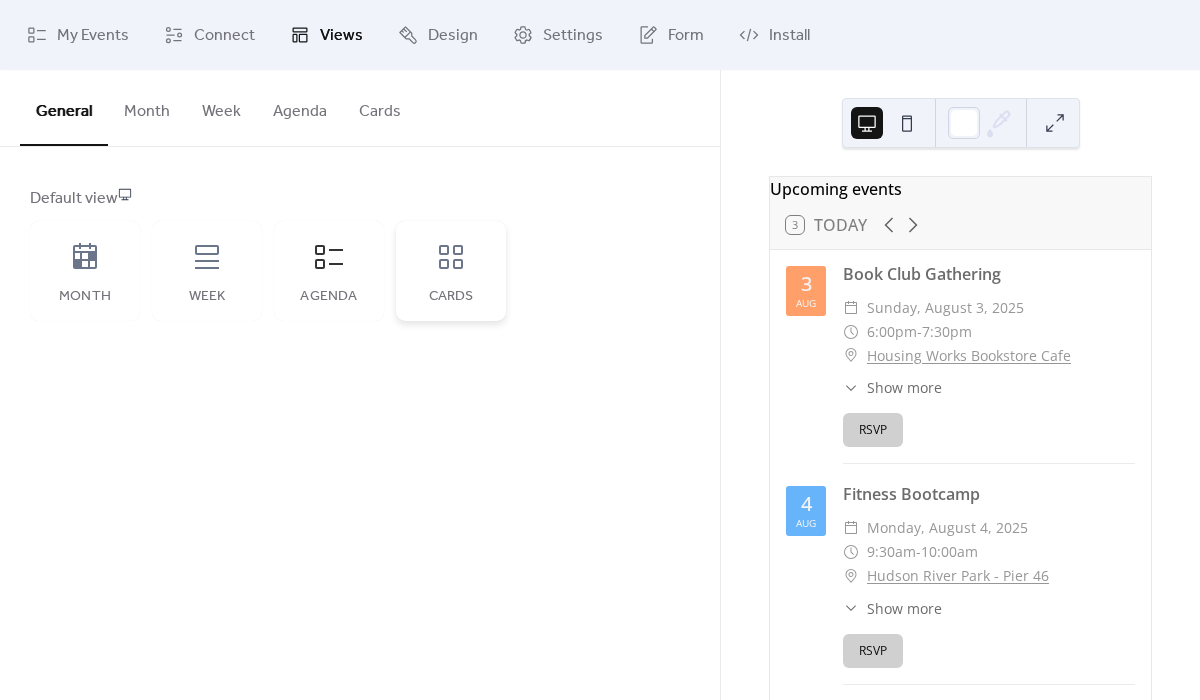 click on "Cards" at bounding box center [451, 271] 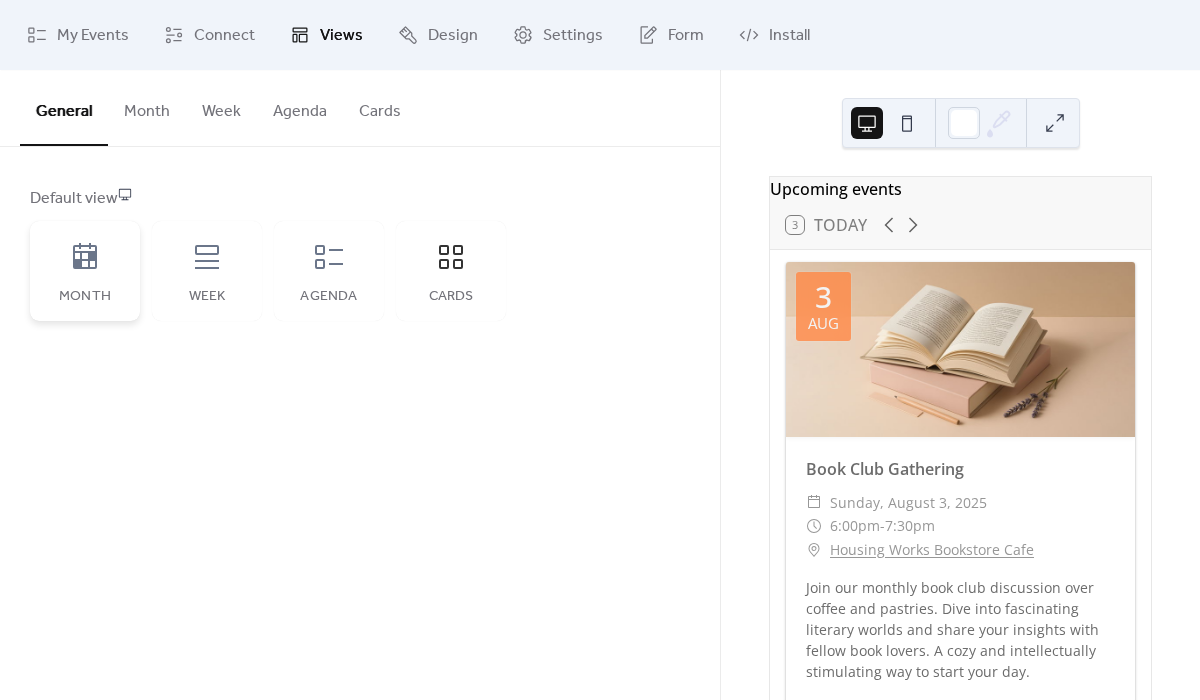 click on "Month" at bounding box center [85, 297] 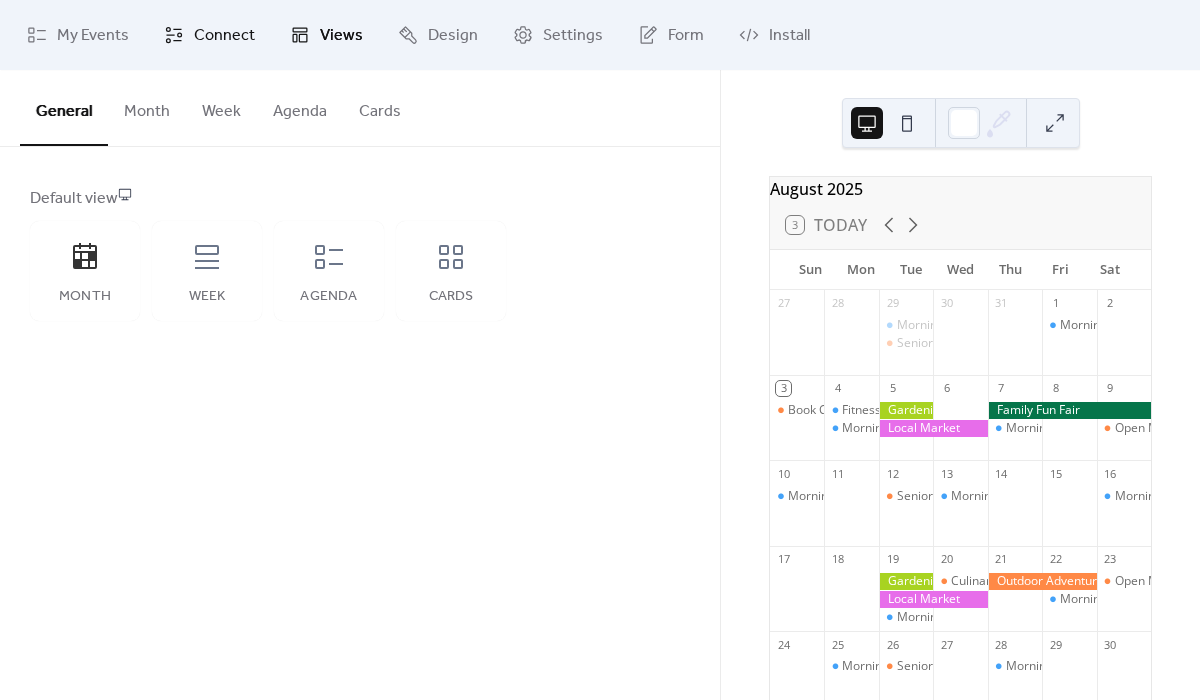 click on "Connect" at bounding box center (224, 36) 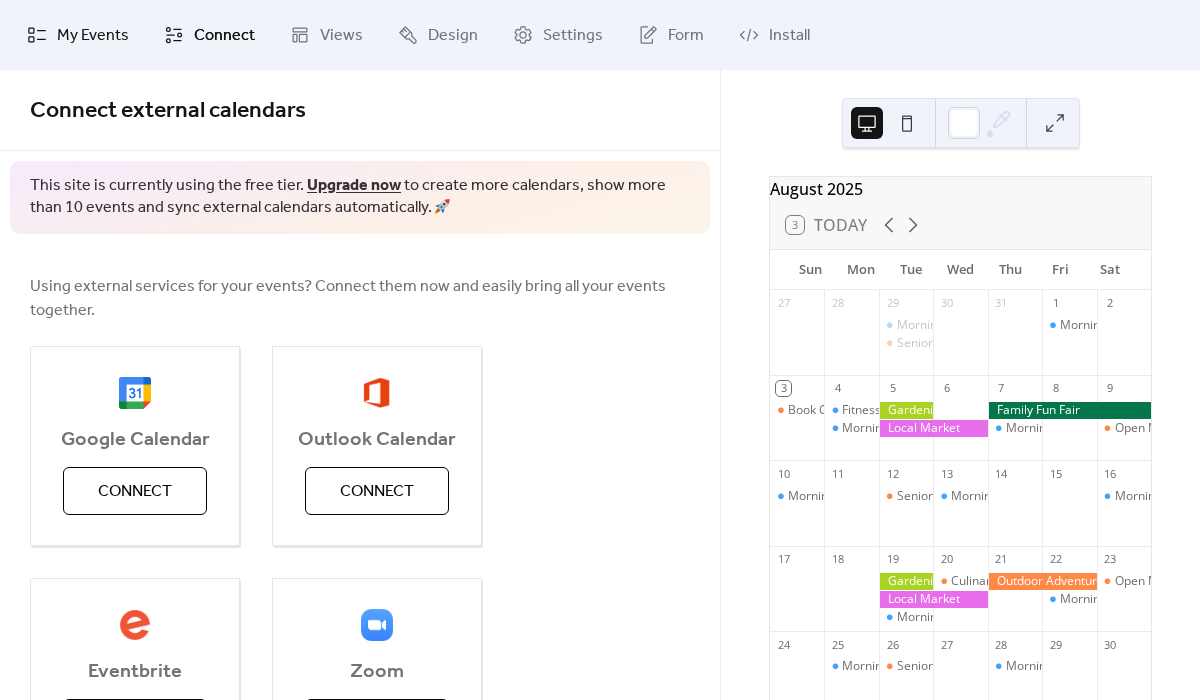 click on "My Events" at bounding box center [93, 36] 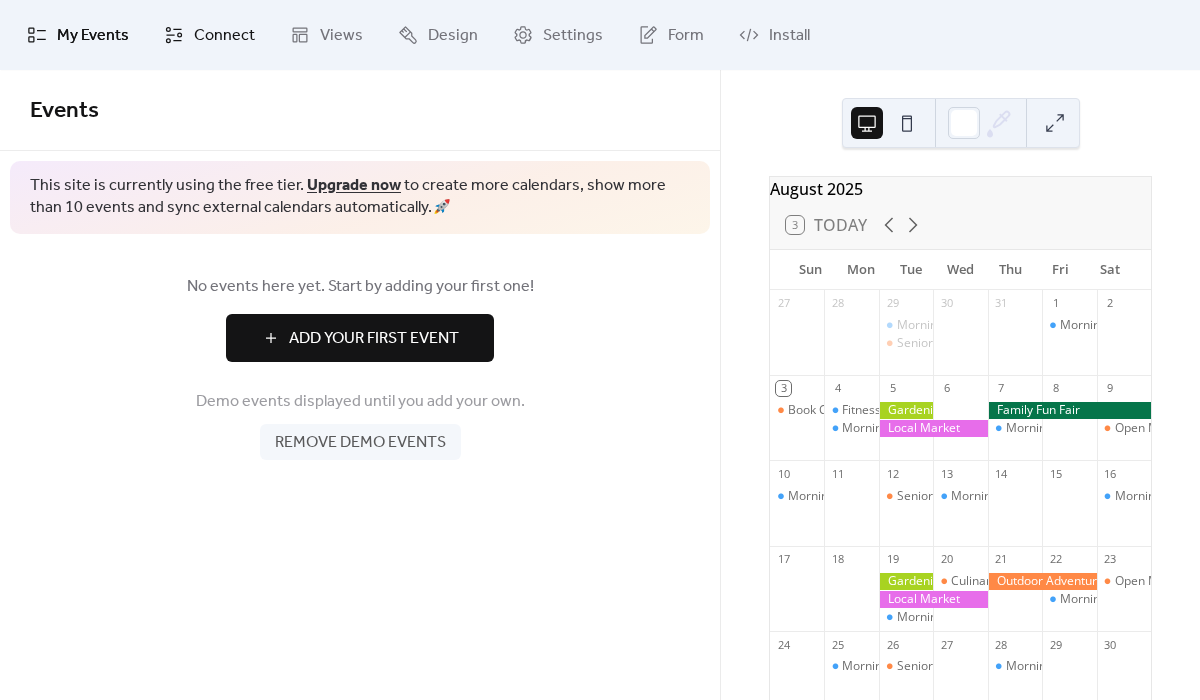 click 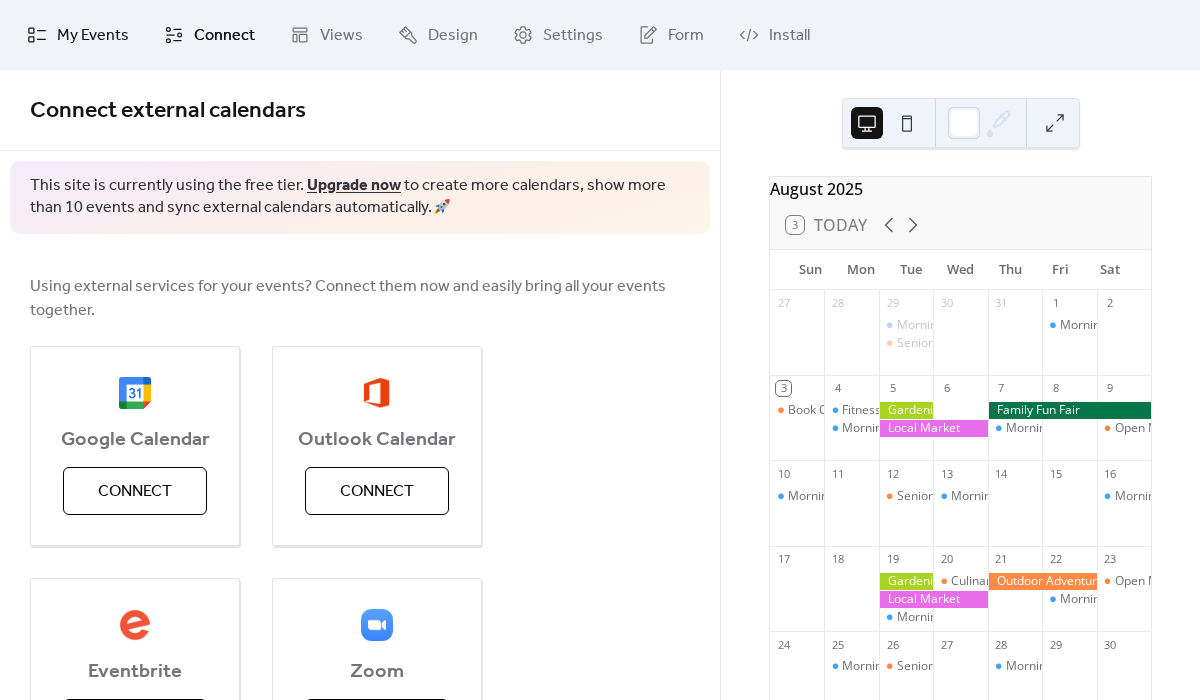 click on "My Events" at bounding box center [93, 36] 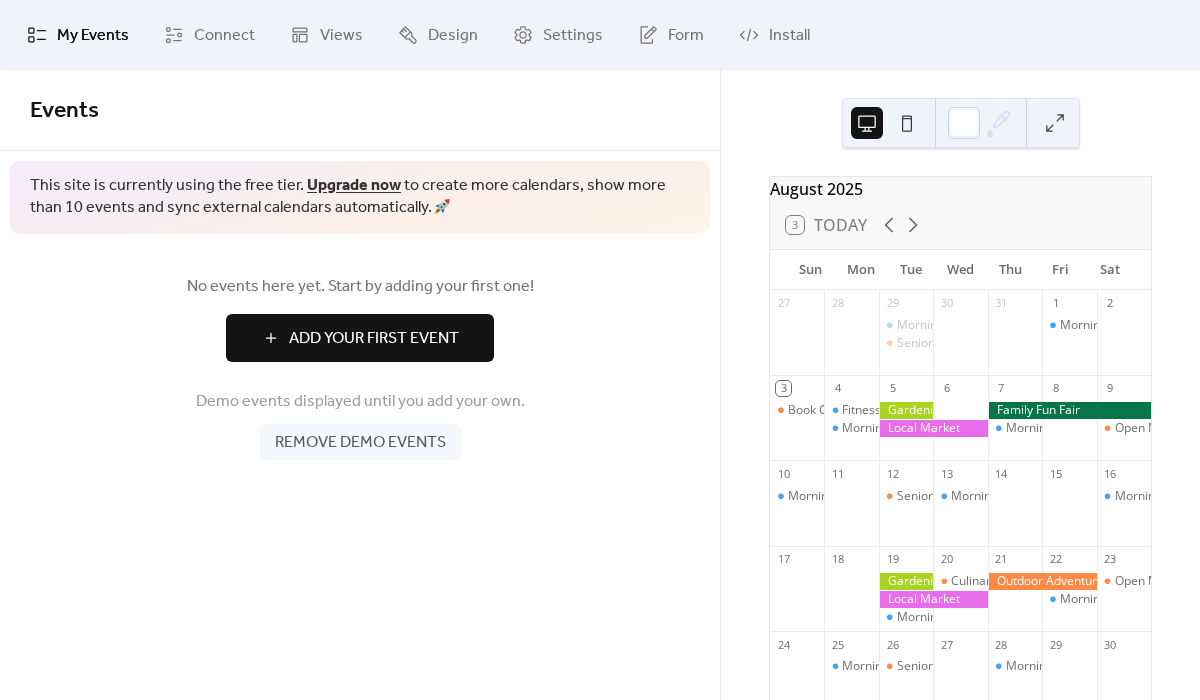 click on "Add Your First Event" at bounding box center (360, 338) 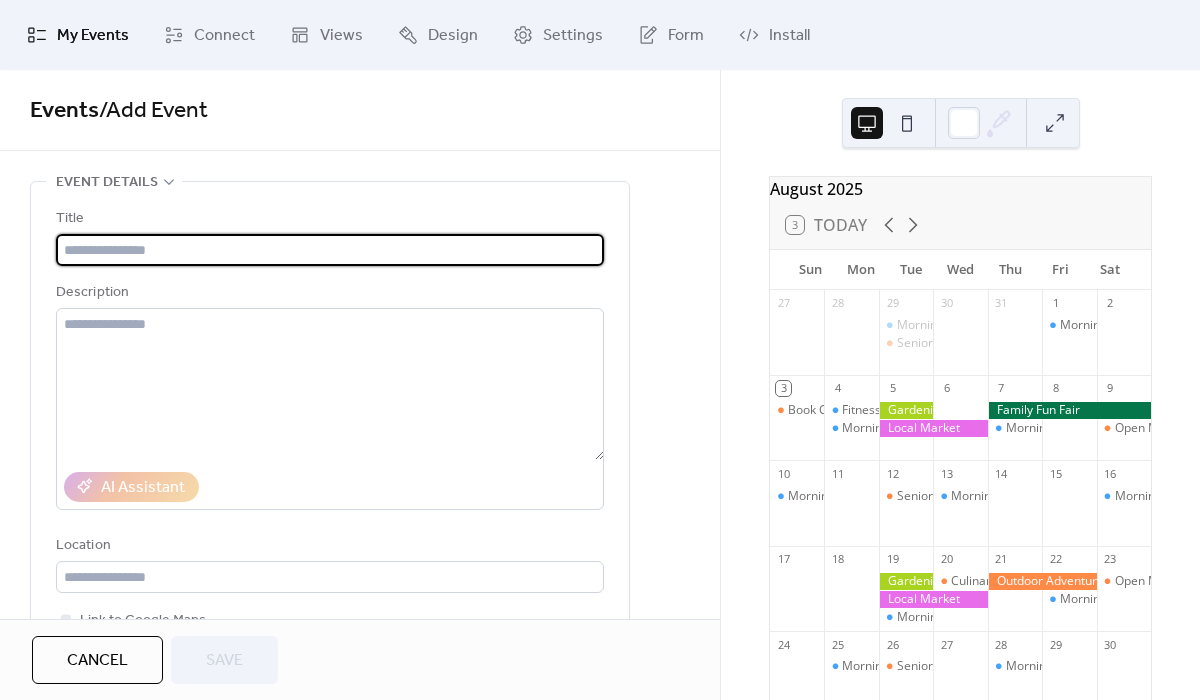click on "My Events" at bounding box center [93, 36] 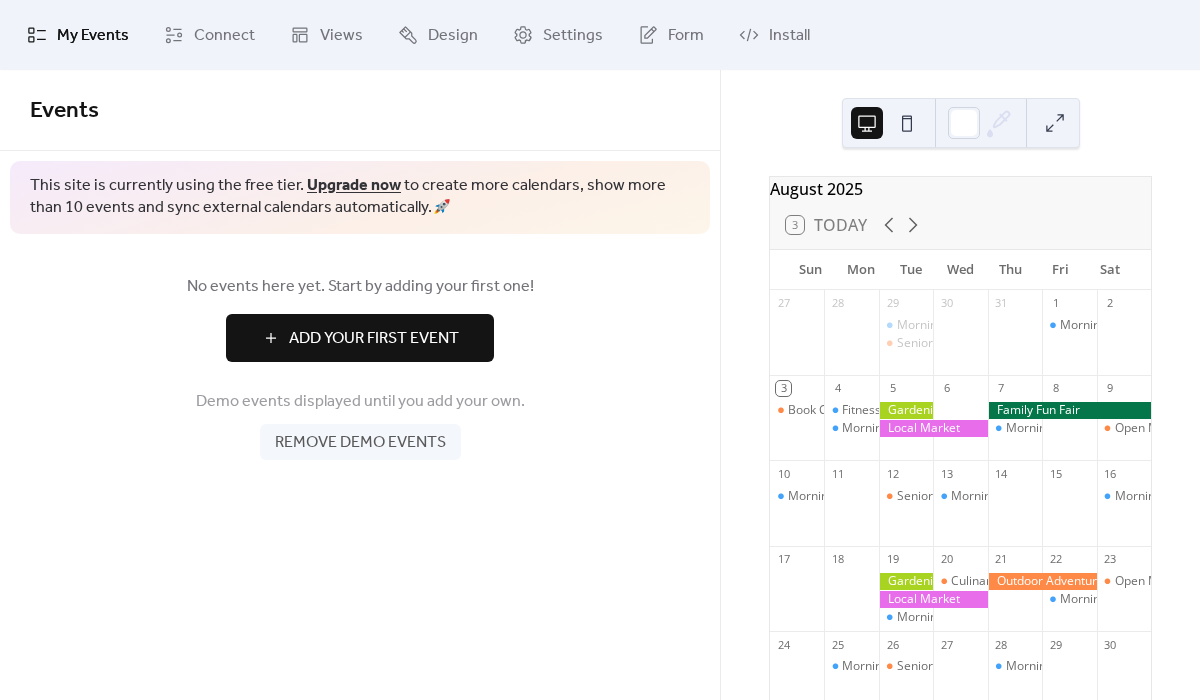 click on "Remove demo events" at bounding box center (360, 443) 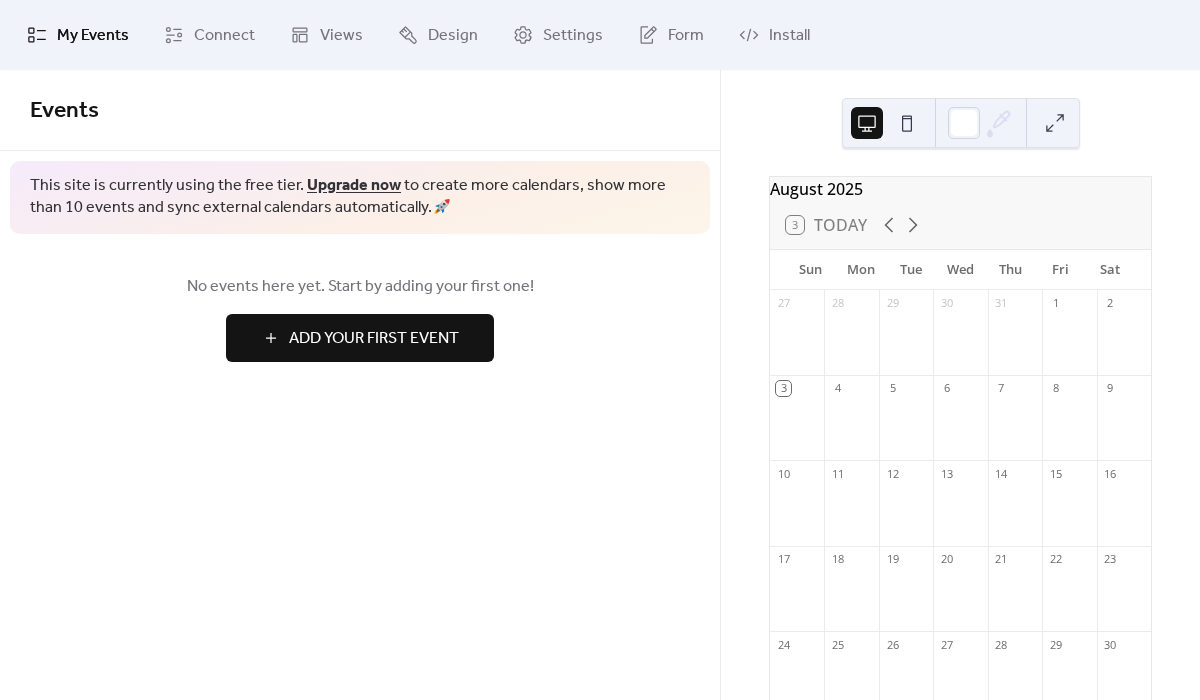 click on "Add Your First Event" at bounding box center (374, 339) 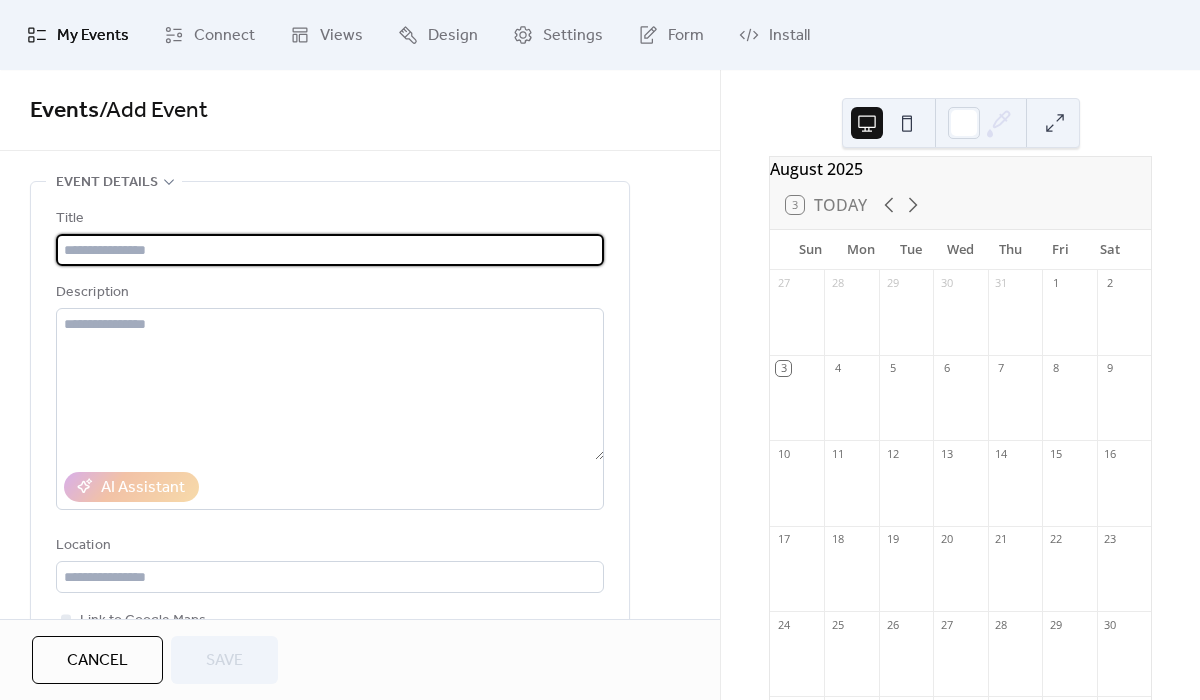 scroll, scrollTop: 0, scrollLeft: 0, axis: both 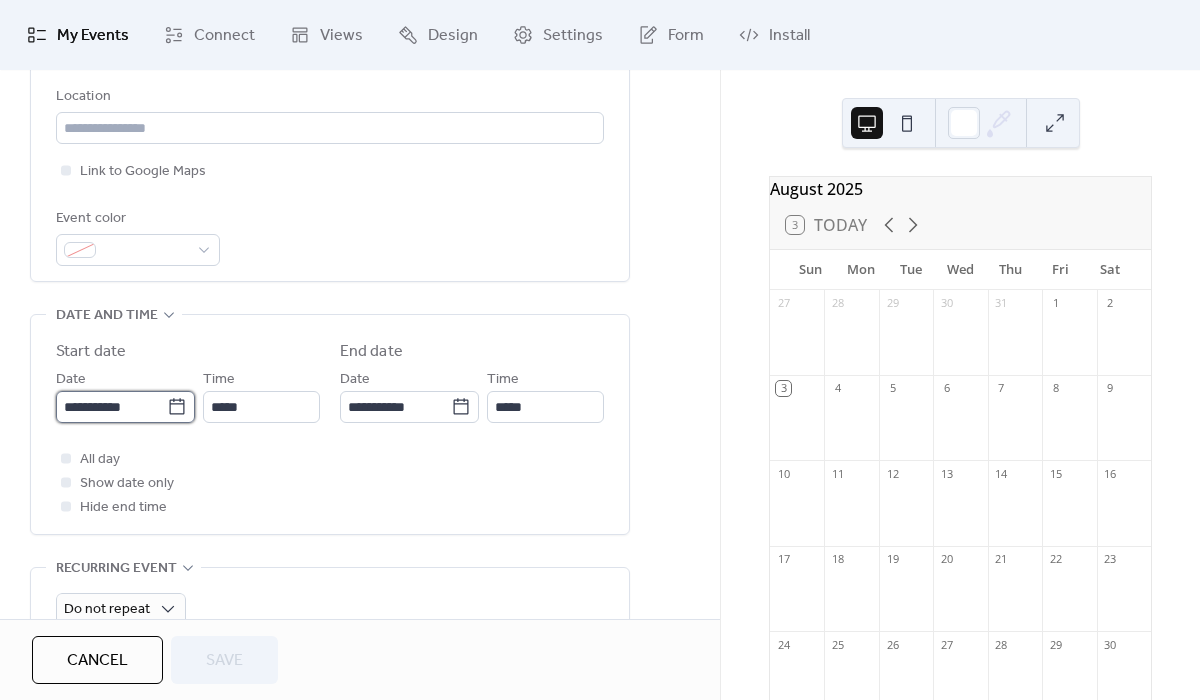click on "**********" at bounding box center (111, 407) 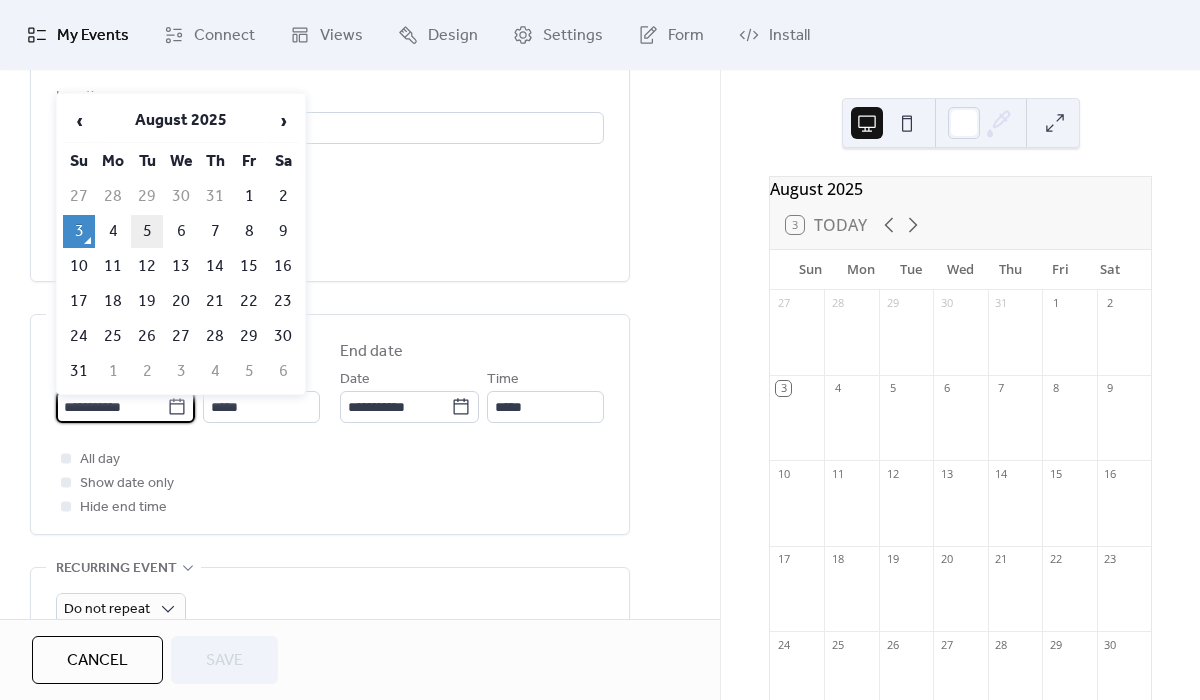 click on "5" at bounding box center (147, 231) 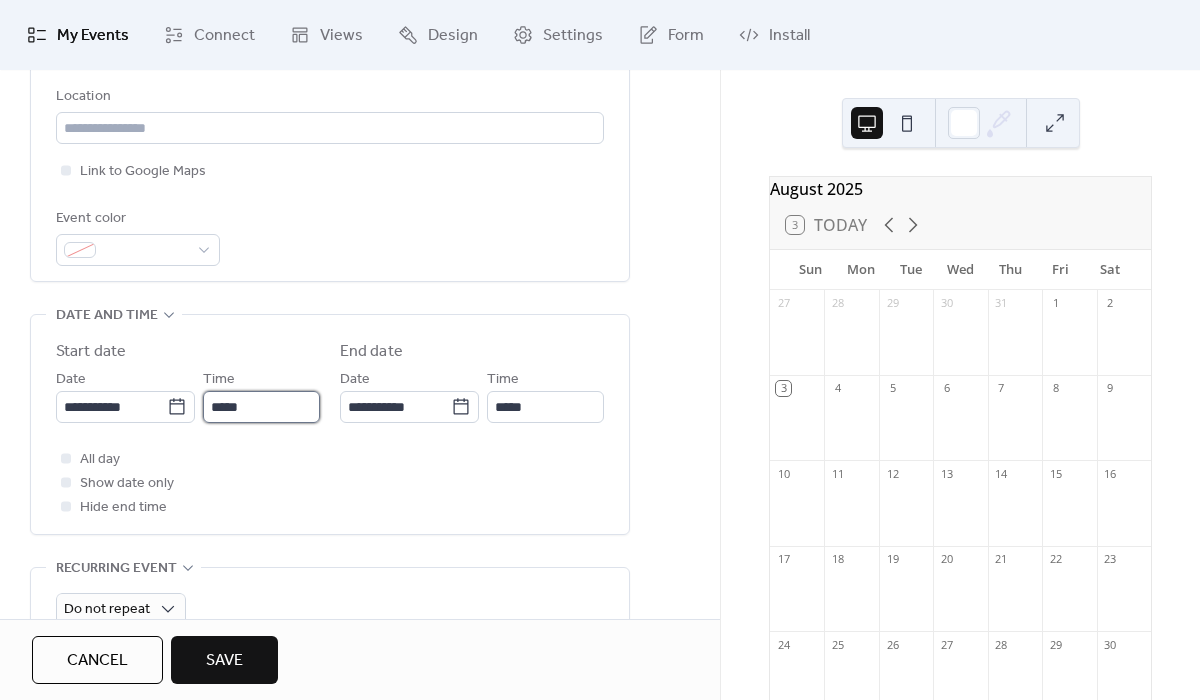 click on "*****" at bounding box center (261, 407) 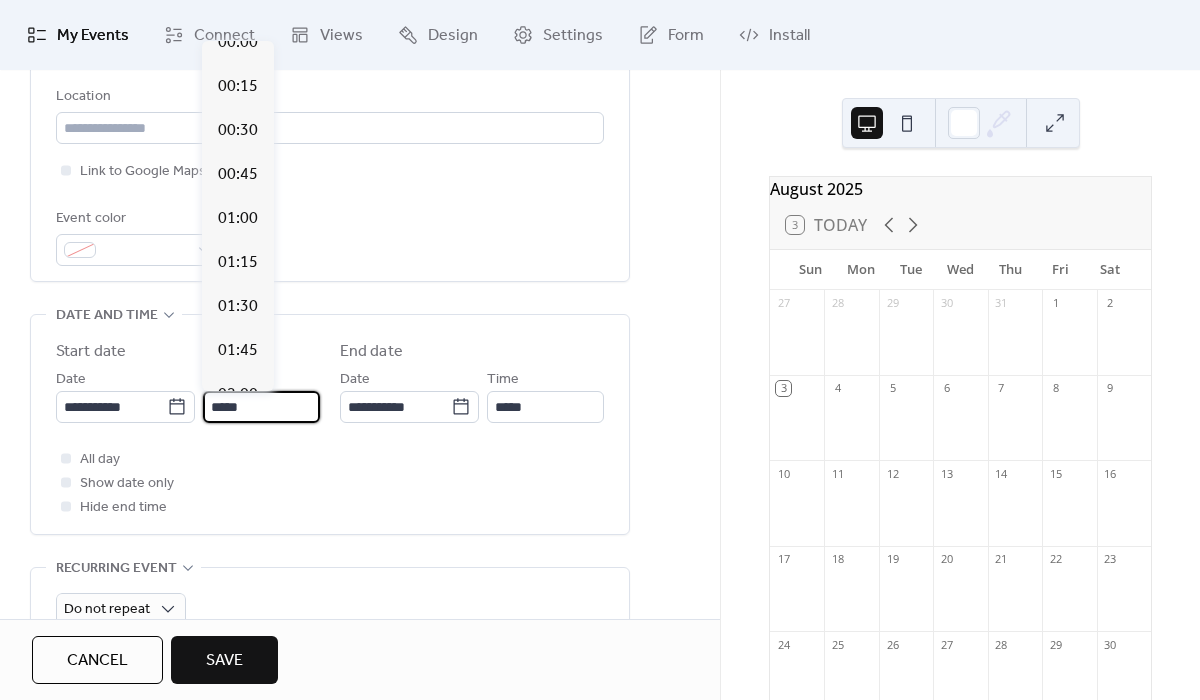 scroll, scrollTop: 0, scrollLeft: 0, axis: both 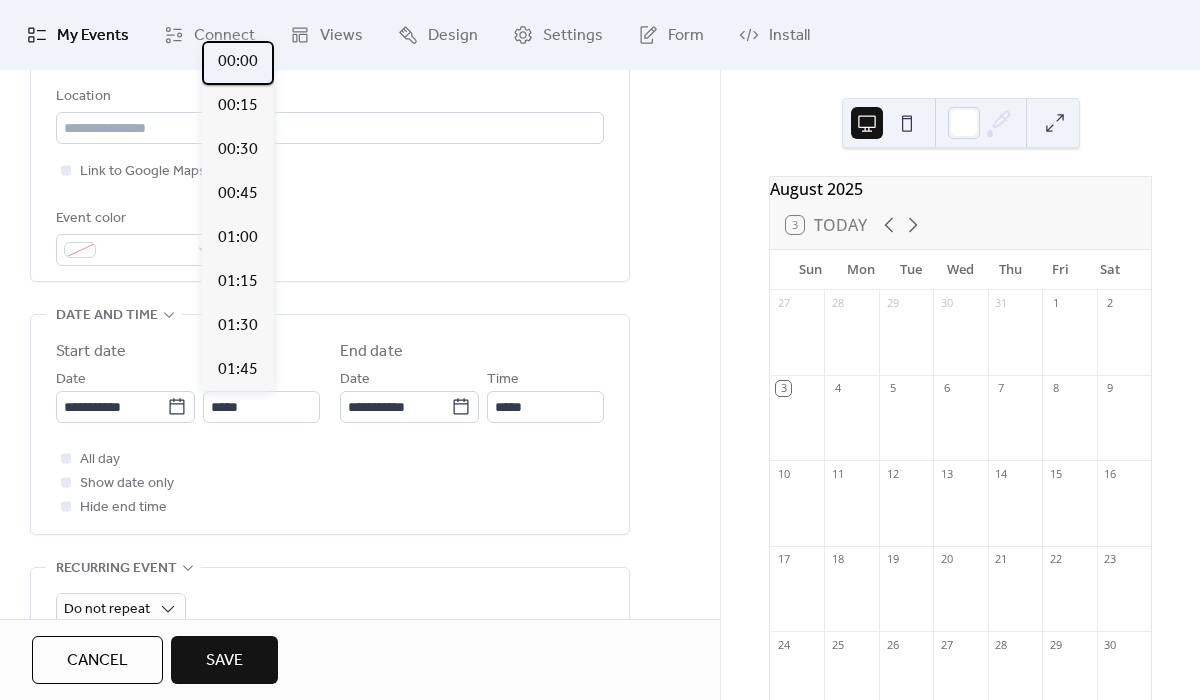 click on "00:00" at bounding box center (238, 62) 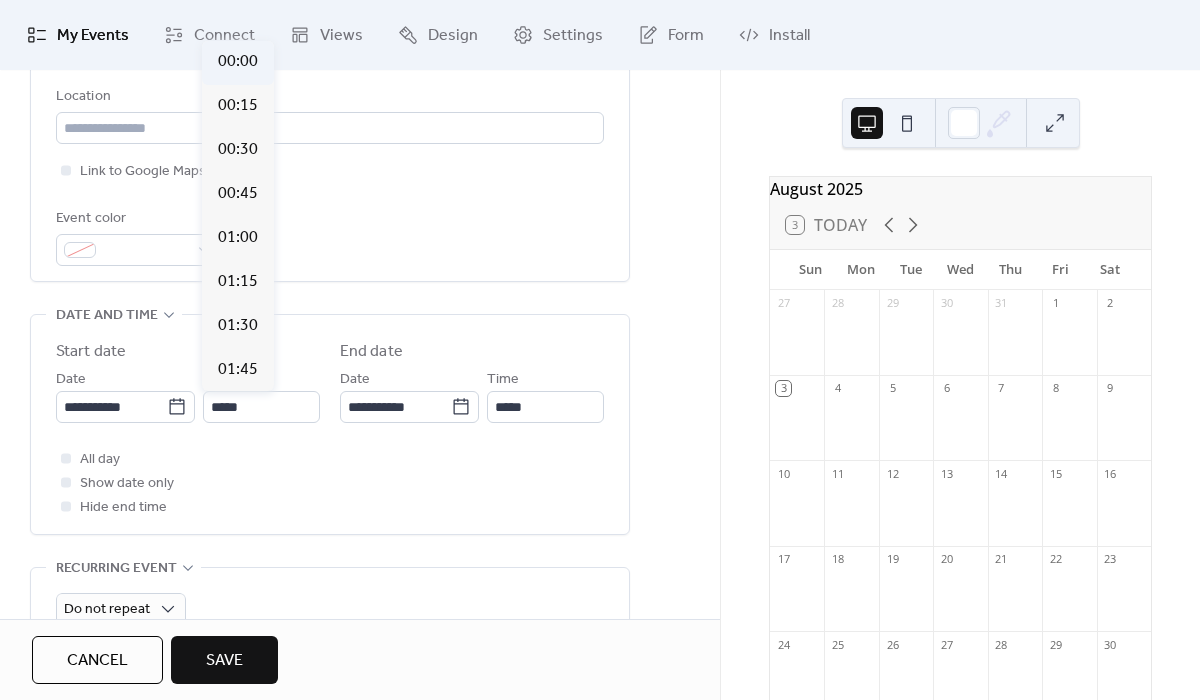 type on "*****" 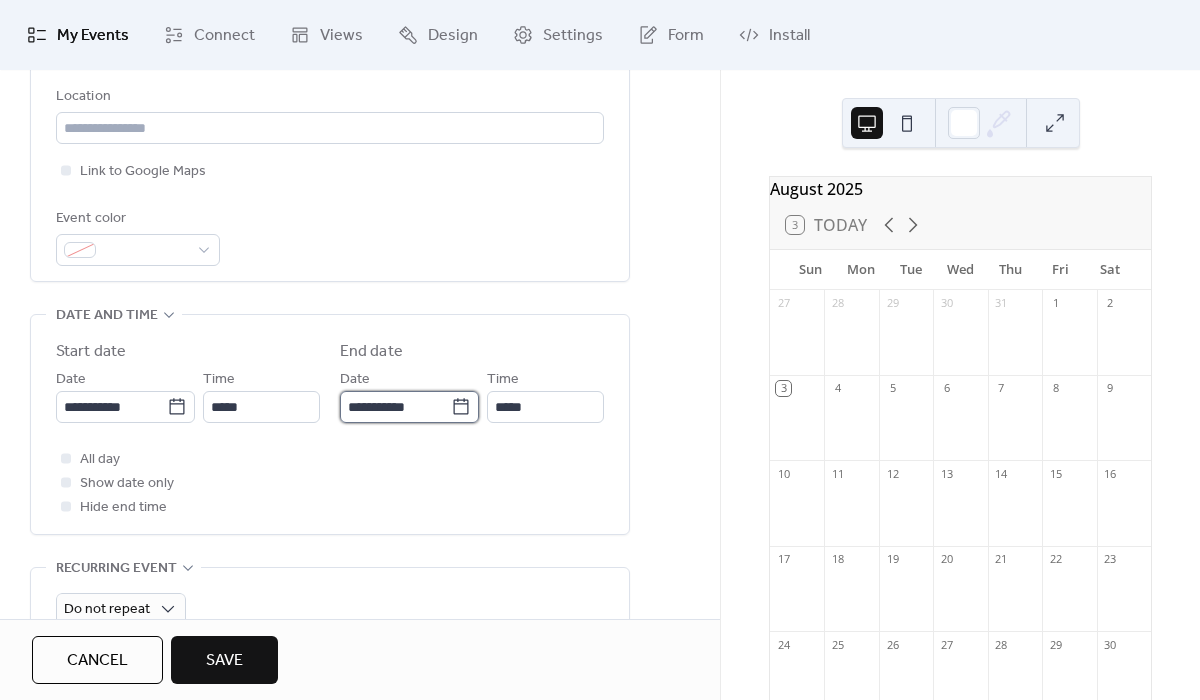 click on "**********" at bounding box center (395, 407) 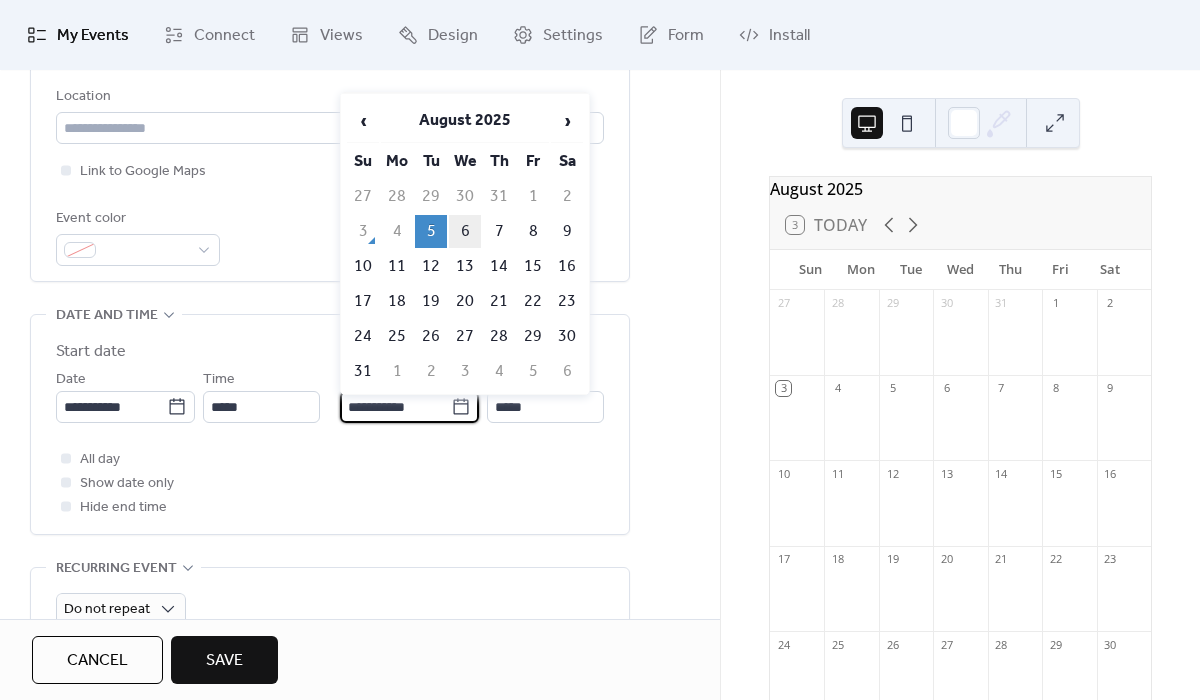 click on "6" at bounding box center (465, 231) 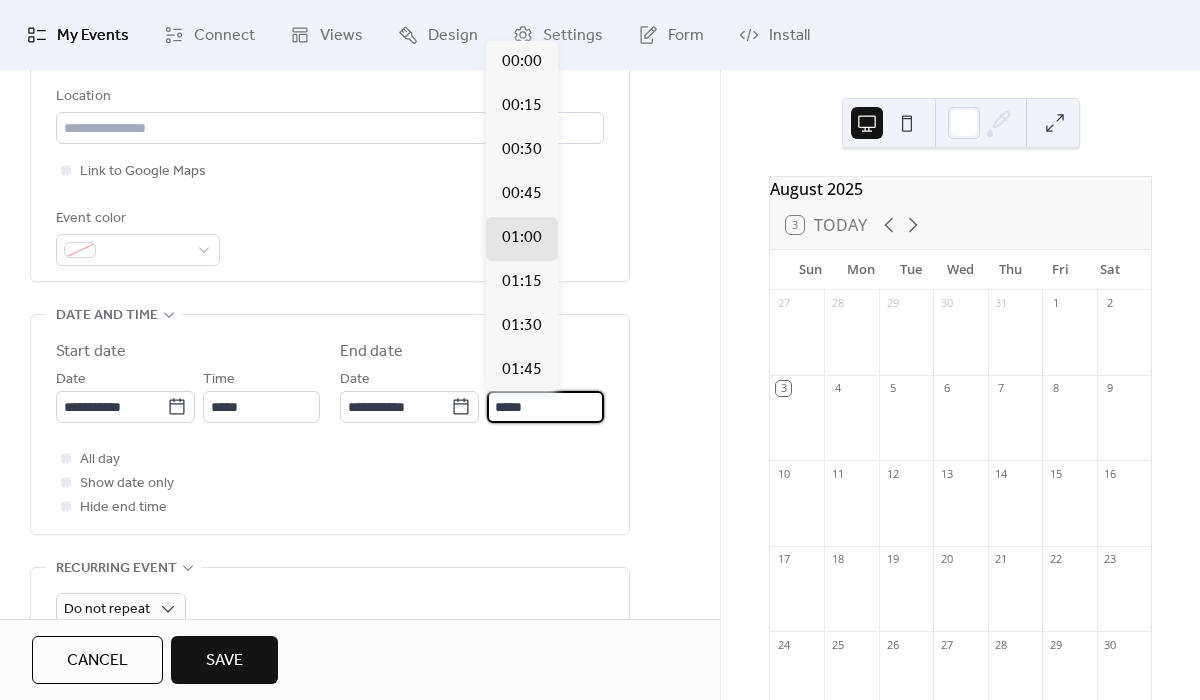 click on "*****" at bounding box center [545, 407] 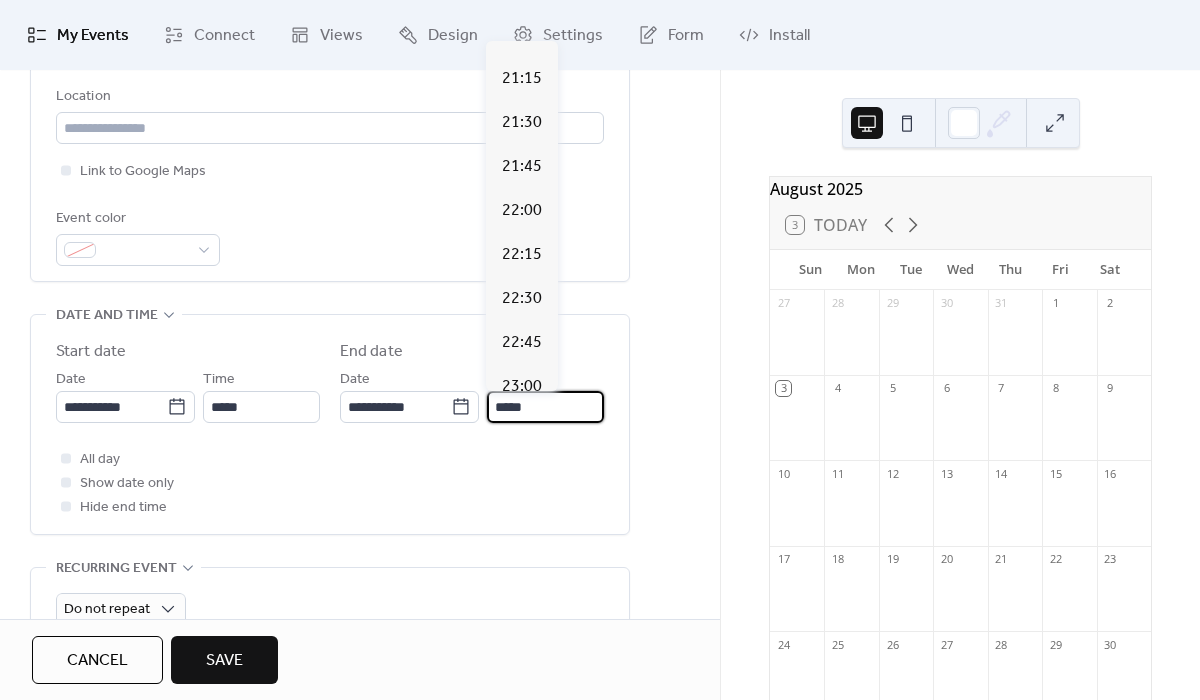 scroll, scrollTop: 4066, scrollLeft: 0, axis: vertical 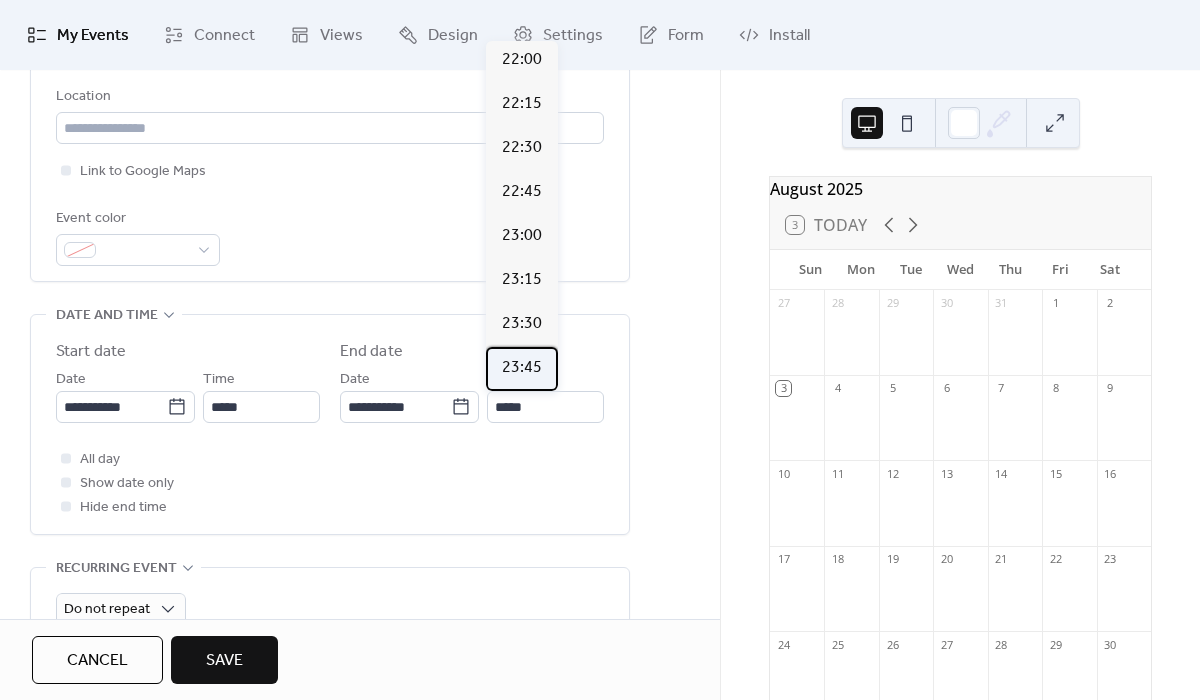 click on "23:45" at bounding box center (522, 368) 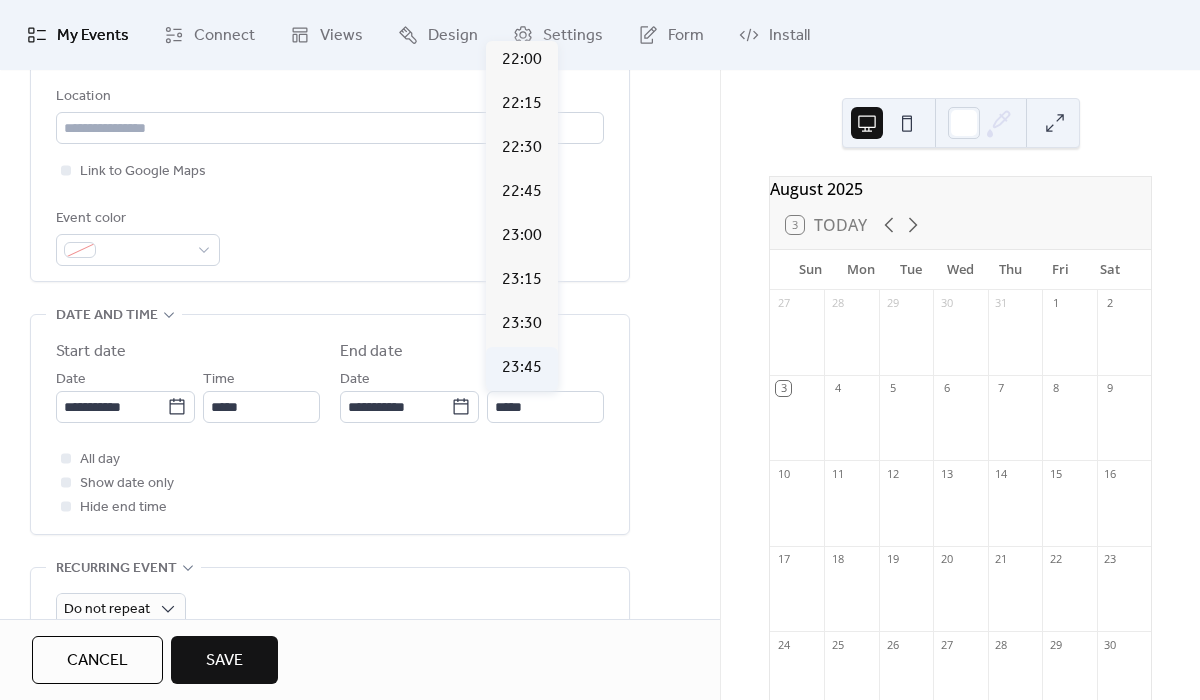 type on "*****" 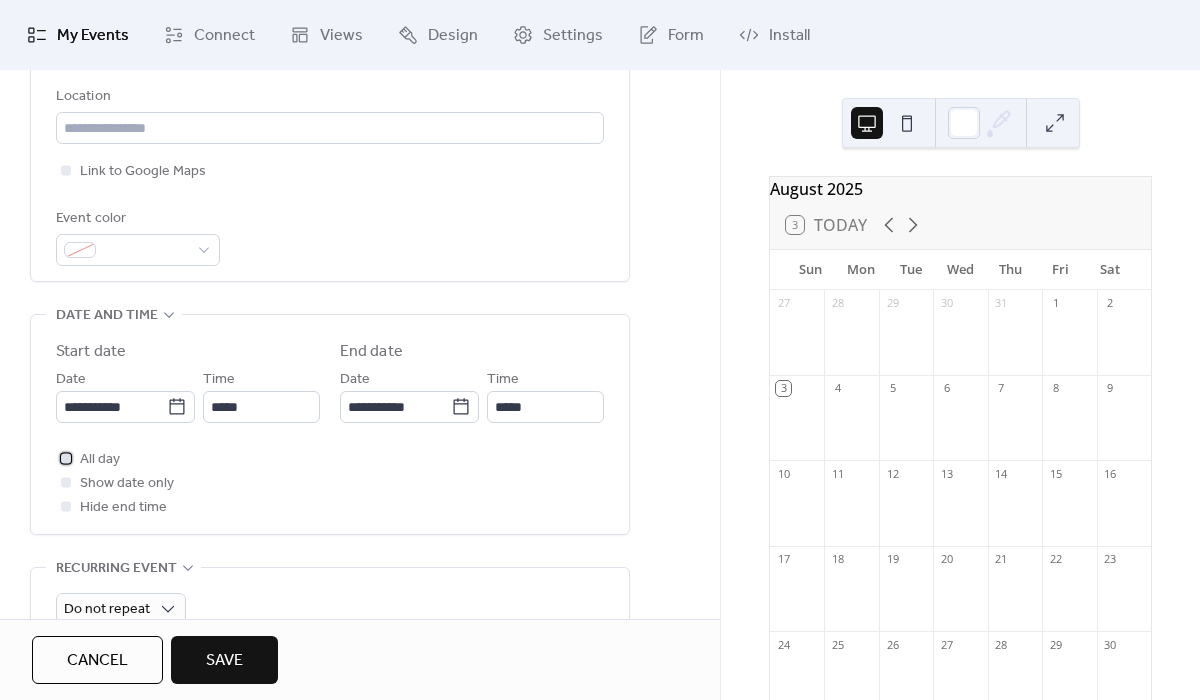 click on "All day" at bounding box center (100, 460) 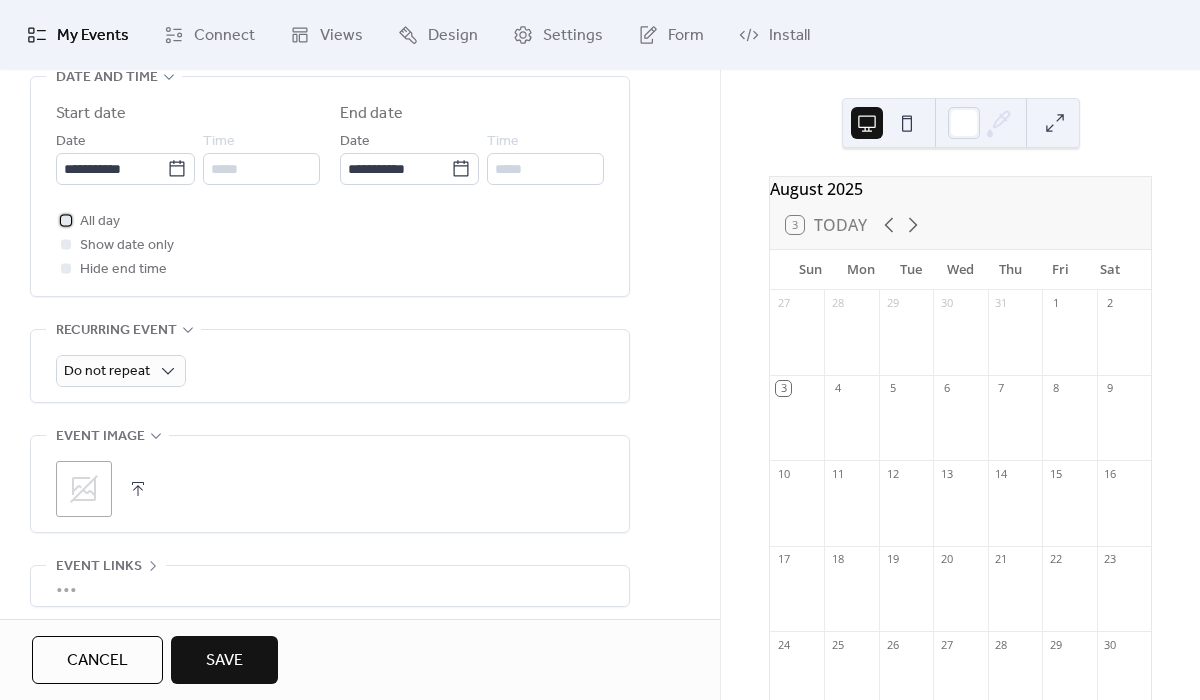 scroll, scrollTop: 782, scrollLeft: 0, axis: vertical 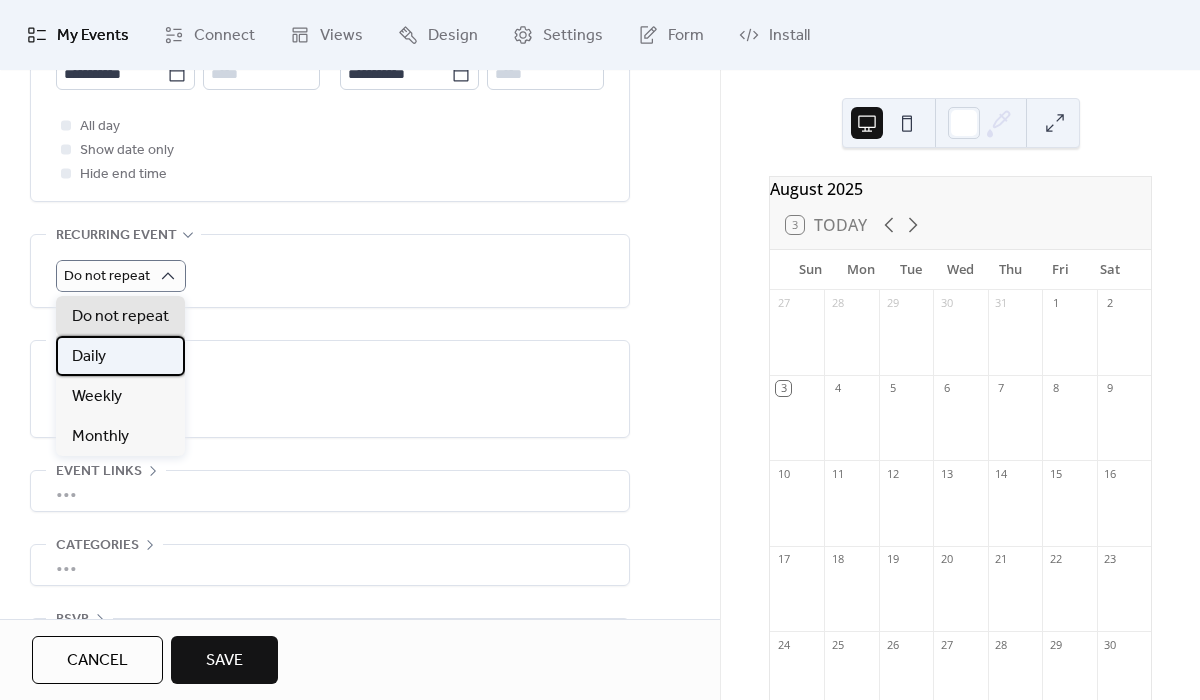 click on "Daily" at bounding box center [120, 356] 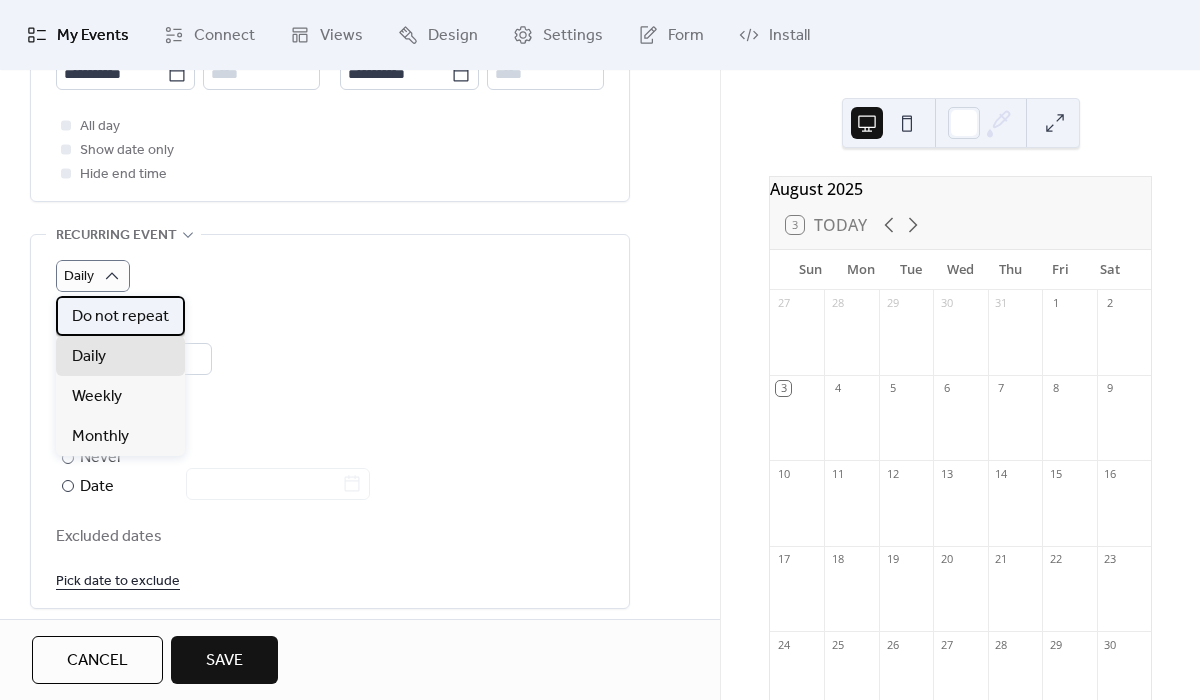 click on "Do not repeat" at bounding box center (120, 316) 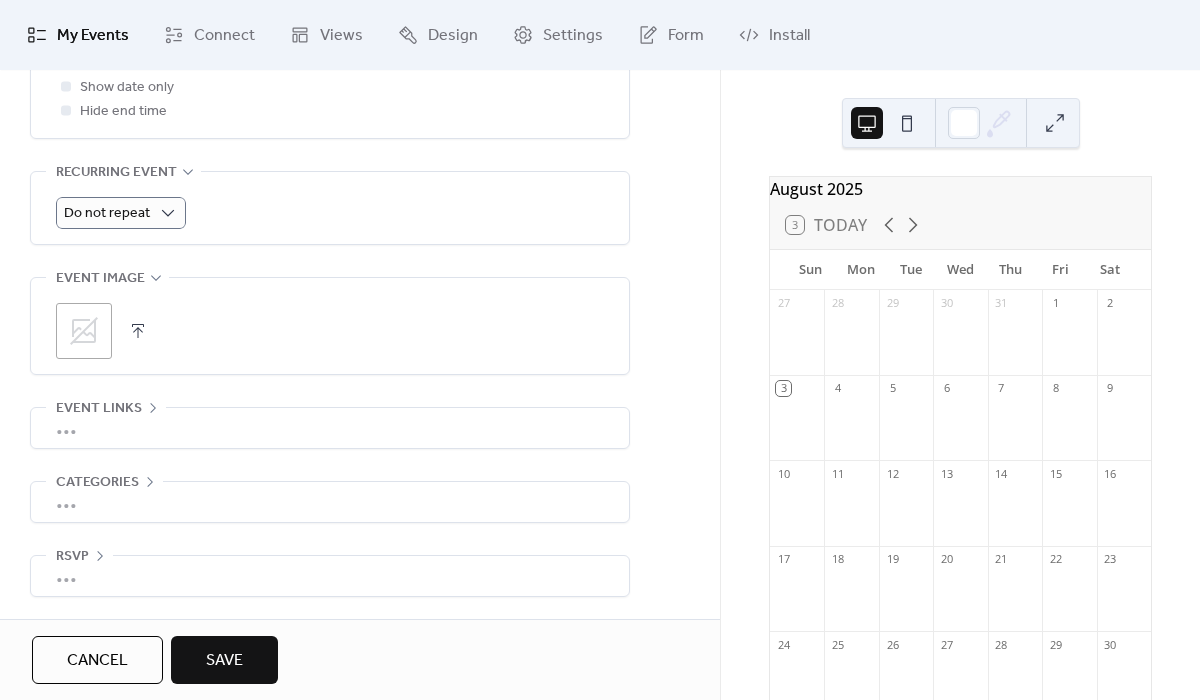 scroll, scrollTop: 0, scrollLeft: 0, axis: both 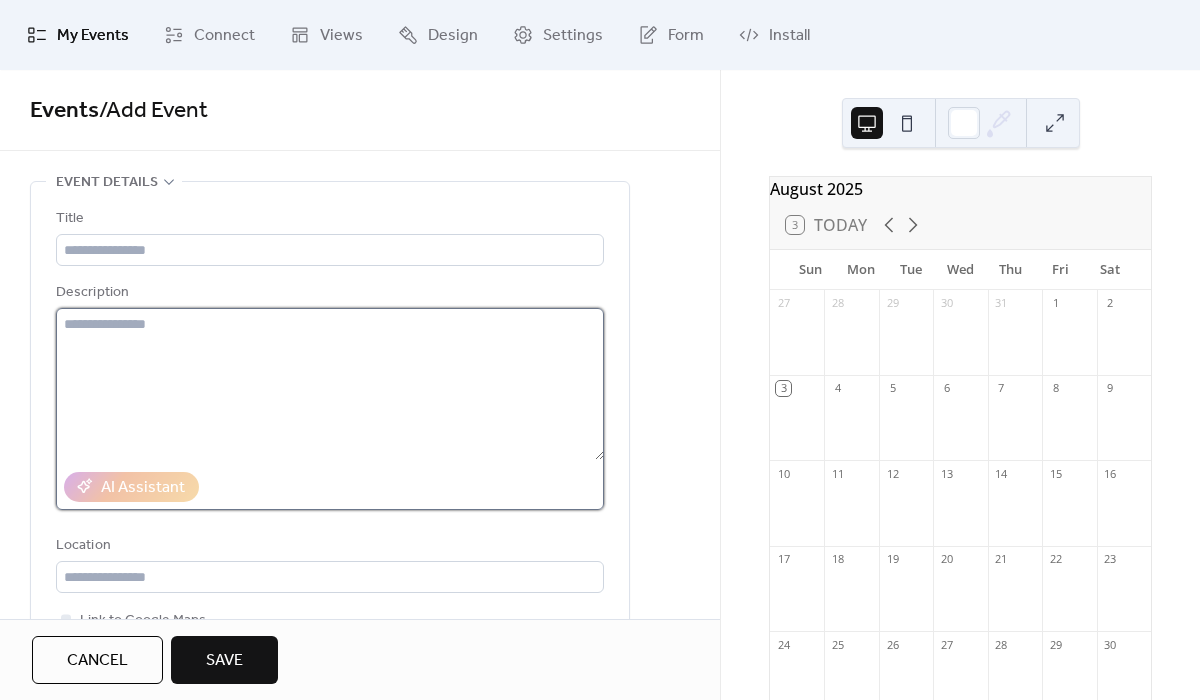 click at bounding box center (330, 384) 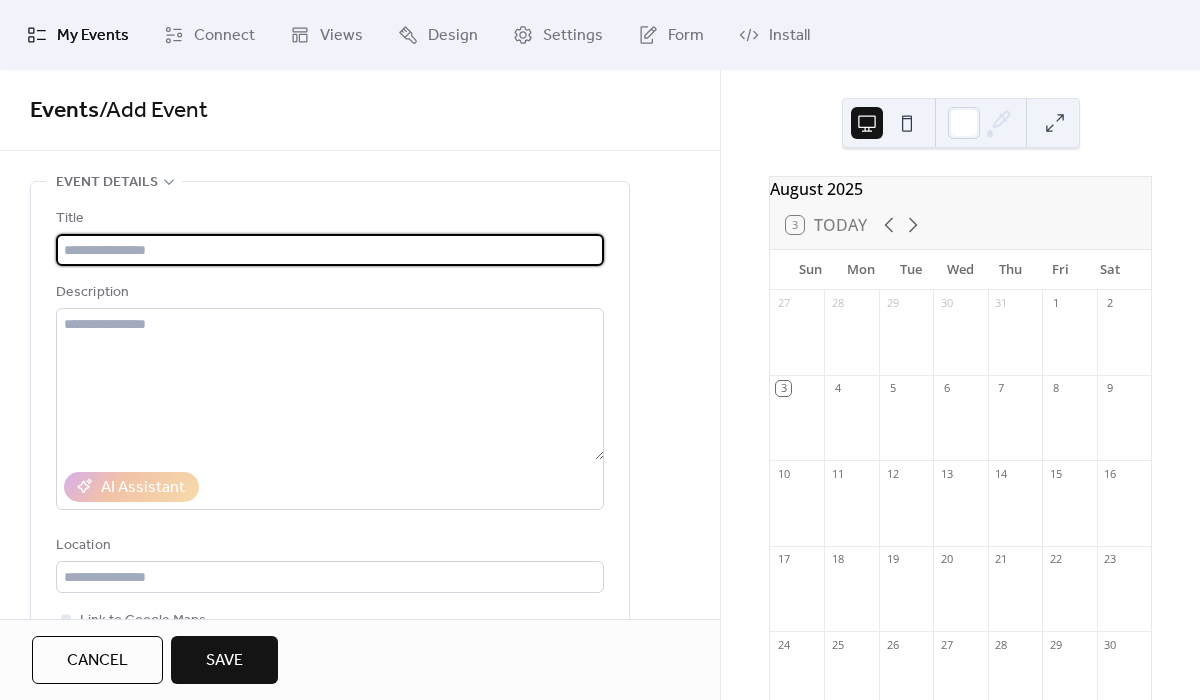 click at bounding box center [330, 250] 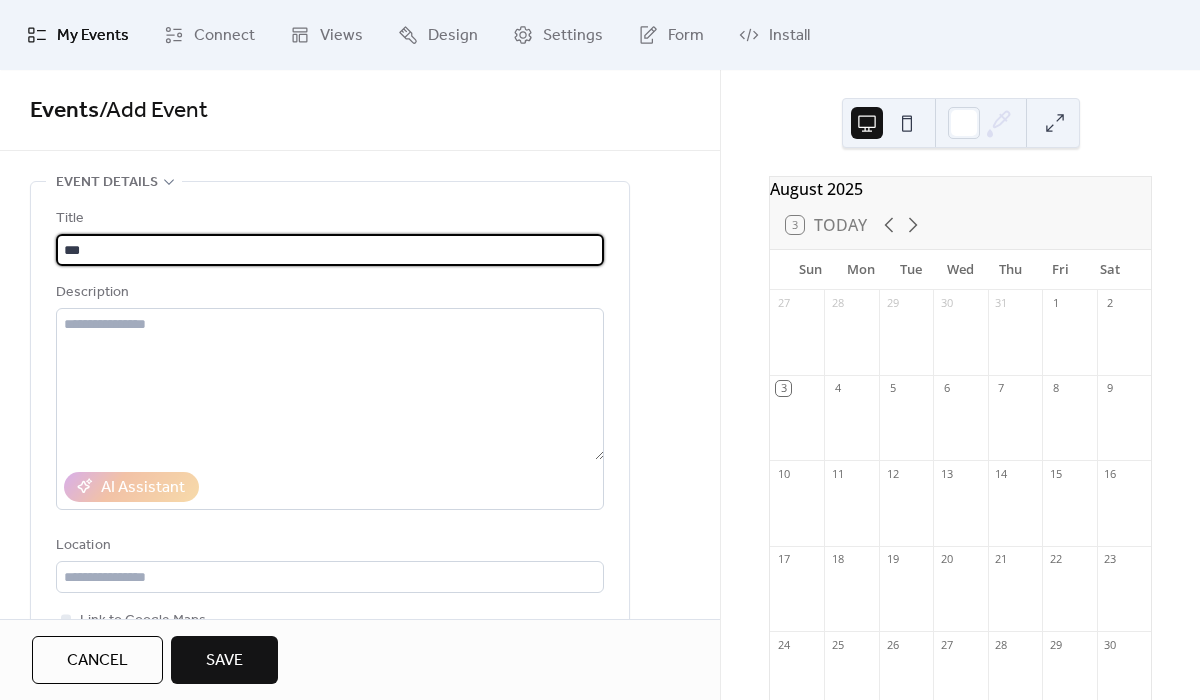 type on "***" 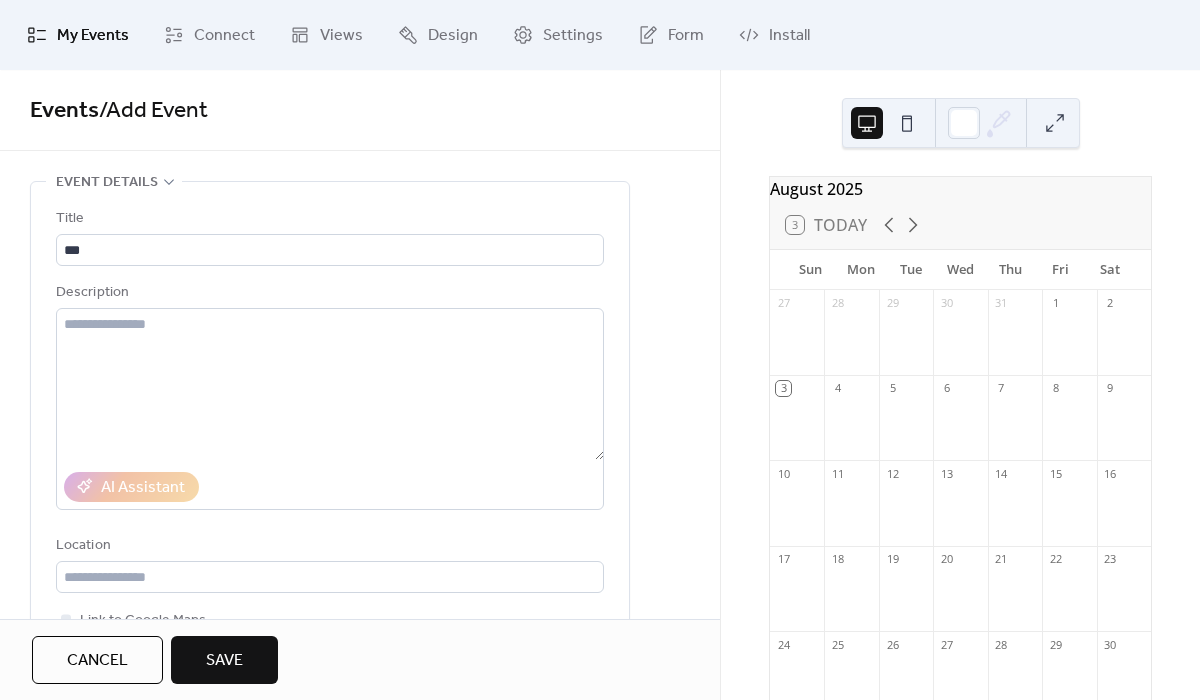 click on "Save" at bounding box center [224, 661] 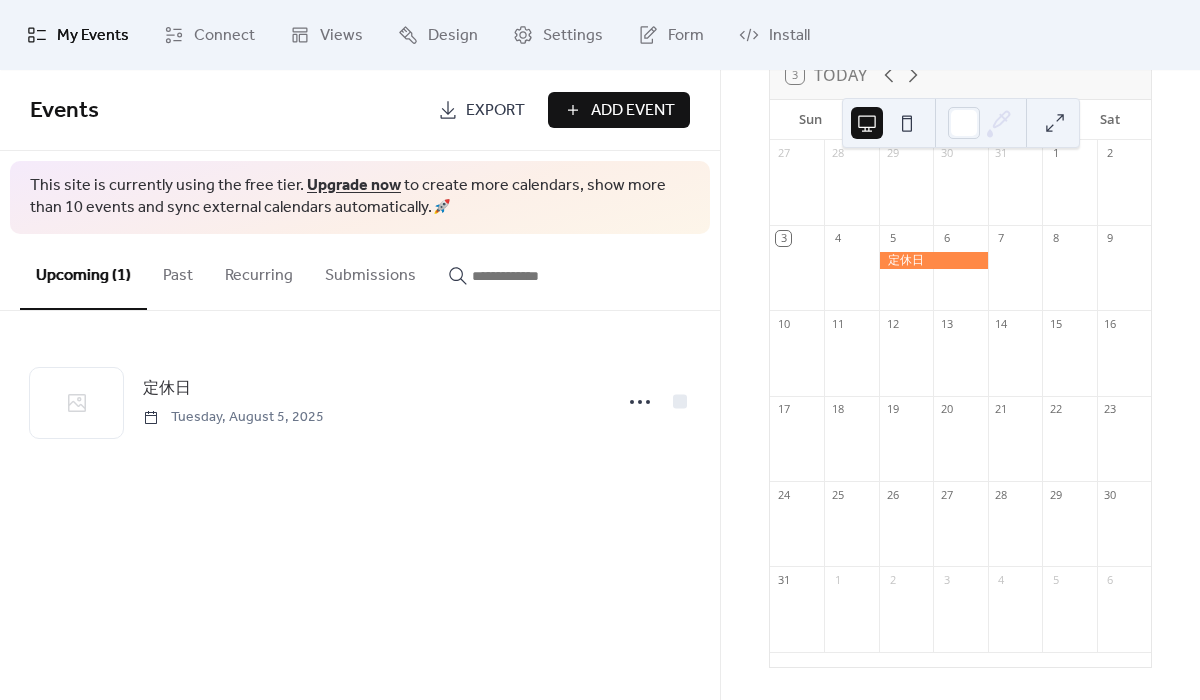 scroll, scrollTop: 0, scrollLeft: 0, axis: both 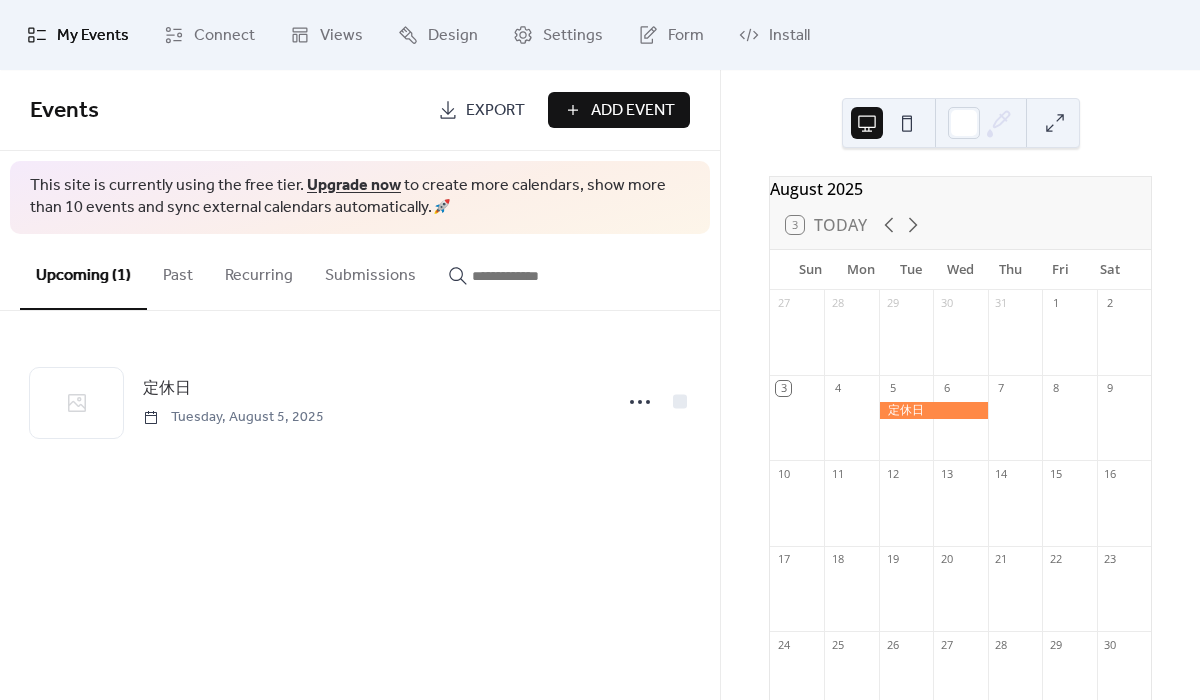 click at bounding box center [907, 123] 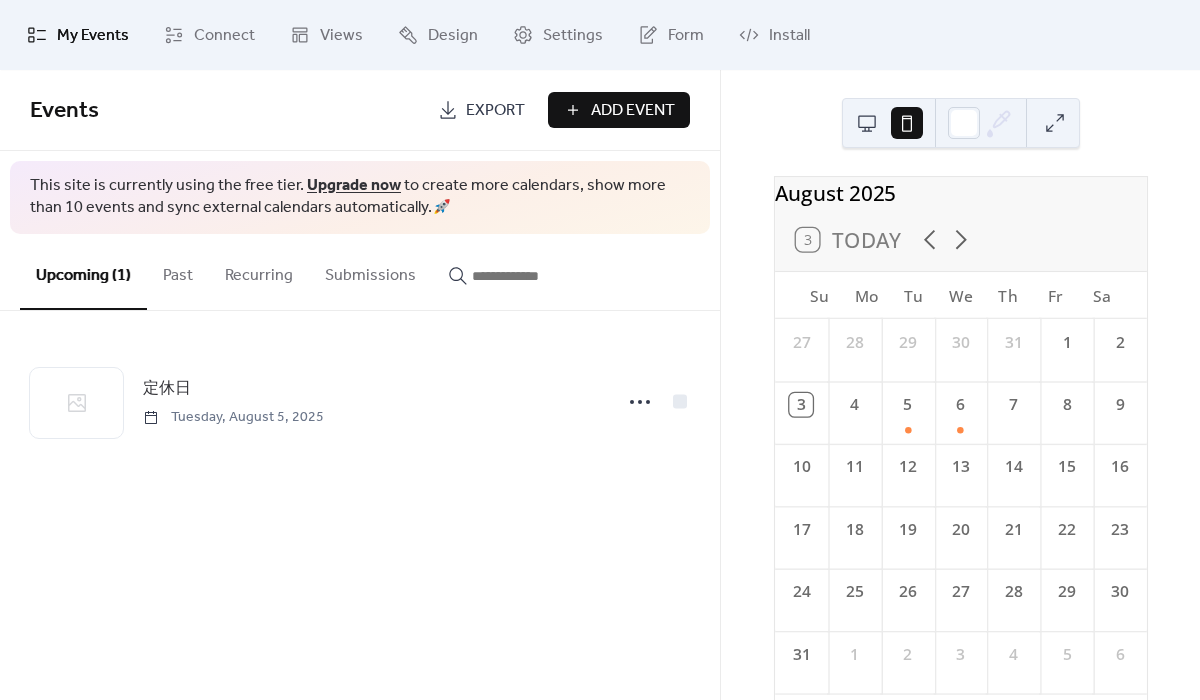 scroll, scrollTop: 30, scrollLeft: 0, axis: vertical 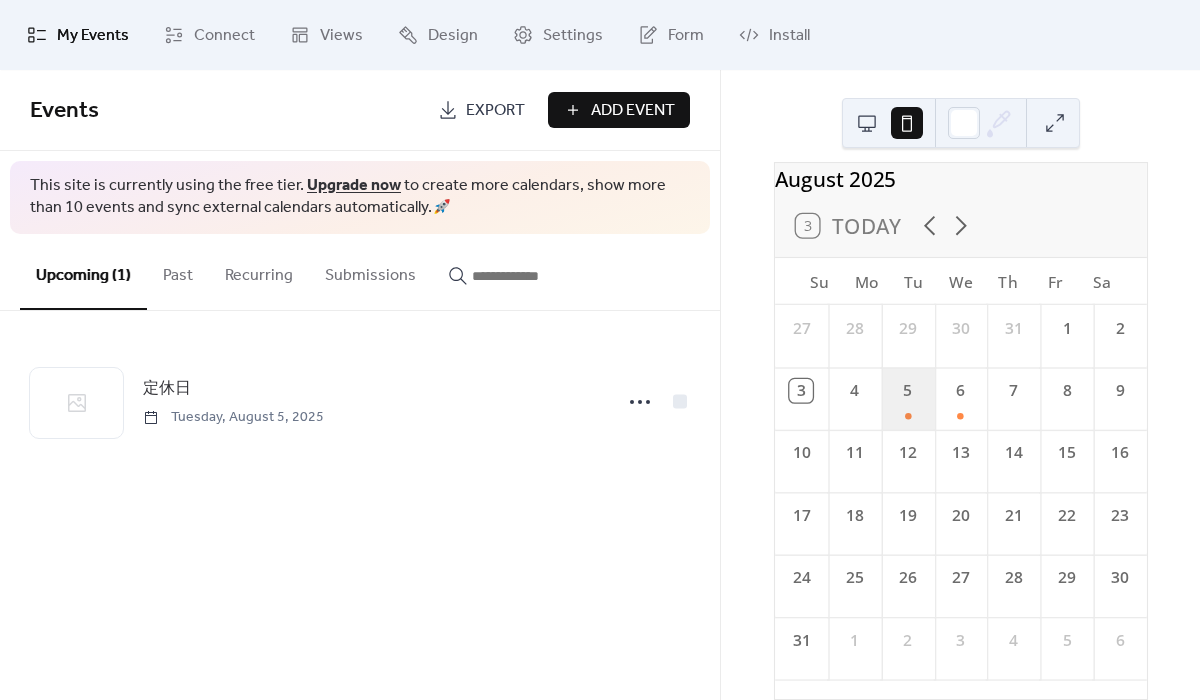 click on "5" at bounding box center [907, 398] 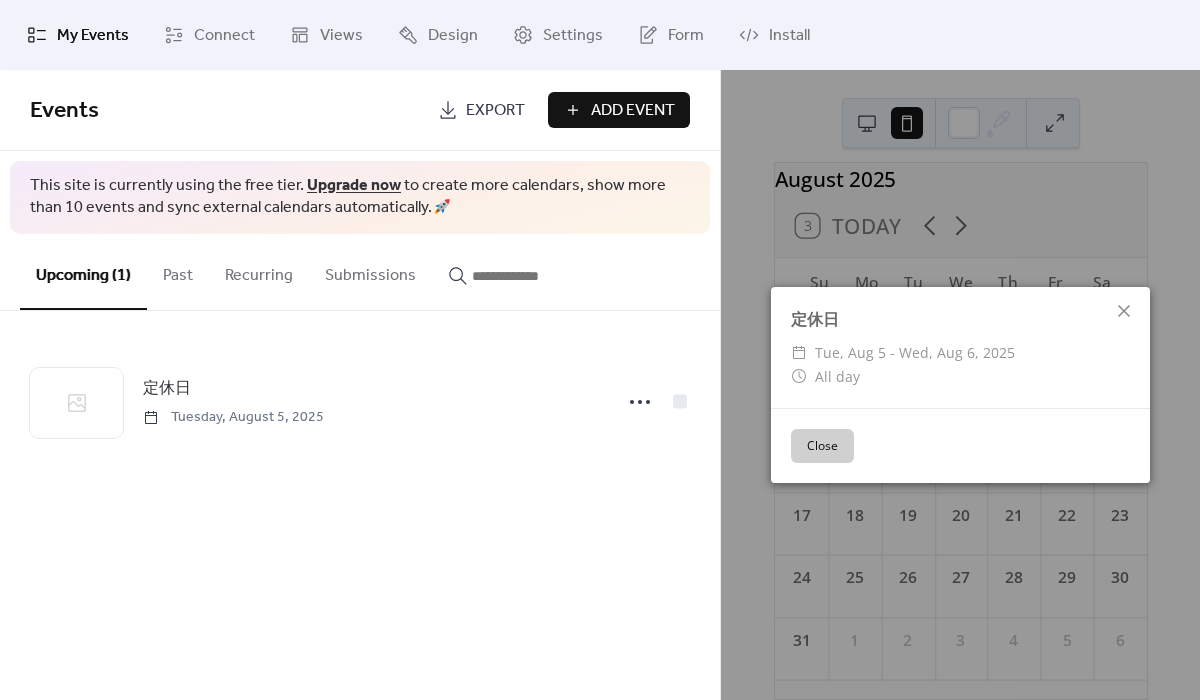 click on "Close" at bounding box center (822, 446) 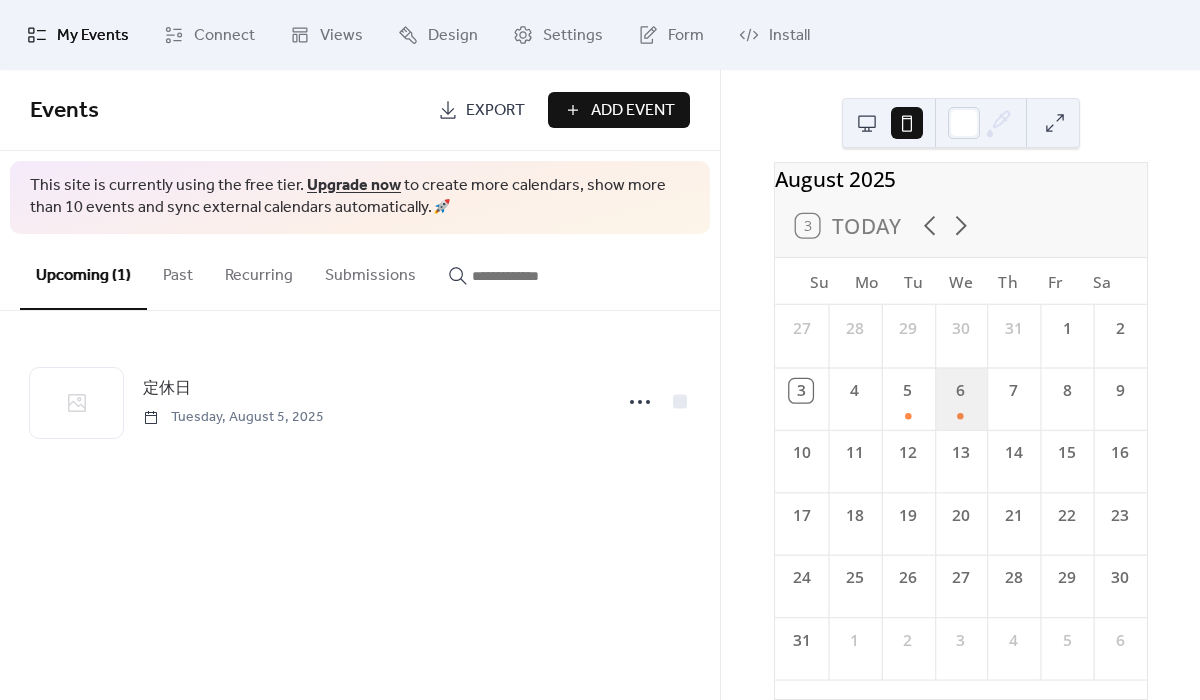 click on "6" at bounding box center [960, 398] 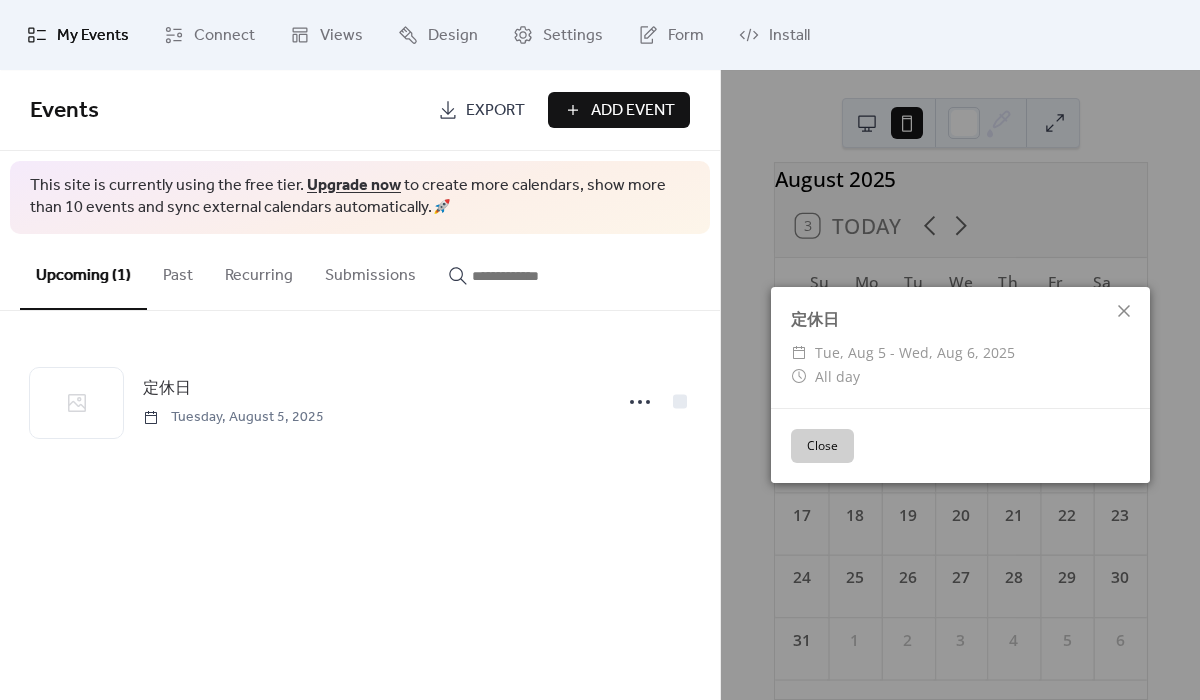 click on "Close" at bounding box center [822, 446] 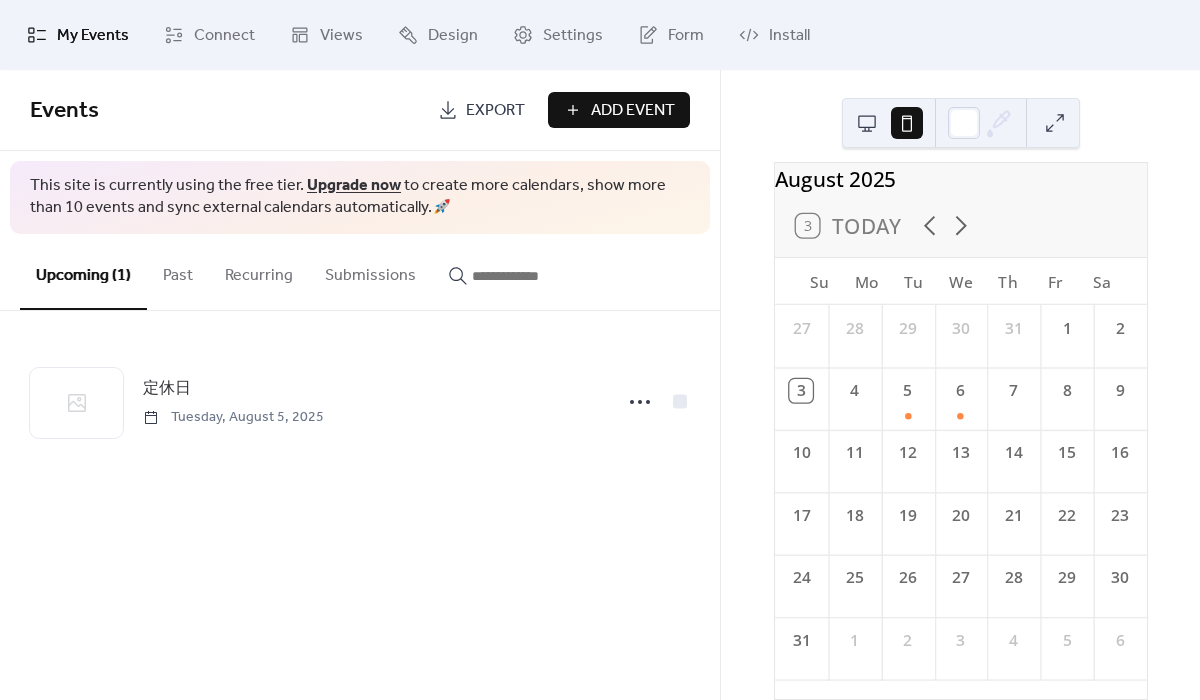 click on "Past" at bounding box center [178, 271] 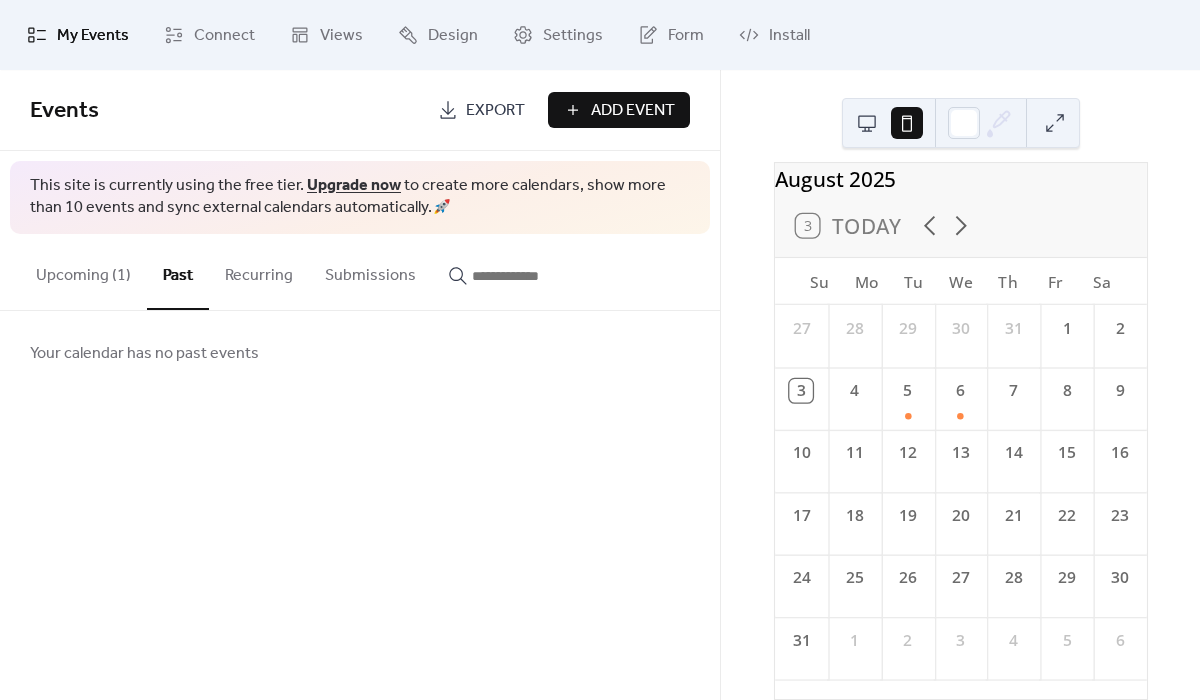 click on "Upcoming (1)" at bounding box center [83, 271] 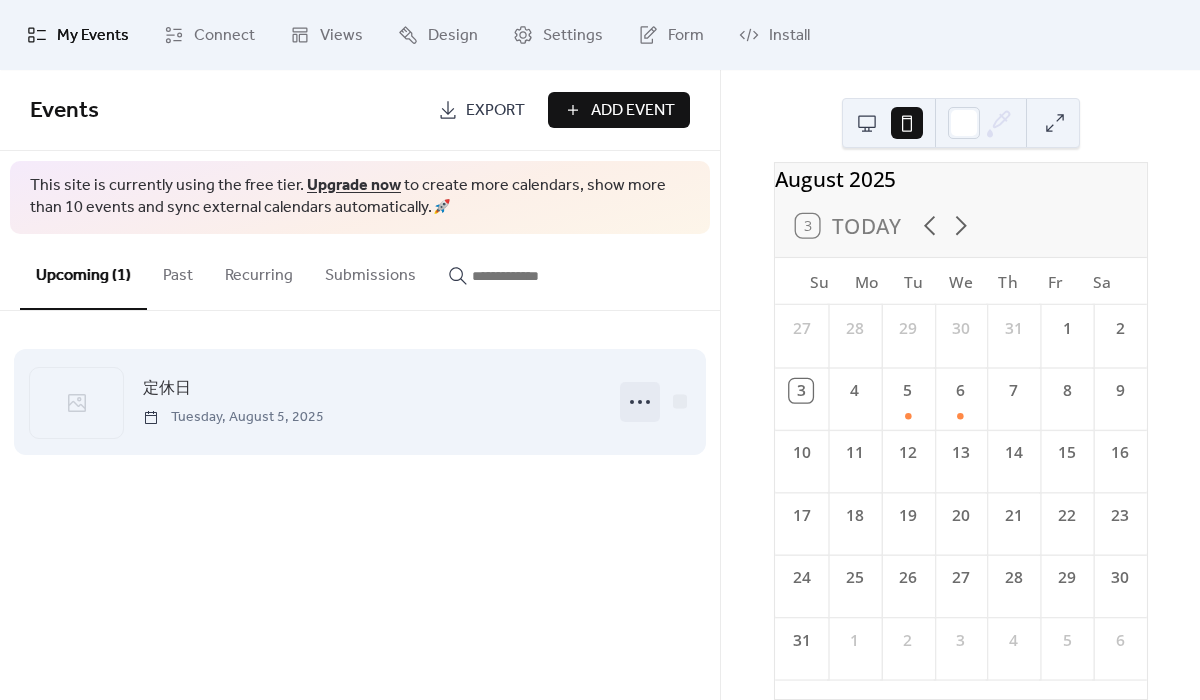 click 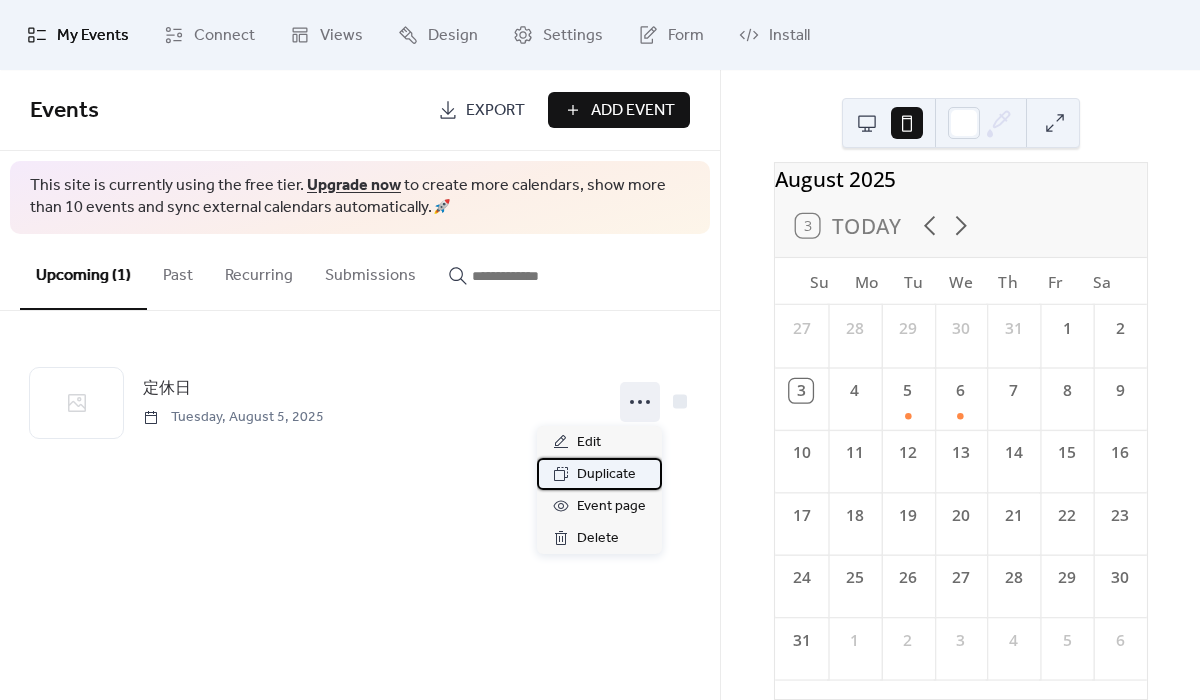 click on "Duplicate" at bounding box center (606, 475) 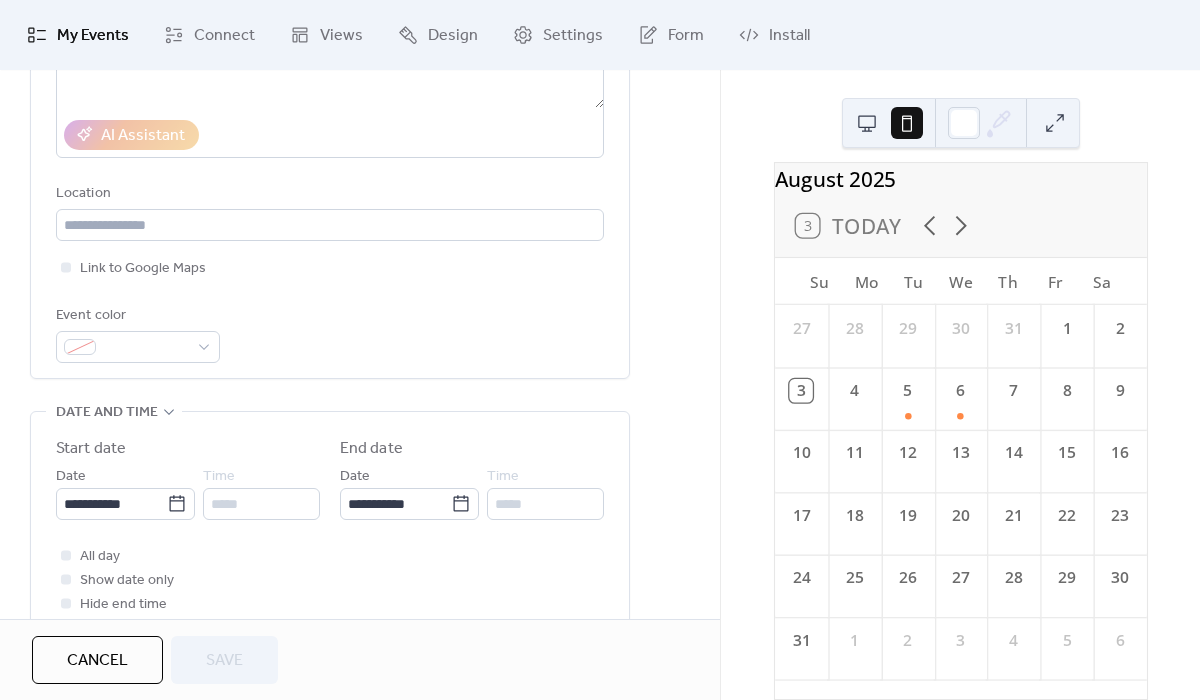 scroll, scrollTop: 354, scrollLeft: 0, axis: vertical 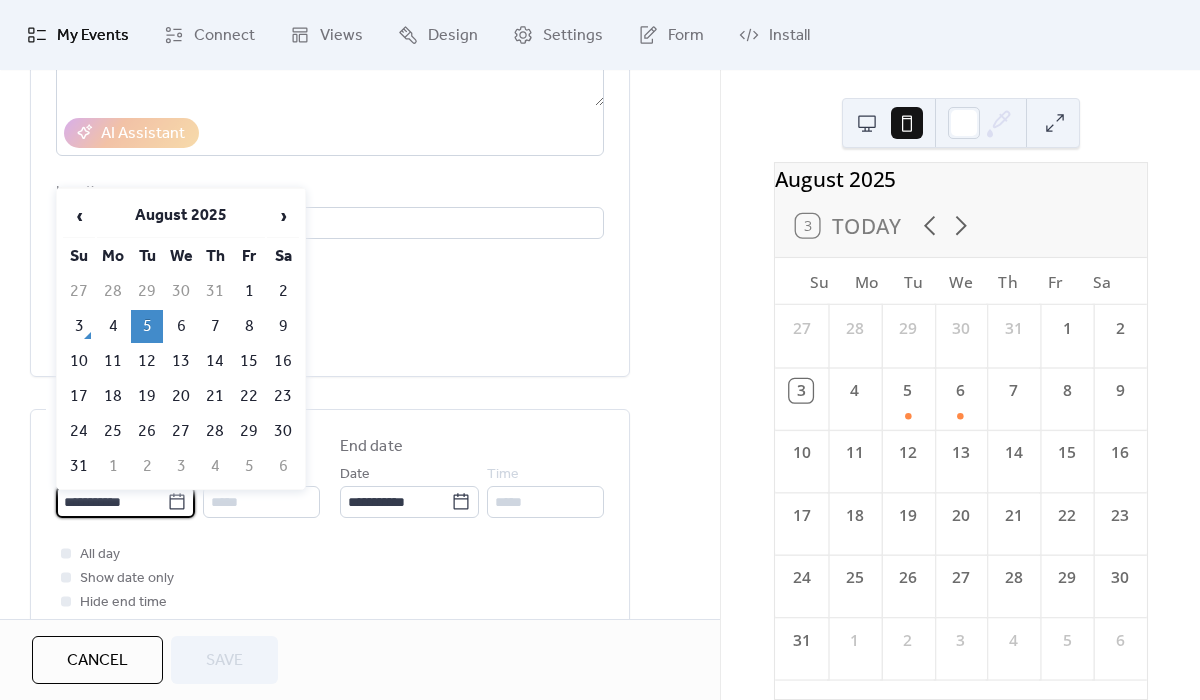 click on "**********" at bounding box center [111, 502] 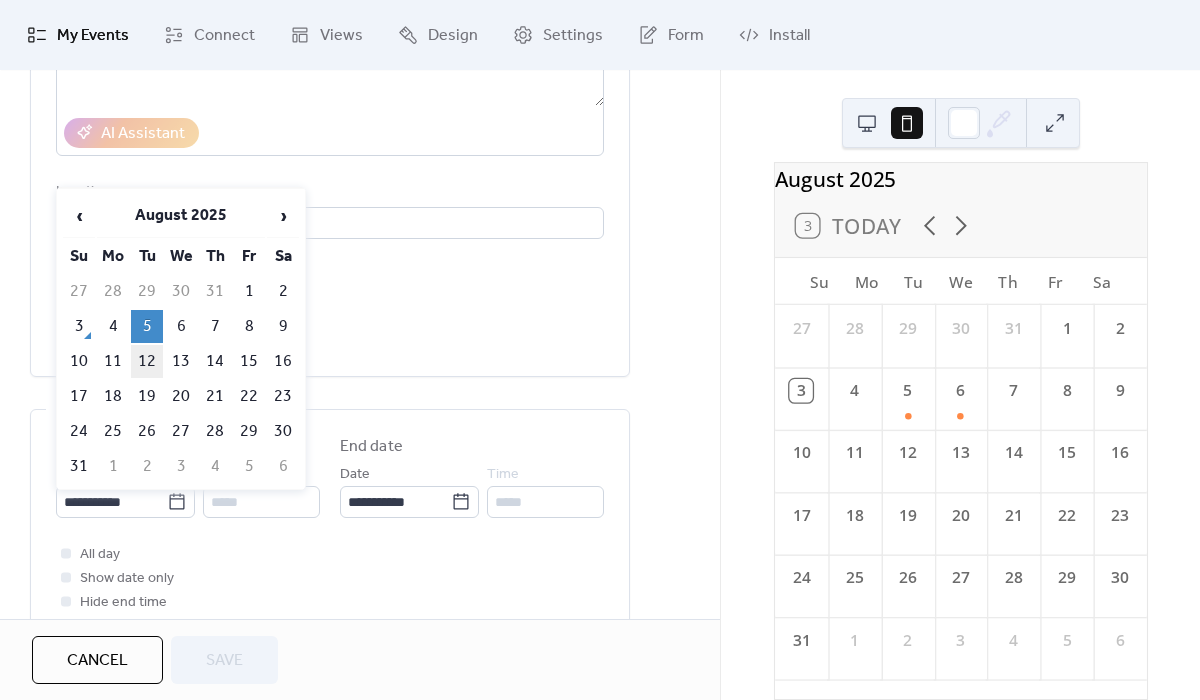 click on "12" at bounding box center (147, 361) 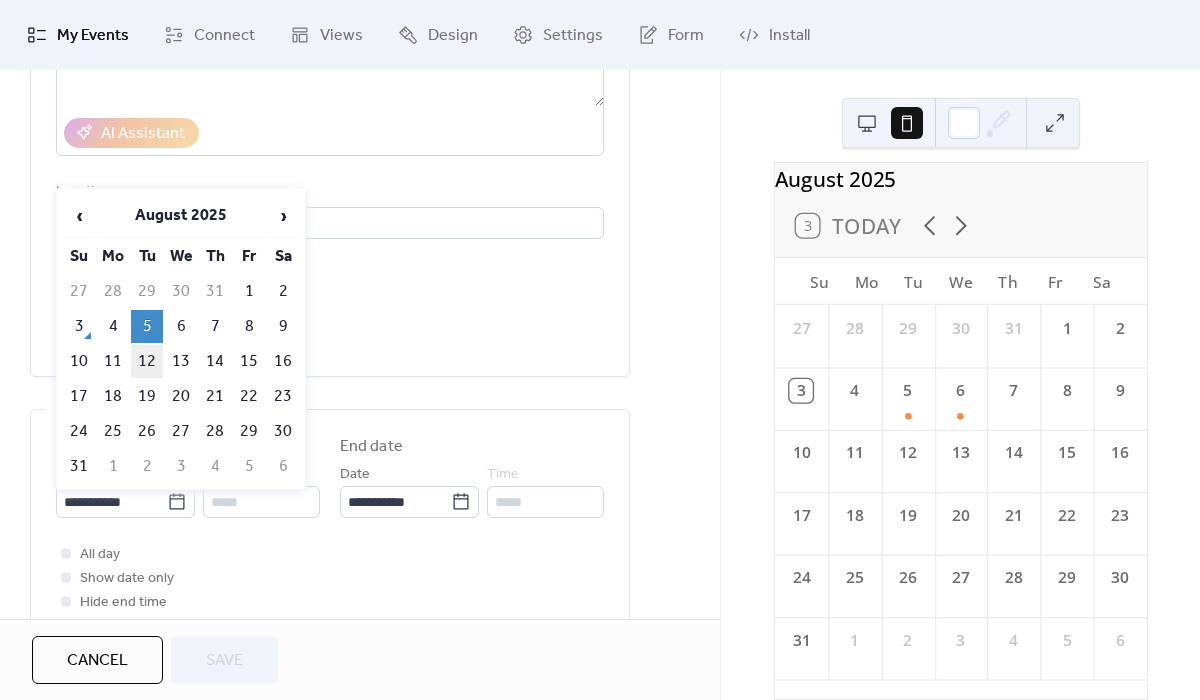 type on "**********" 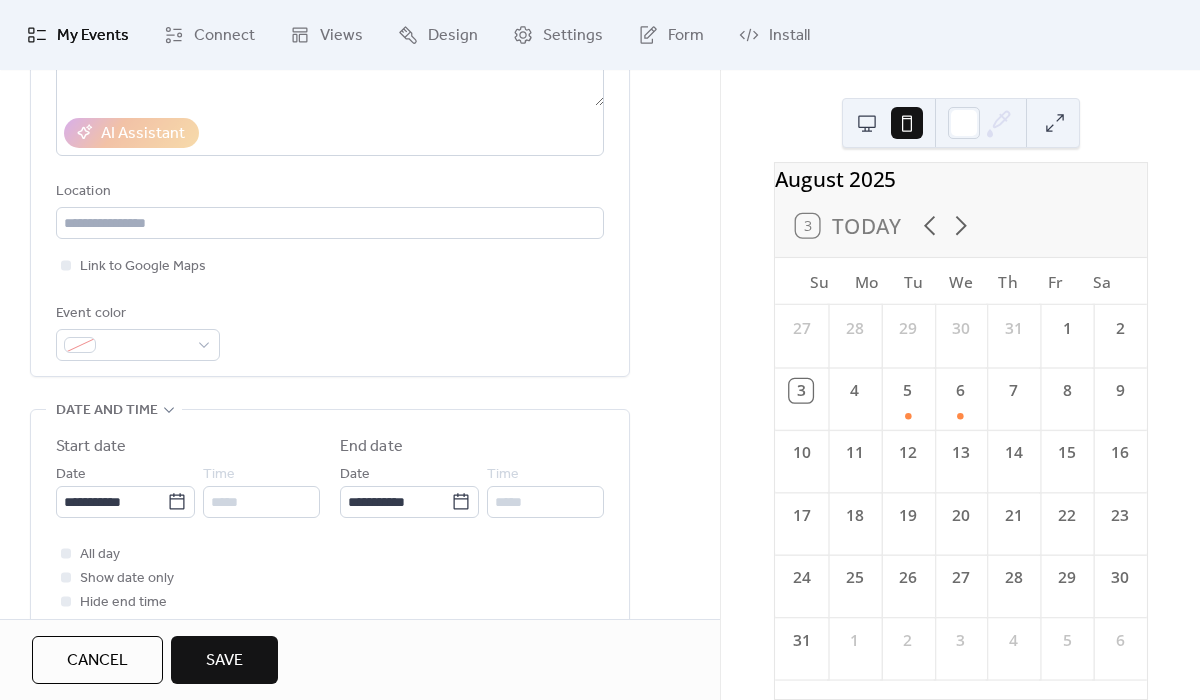 click on "Save" at bounding box center [224, 661] 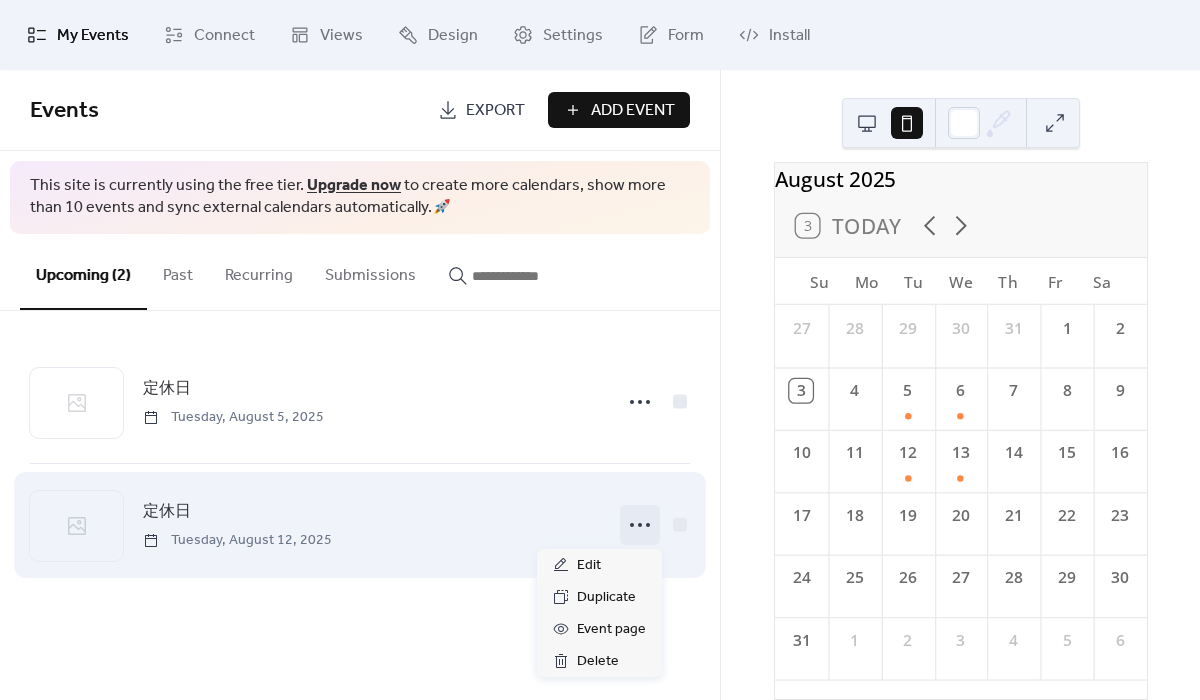click 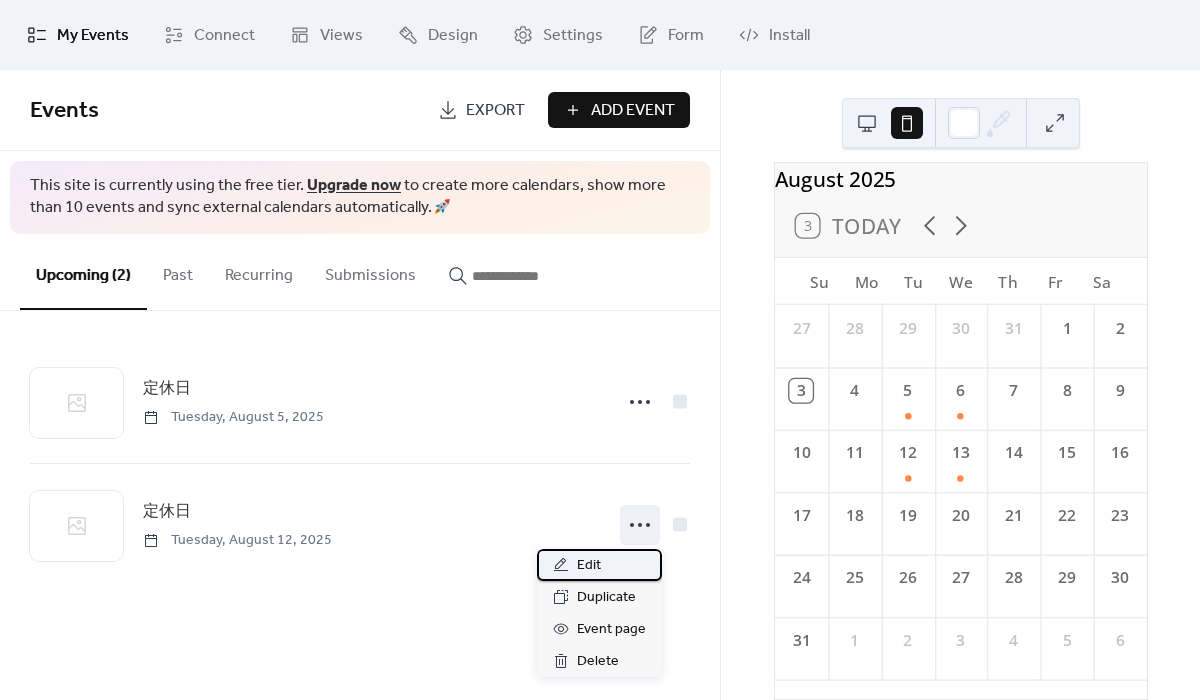click on "Edit" at bounding box center [599, 565] 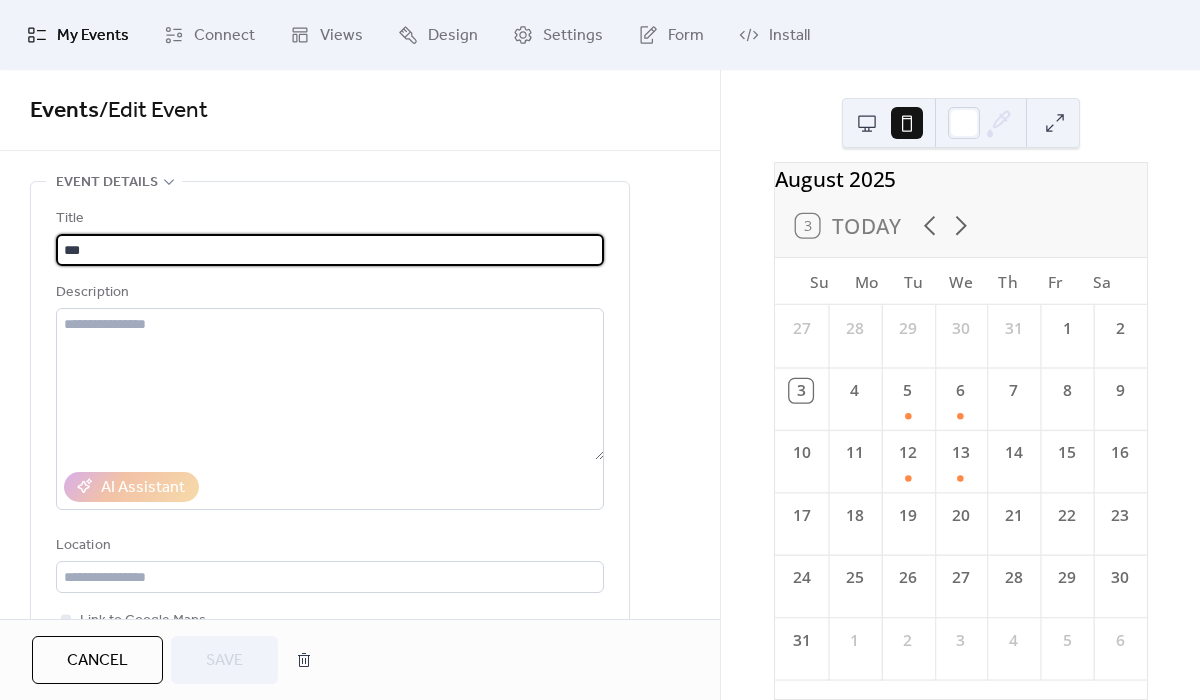 click on "Cancel" at bounding box center [97, 660] 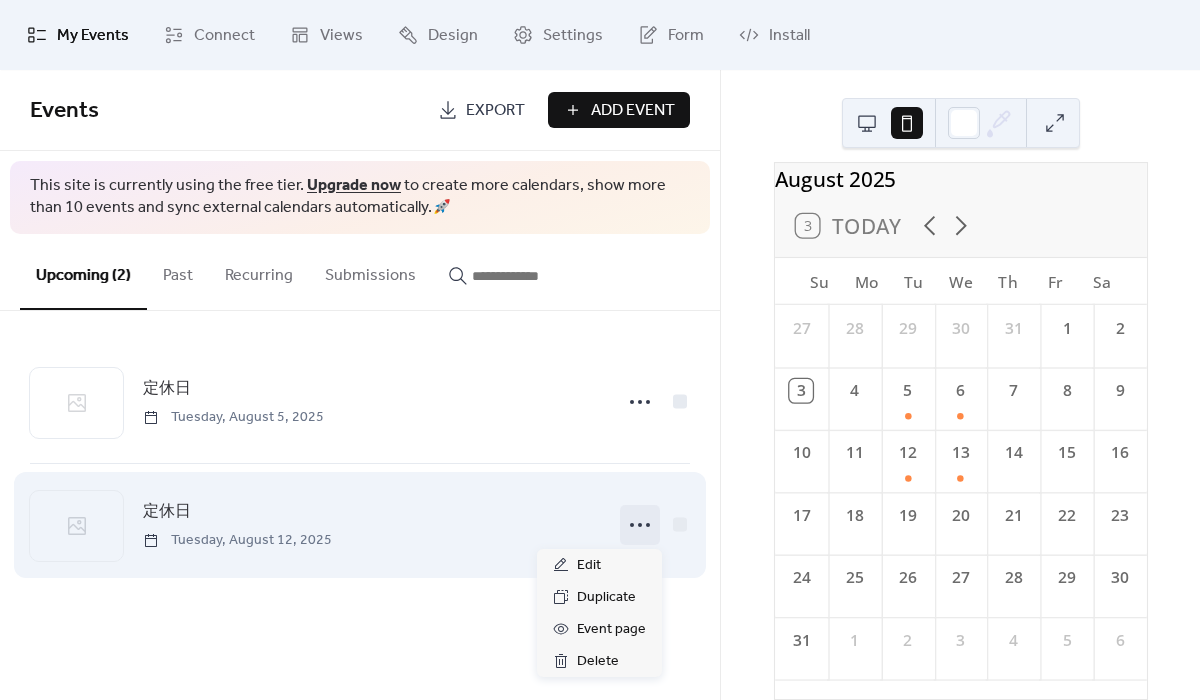 click 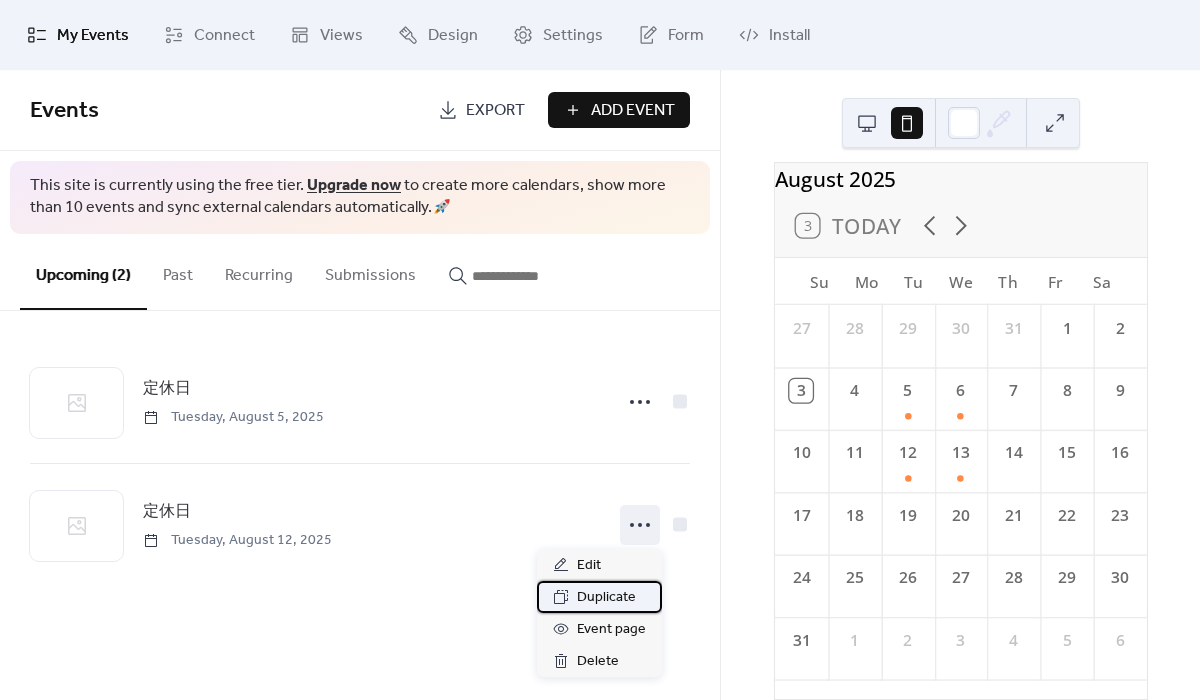 click on "Duplicate" at bounding box center [606, 598] 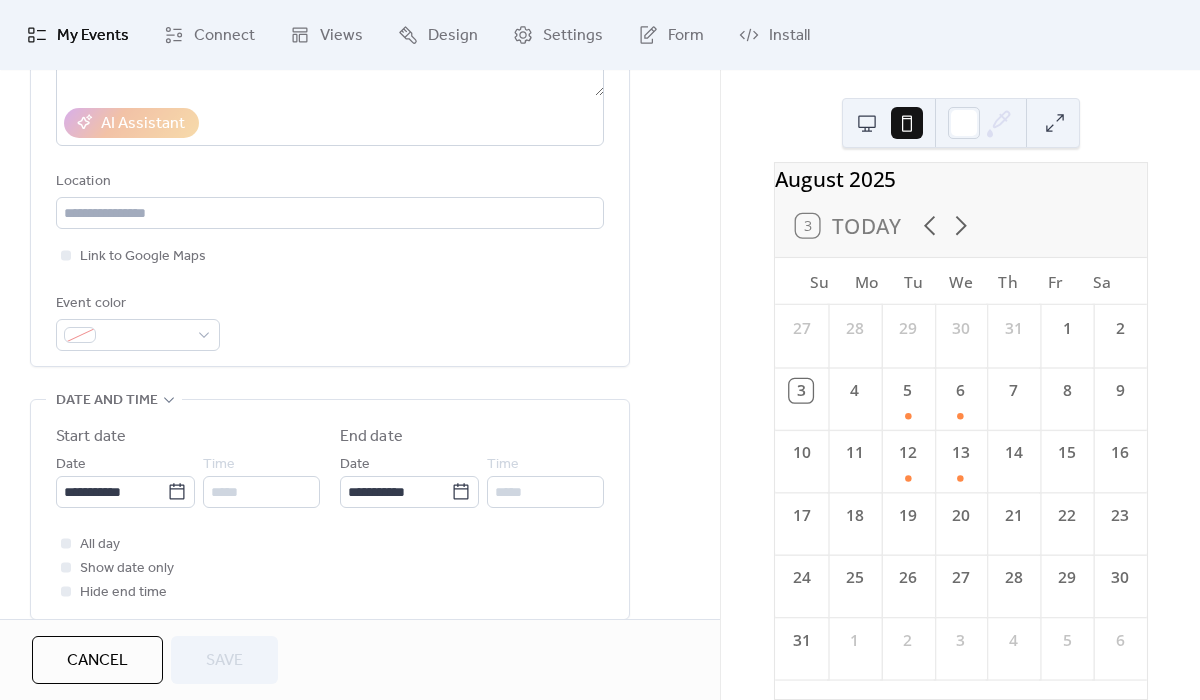 scroll, scrollTop: 386, scrollLeft: 0, axis: vertical 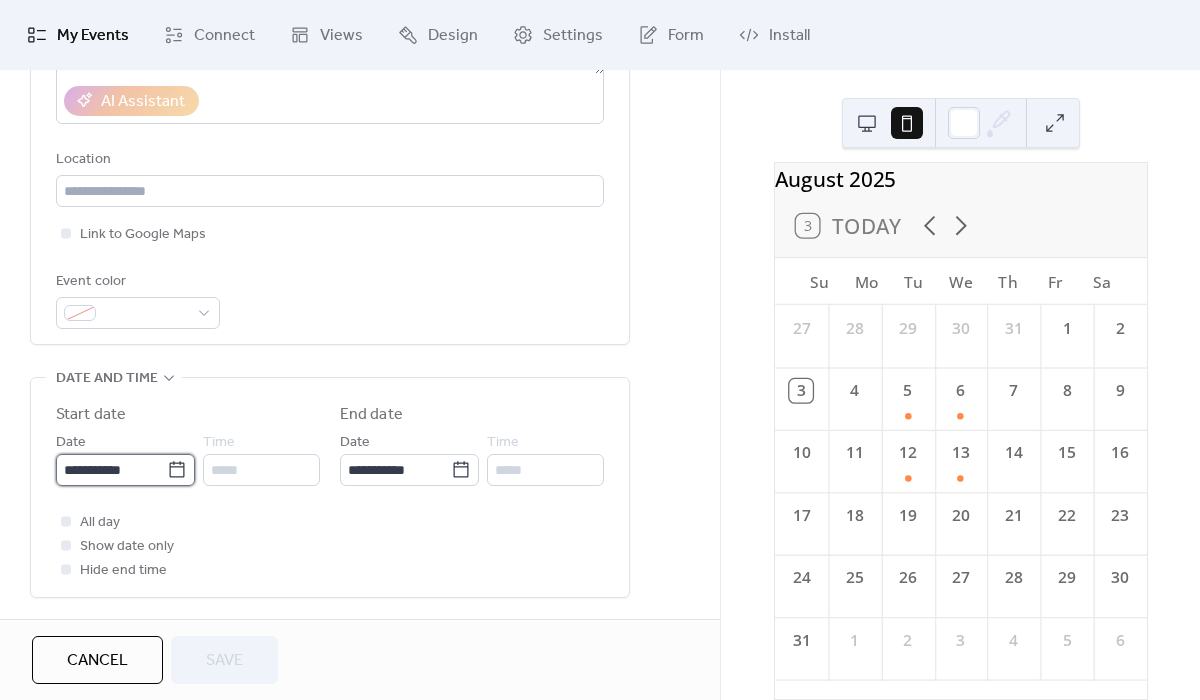 click on "**********" at bounding box center [111, 470] 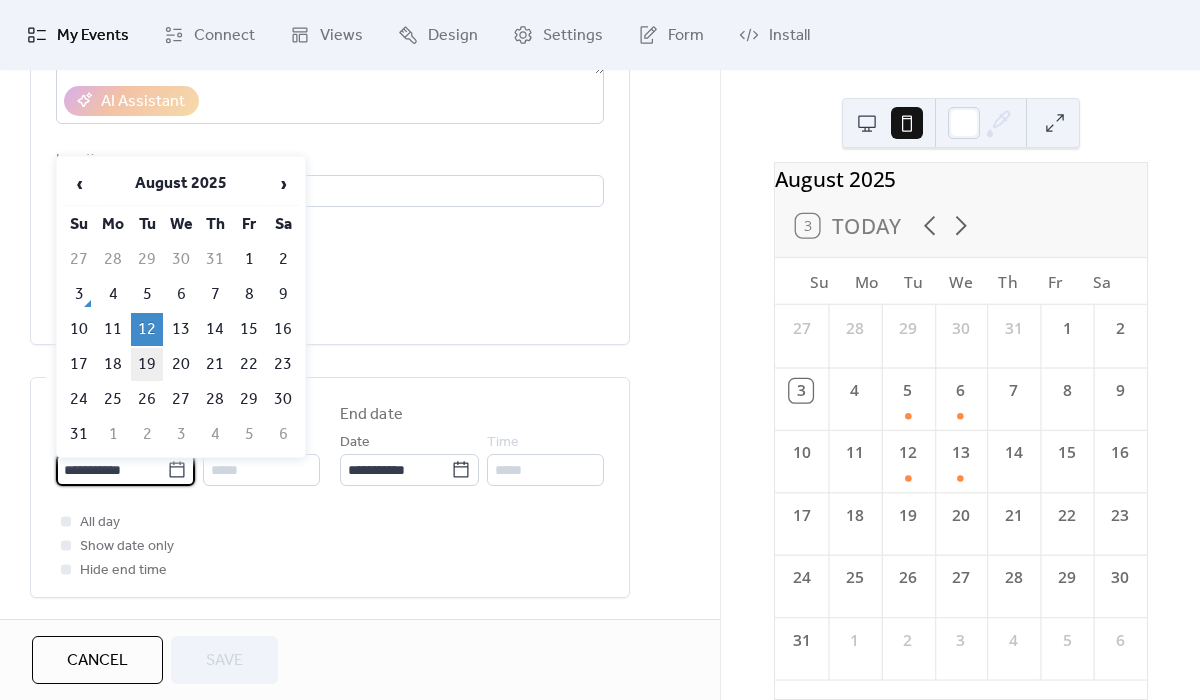 click on "19" at bounding box center (147, 364) 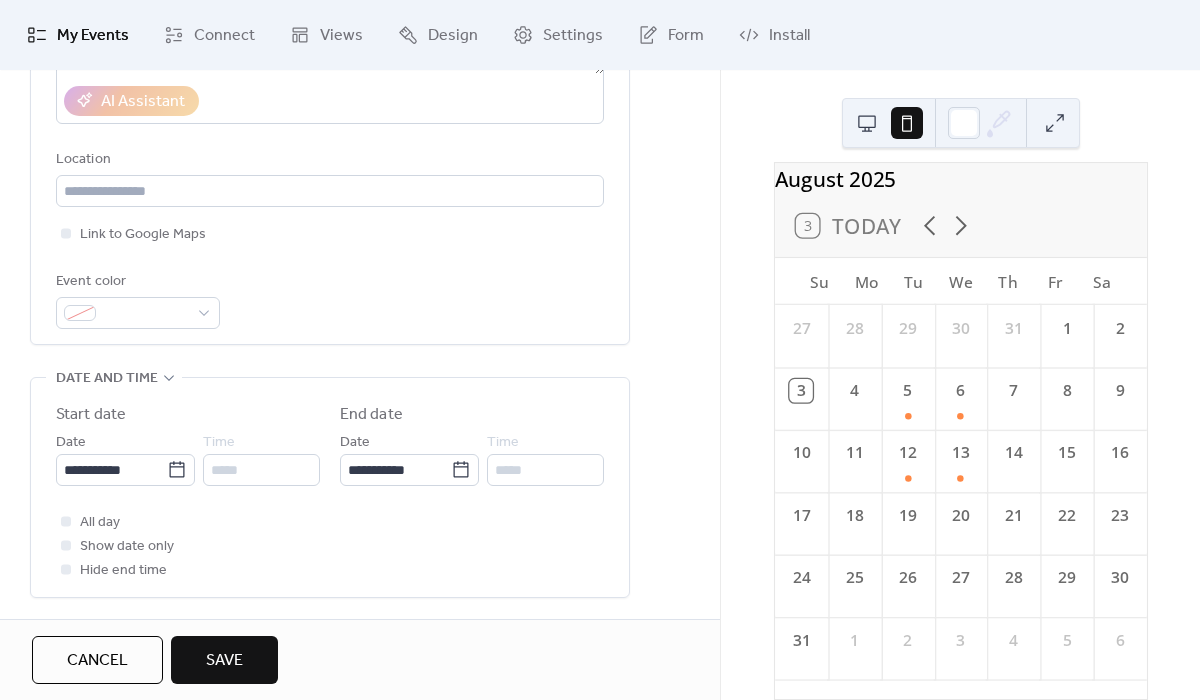 click on "Save" at bounding box center (224, 661) 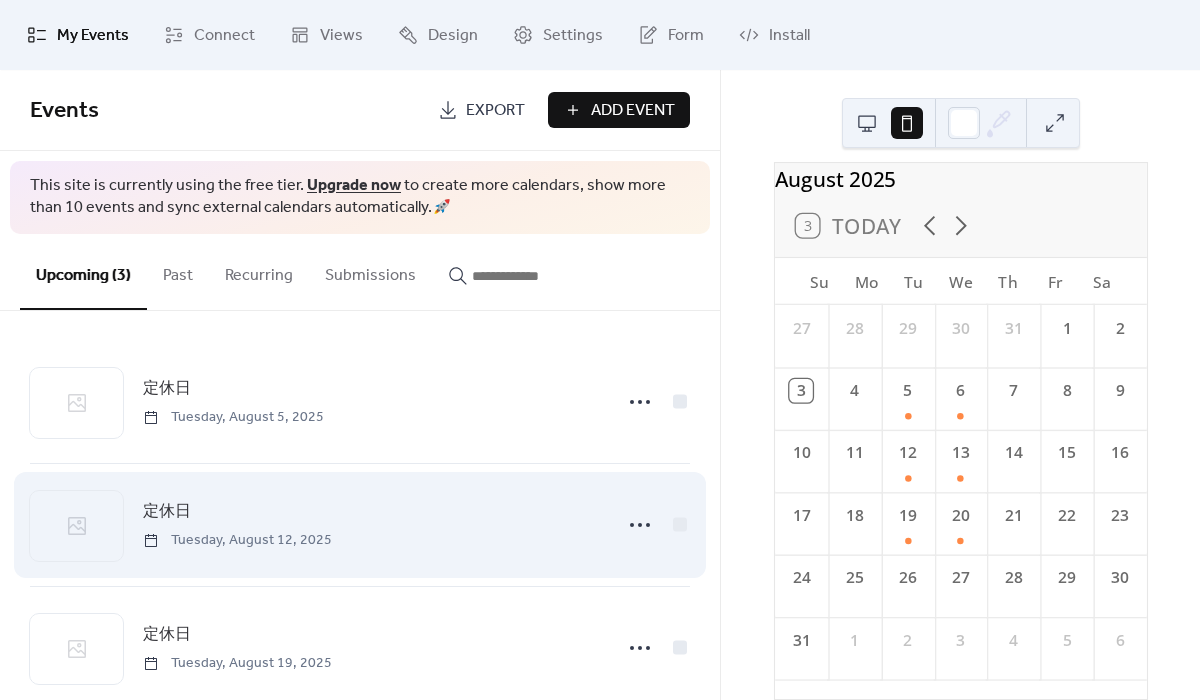 scroll, scrollTop: 39, scrollLeft: 0, axis: vertical 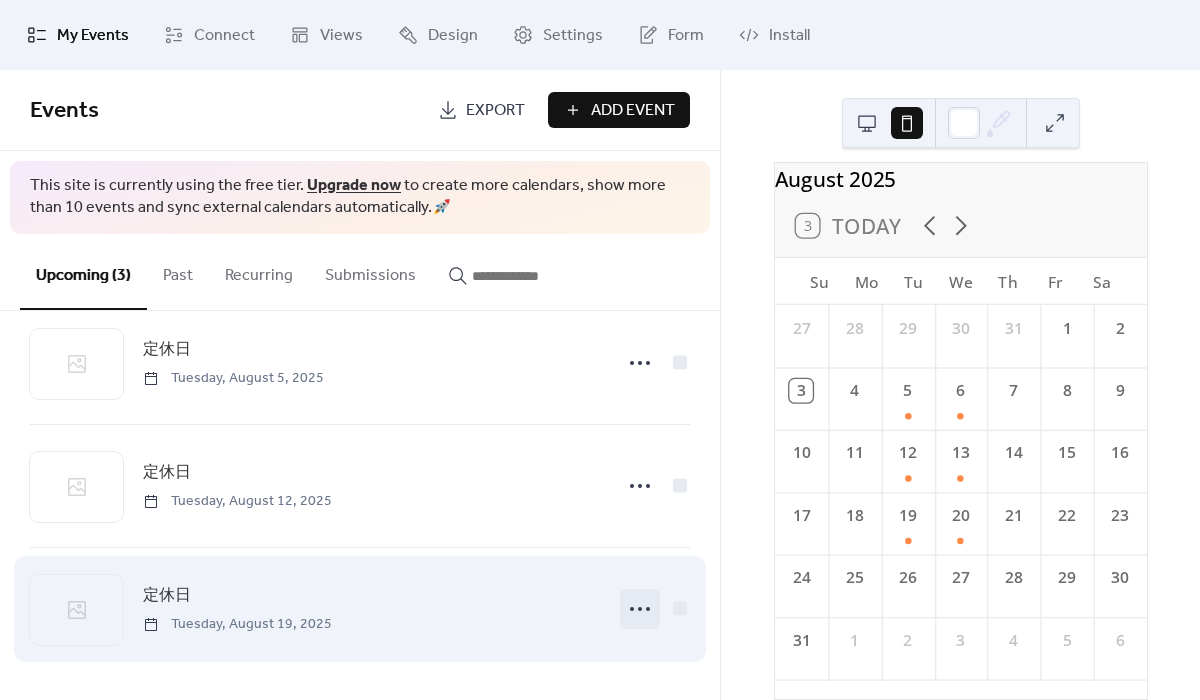 click 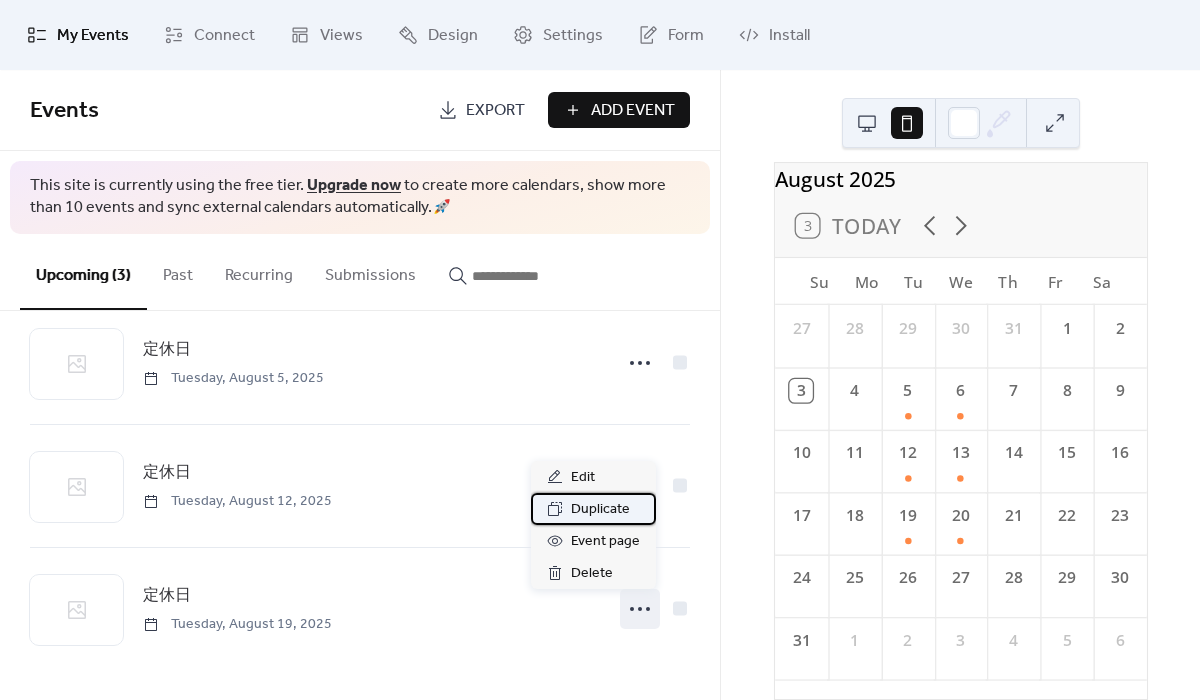click on "Duplicate" at bounding box center (600, 510) 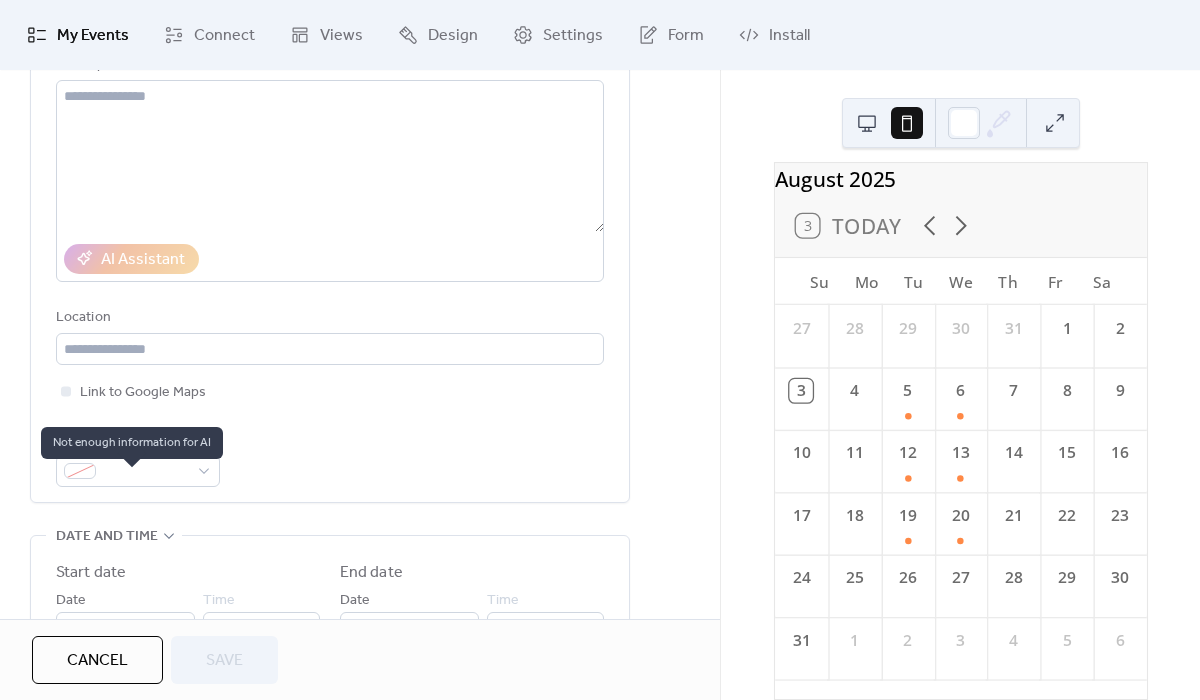 scroll, scrollTop: 365, scrollLeft: 0, axis: vertical 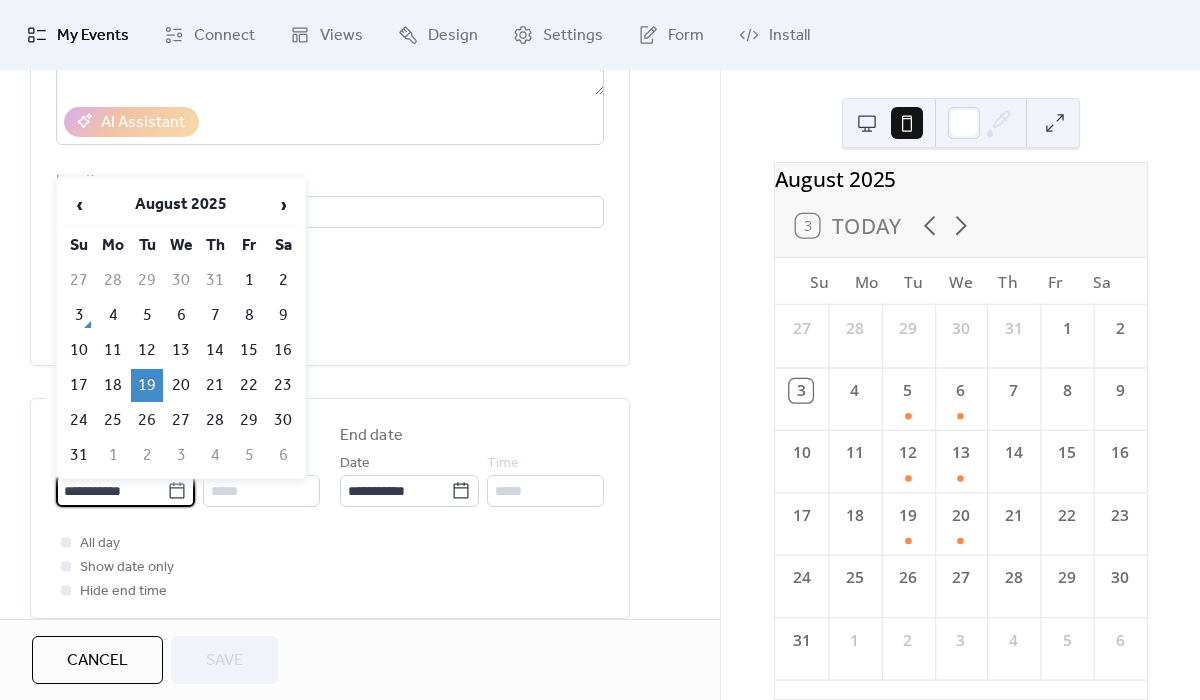 click on "**********" at bounding box center [111, 491] 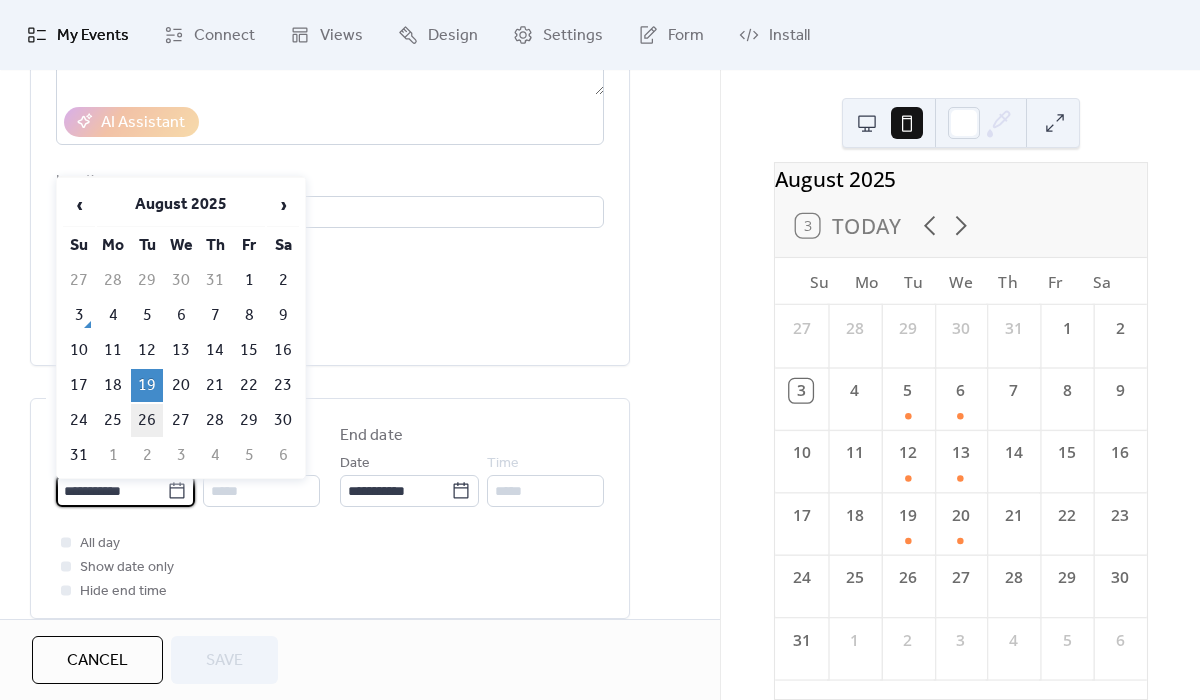 click on "26" at bounding box center (147, 420) 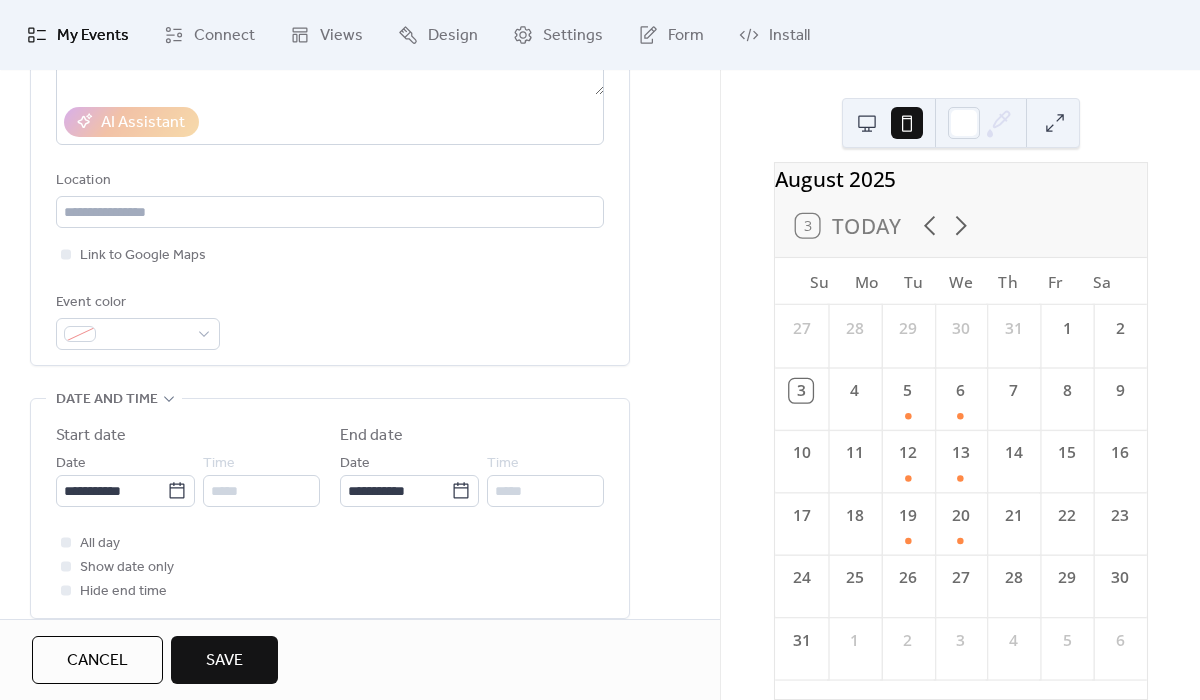 click on "Save" at bounding box center [224, 661] 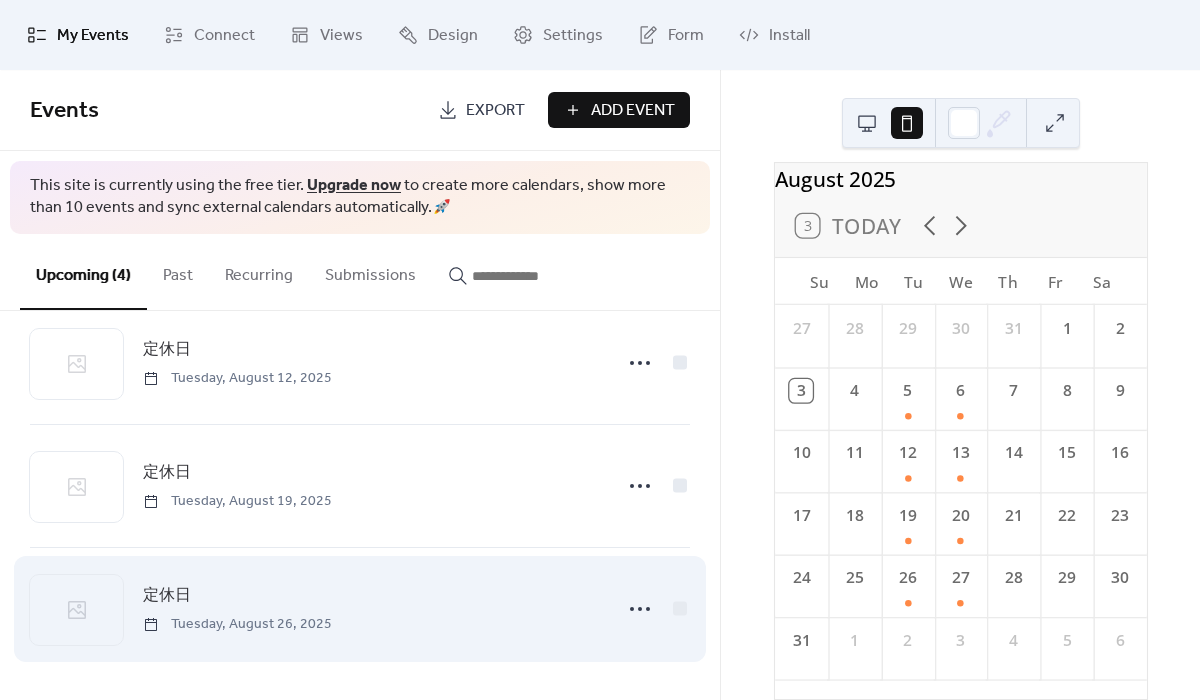 scroll, scrollTop: 0, scrollLeft: 0, axis: both 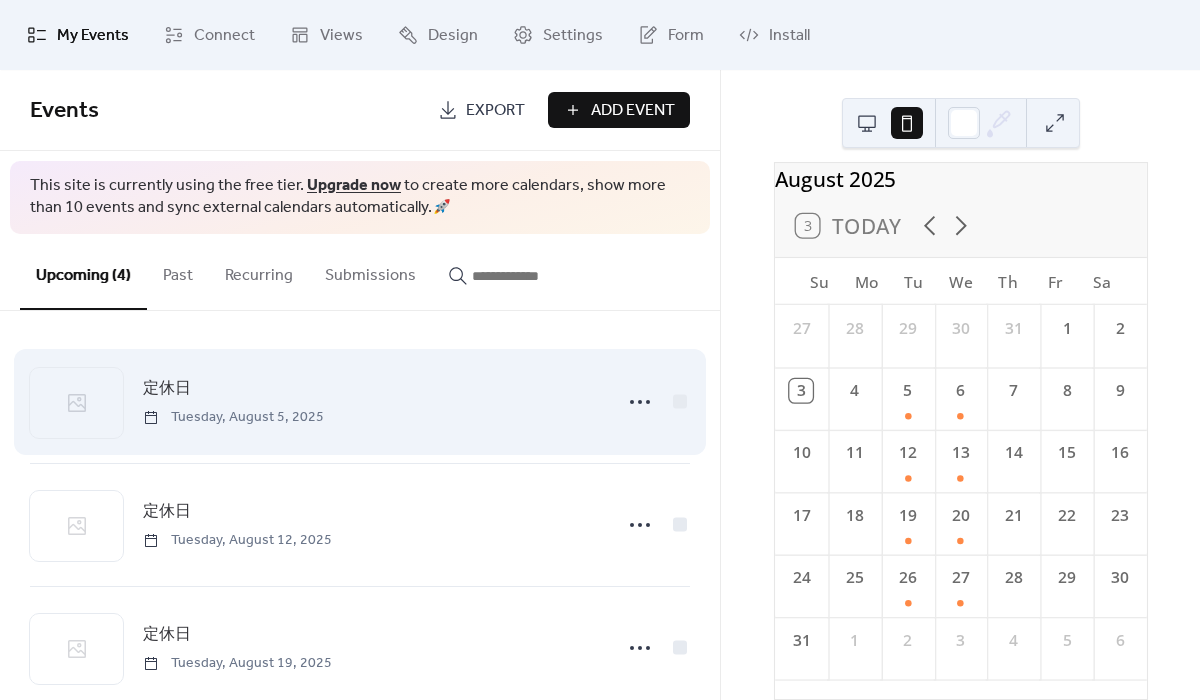 click on "定休日 [DAY], [MONTH] [NUMBER], [YEAR]" at bounding box center [371, 401] 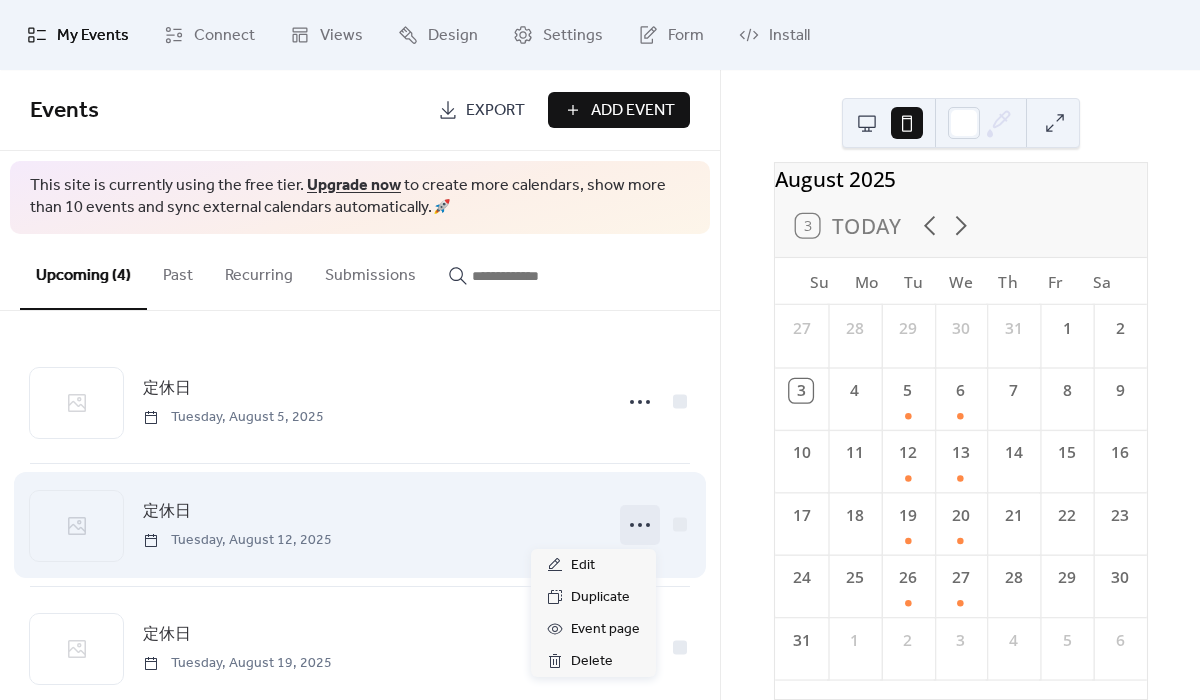 click 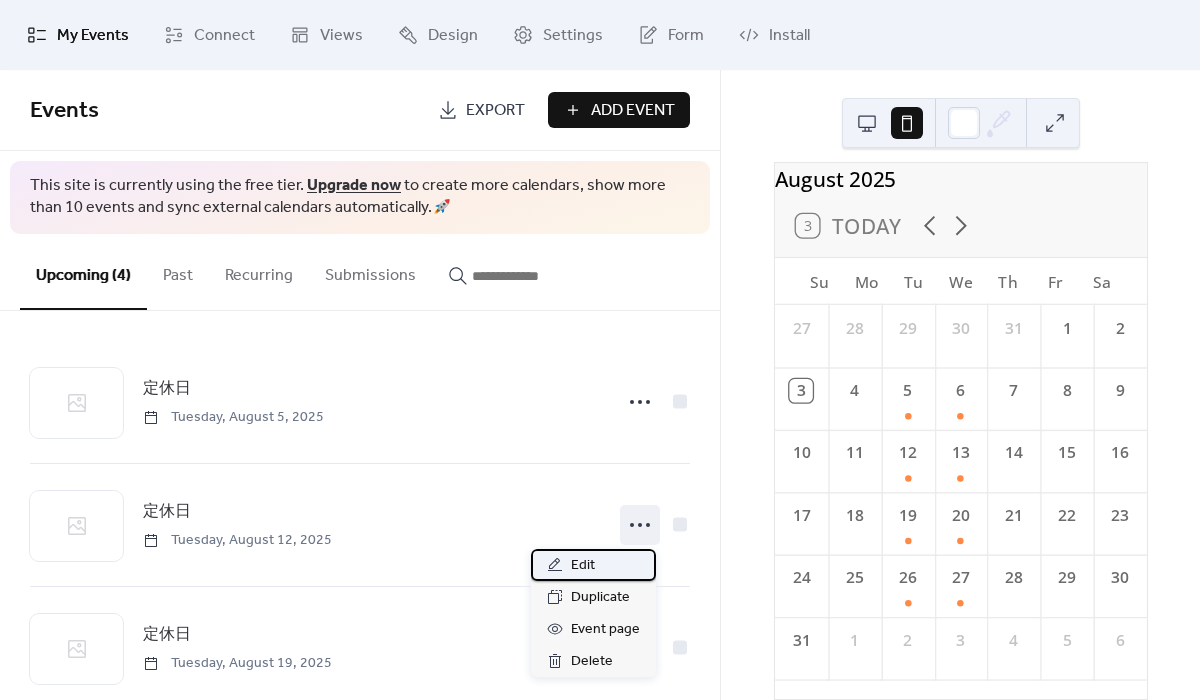 click on "Edit" at bounding box center [583, 566] 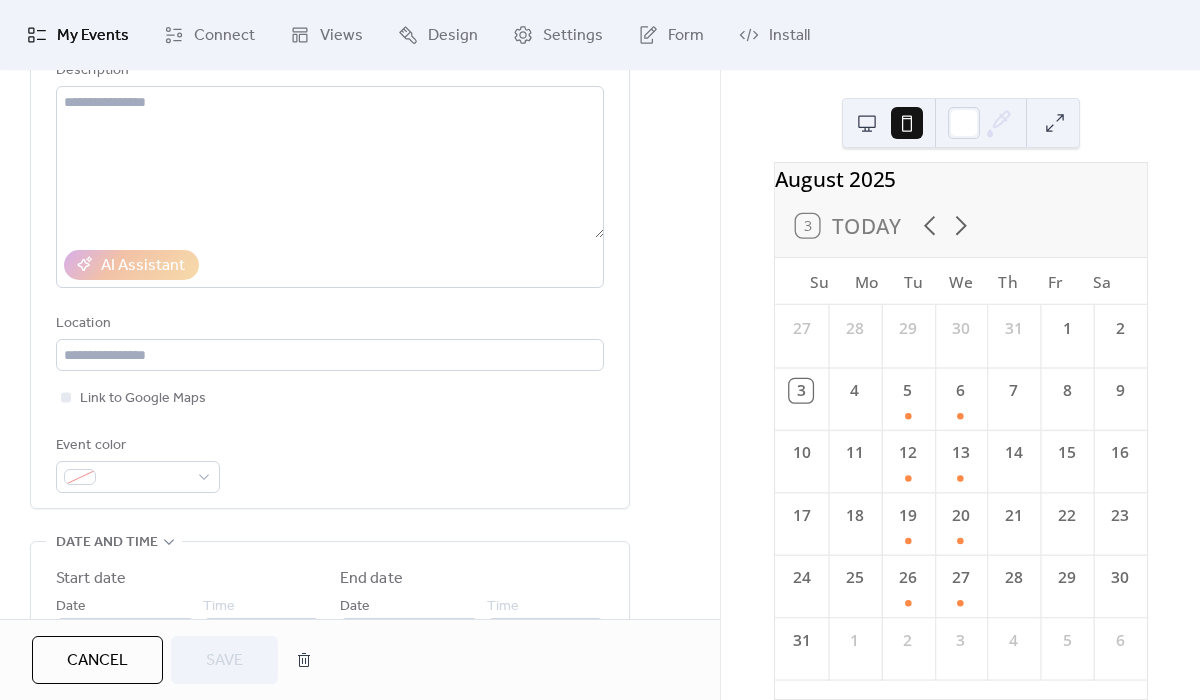 scroll, scrollTop: 359, scrollLeft: 0, axis: vertical 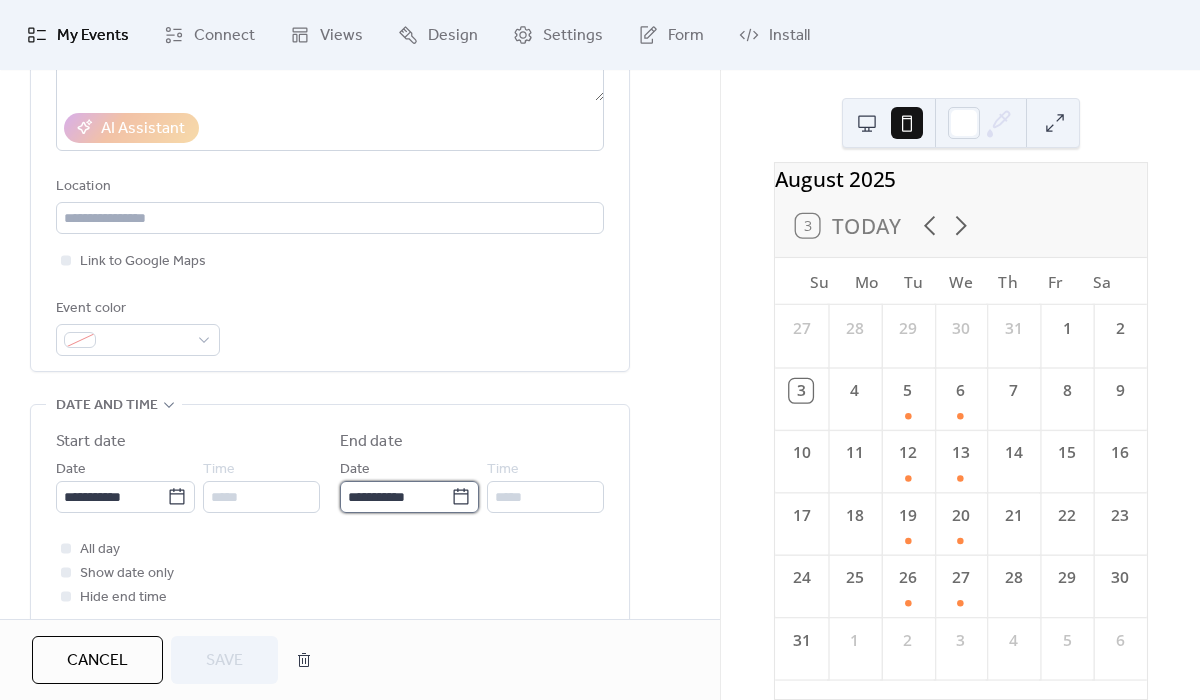 click on "**********" at bounding box center [395, 497] 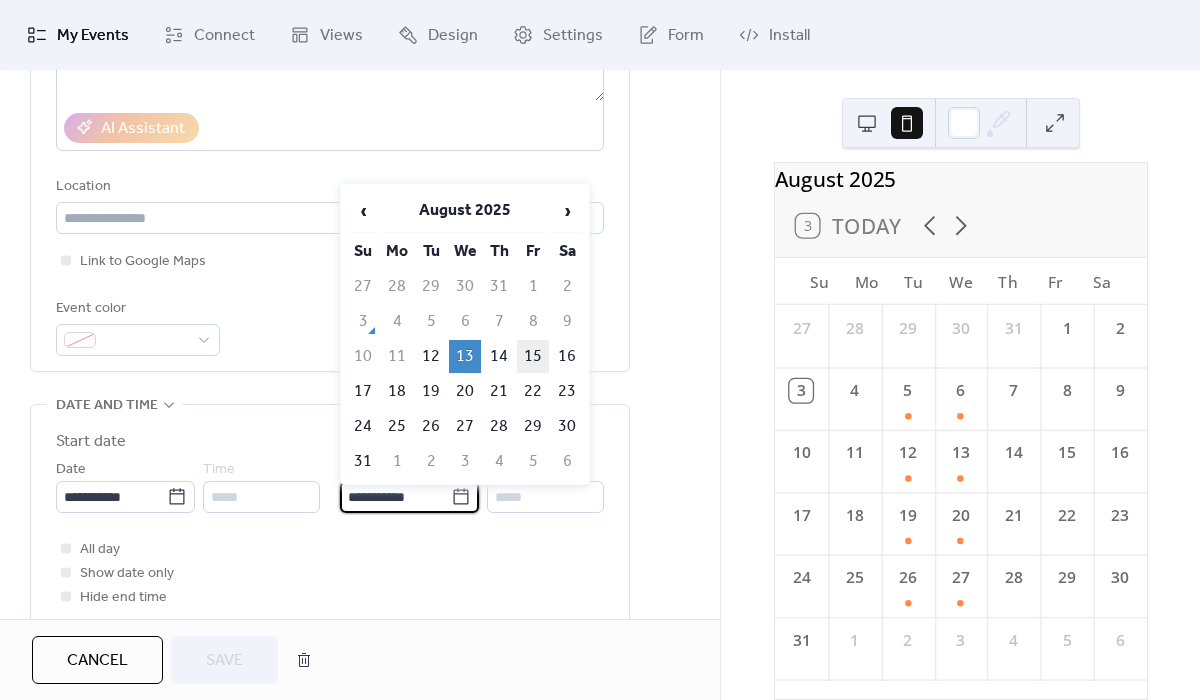 click on "15" at bounding box center [533, 356] 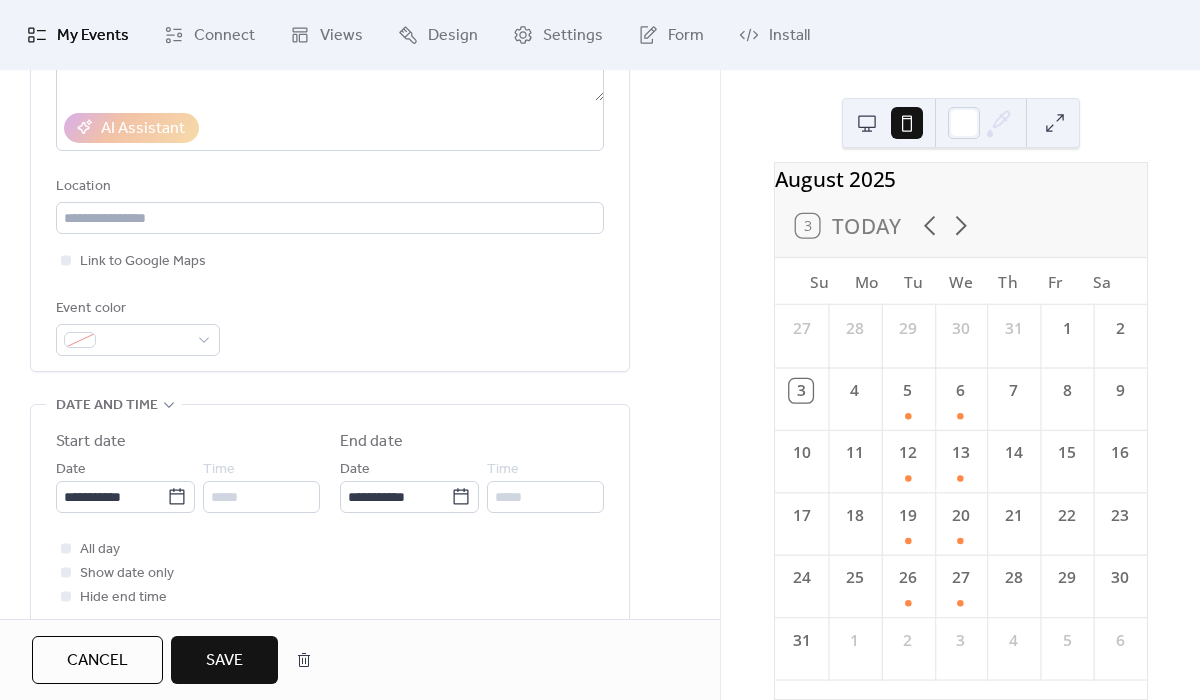 click on "Save" at bounding box center (224, 660) 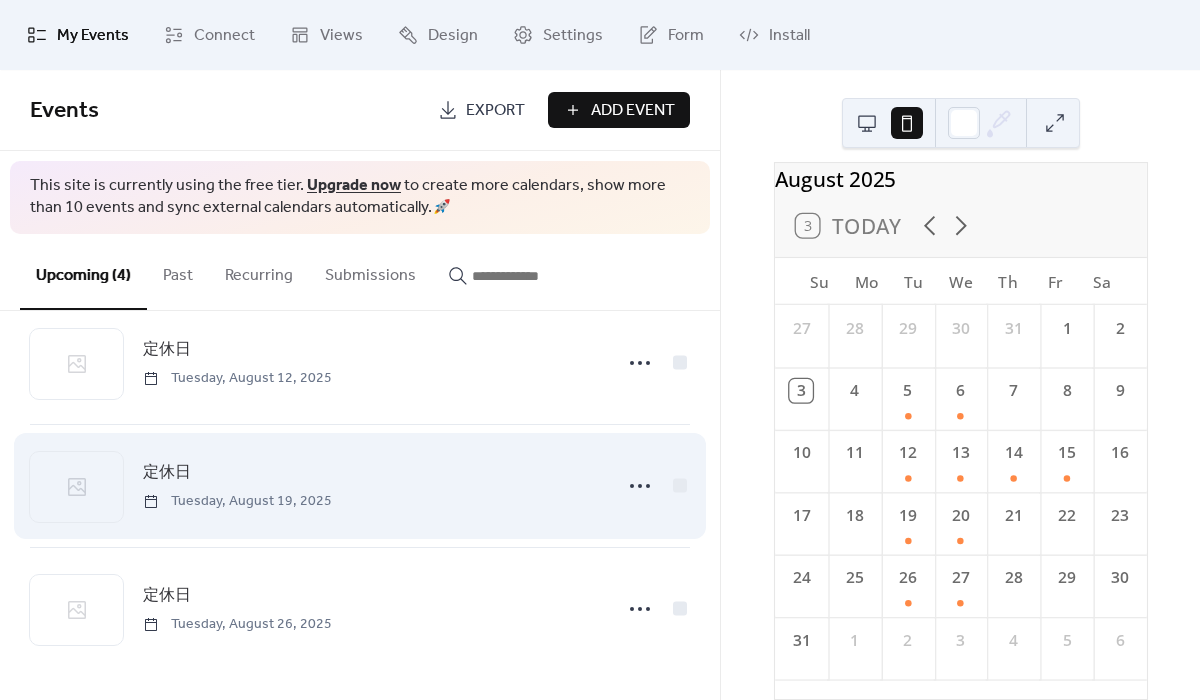 scroll, scrollTop: 0, scrollLeft: 0, axis: both 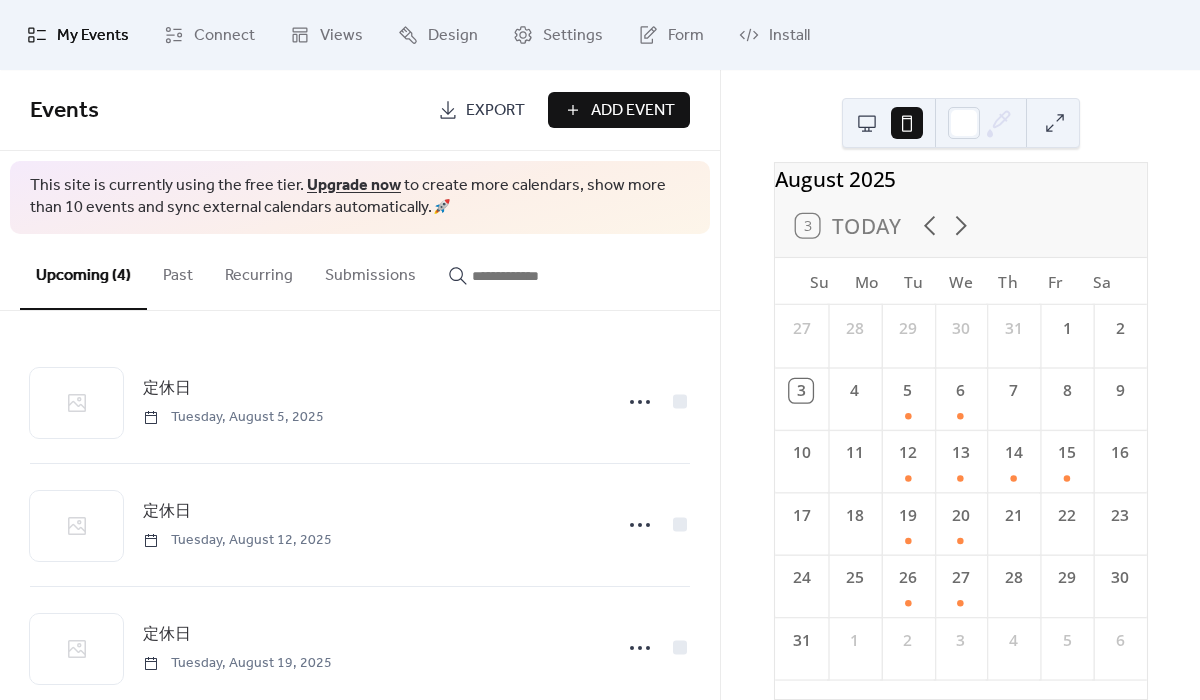 click on "Add Event" at bounding box center (633, 111) 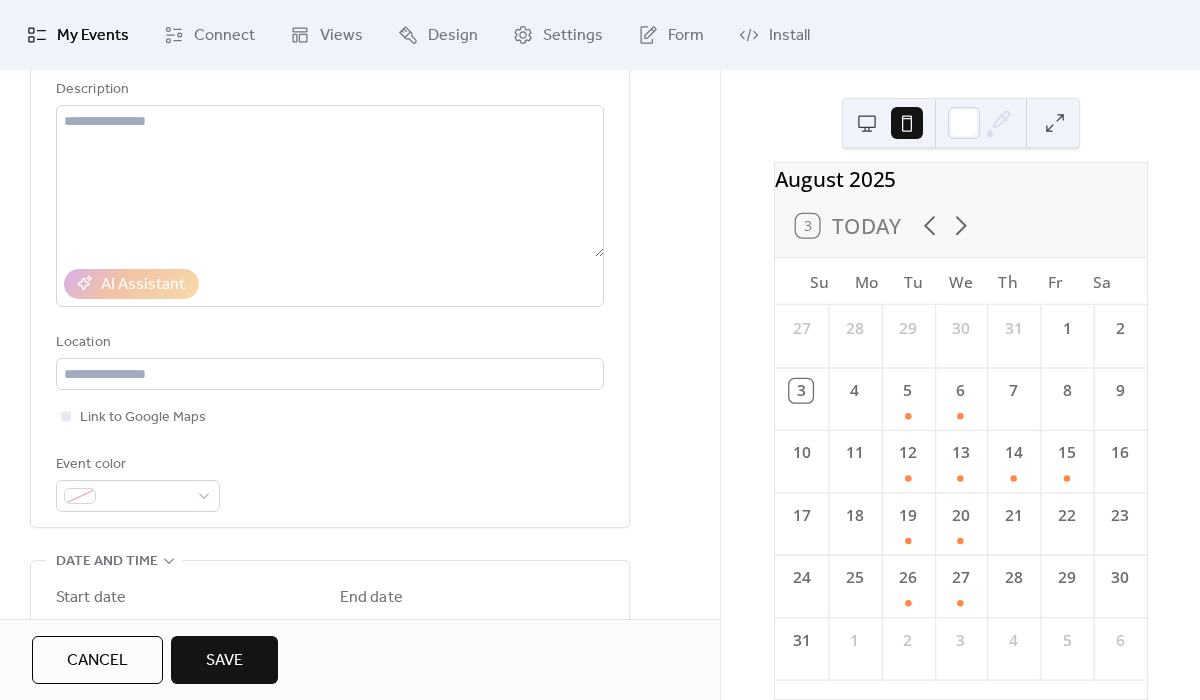 scroll, scrollTop: 229, scrollLeft: 0, axis: vertical 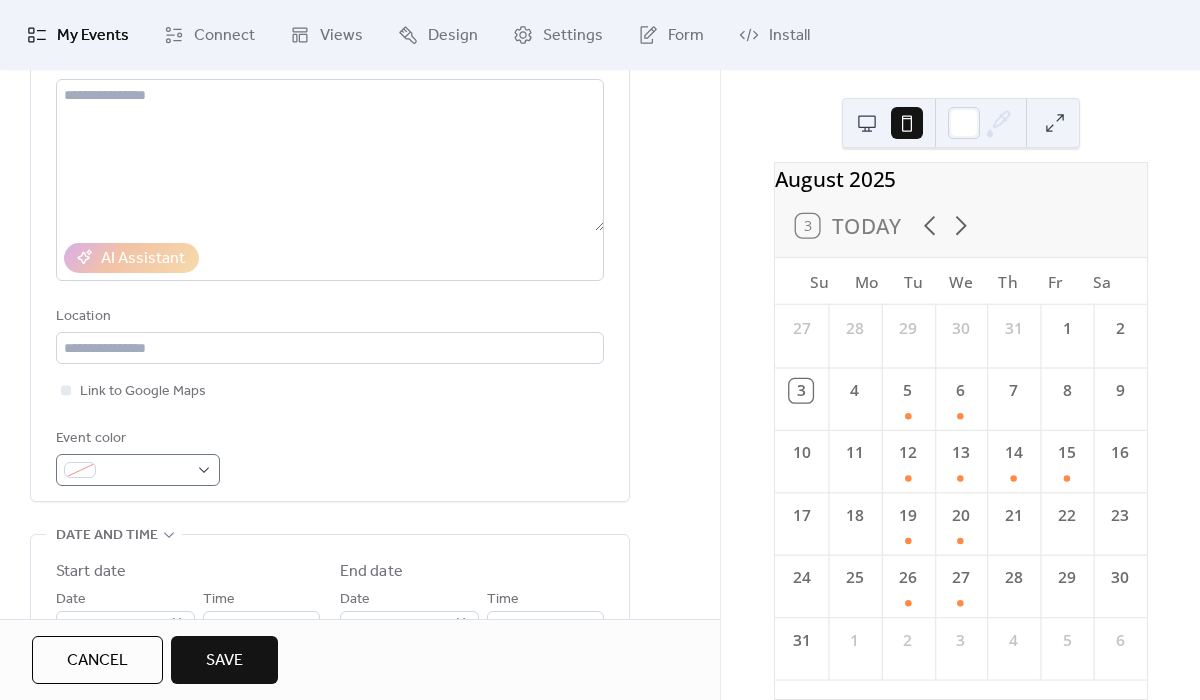 type on "*****" 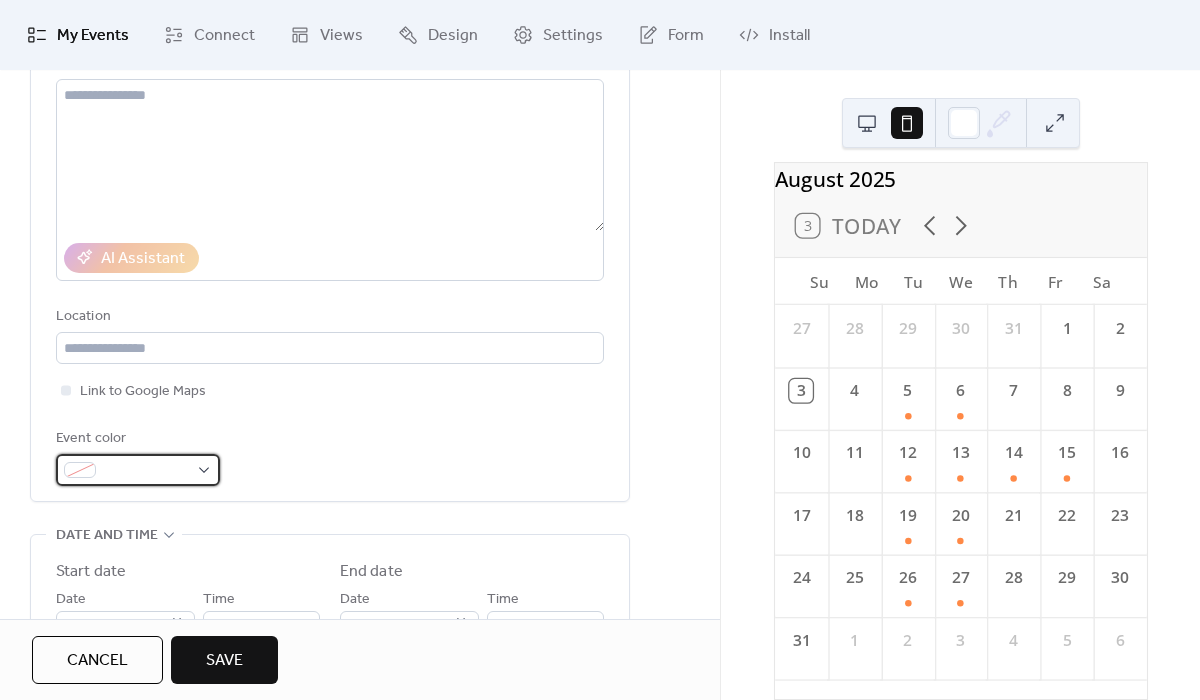 click at bounding box center (146, 471) 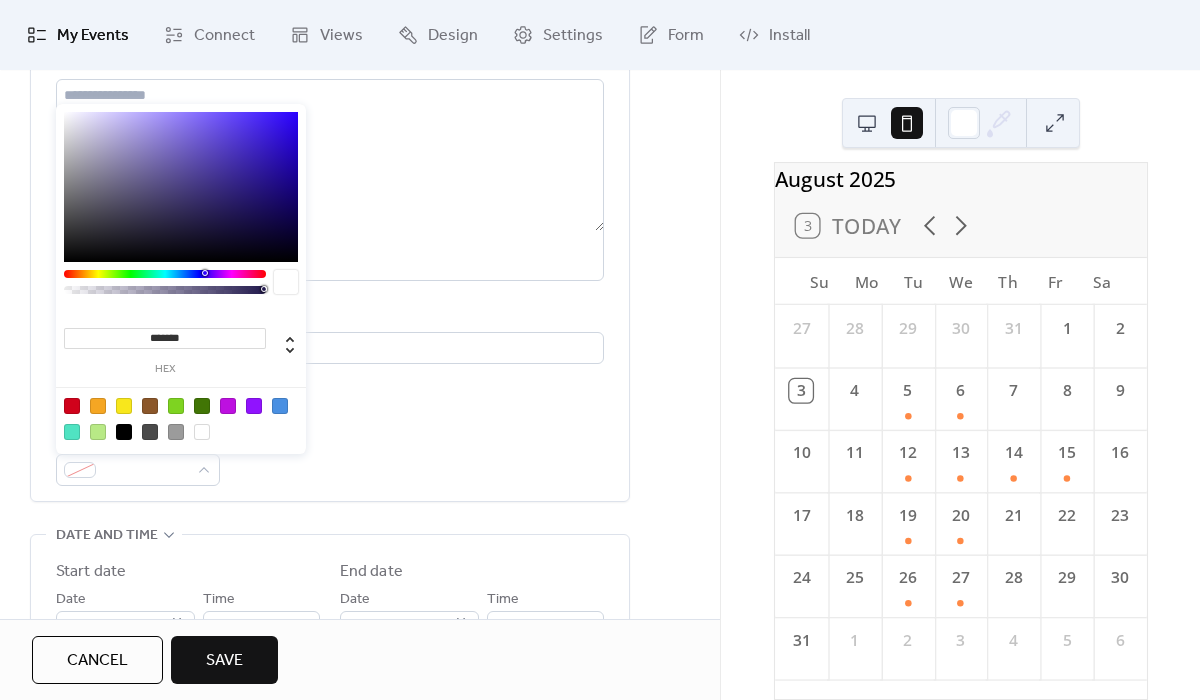 click at bounding box center [280, 406] 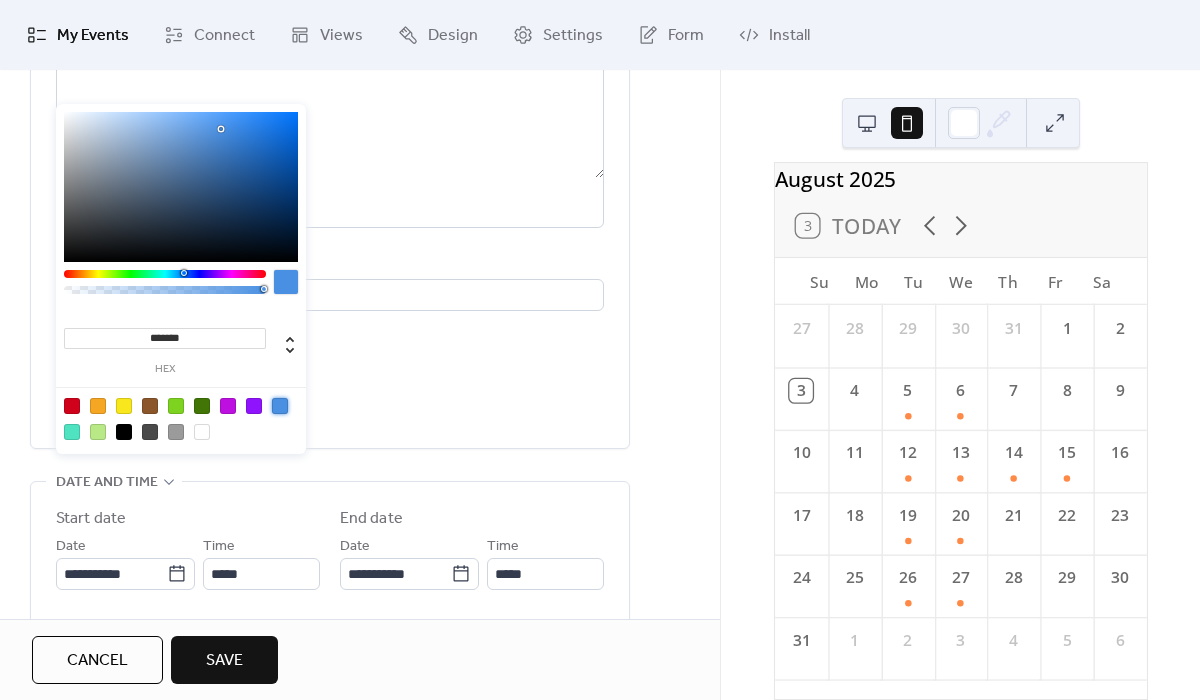click on "Event color #4A90E2FF" at bounding box center [330, 403] 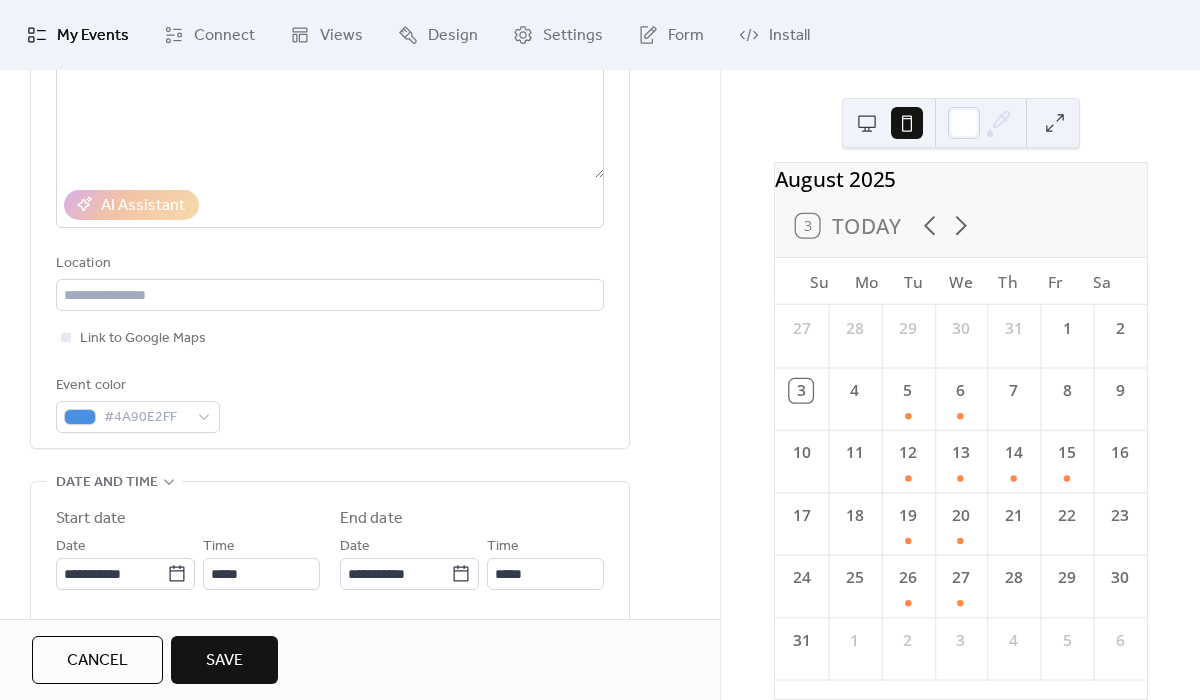 scroll, scrollTop: 379, scrollLeft: 0, axis: vertical 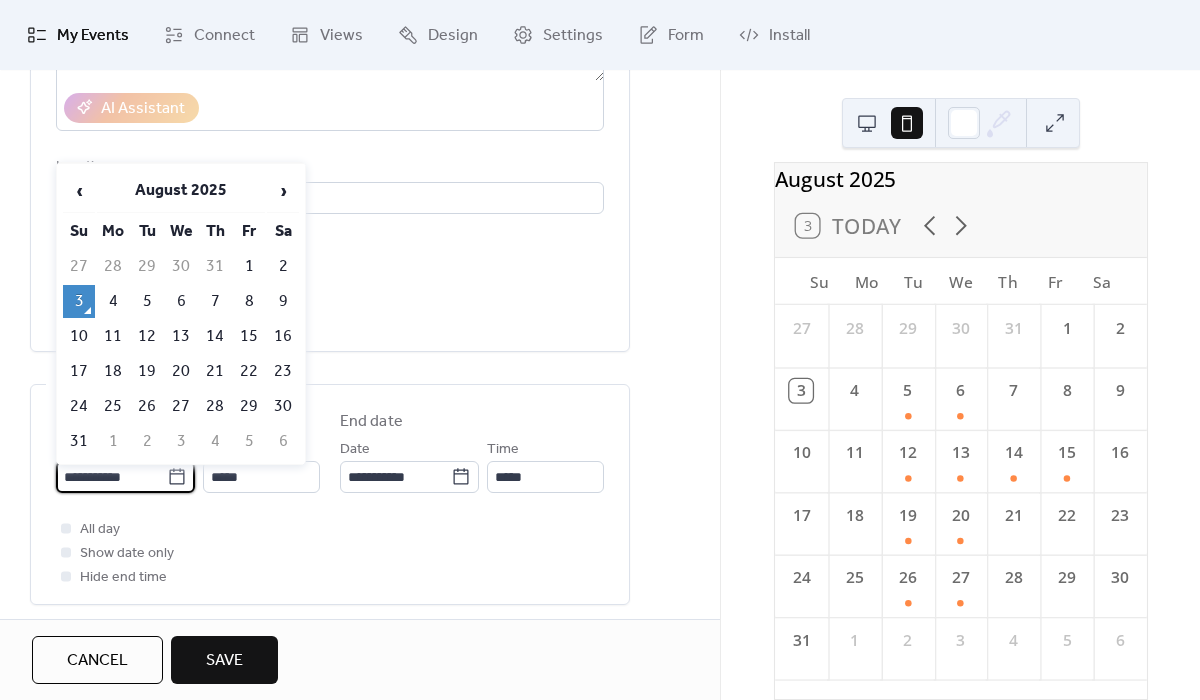 click on "**********" at bounding box center (111, 477) 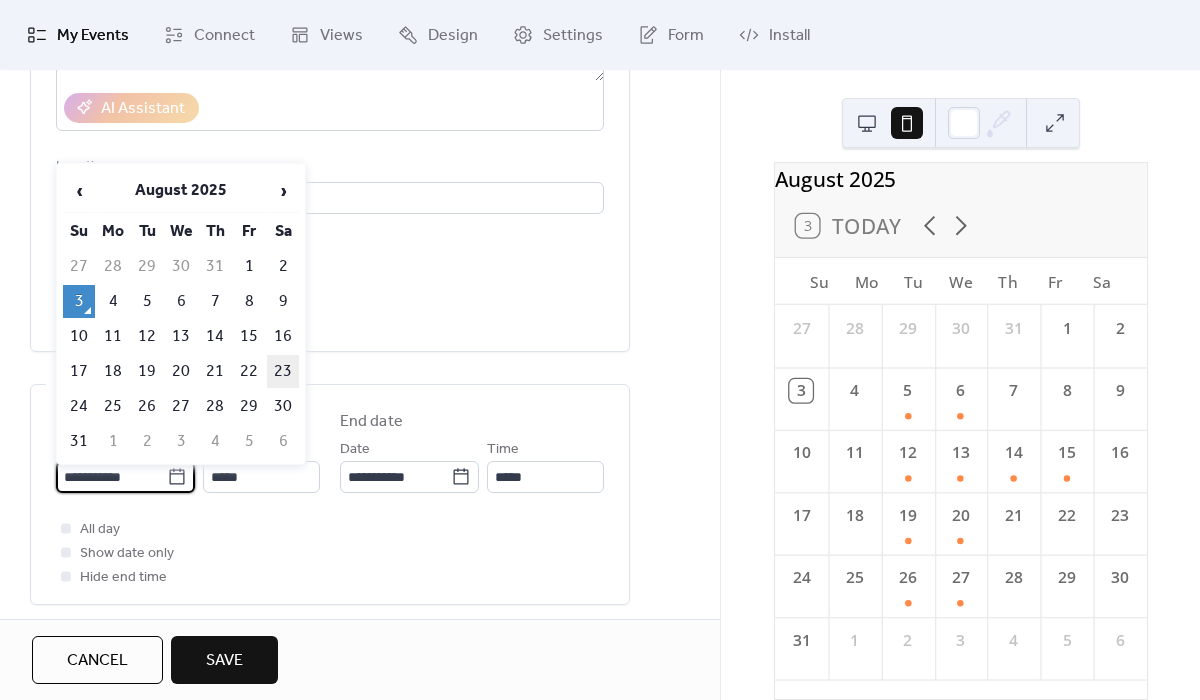 click on "23" at bounding box center [283, 371] 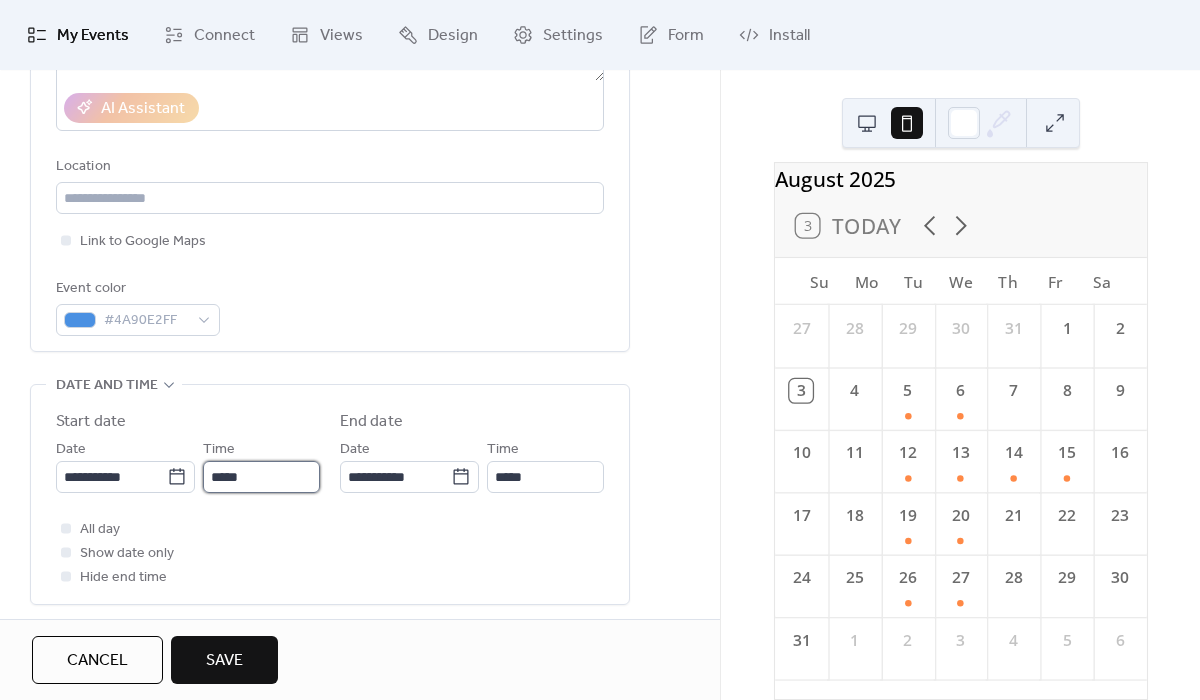 click on "*****" at bounding box center [261, 477] 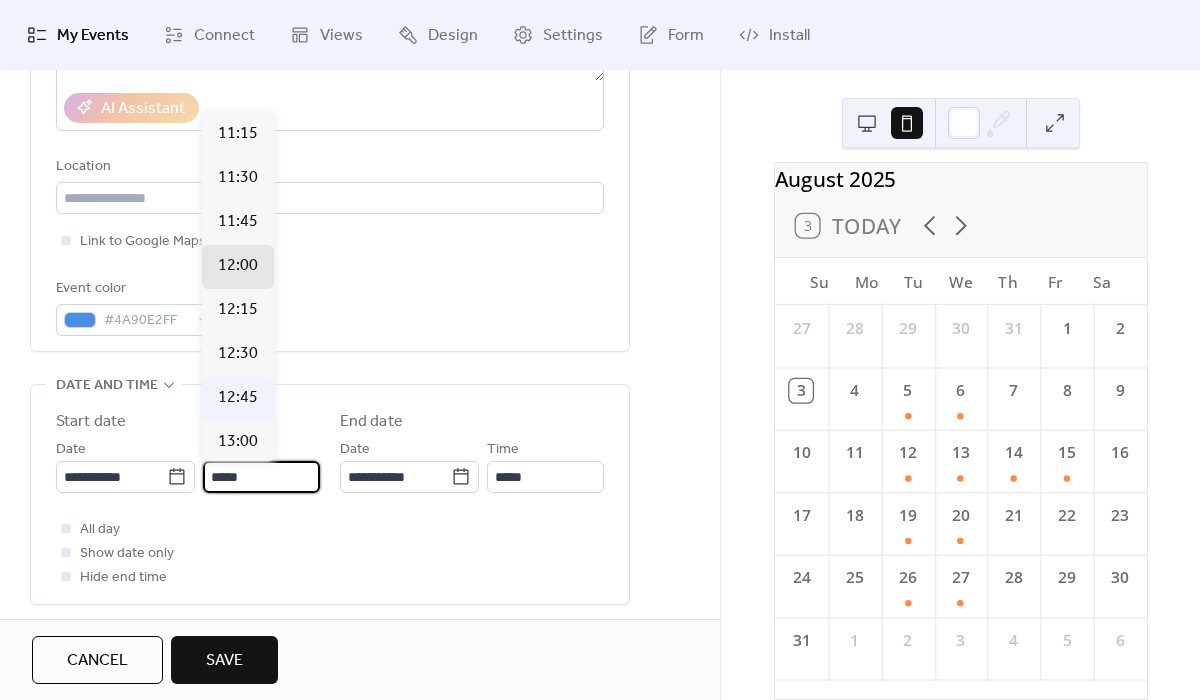 scroll, scrollTop: 1948, scrollLeft: 0, axis: vertical 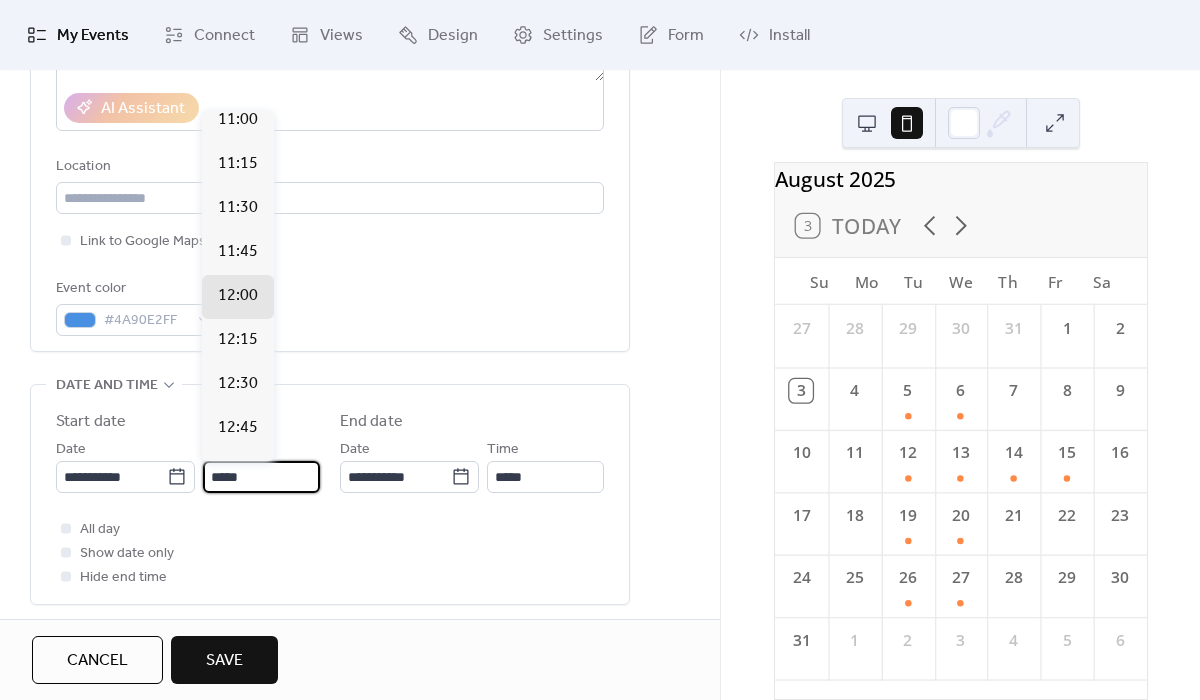 click on "10:30" at bounding box center [238, 32] 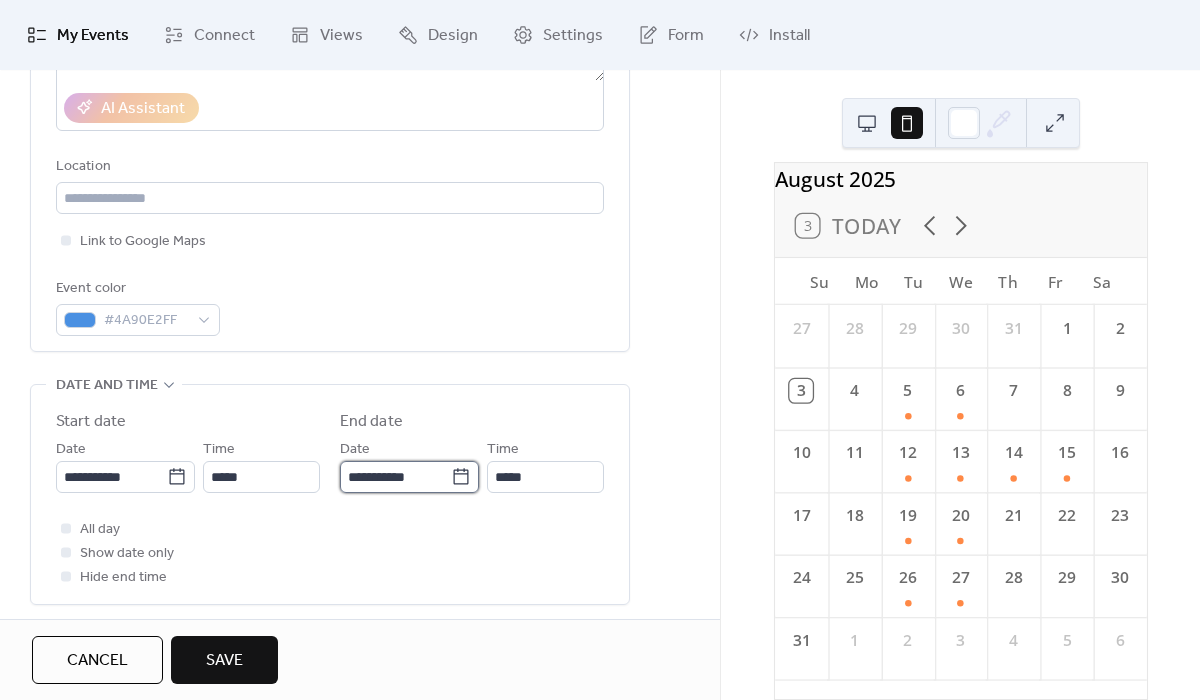 click on "**********" at bounding box center [395, 477] 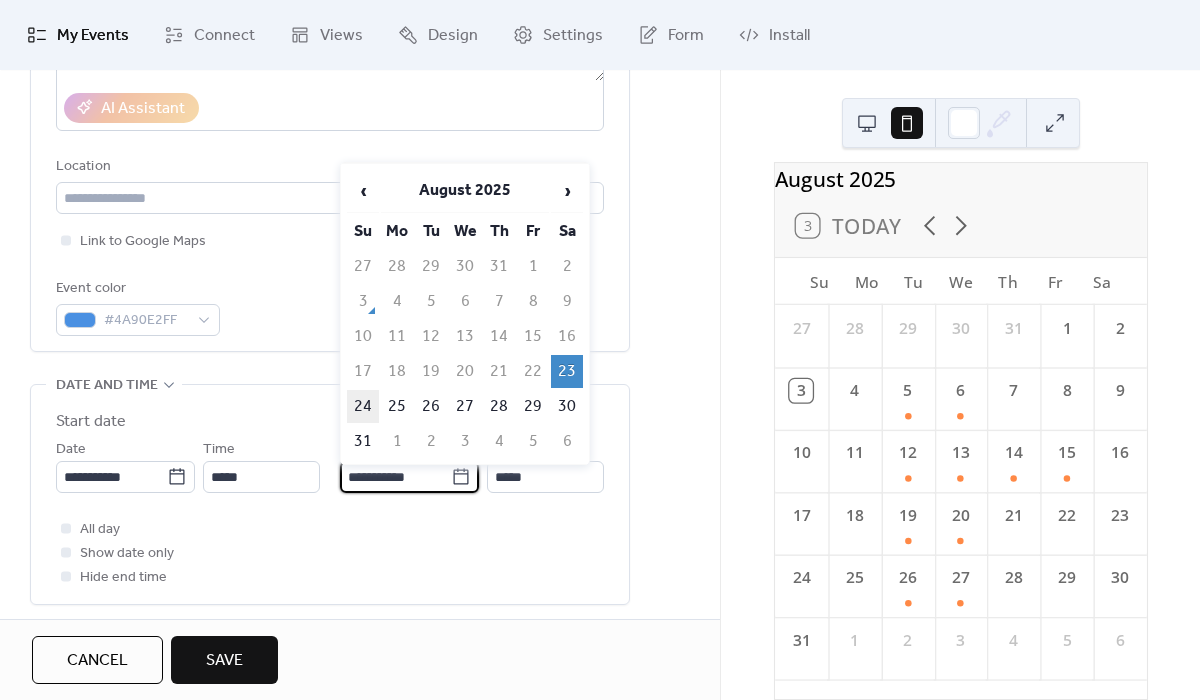 click on "24" at bounding box center [363, 406] 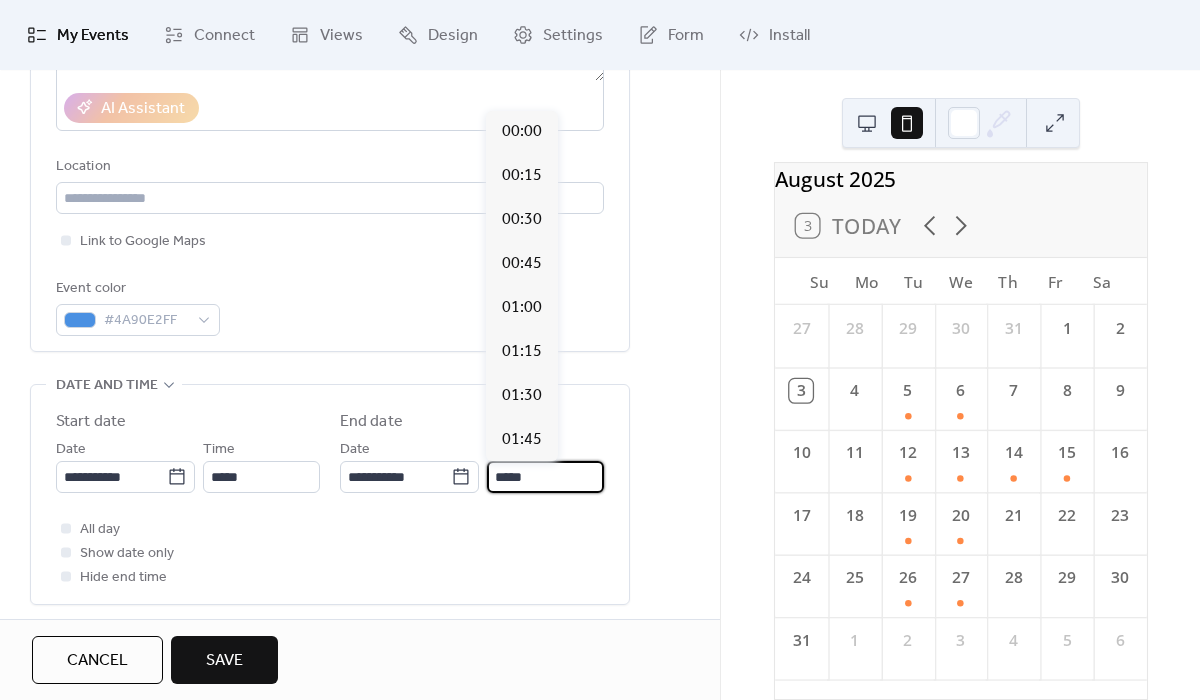 click on "*****" at bounding box center [545, 477] 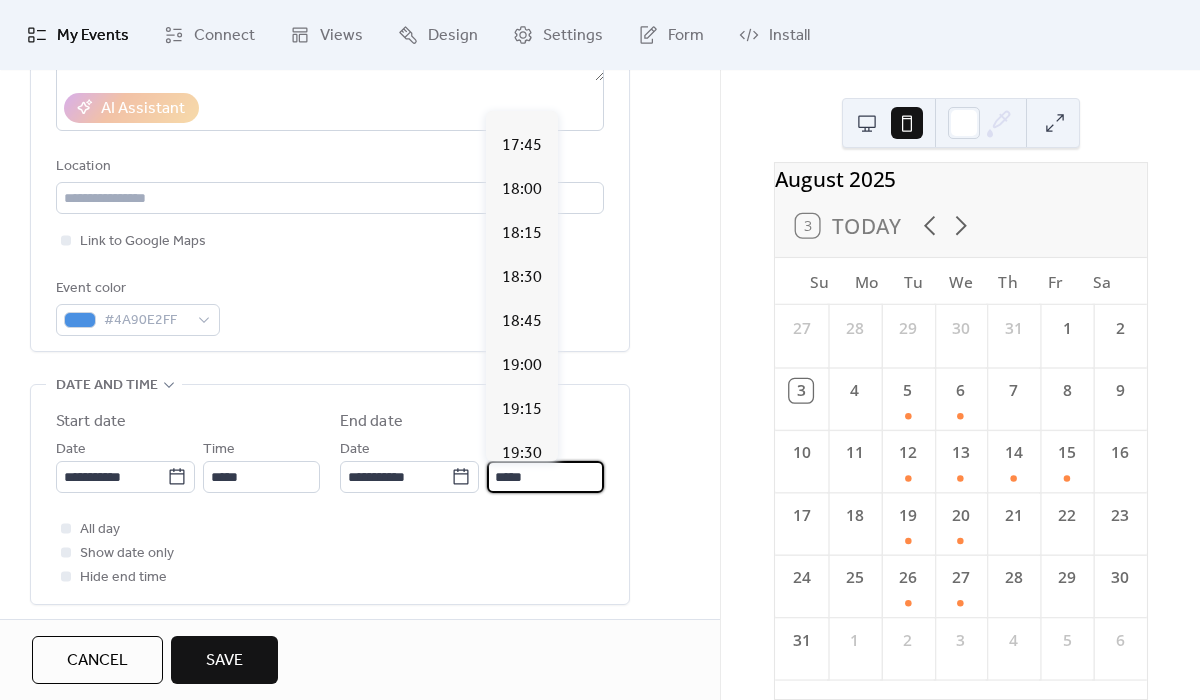 scroll, scrollTop: 3136, scrollLeft: 0, axis: vertical 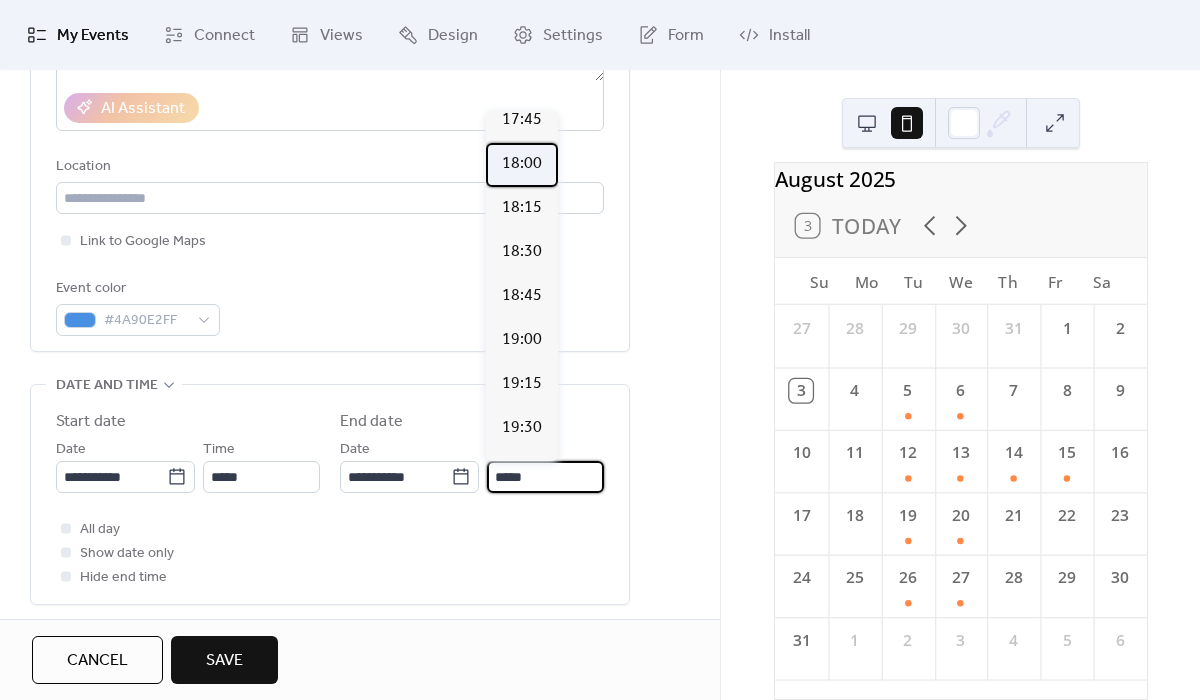 click on "18:00" at bounding box center [522, 164] 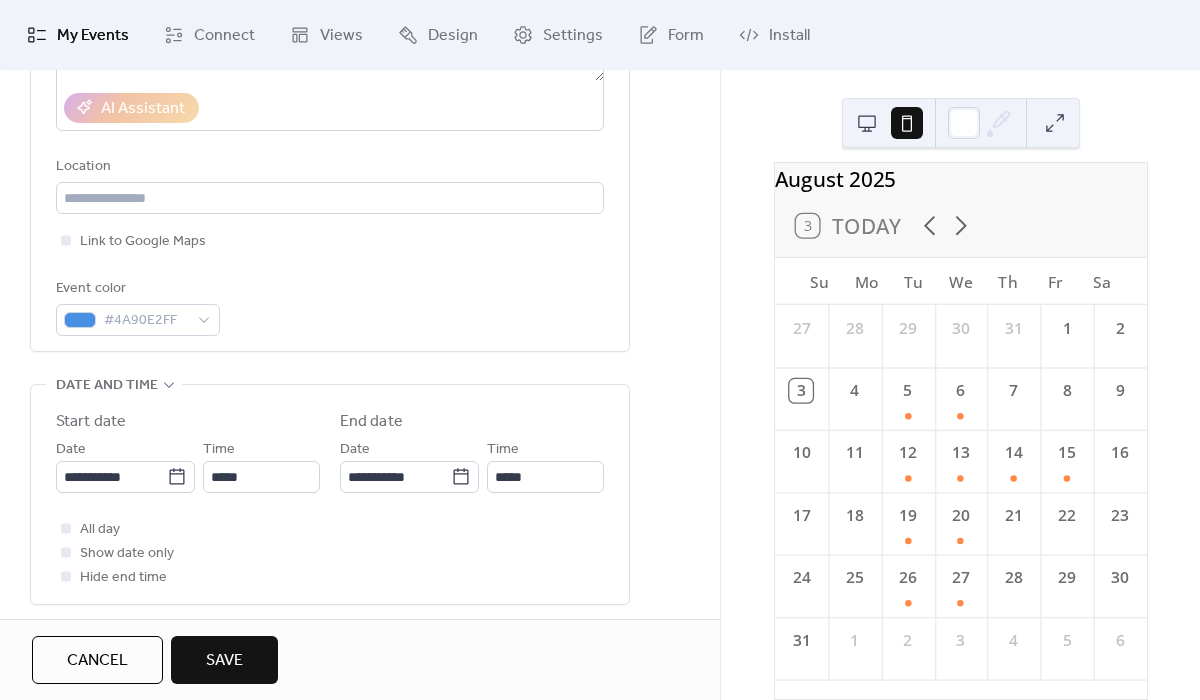 click on "**********" at bounding box center [330, 499] 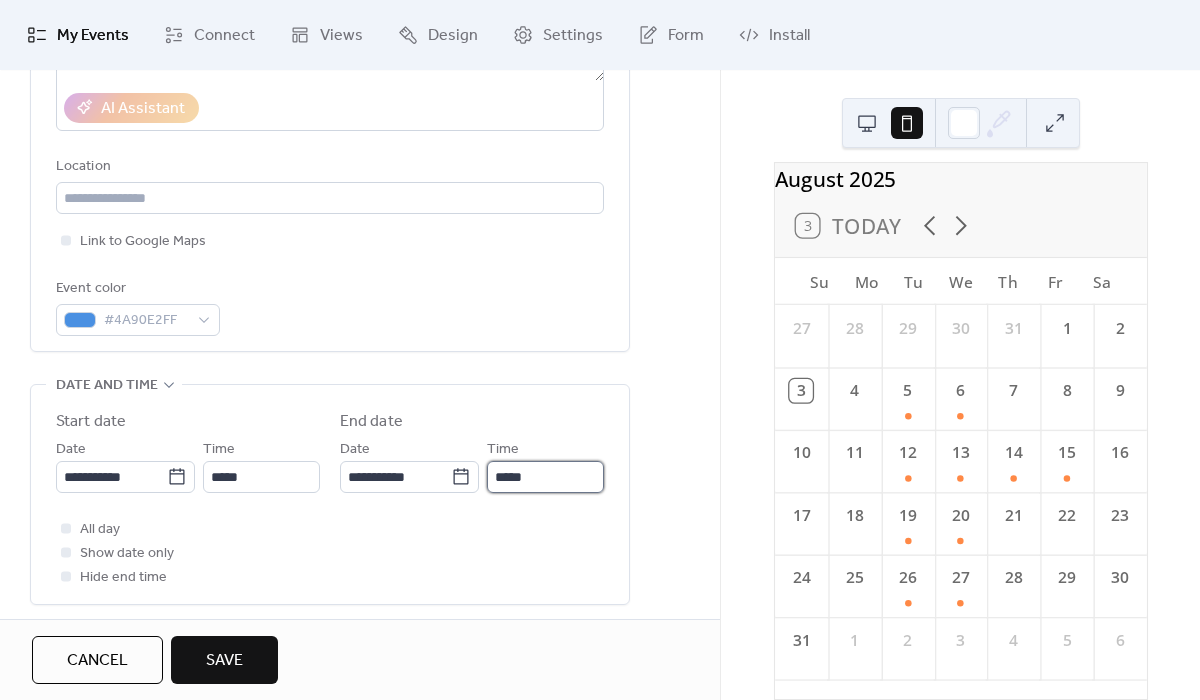 click on "*****" at bounding box center [545, 477] 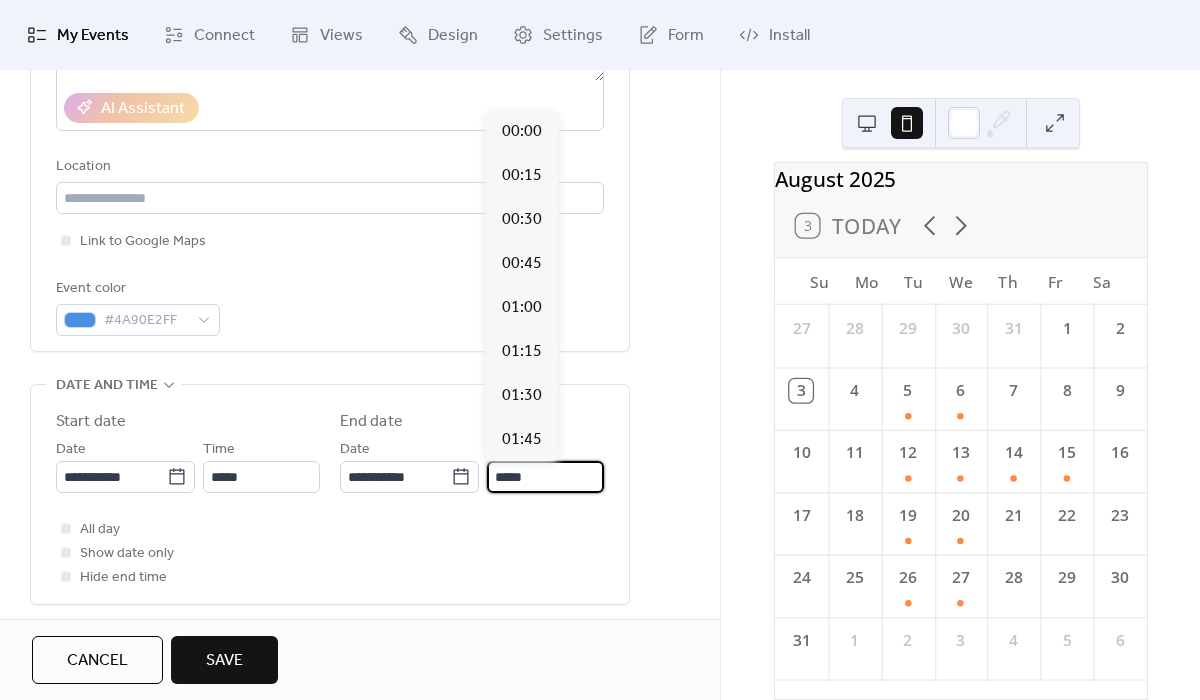 scroll, scrollTop: 3312, scrollLeft: 0, axis: vertical 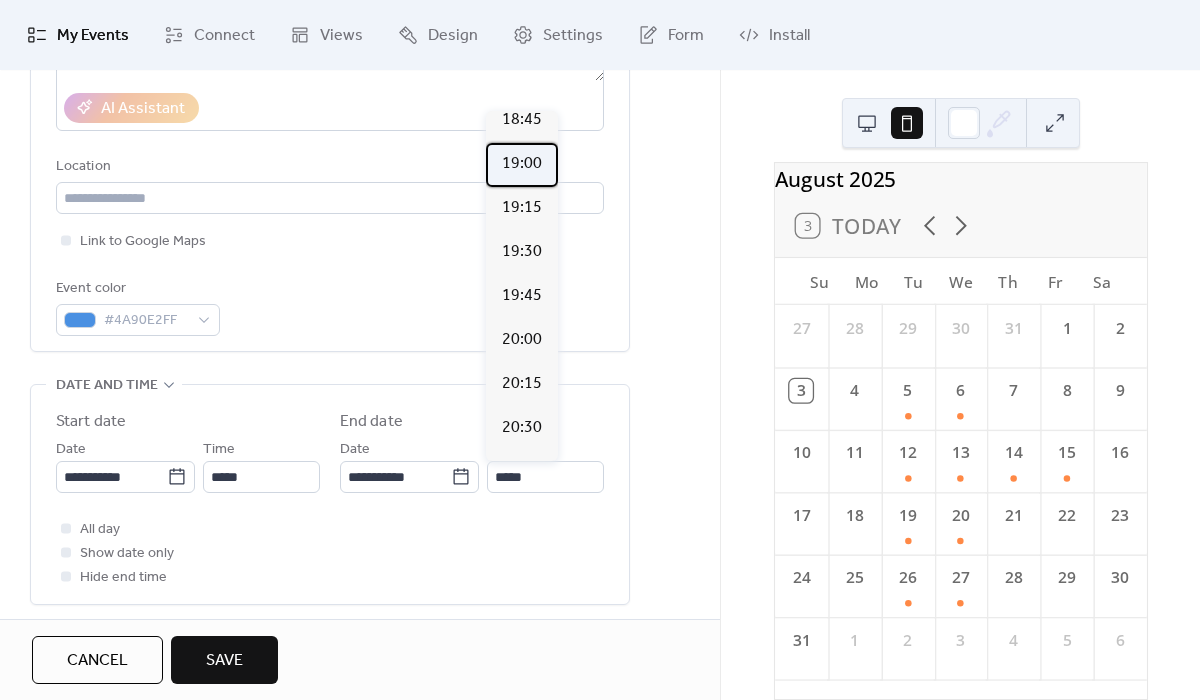 click on "19:00" at bounding box center [522, 164] 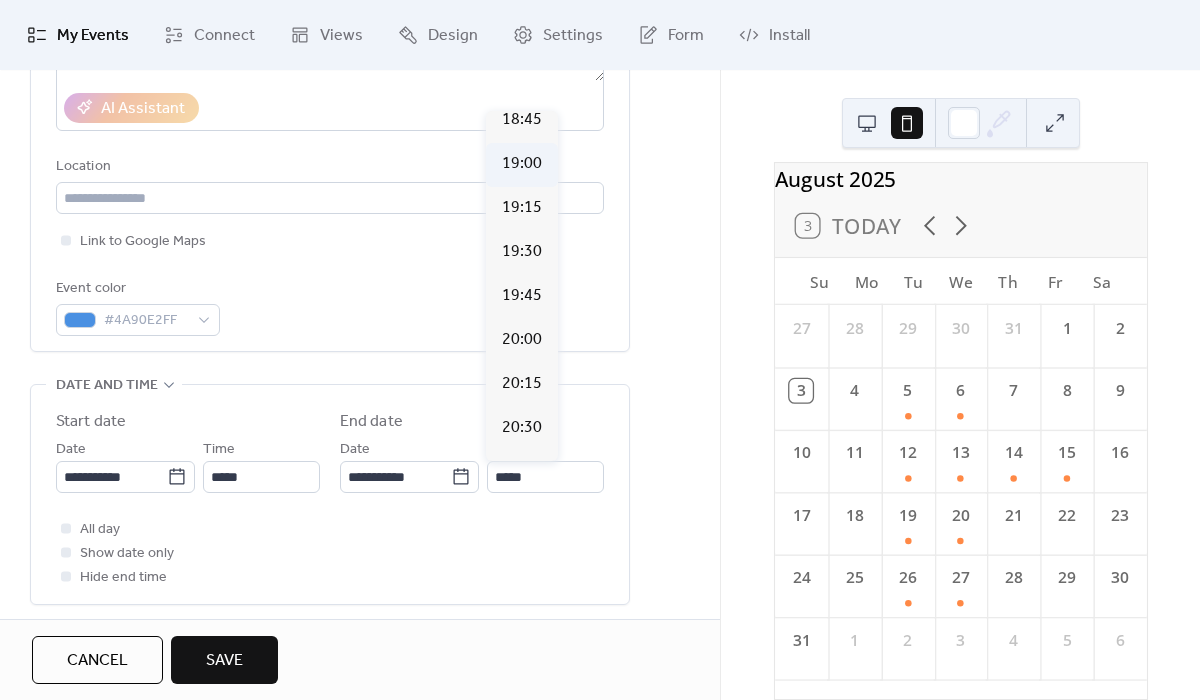 type on "*****" 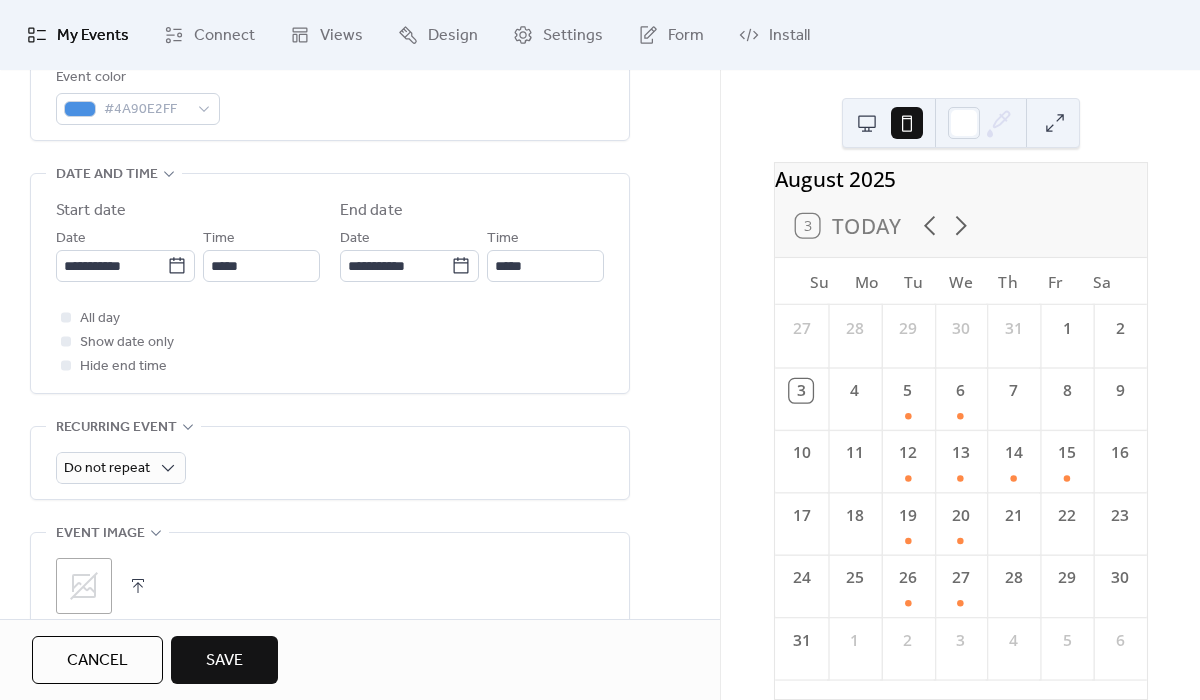 scroll, scrollTop: 685, scrollLeft: 0, axis: vertical 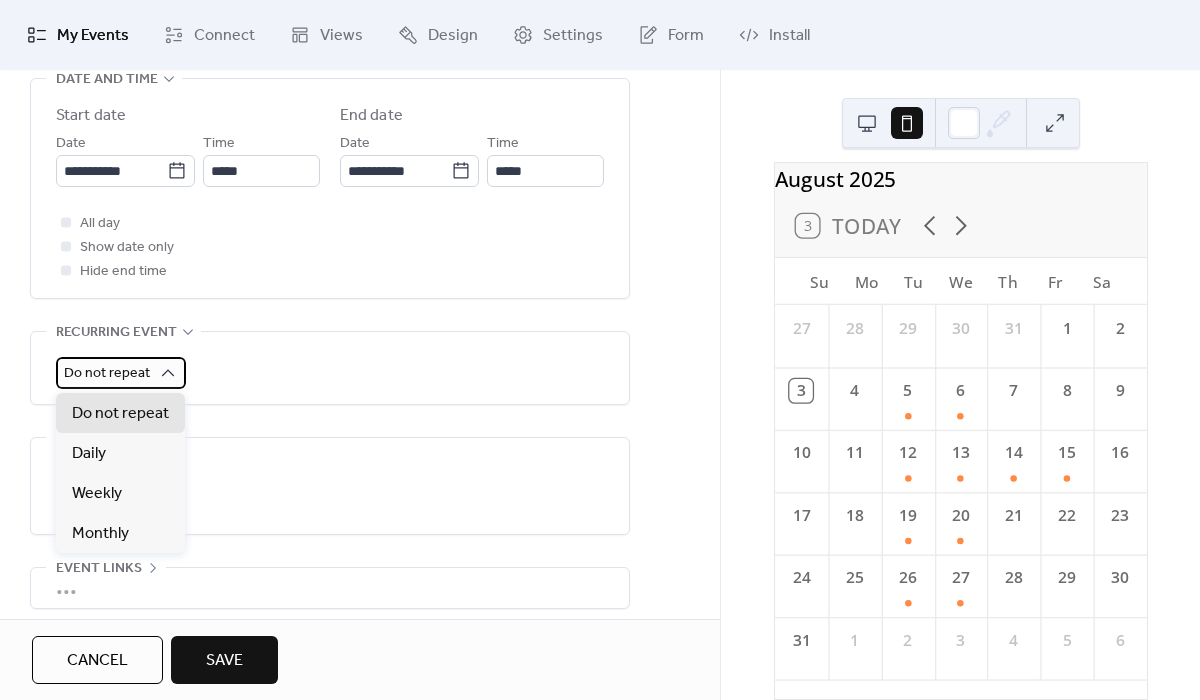 click 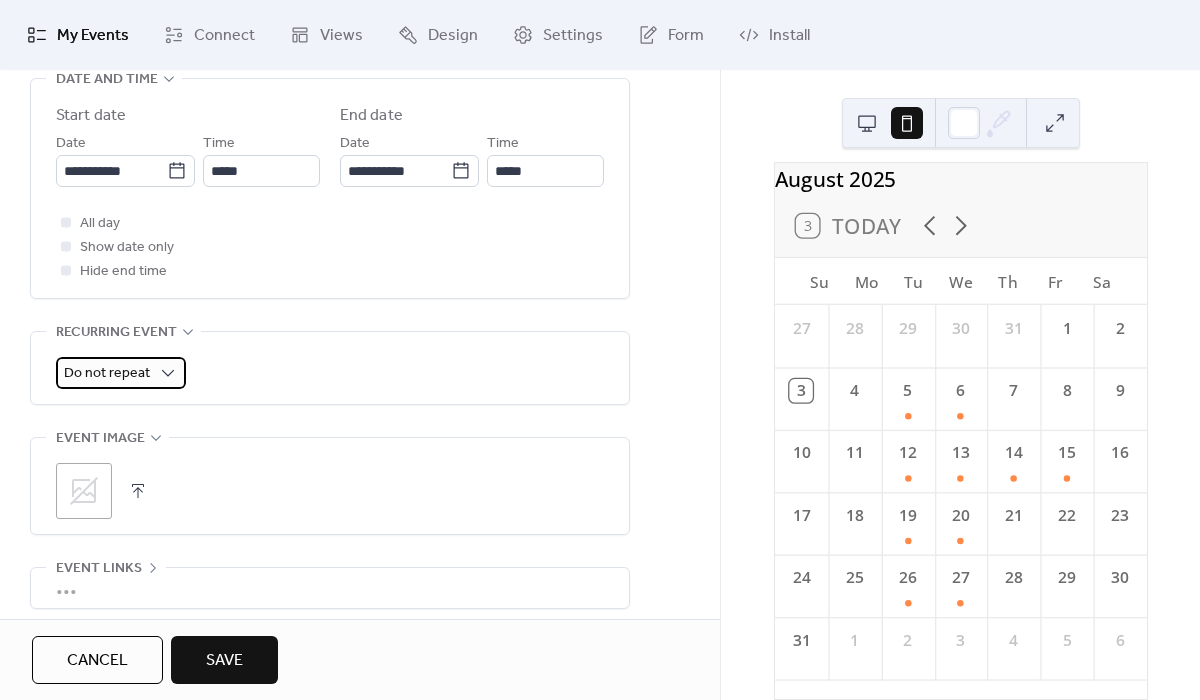click 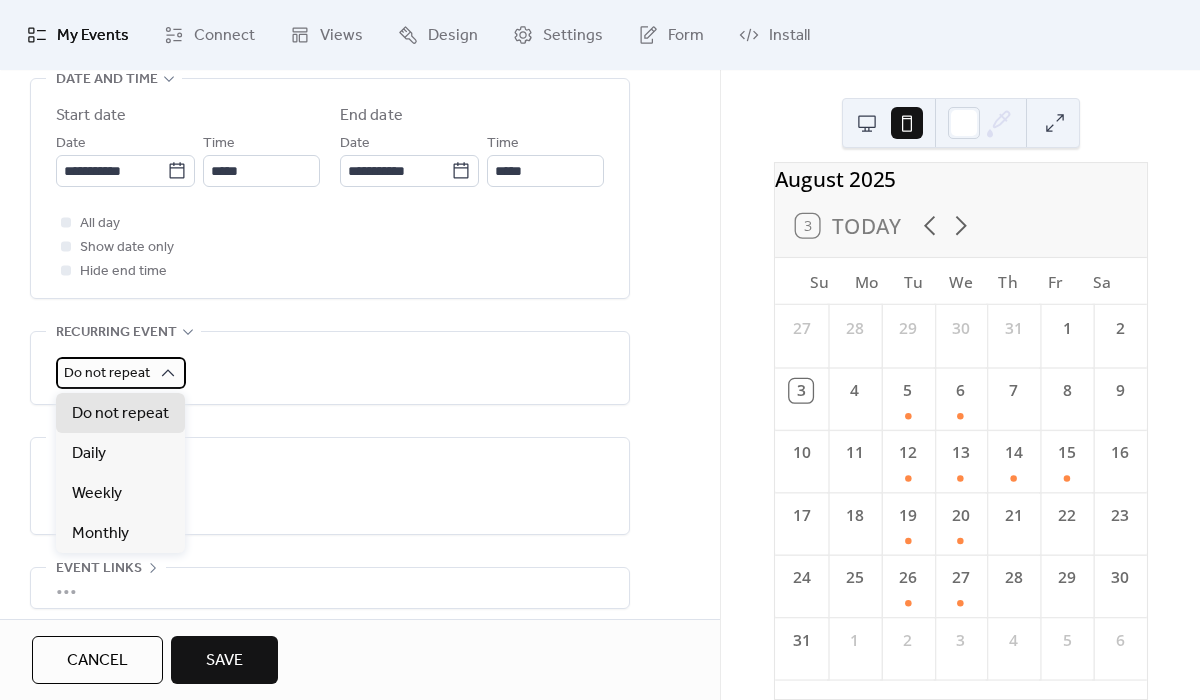 click 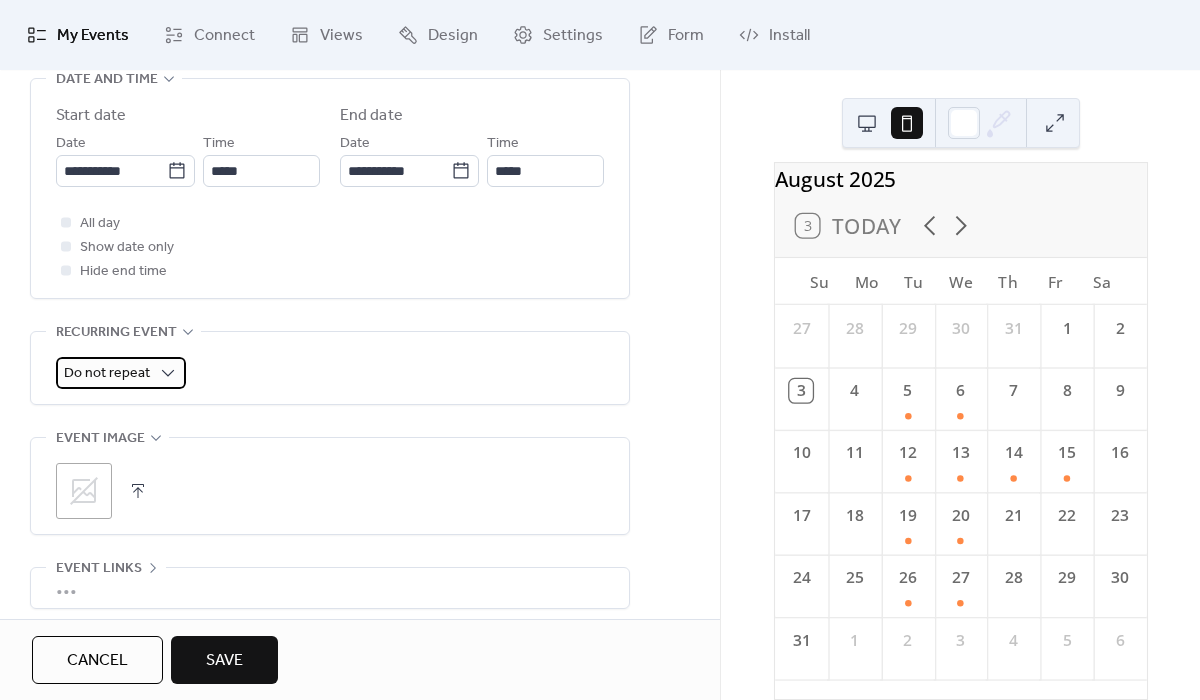 click 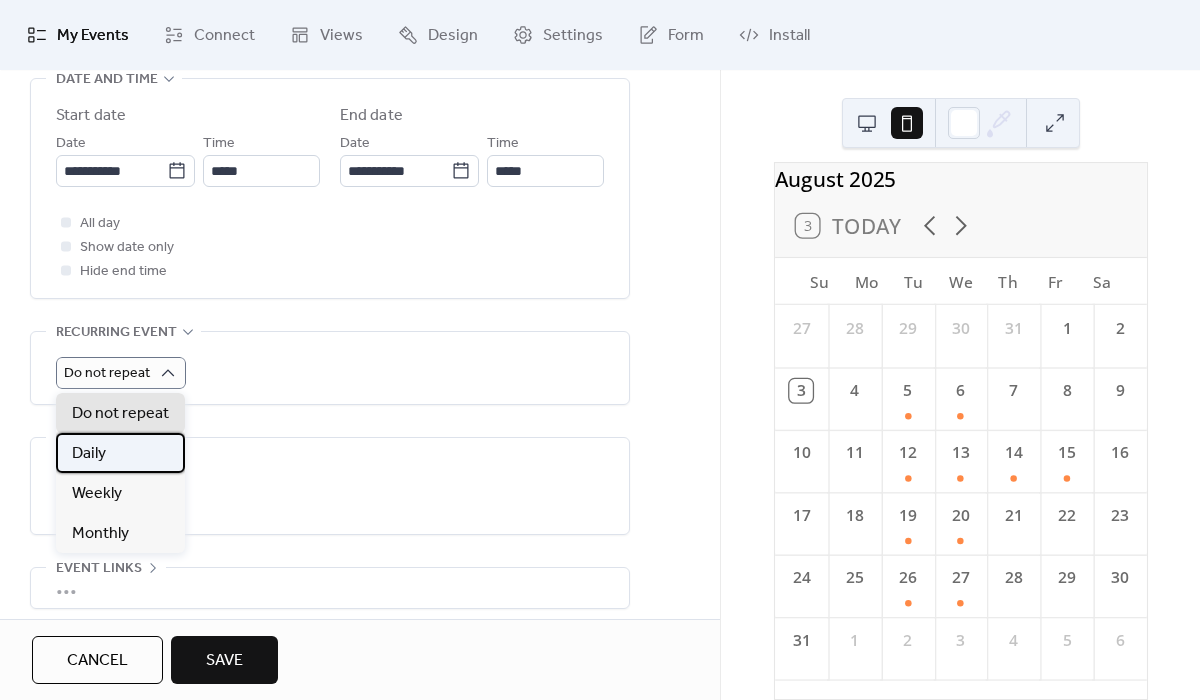 click on "Daily" at bounding box center [120, 453] 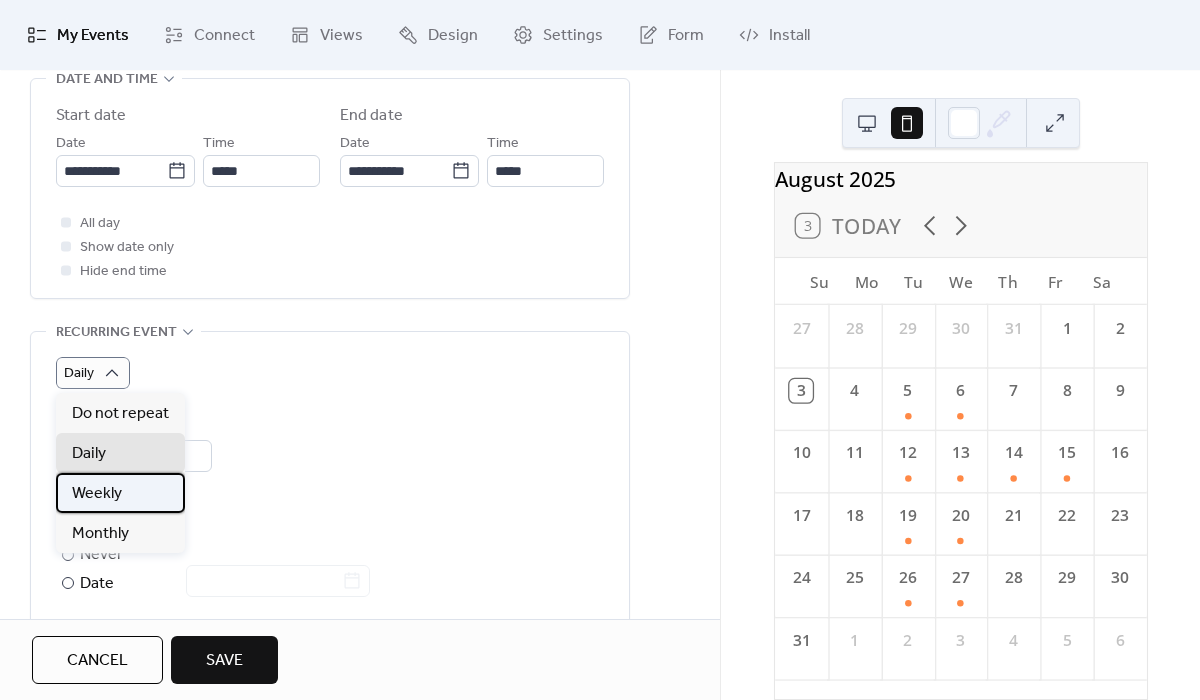 click on "Weekly" at bounding box center [120, 493] 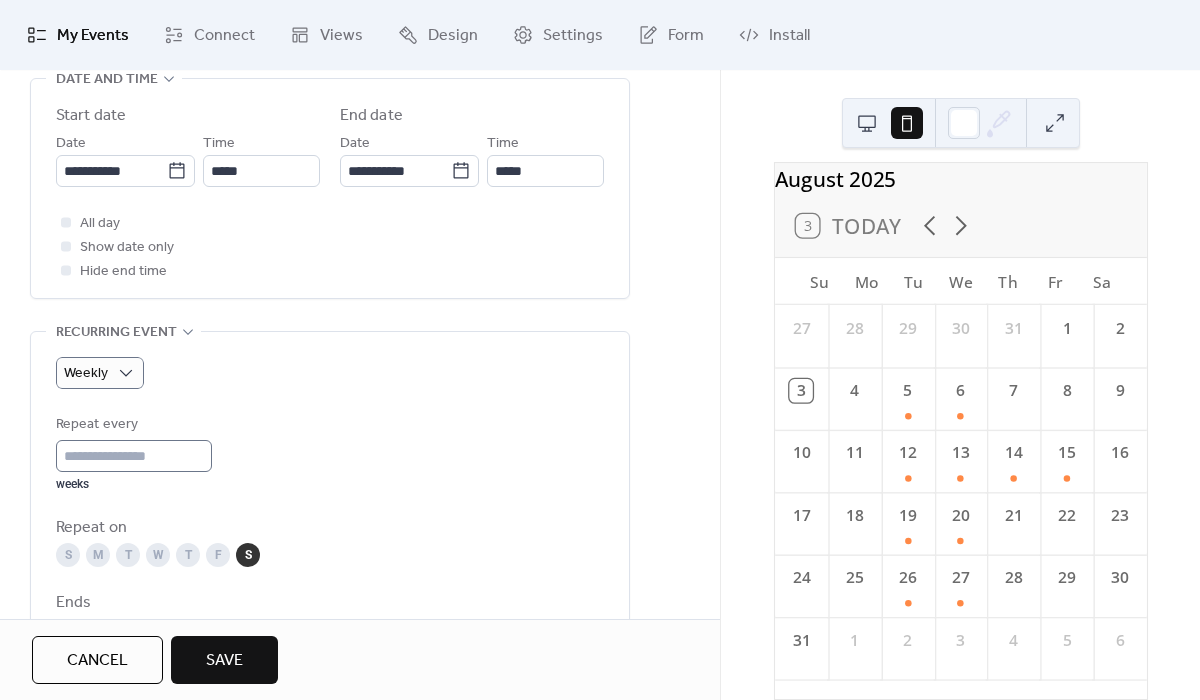 scroll, scrollTop: 841, scrollLeft: 0, axis: vertical 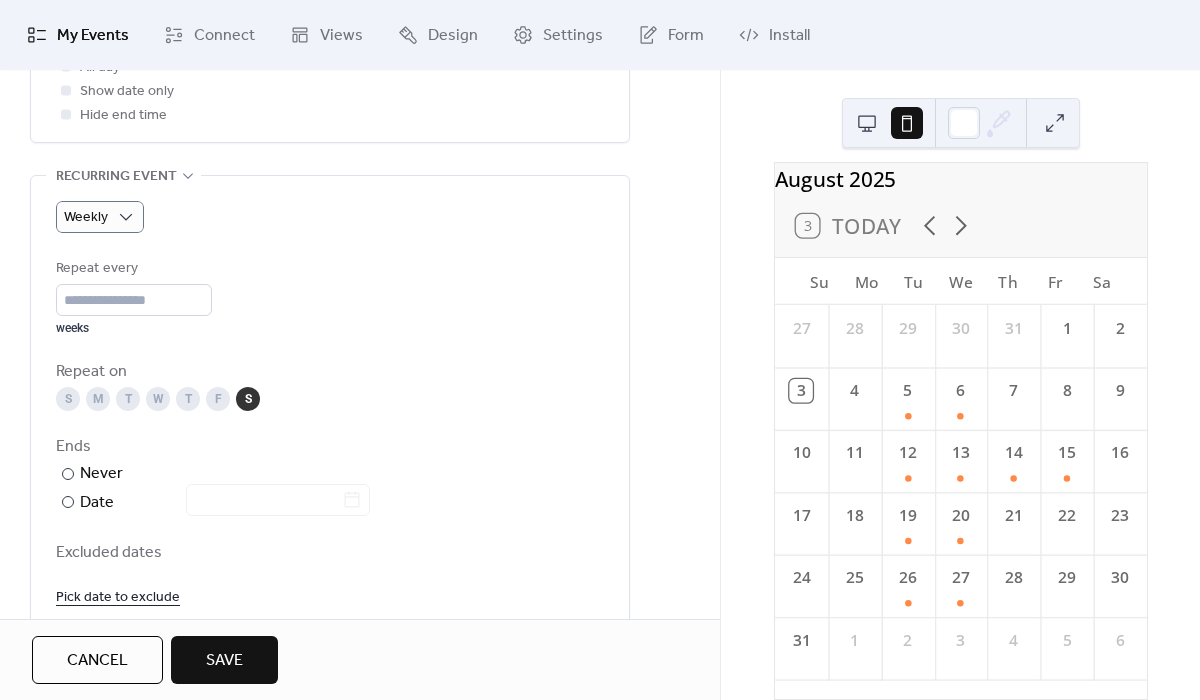 click on "F" at bounding box center [218, 399] 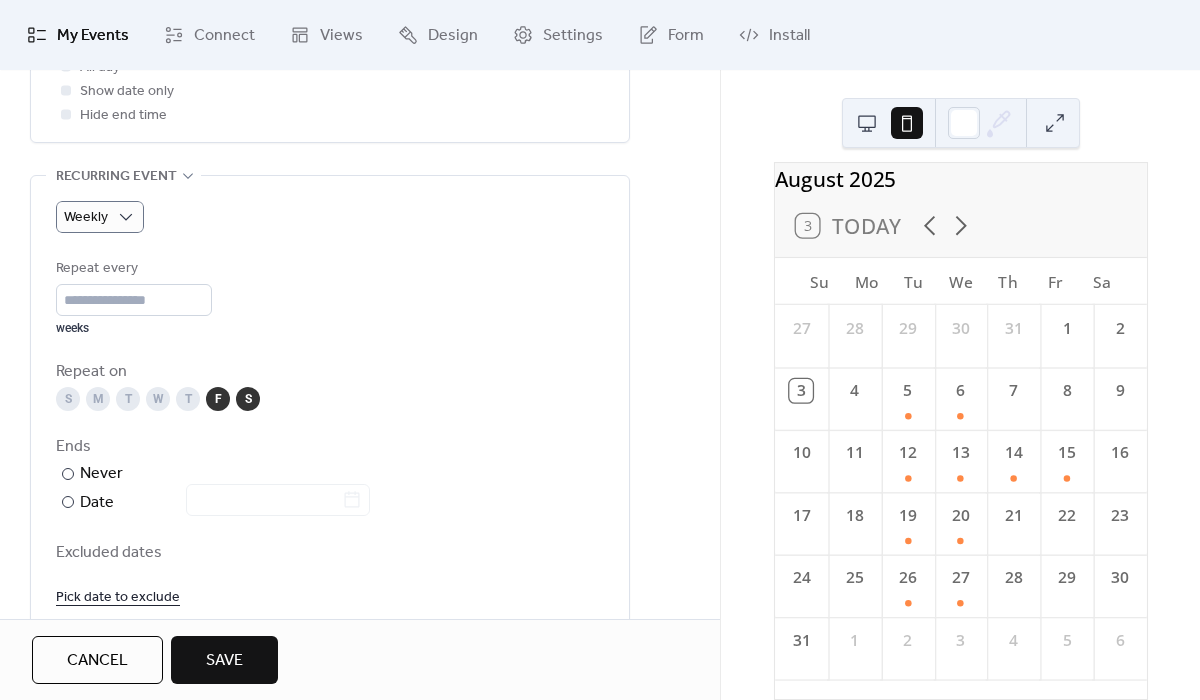 click on "T" at bounding box center [188, 399] 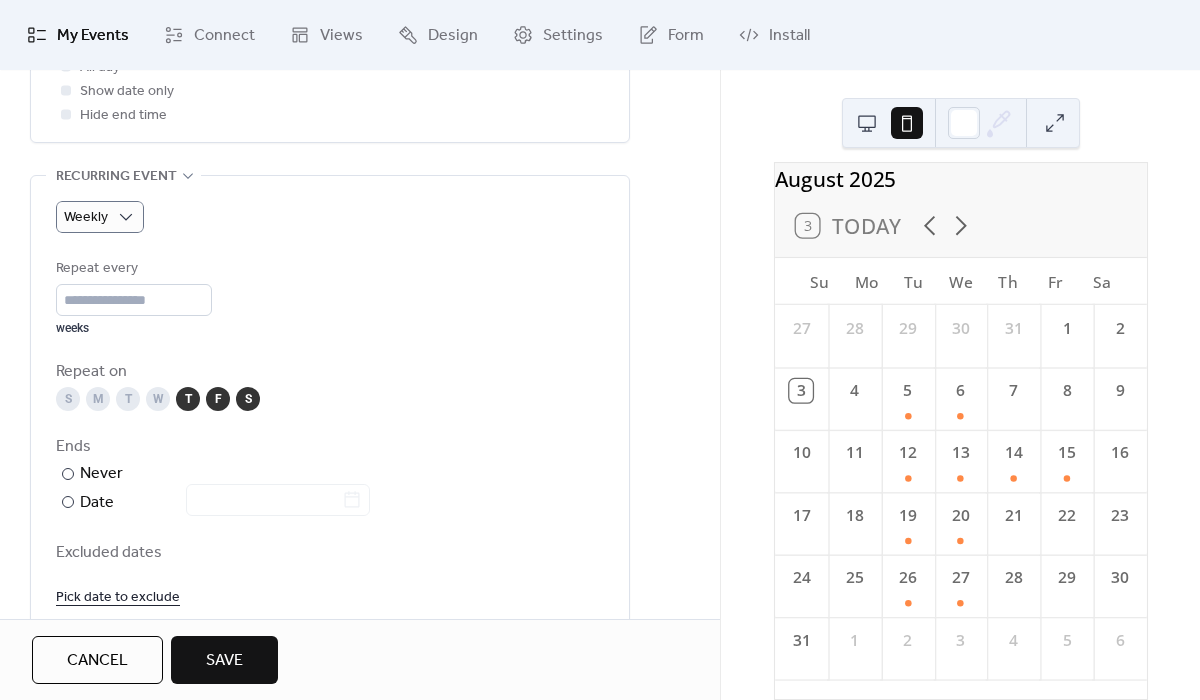 click on "Cancel" at bounding box center (97, 660) 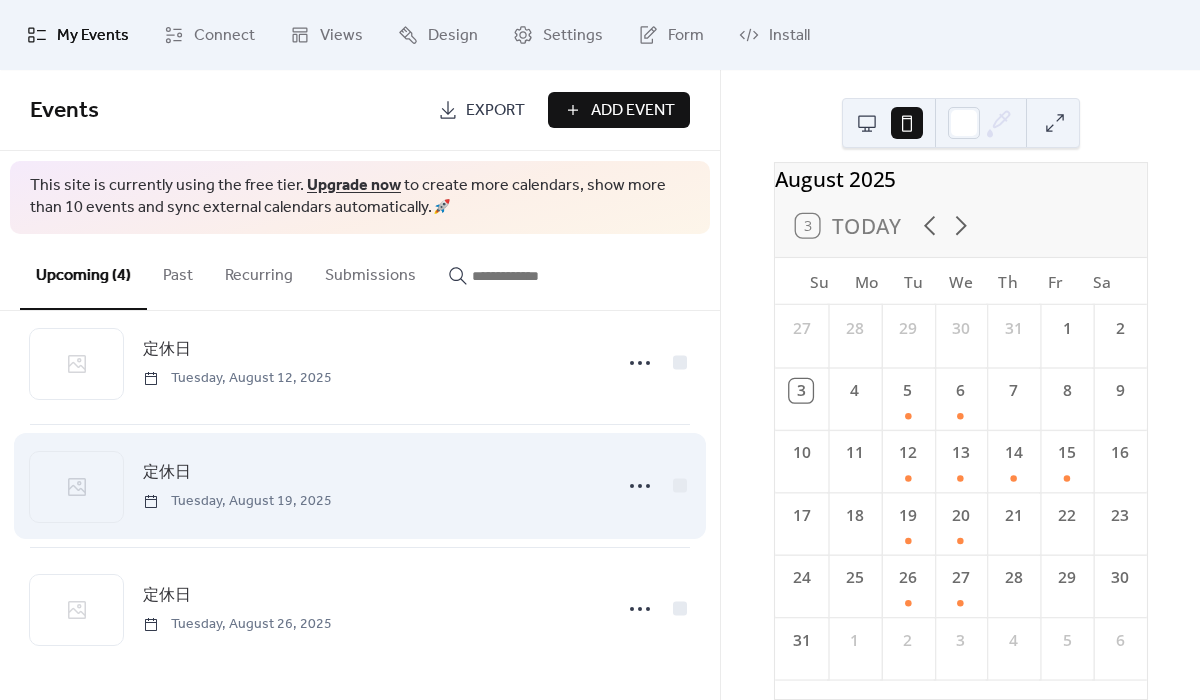 scroll, scrollTop: 0, scrollLeft: 0, axis: both 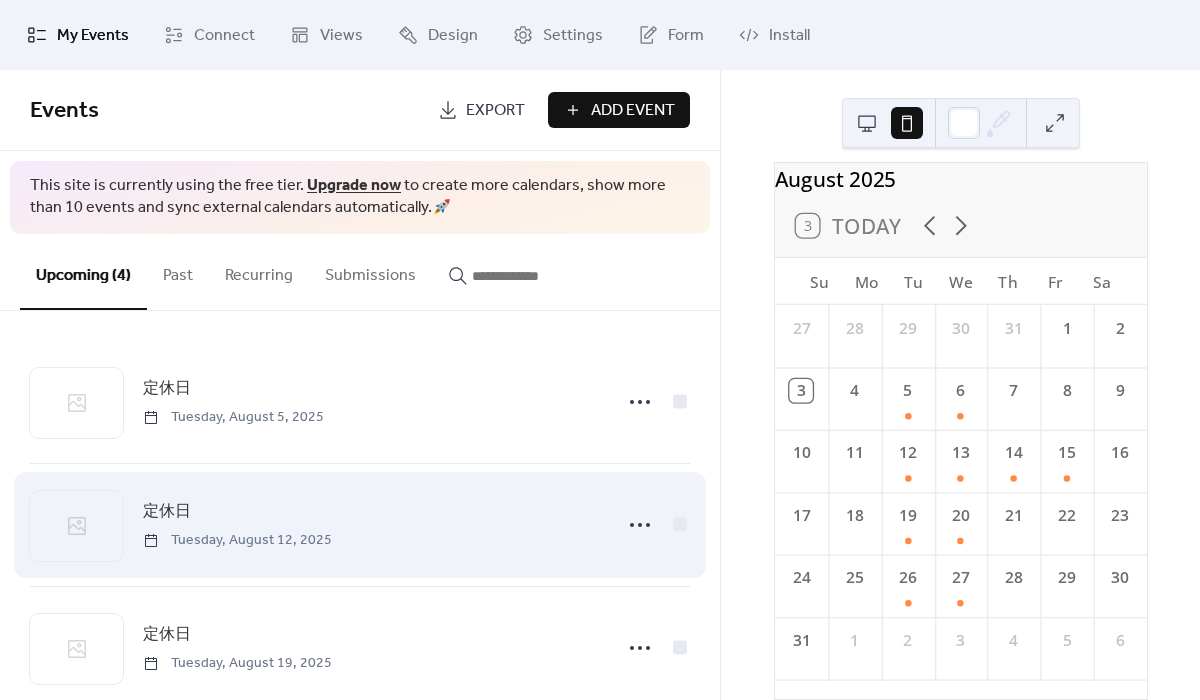 click on "定休日 [DAY], [MONTH] [NUMBER], [YEAR]" at bounding box center (371, 524) 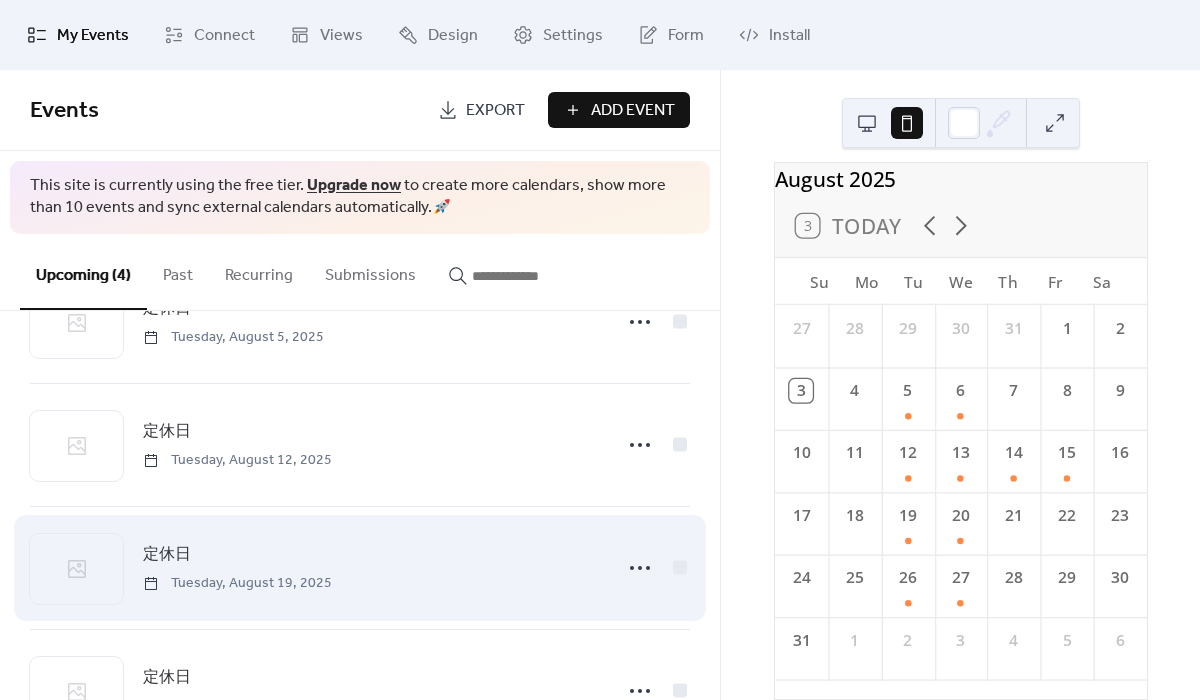 scroll, scrollTop: 0, scrollLeft: 0, axis: both 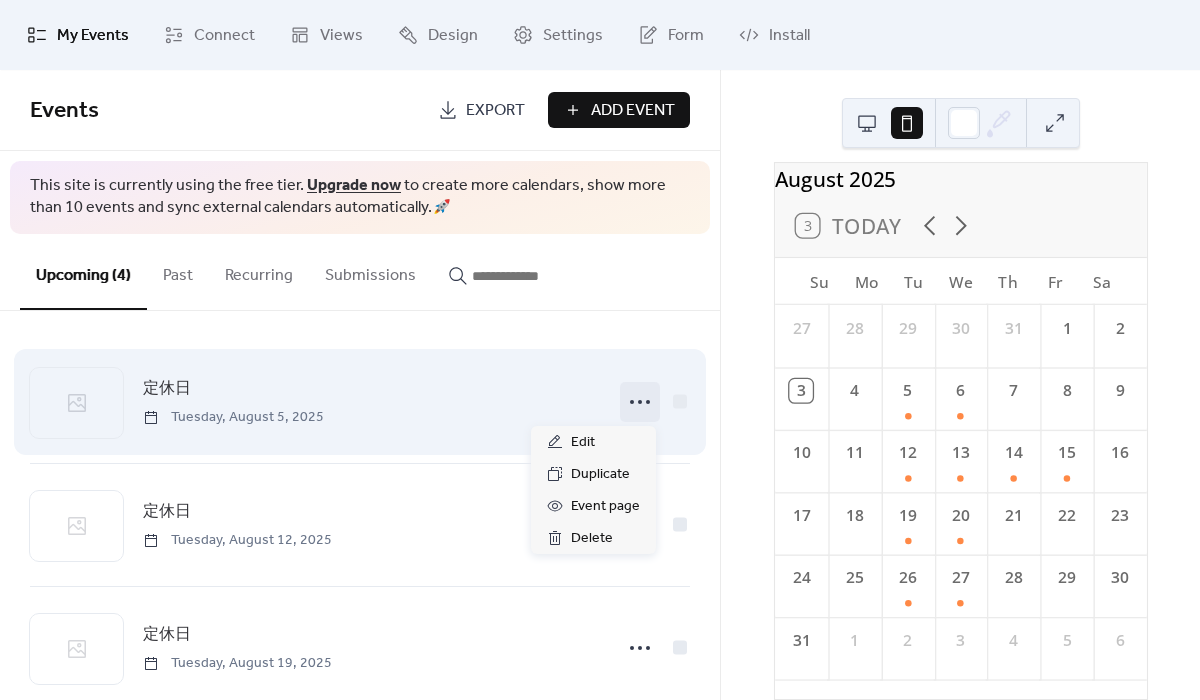click 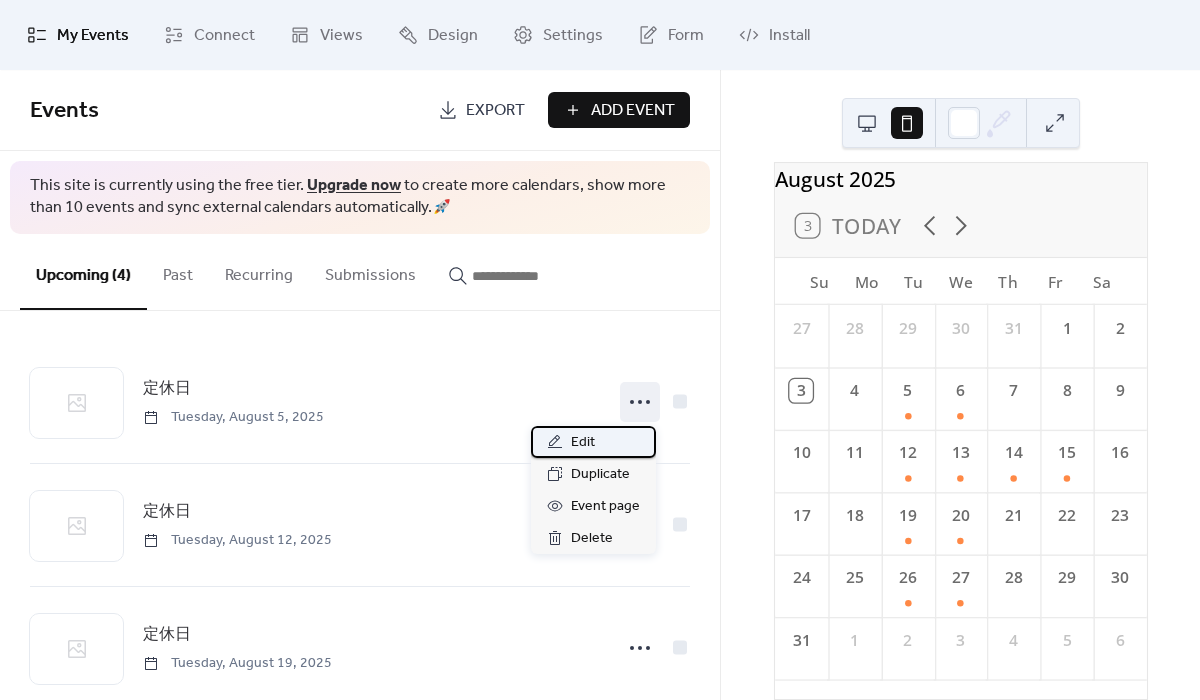 click on "Edit" at bounding box center [593, 442] 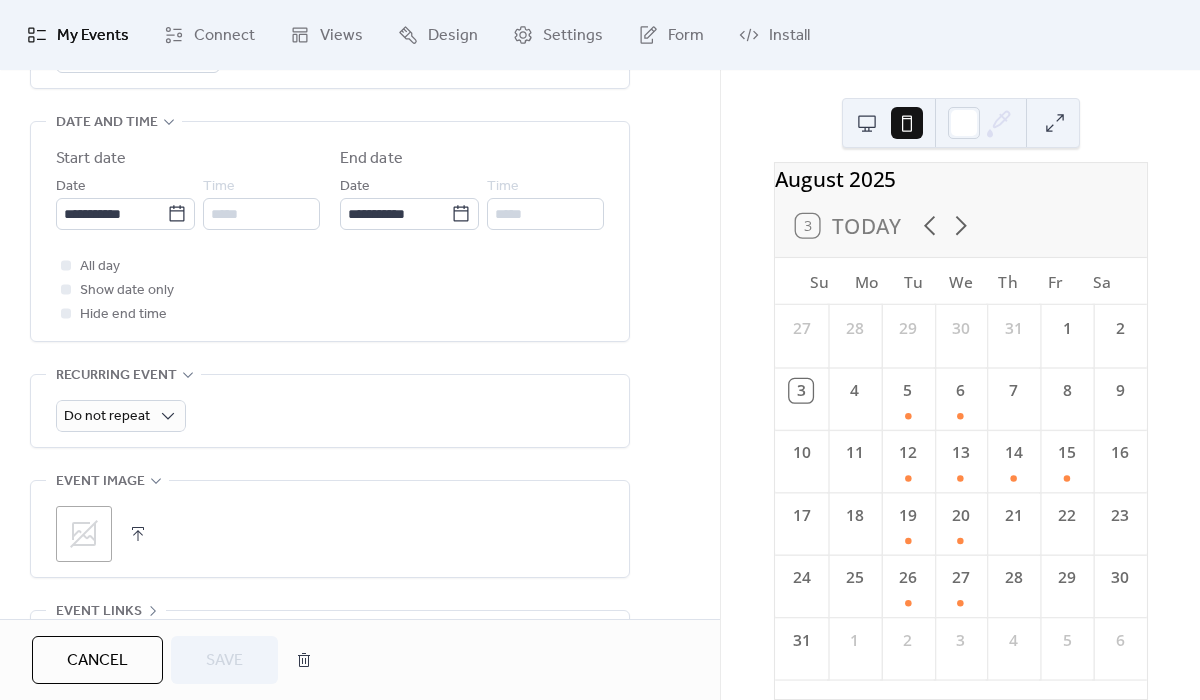 scroll, scrollTop: 626, scrollLeft: 0, axis: vertical 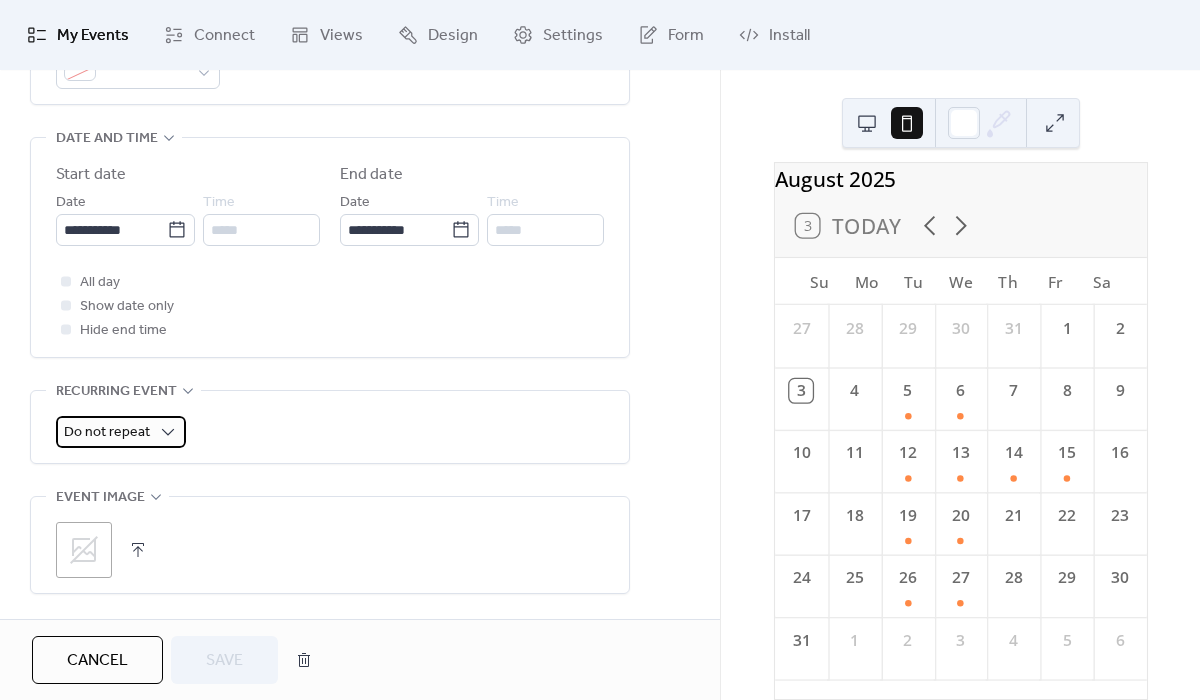 click on "Do not repeat" at bounding box center (107, 432) 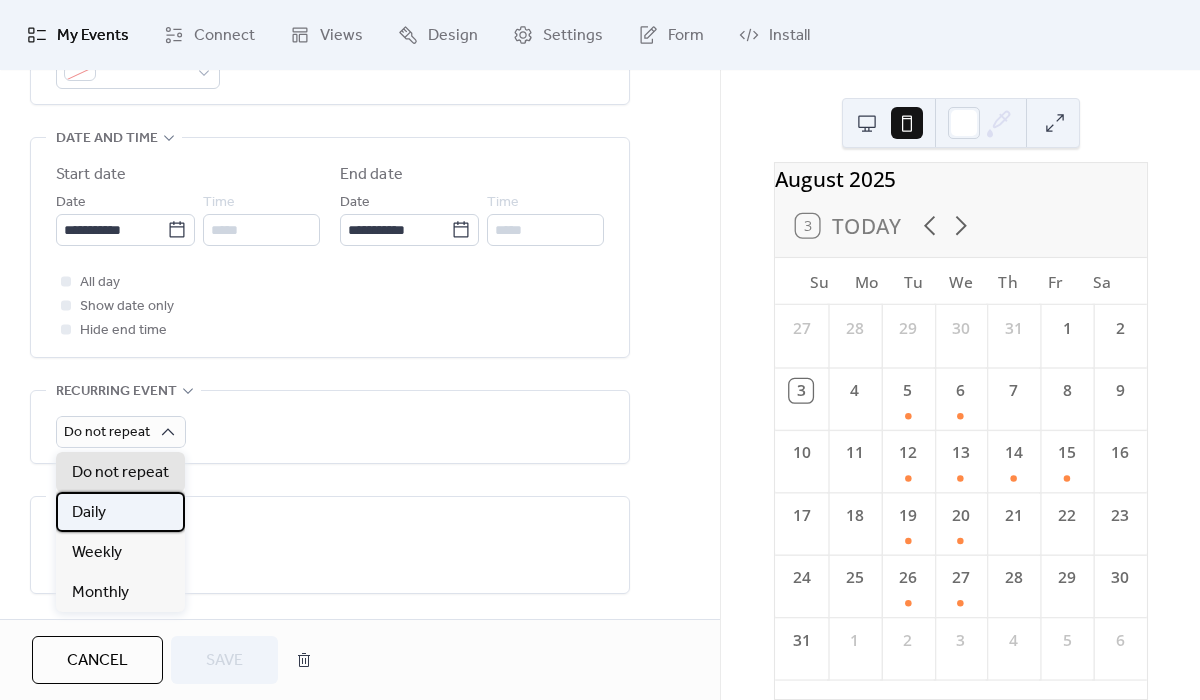 click on "Daily" at bounding box center (120, 512) 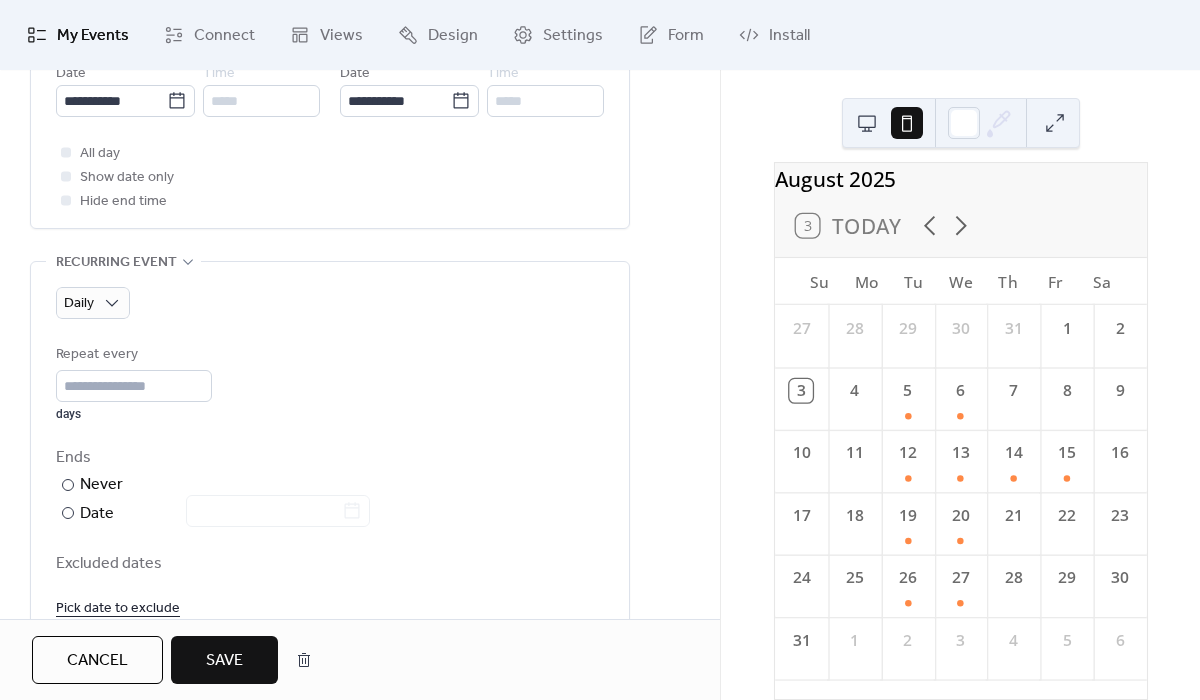 scroll, scrollTop: 802, scrollLeft: 0, axis: vertical 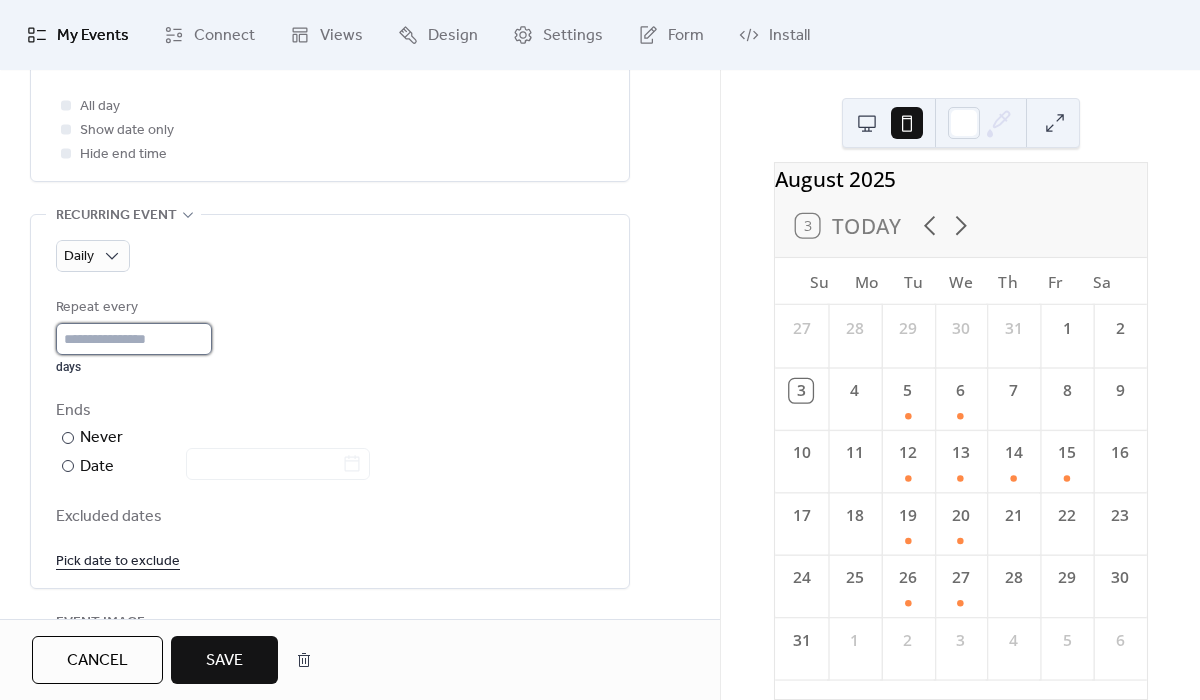 click on "*" at bounding box center (134, 339) 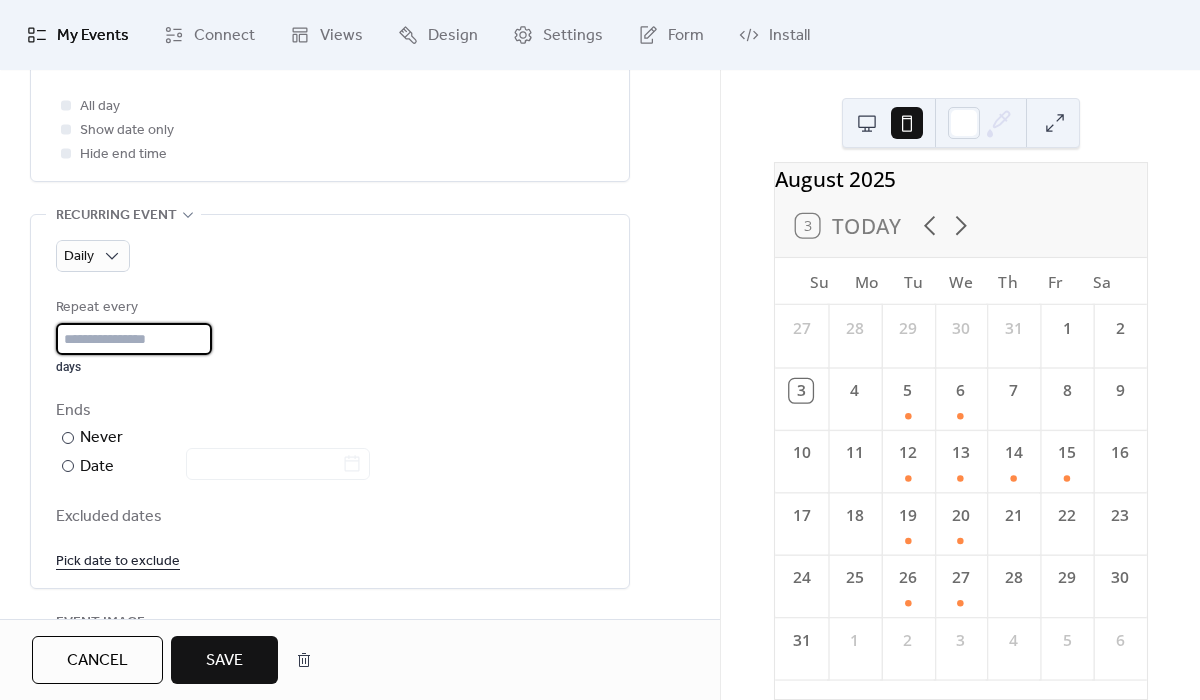 click on "*" at bounding box center (134, 339) 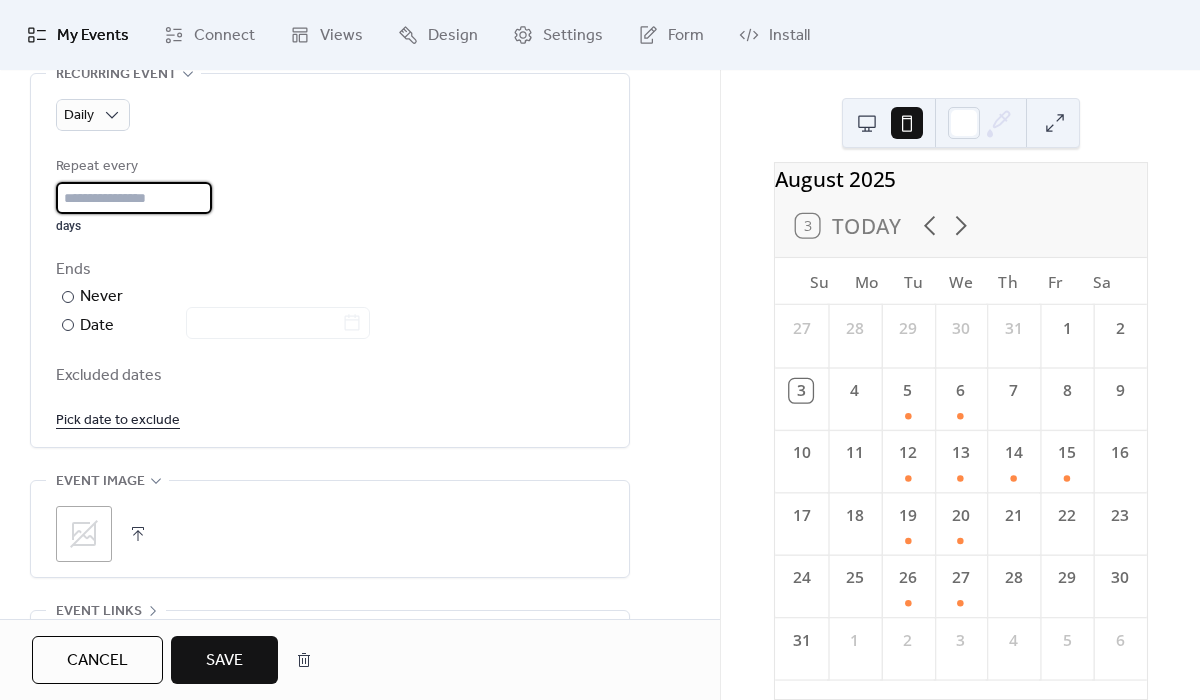 scroll, scrollTop: 871, scrollLeft: 0, axis: vertical 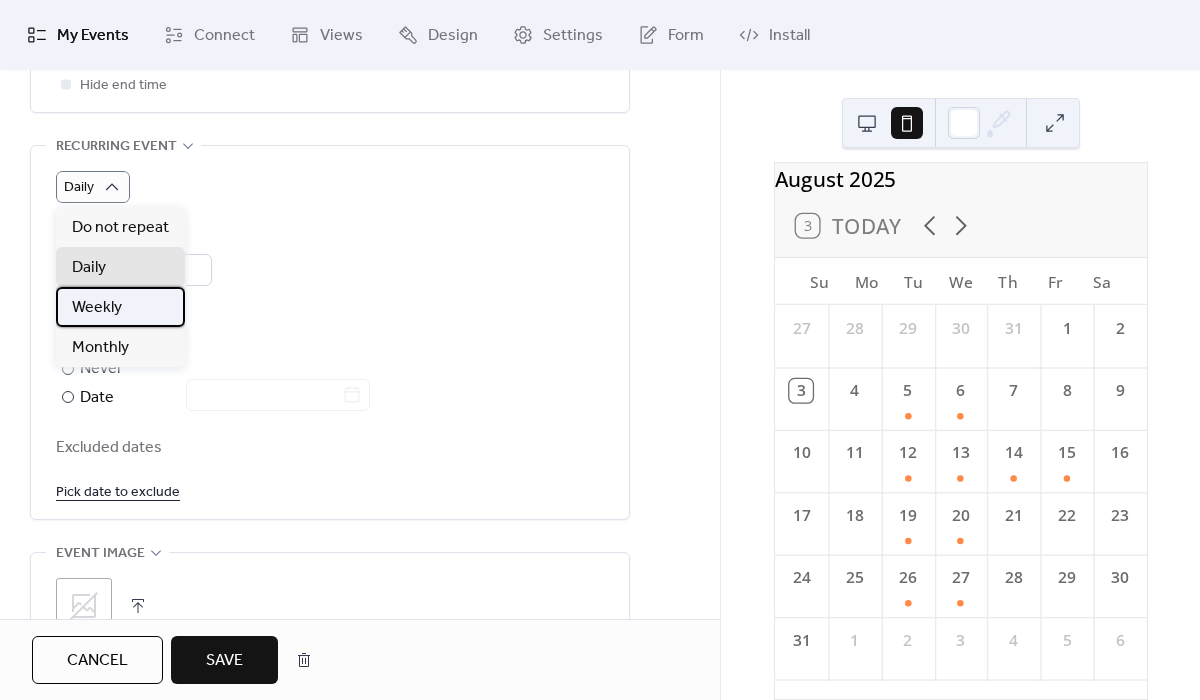 click on "Weekly" at bounding box center [120, 307] 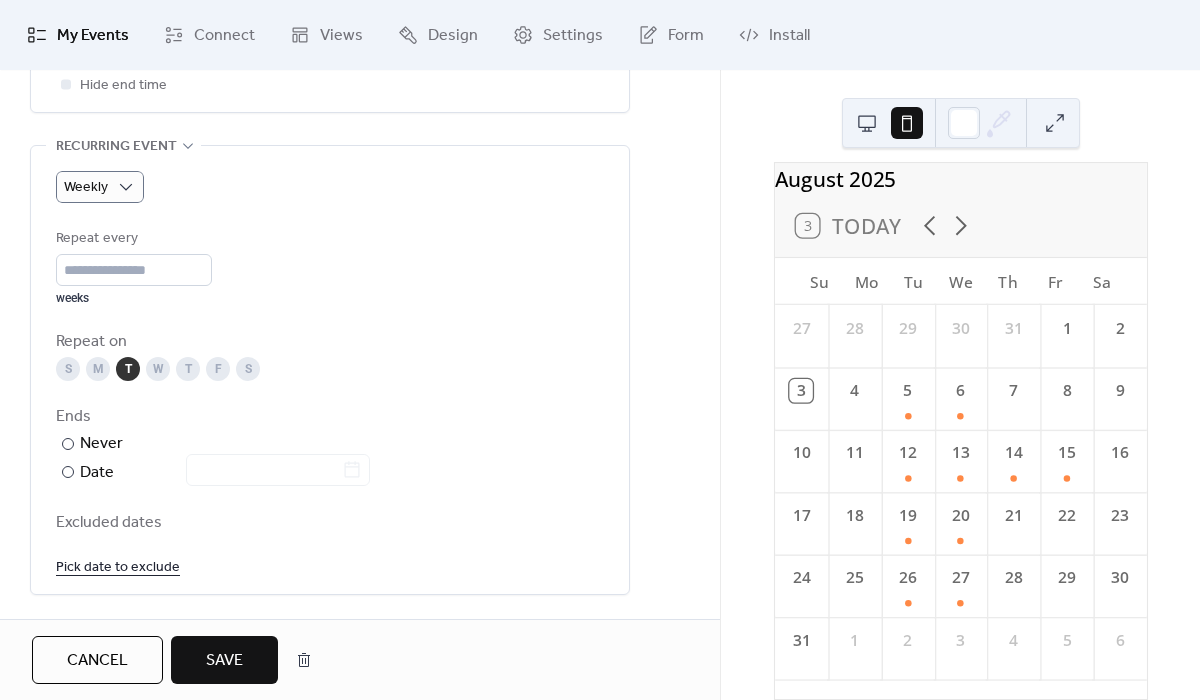 click on "S M T W T F S" at bounding box center [330, 369] 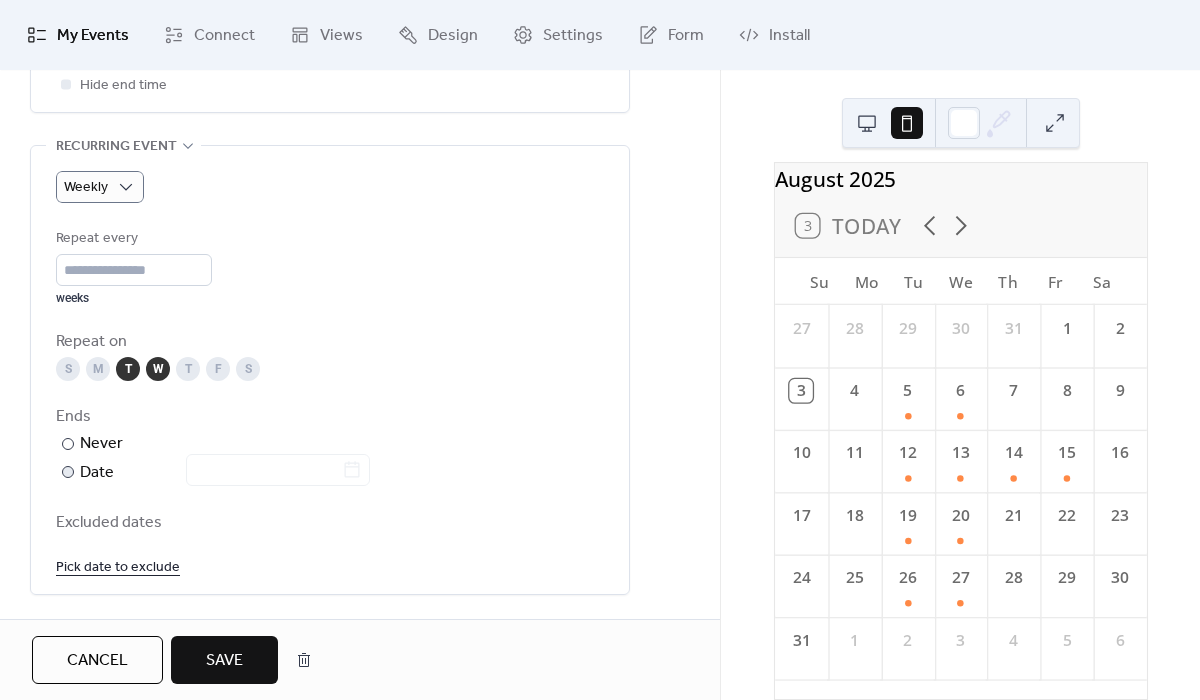 scroll, scrollTop: 919, scrollLeft: 0, axis: vertical 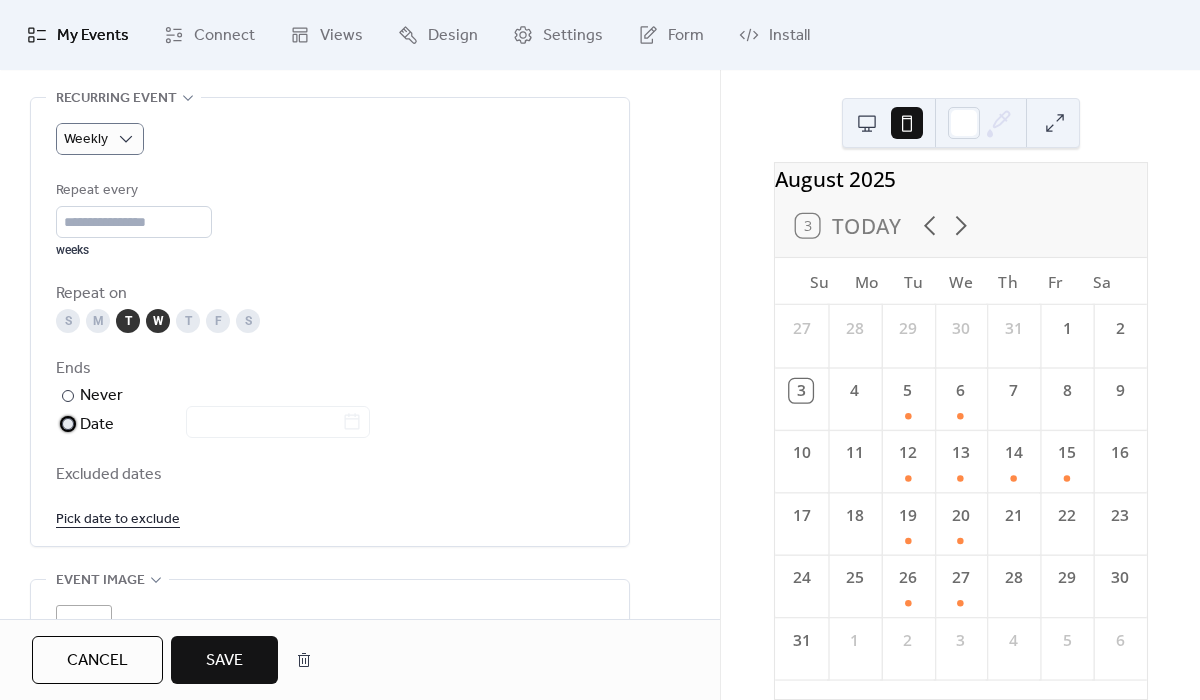 click on "Date" at bounding box center (225, 425) 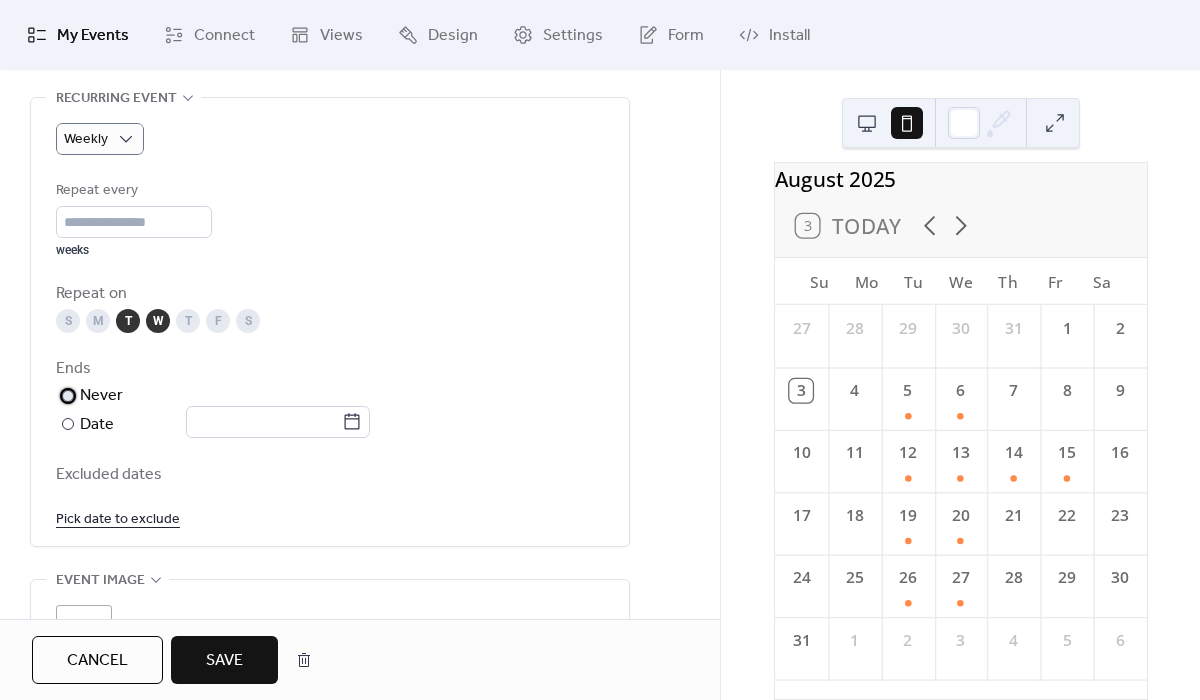 click on "Never" at bounding box center (102, 396) 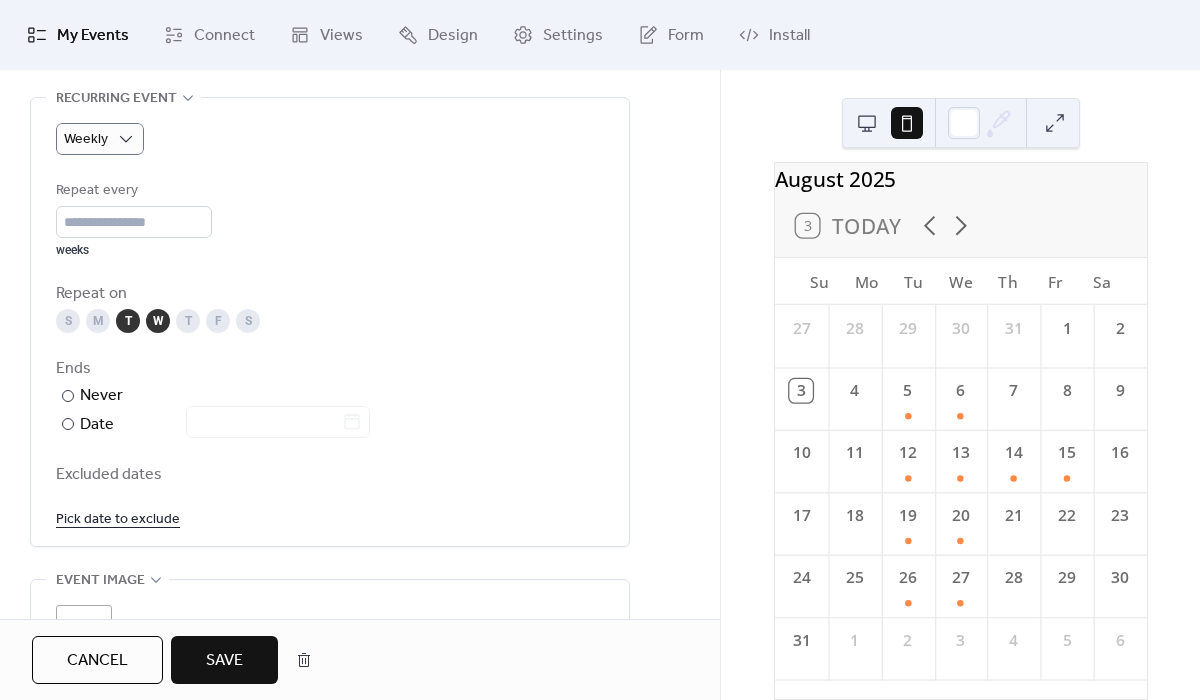 click on "Save" at bounding box center [224, 661] 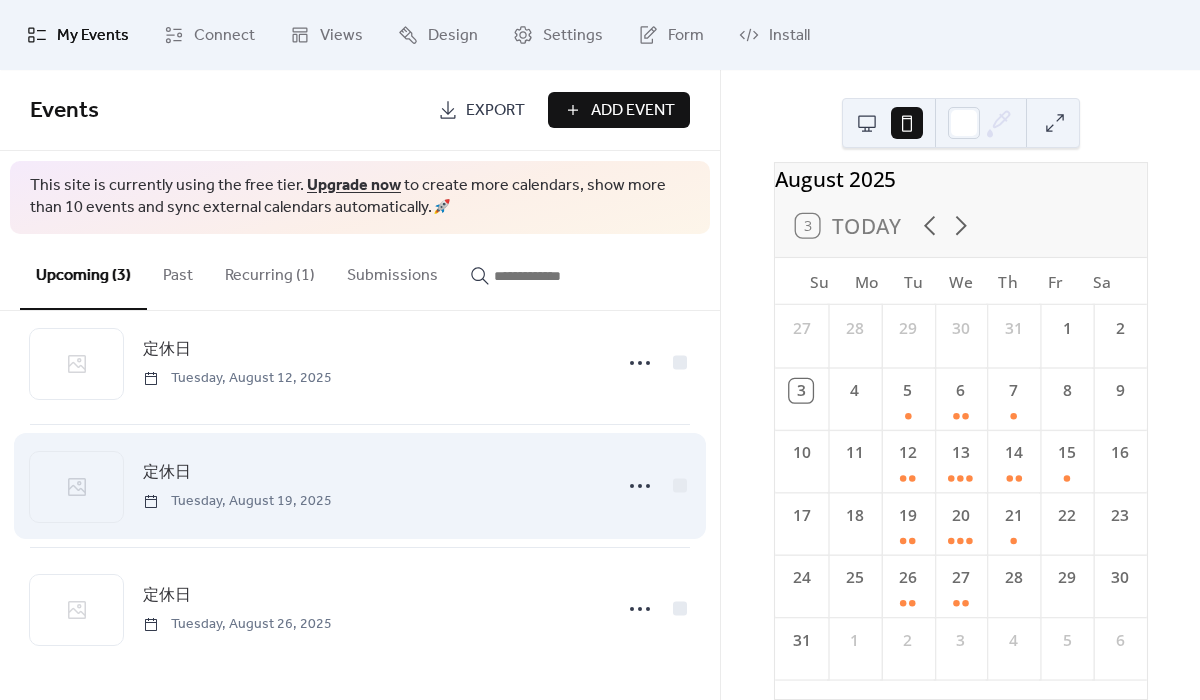 scroll, scrollTop: 0, scrollLeft: 0, axis: both 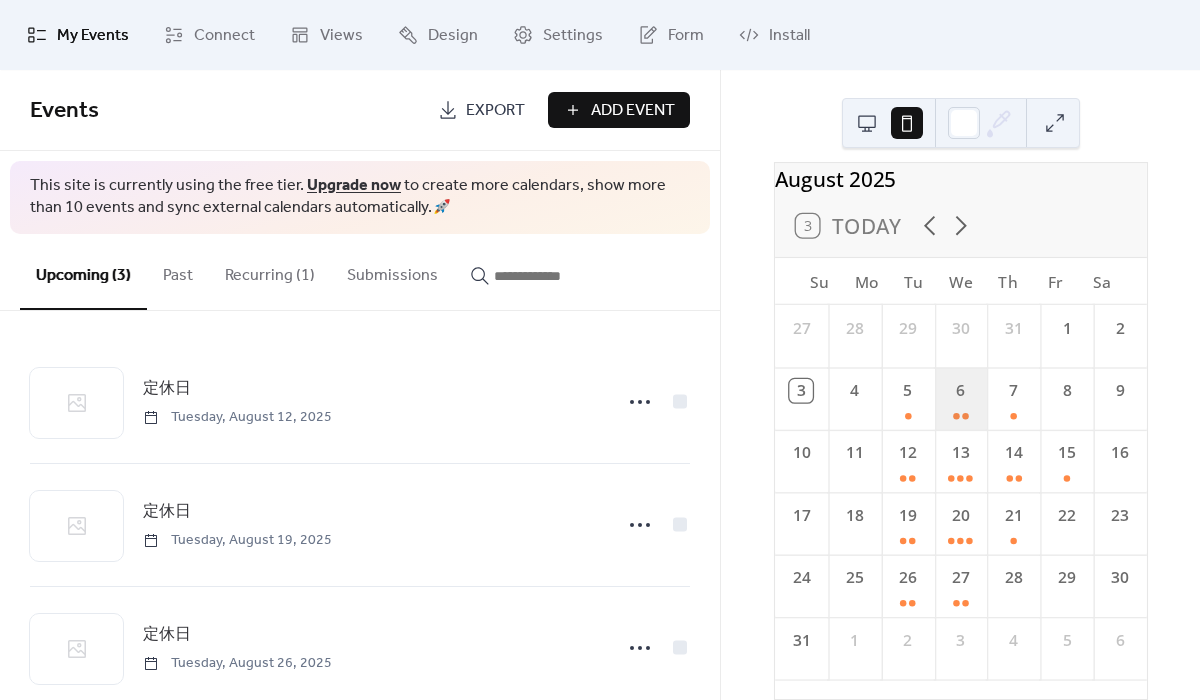 click on "6" at bounding box center [960, 398] 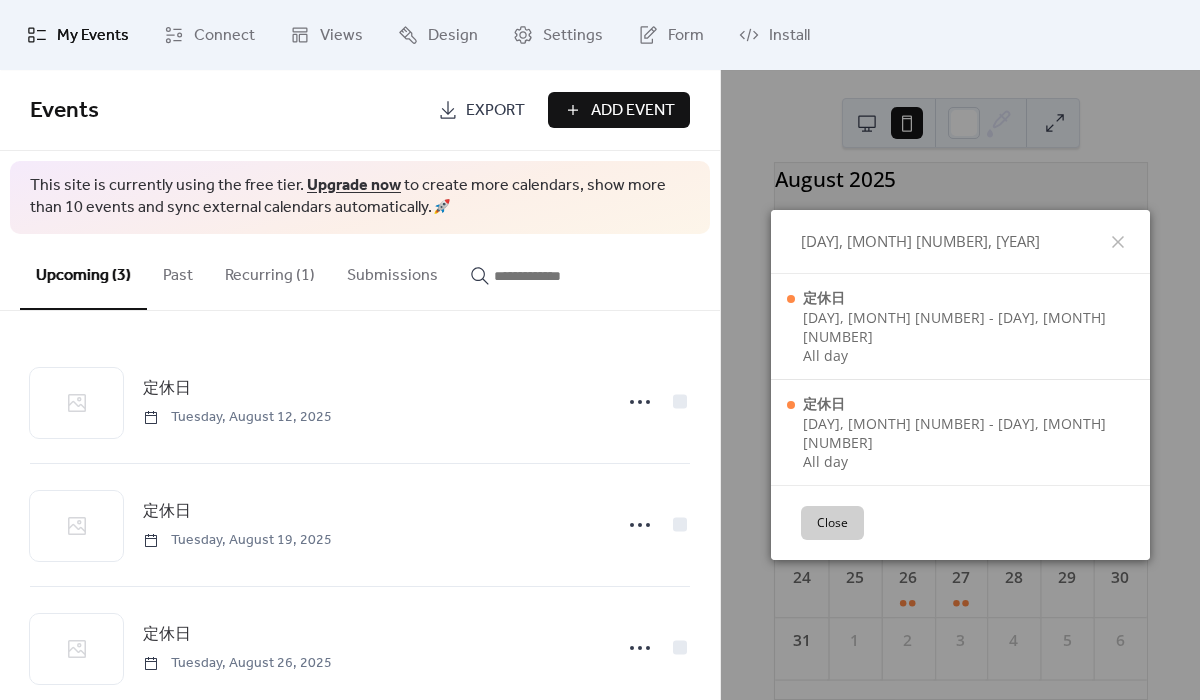 click on "Close" at bounding box center (832, 523) 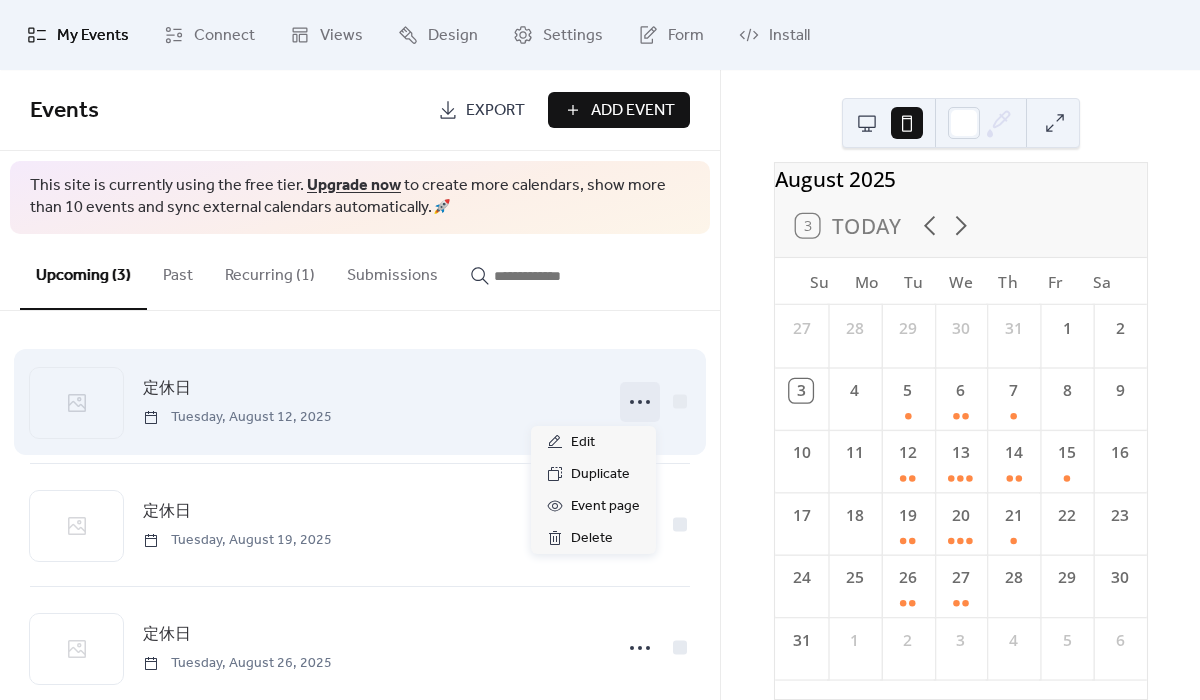 click 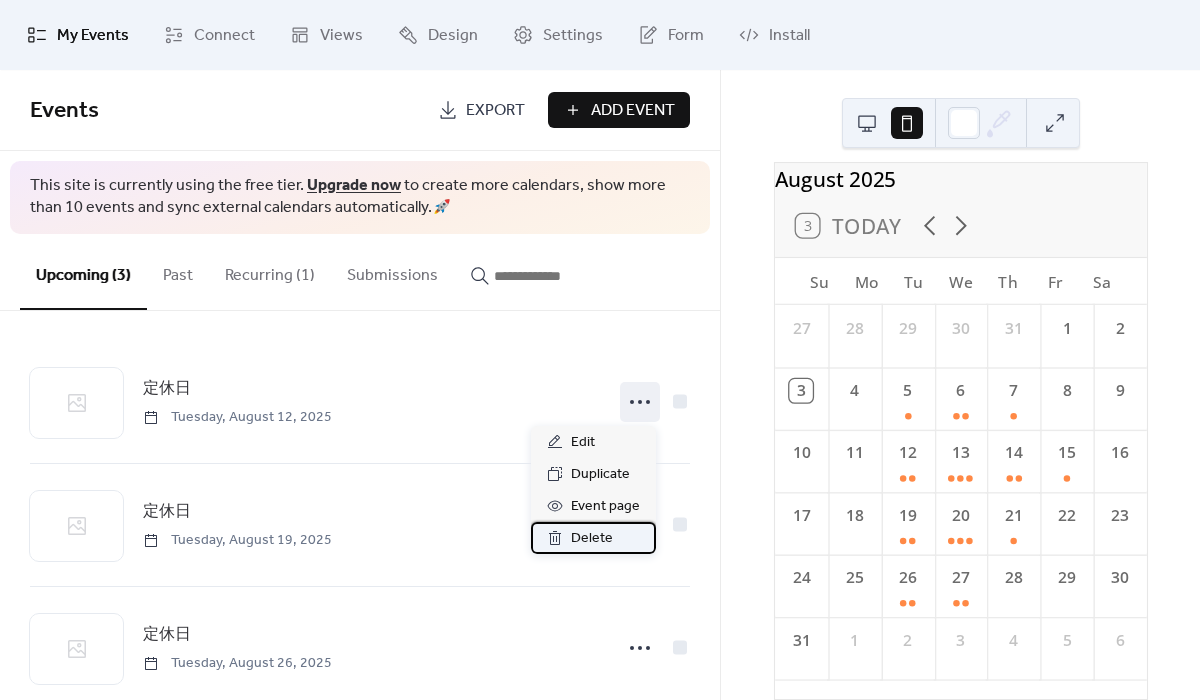 click on "Delete" at bounding box center (592, 539) 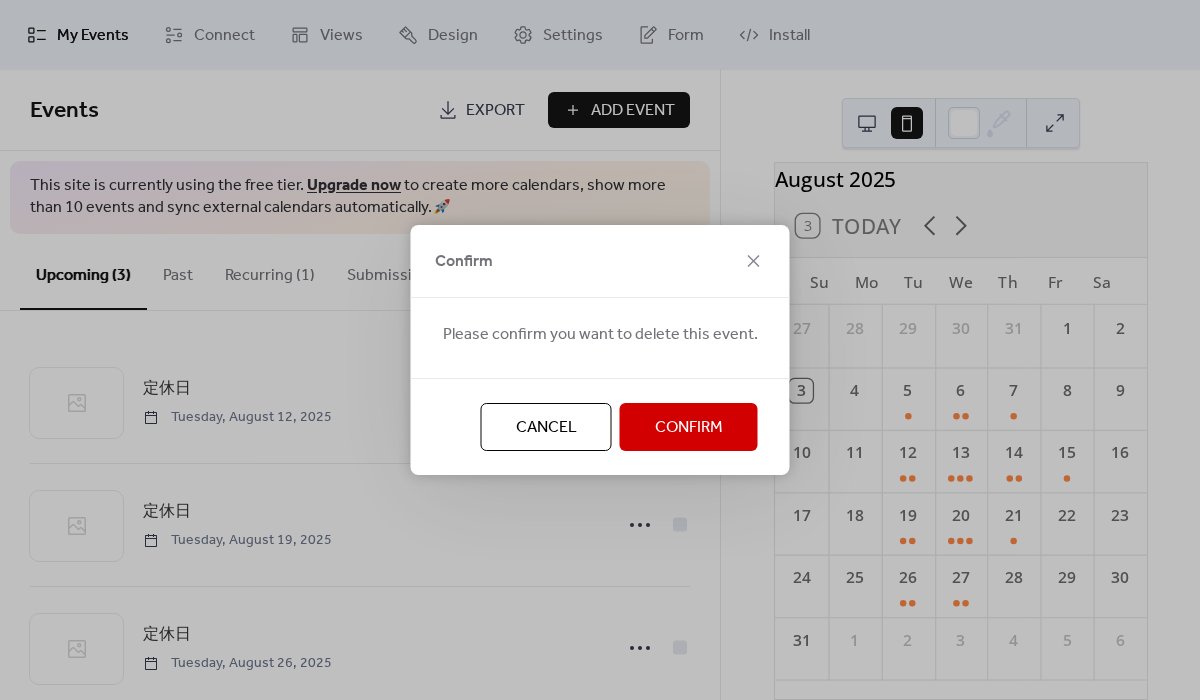 click on "Confirm" at bounding box center (689, 428) 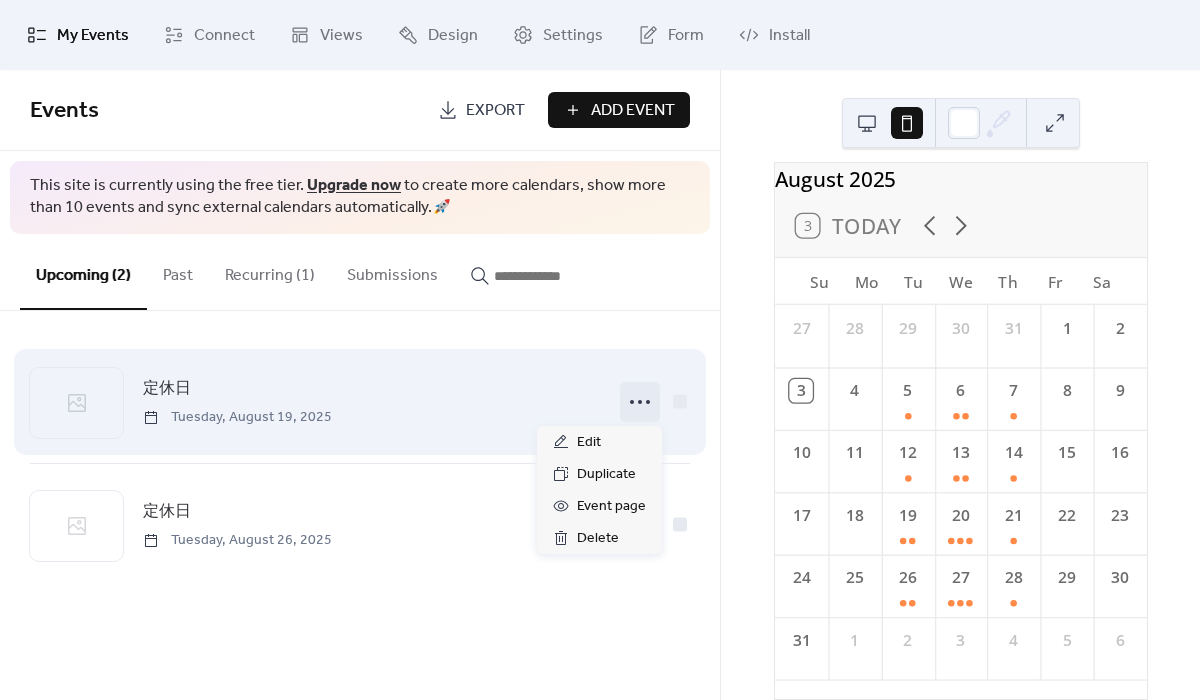click 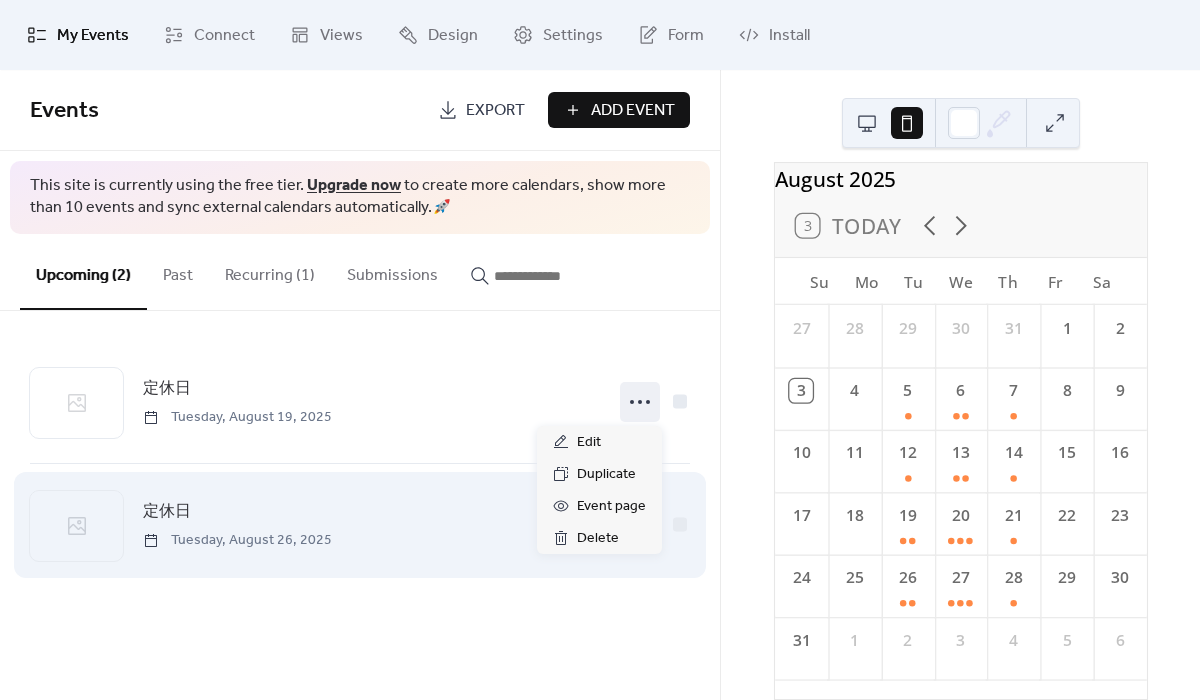 click on "定休日 [DAY], [MONTH] [NUMBER], [YEAR]" at bounding box center [360, 525] 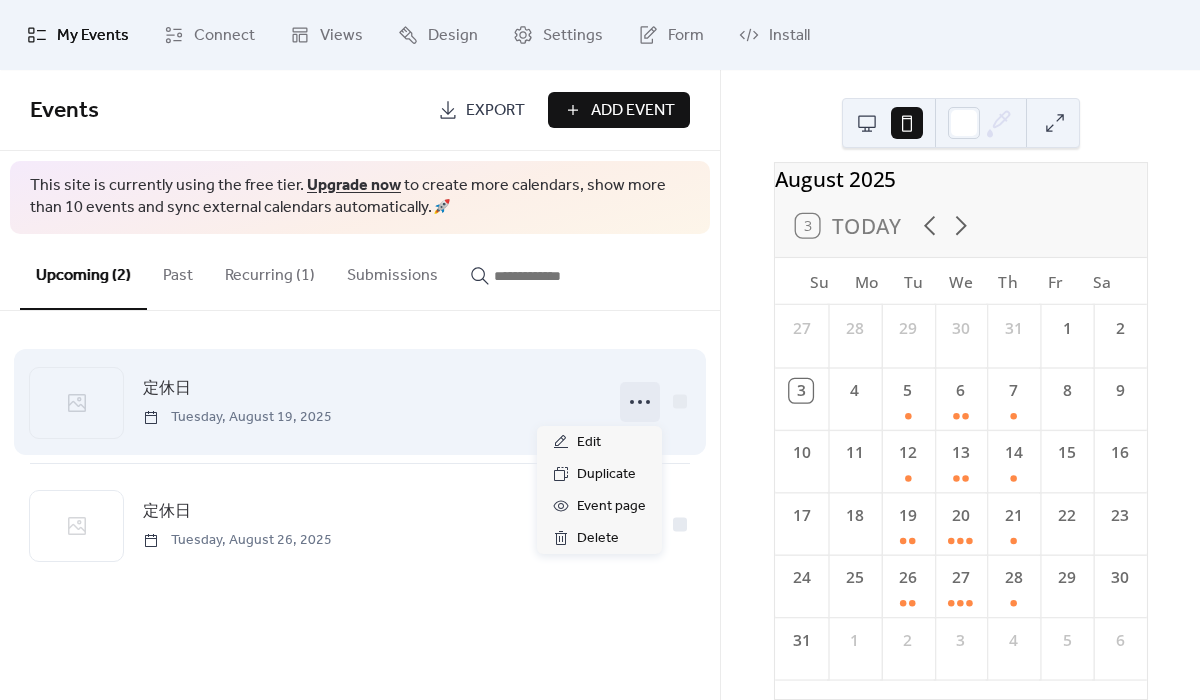 click 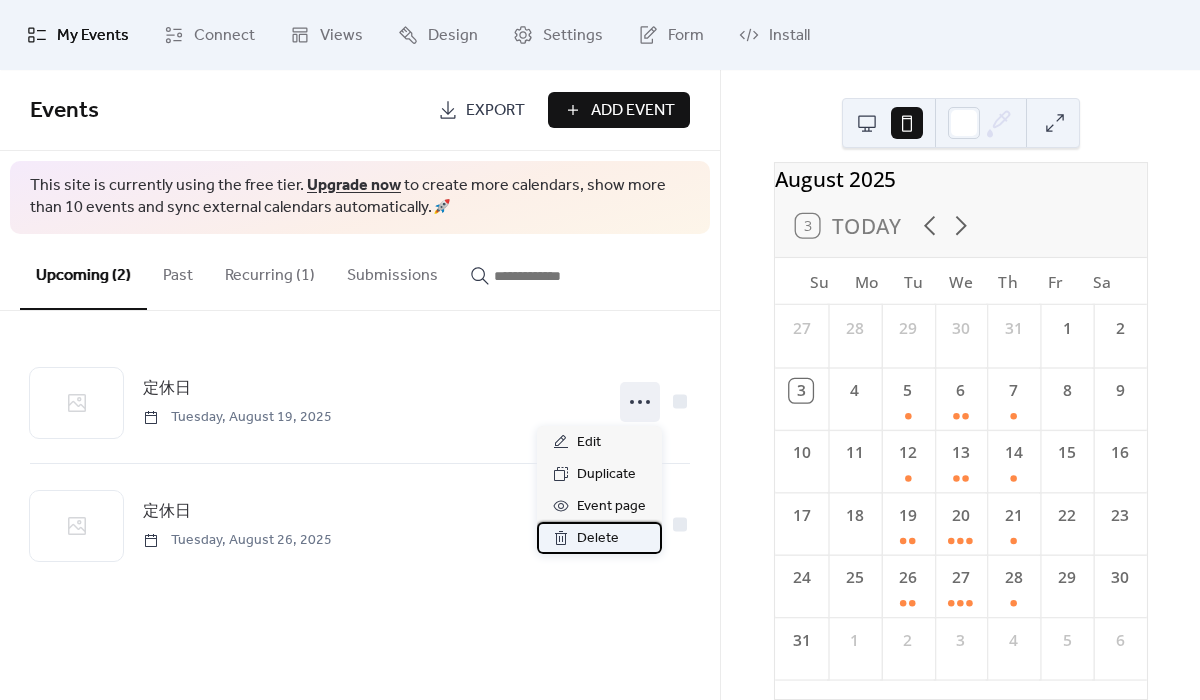 click on "Delete" at bounding box center [598, 539] 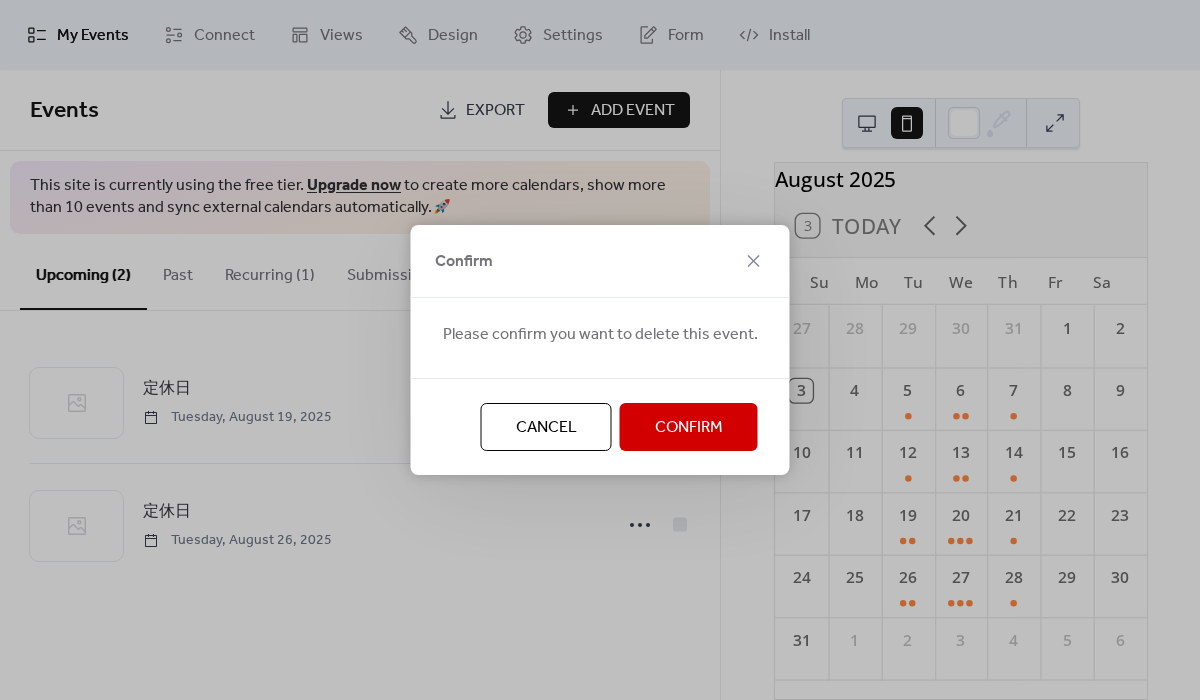 click on "Confirm" at bounding box center (689, 428) 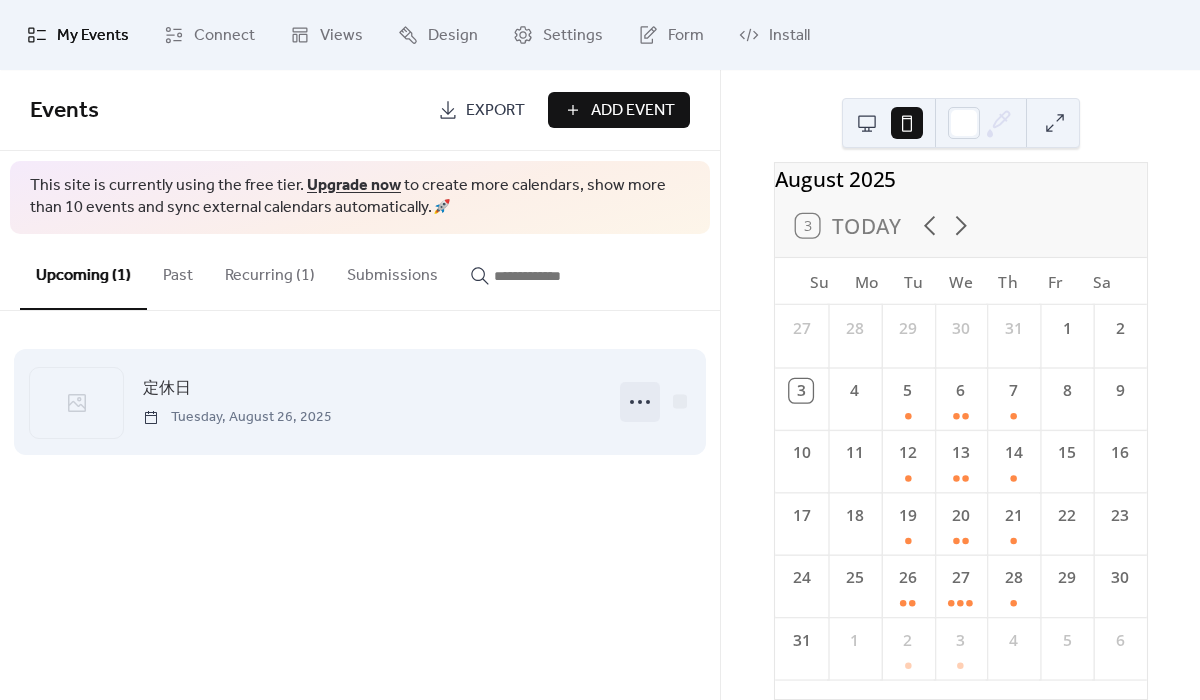 click 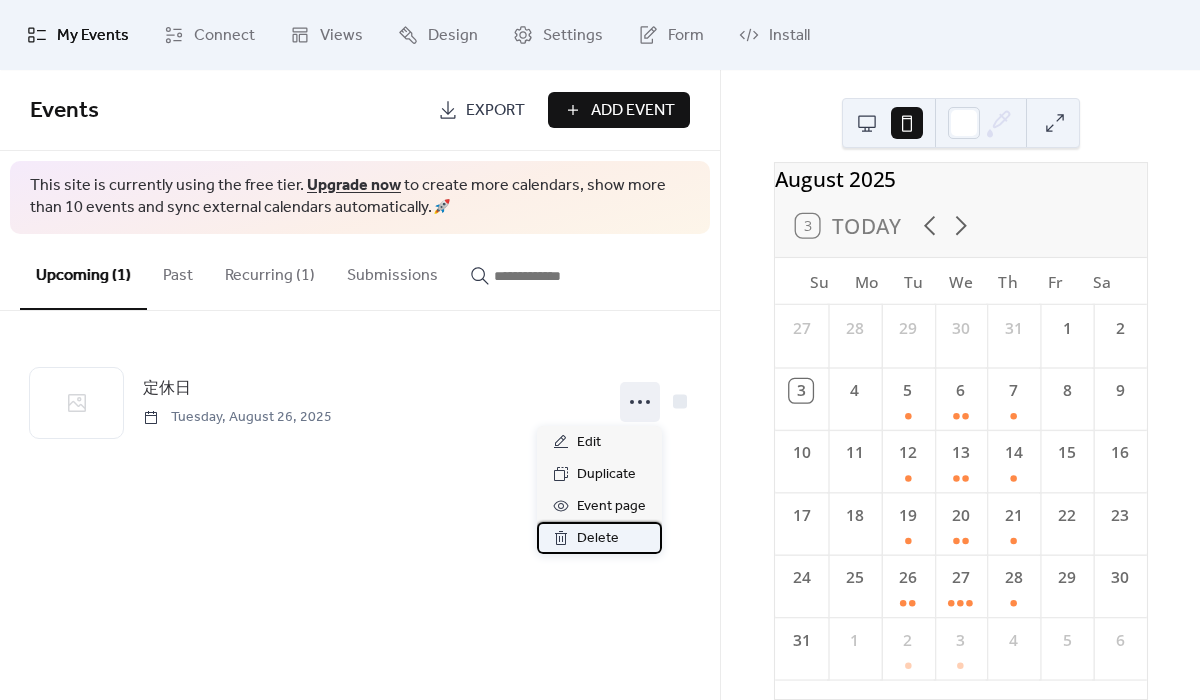 click on "Delete" at bounding box center [598, 539] 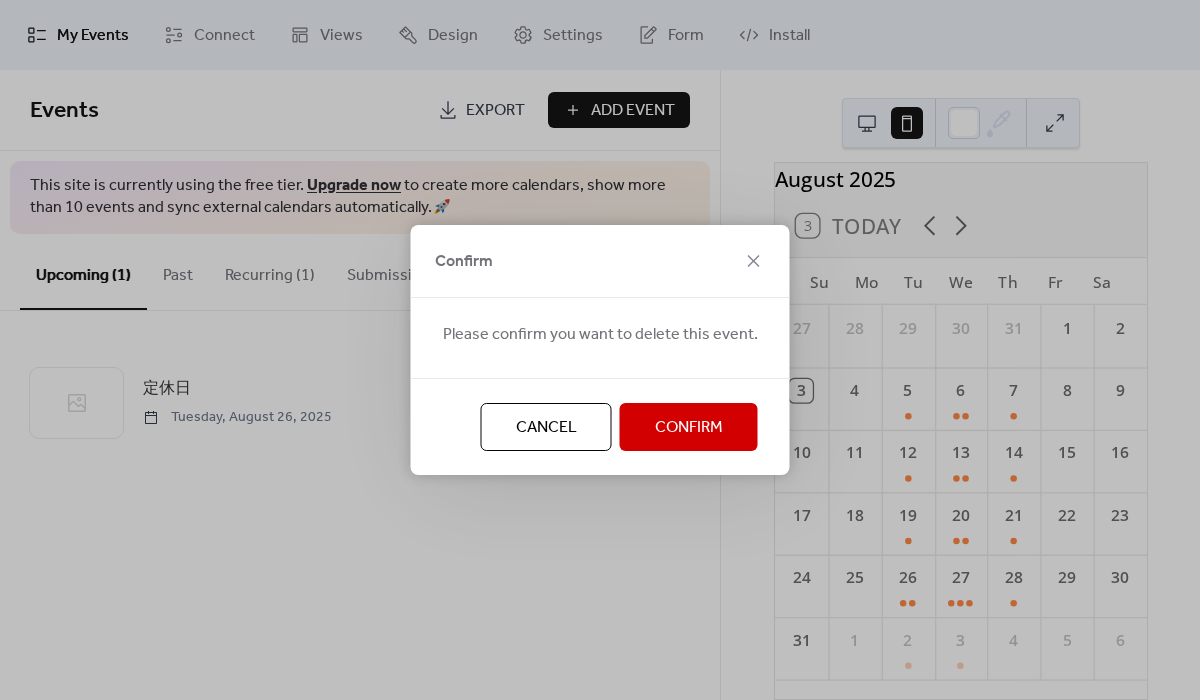click on "Confirm" at bounding box center (689, 427) 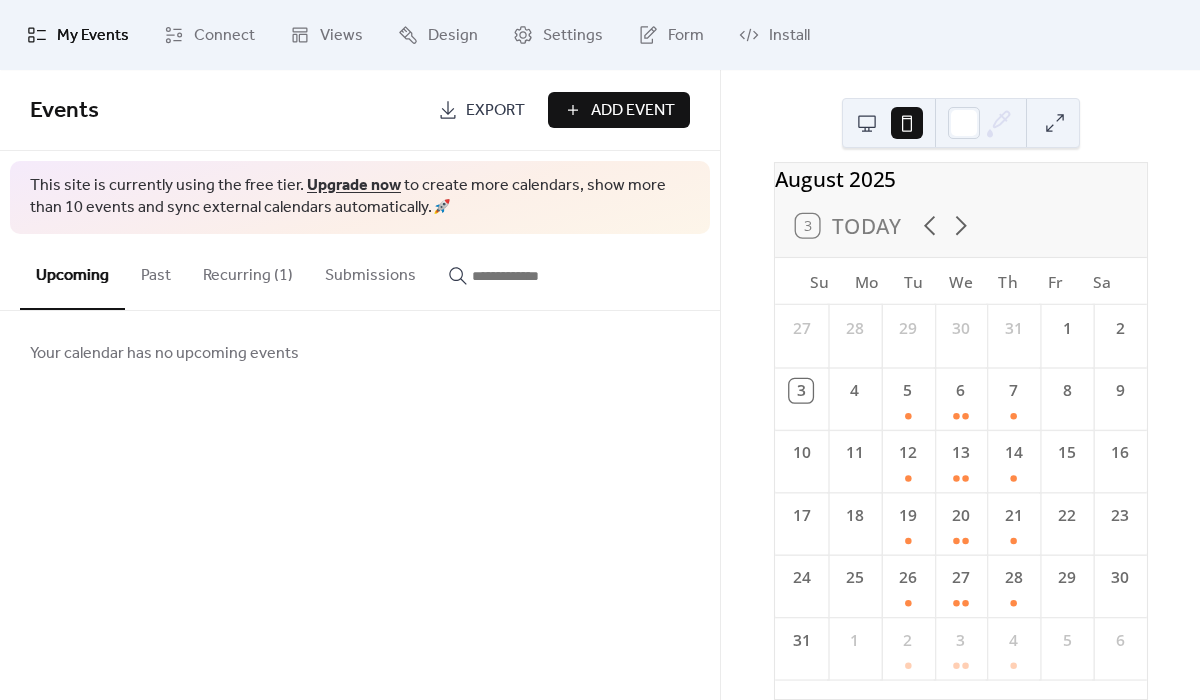 click on "Past" at bounding box center (156, 271) 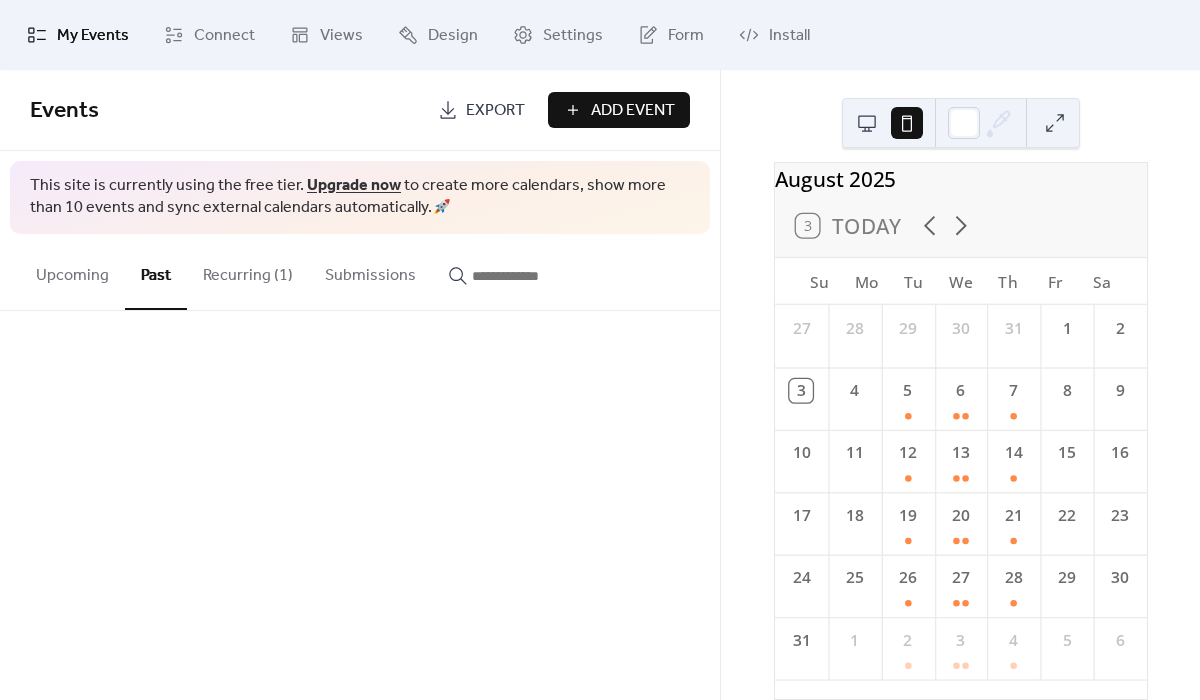 click on "Recurring (1)" at bounding box center (248, 271) 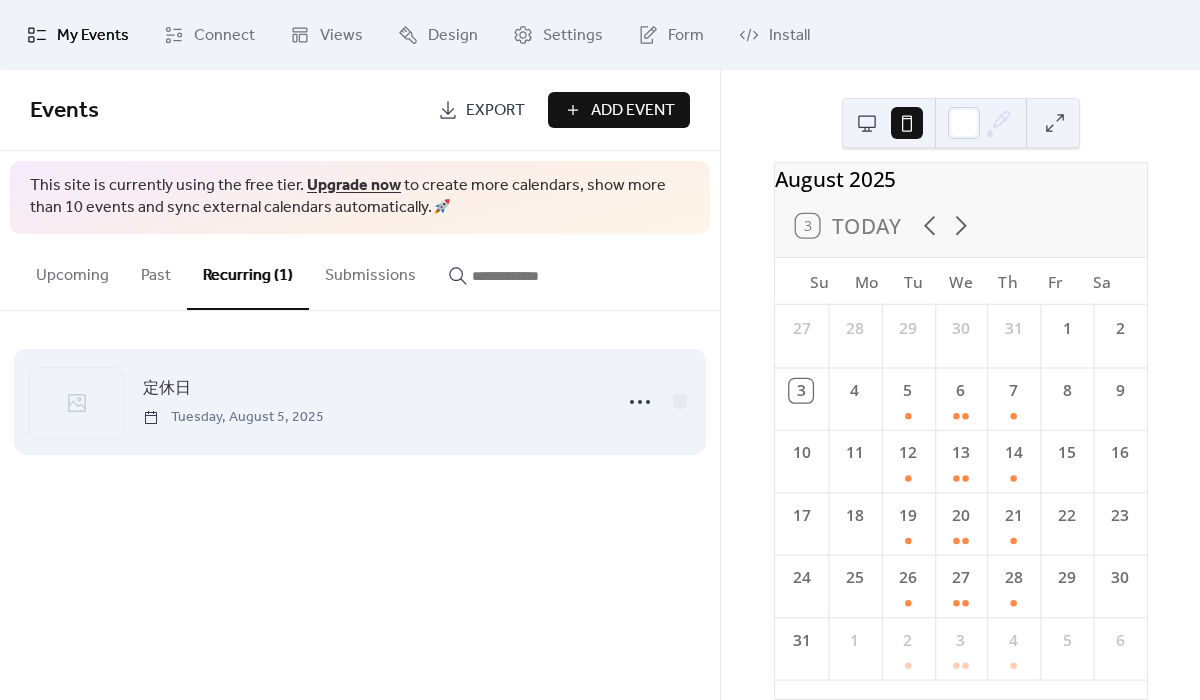 click on "定休日 [DAY], [MONTH] [NUMBER], [YEAR]" at bounding box center (371, 401) 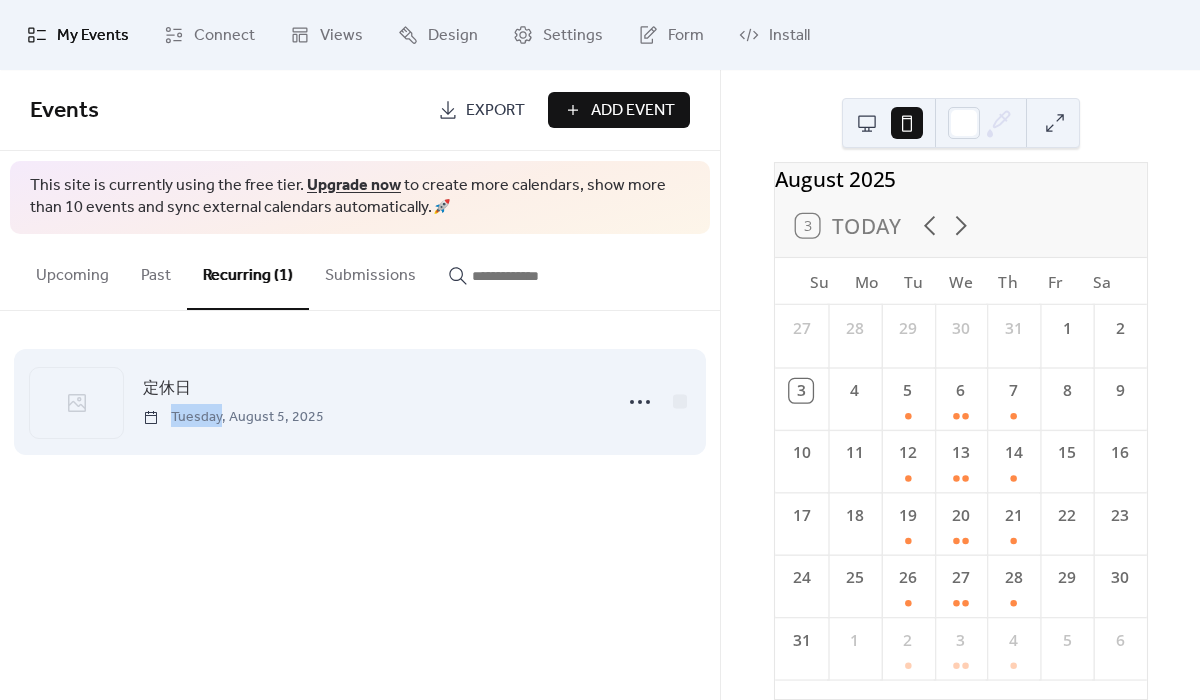 click on "定休日 [DAY], [MONTH] [NUMBER], [YEAR]" at bounding box center [371, 401] 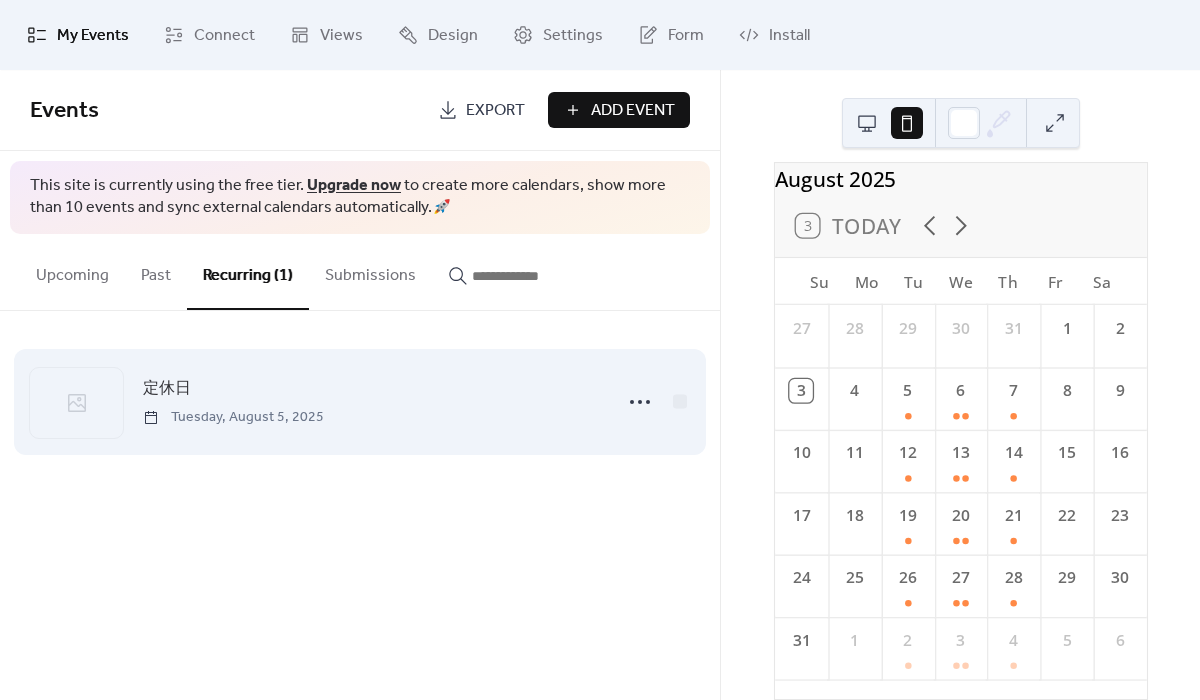 click on "定休日 [DAY], [MONTH] [NUMBER], [YEAR]" at bounding box center (371, 401) 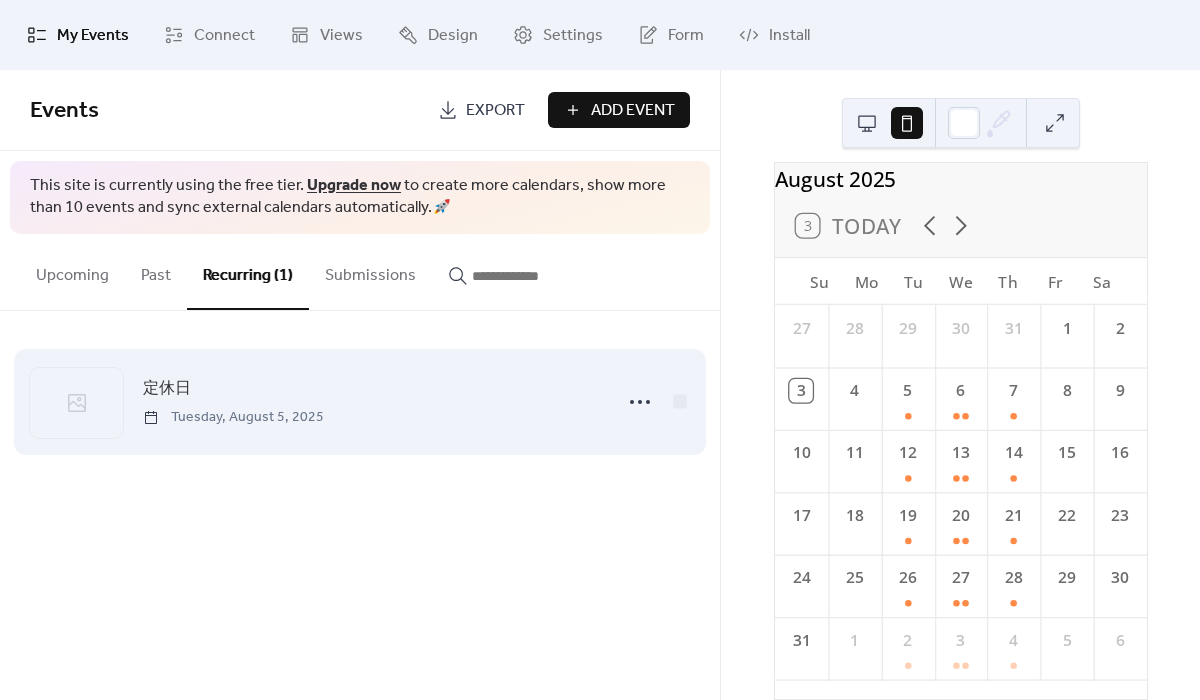 click at bounding box center (76, 403) 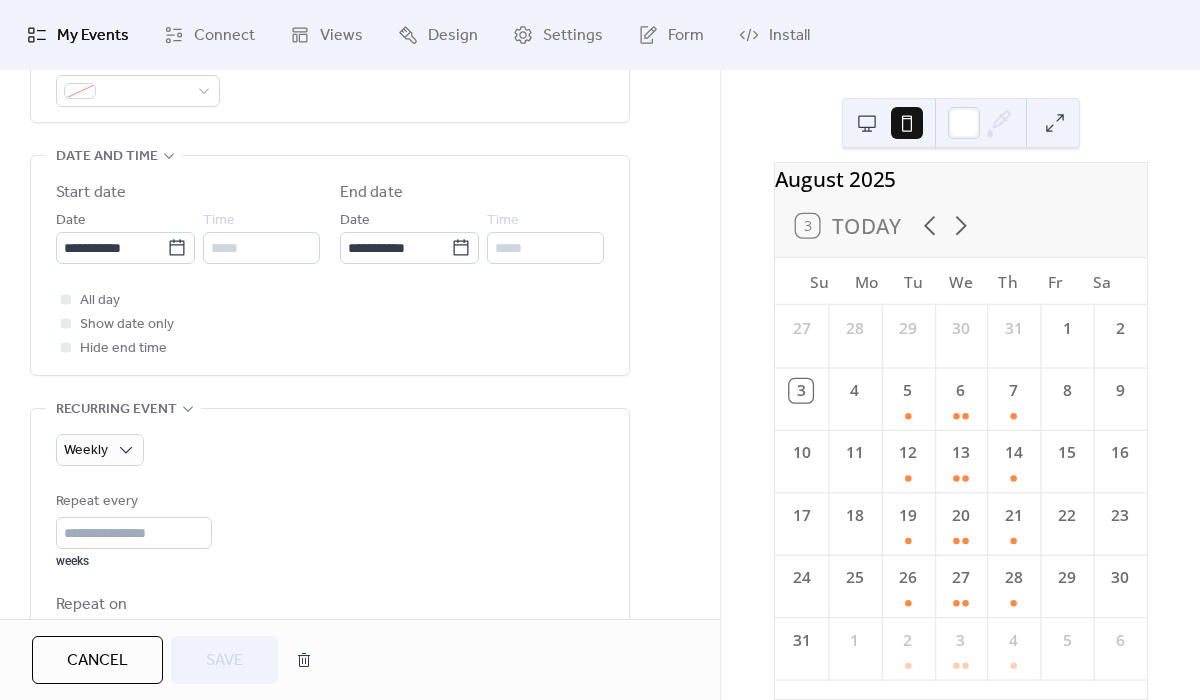 scroll, scrollTop: 598, scrollLeft: 0, axis: vertical 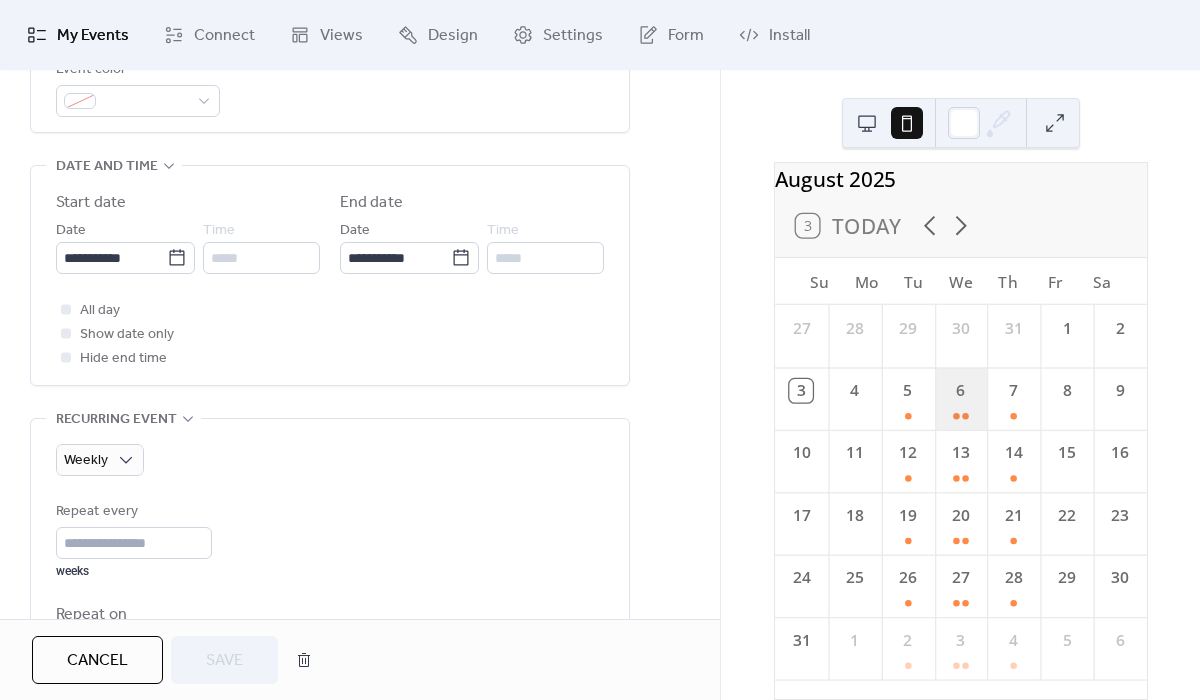 click on "6" at bounding box center (960, 398) 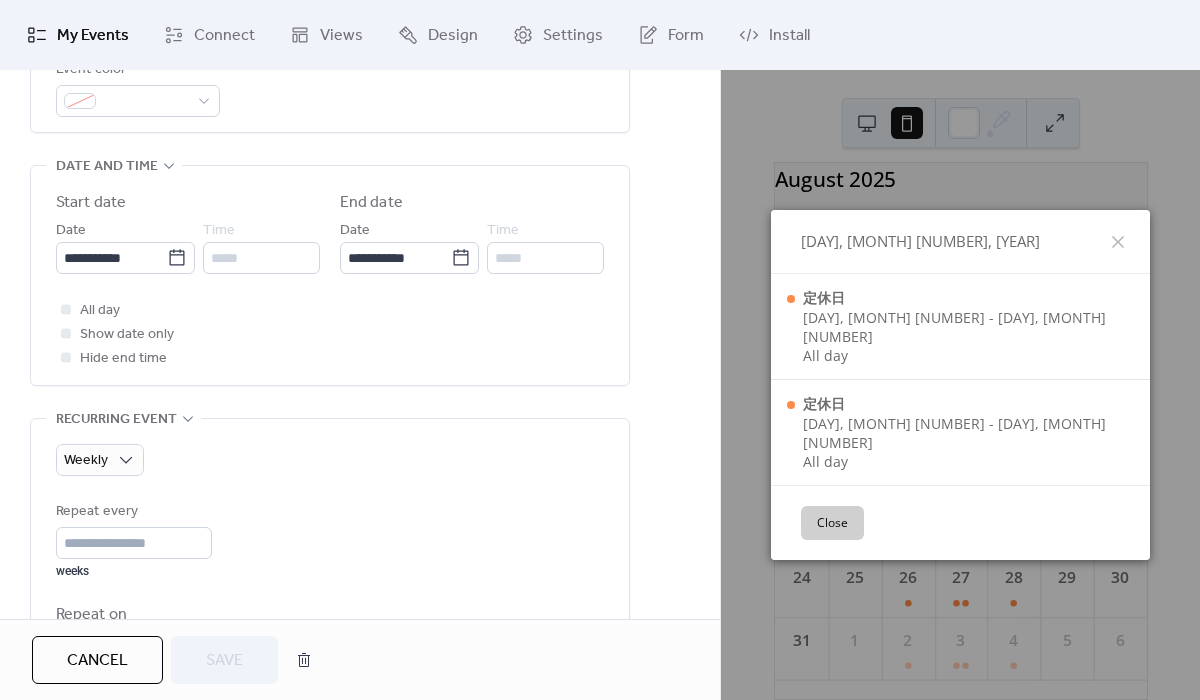click on "Close" at bounding box center [832, 523] 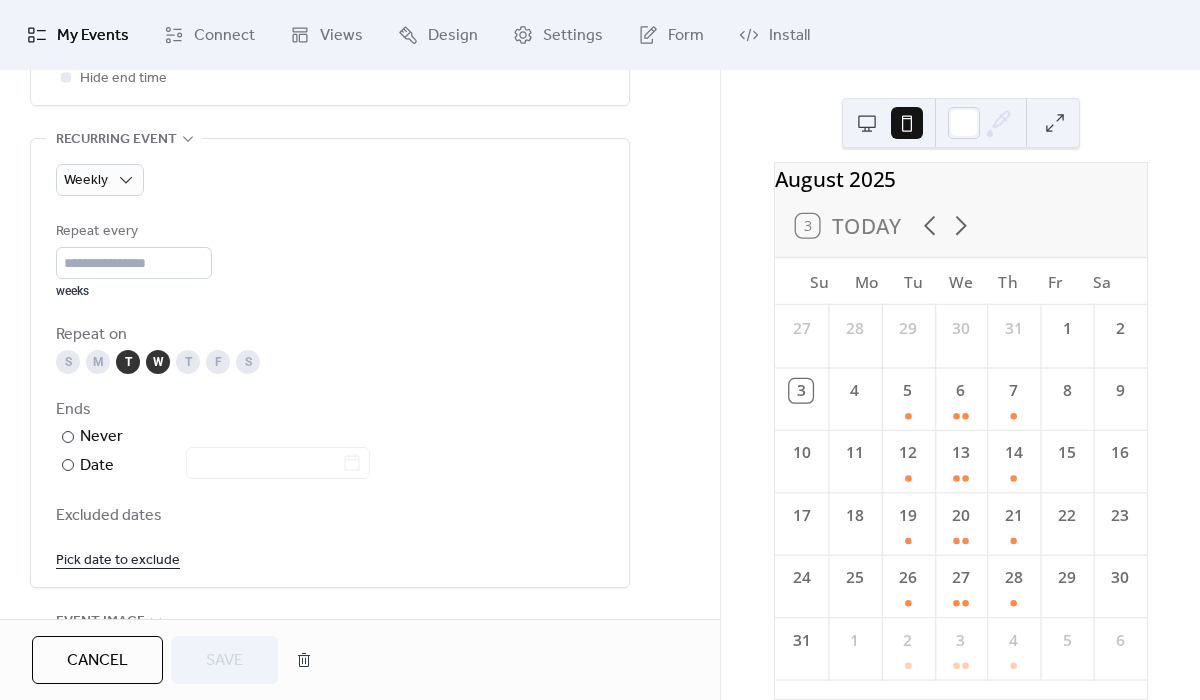 scroll, scrollTop: 940, scrollLeft: 0, axis: vertical 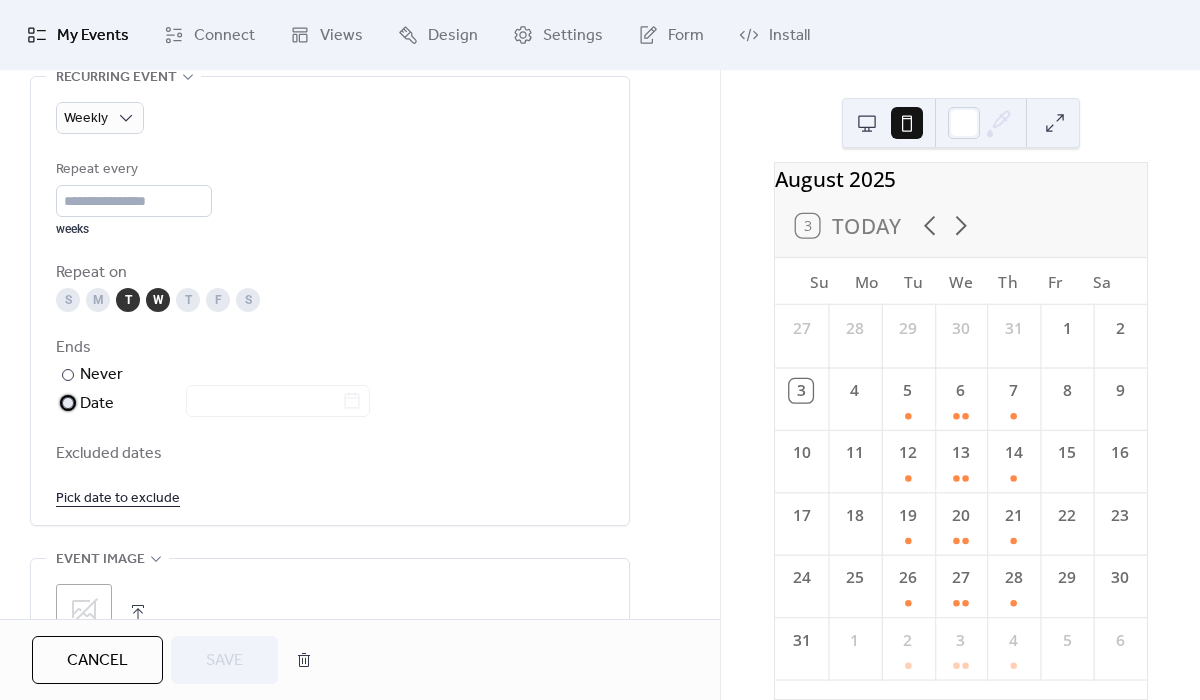 click on "Date" at bounding box center [225, 404] 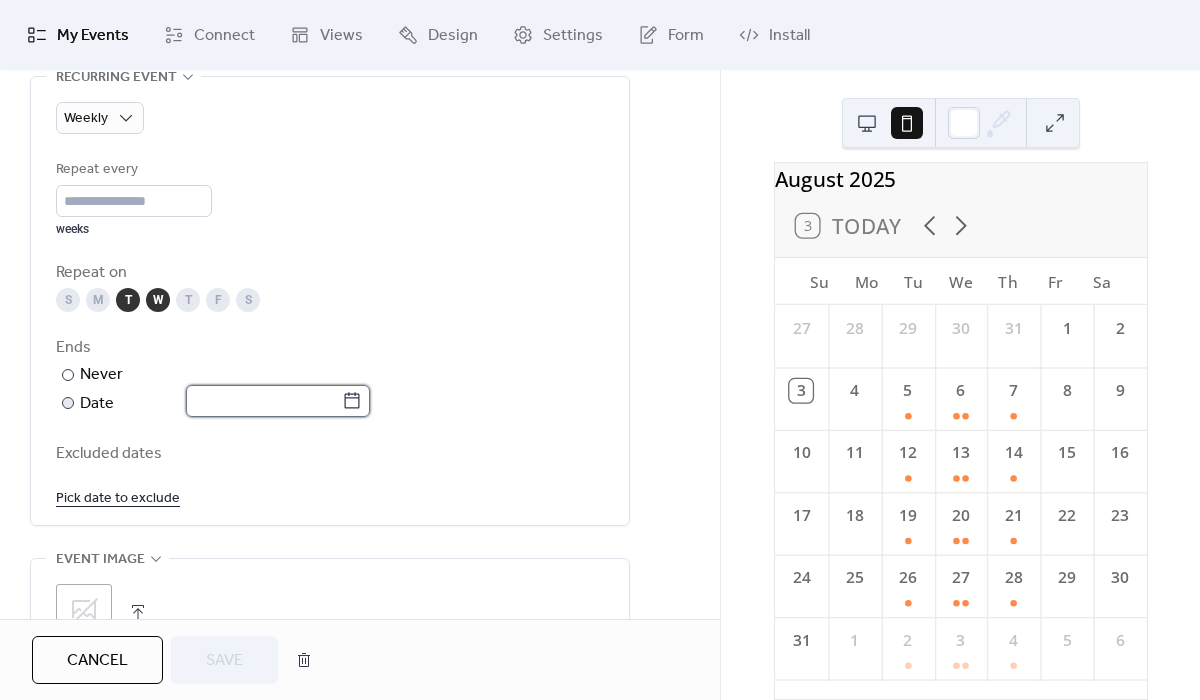 click at bounding box center (264, 401) 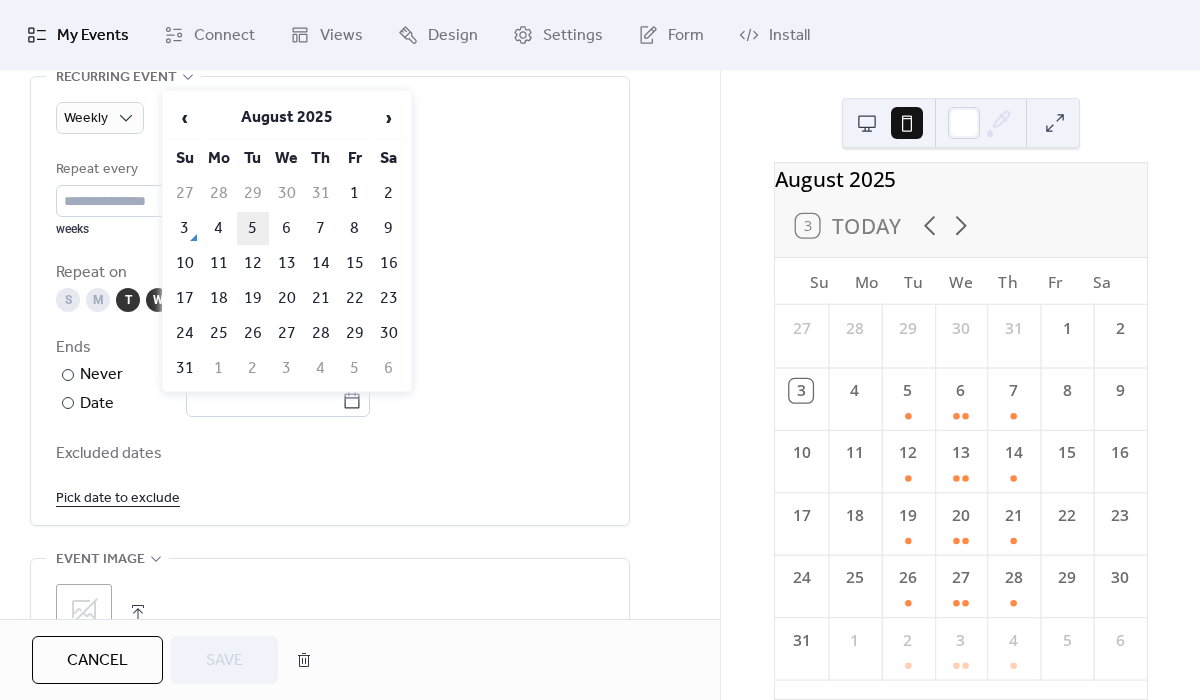 click on "5" at bounding box center (253, 228) 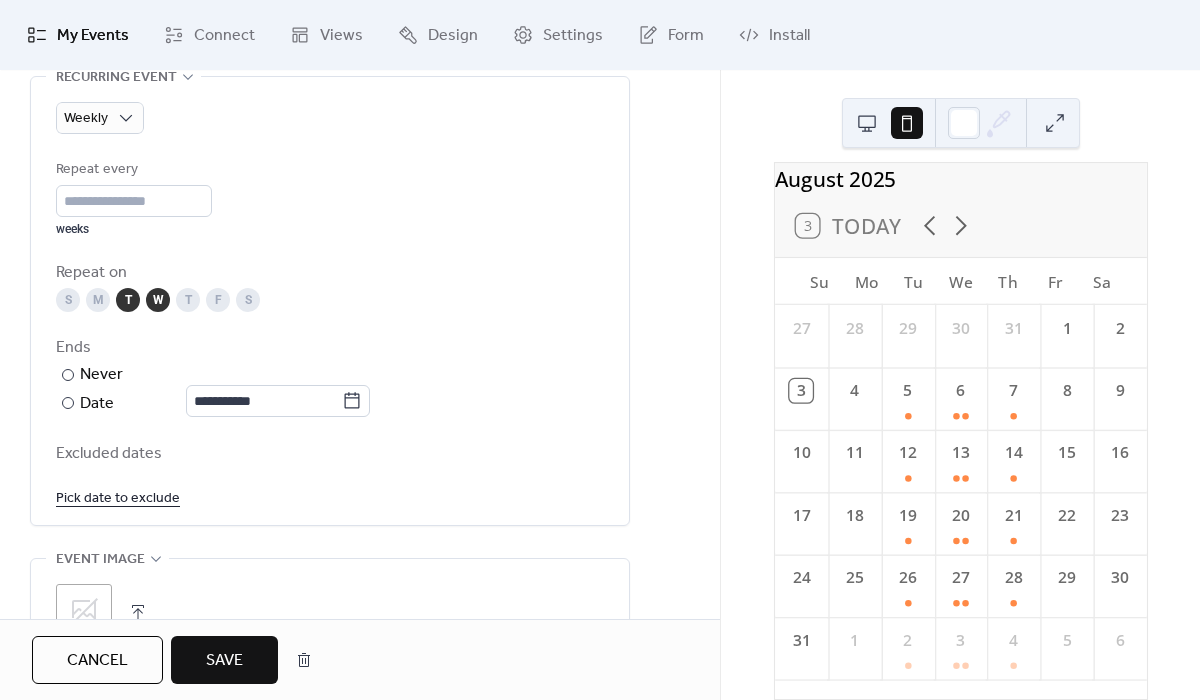 click on "Repeat every * weeks" at bounding box center (330, 197) 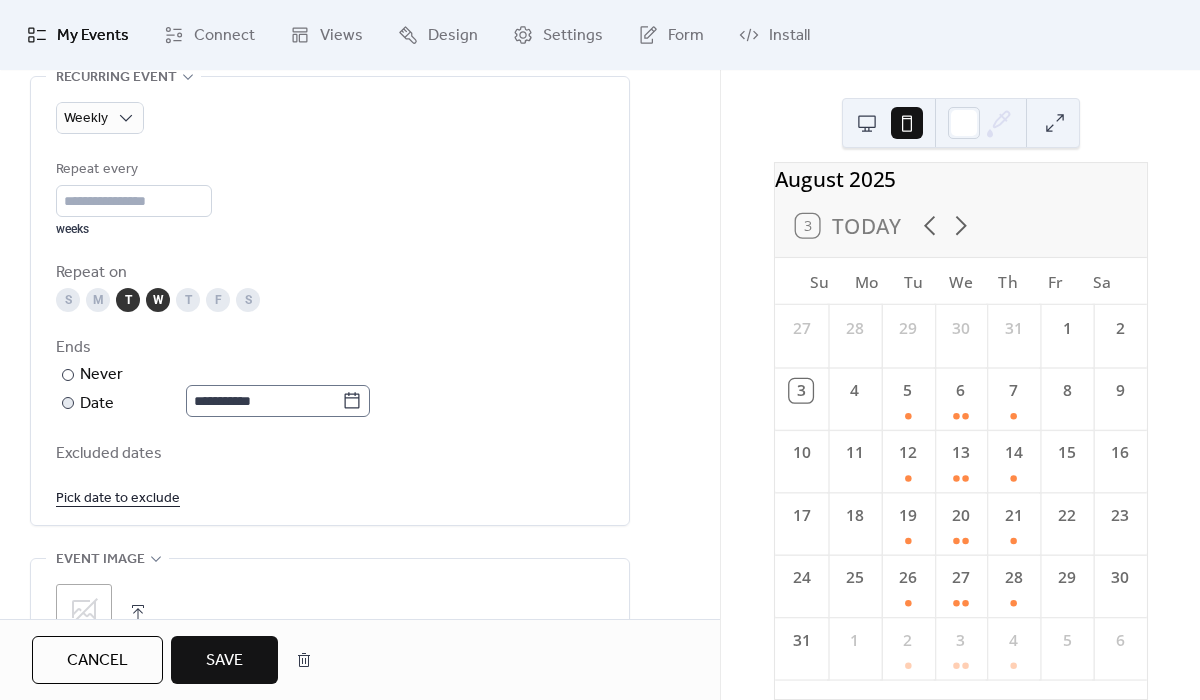 click 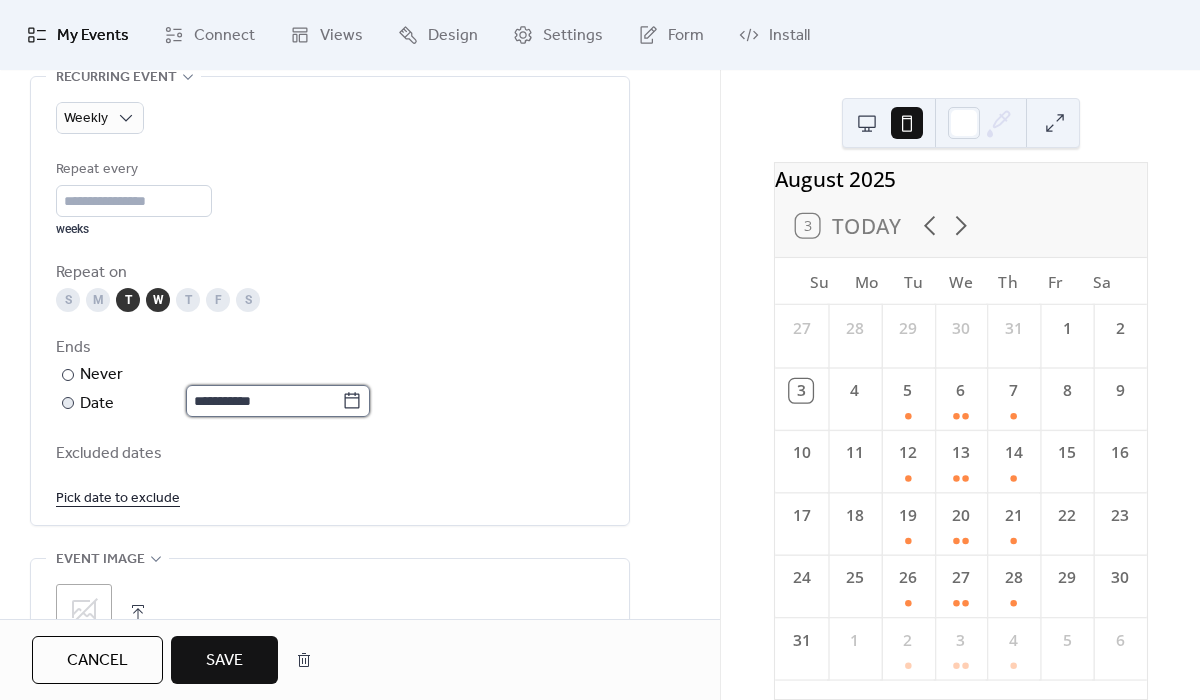 click on "**********" at bounding box center (264, 401) 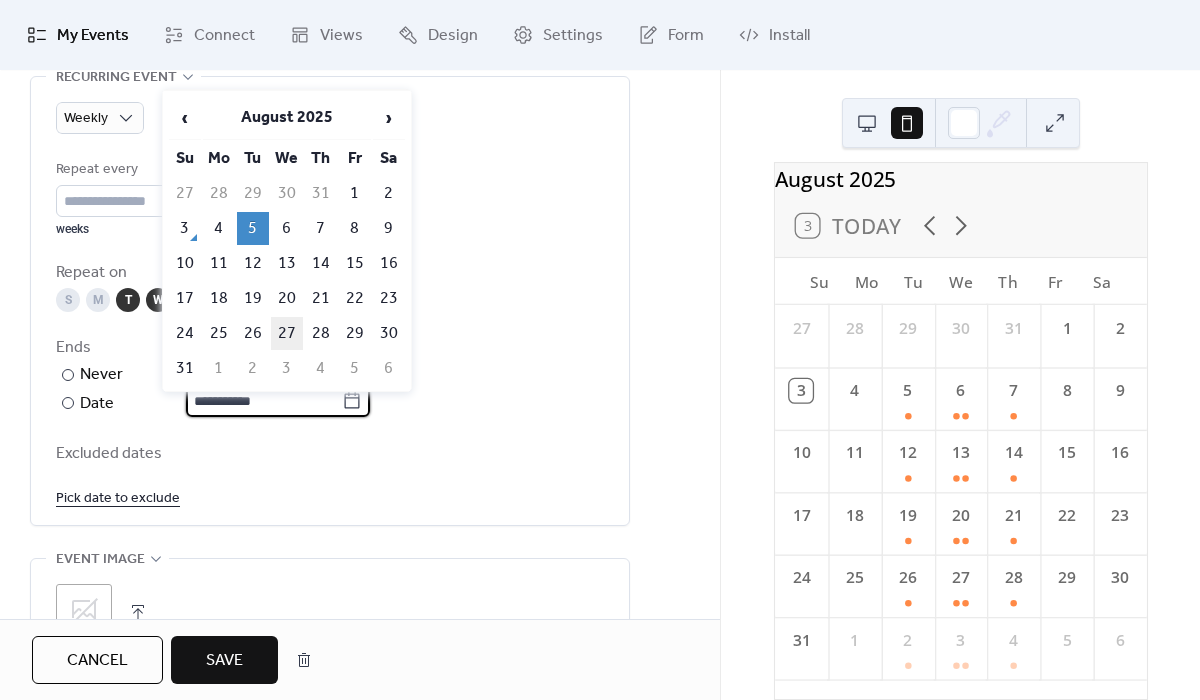 click on "27" at bounding box center (287, 333) 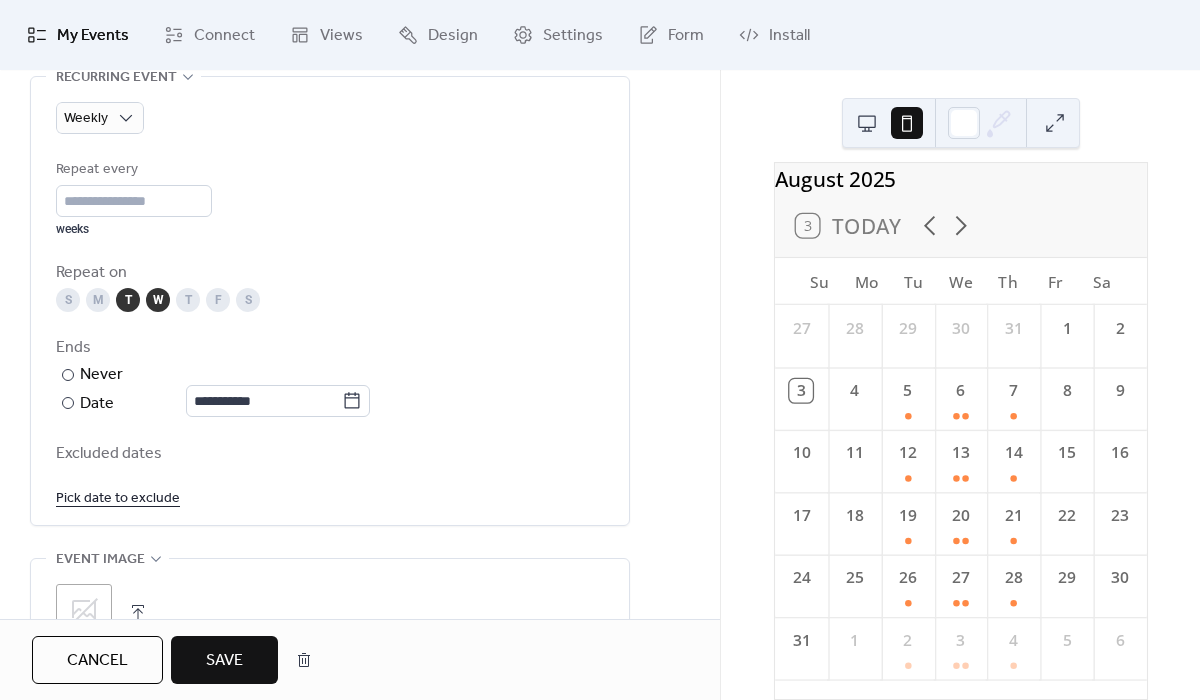 scroll, scrollTop: 1056, scrollLeft: 0, axis: vertical 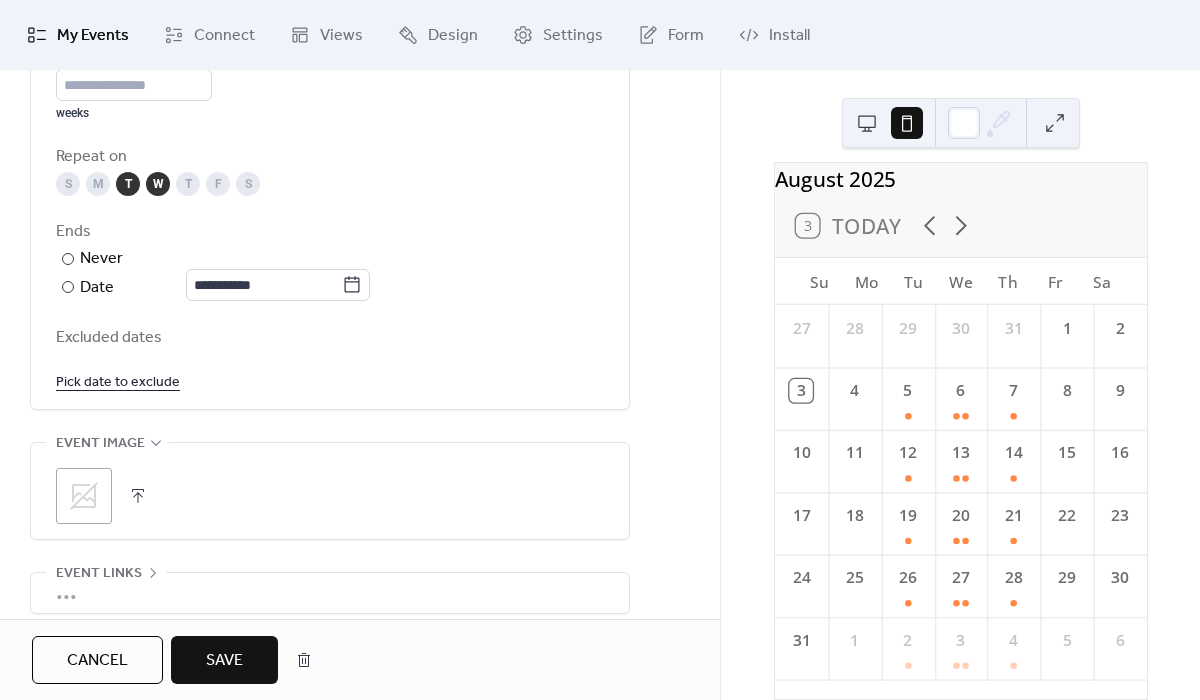 click on "Save" at bounding box center [224, 661] 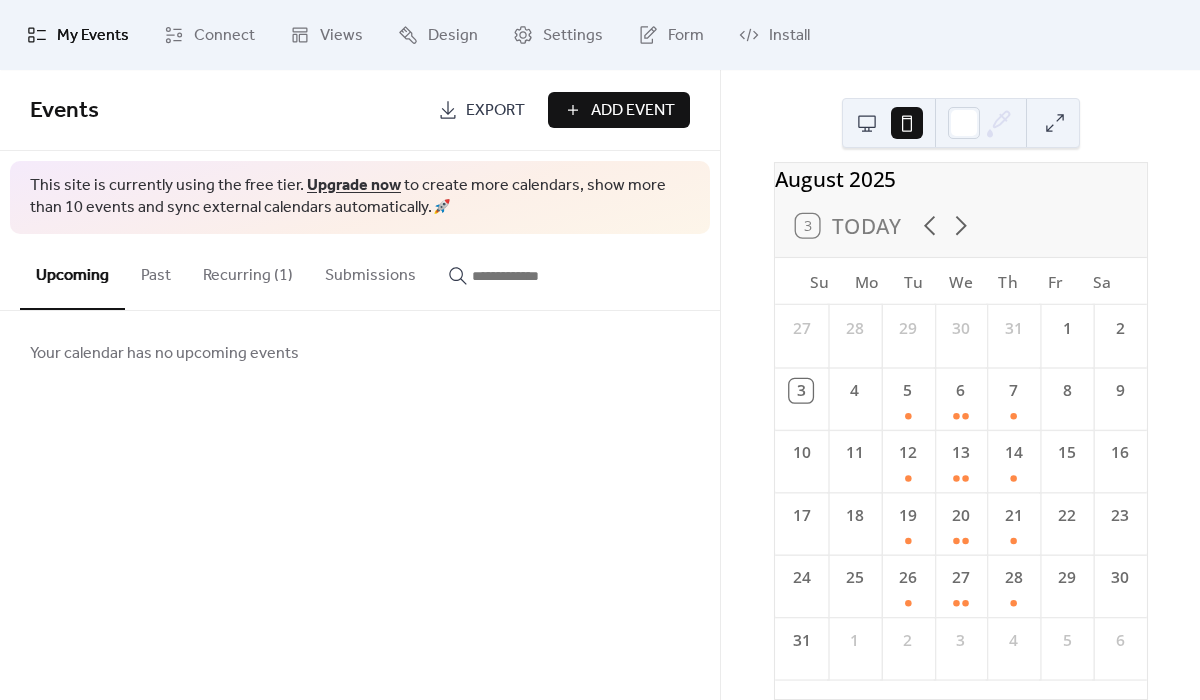 click on "Recurring (1)" at bounding box center (248, 271) 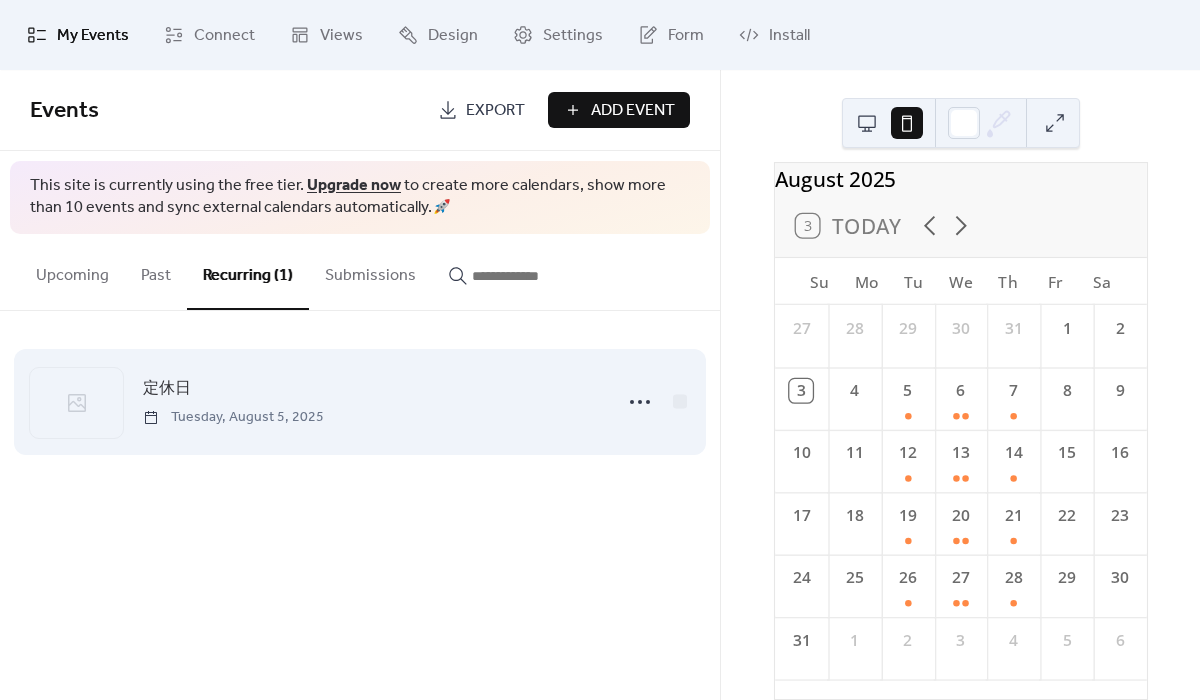 click on "定休日 [DAY], [MONTH] [NUMBER], [YEAR]" at bounding box center [371, 401] 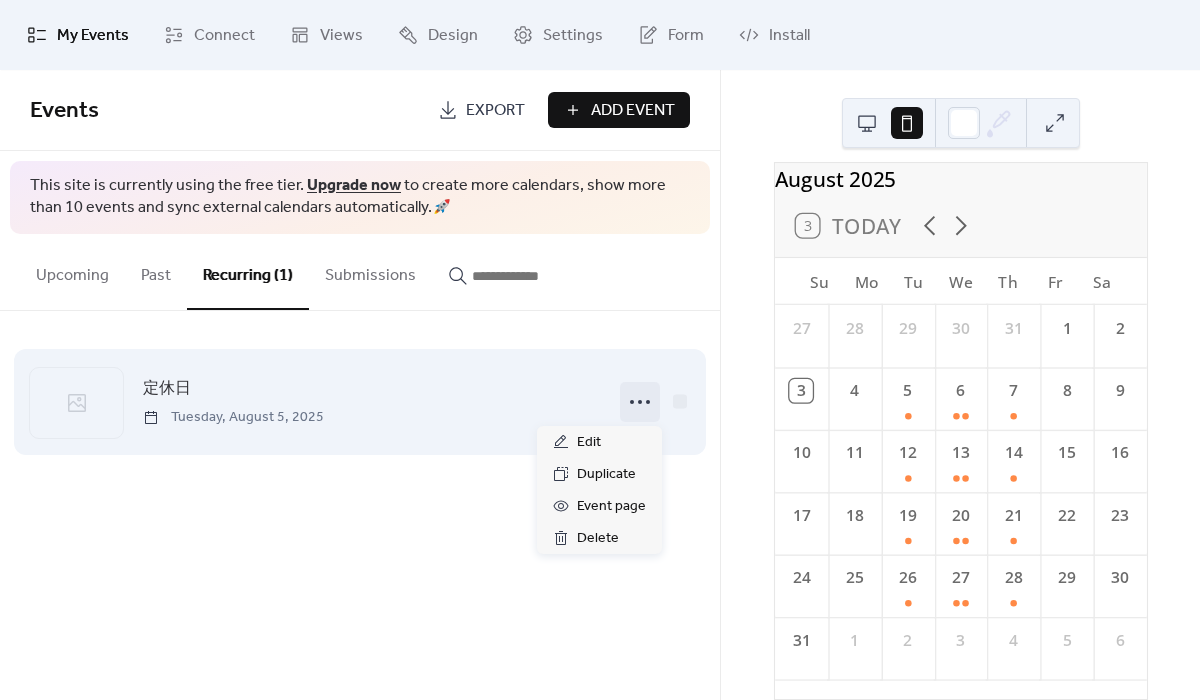 click 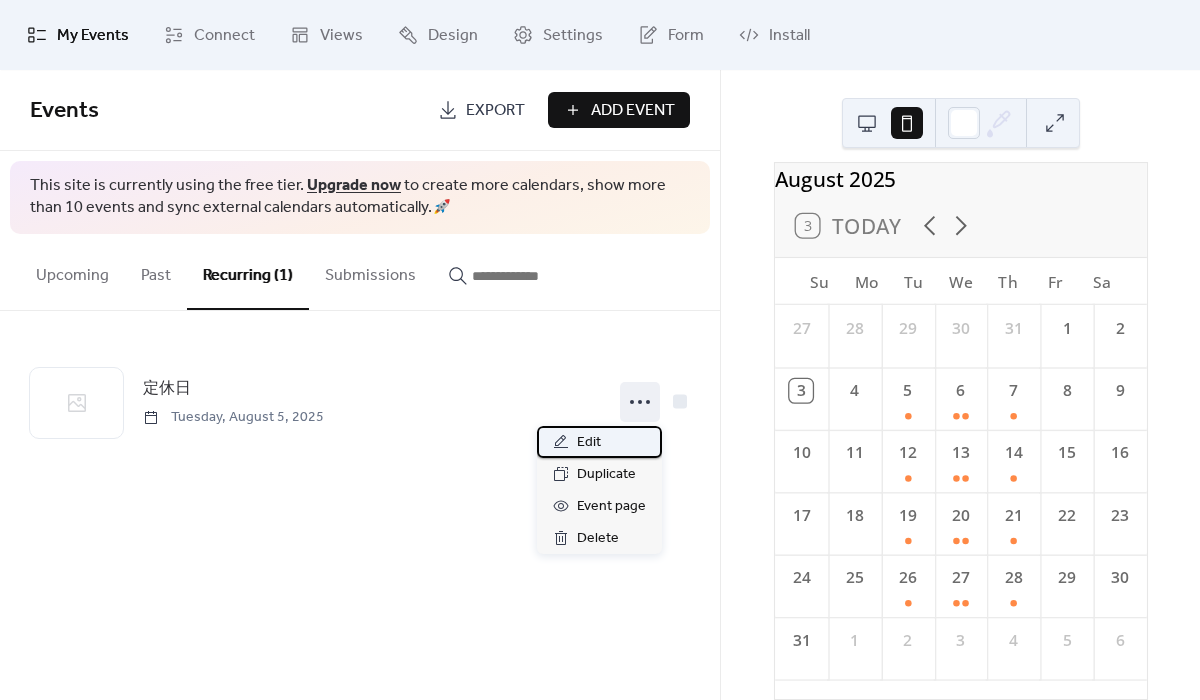 click on "Edit" at bounding box center [599, 442] 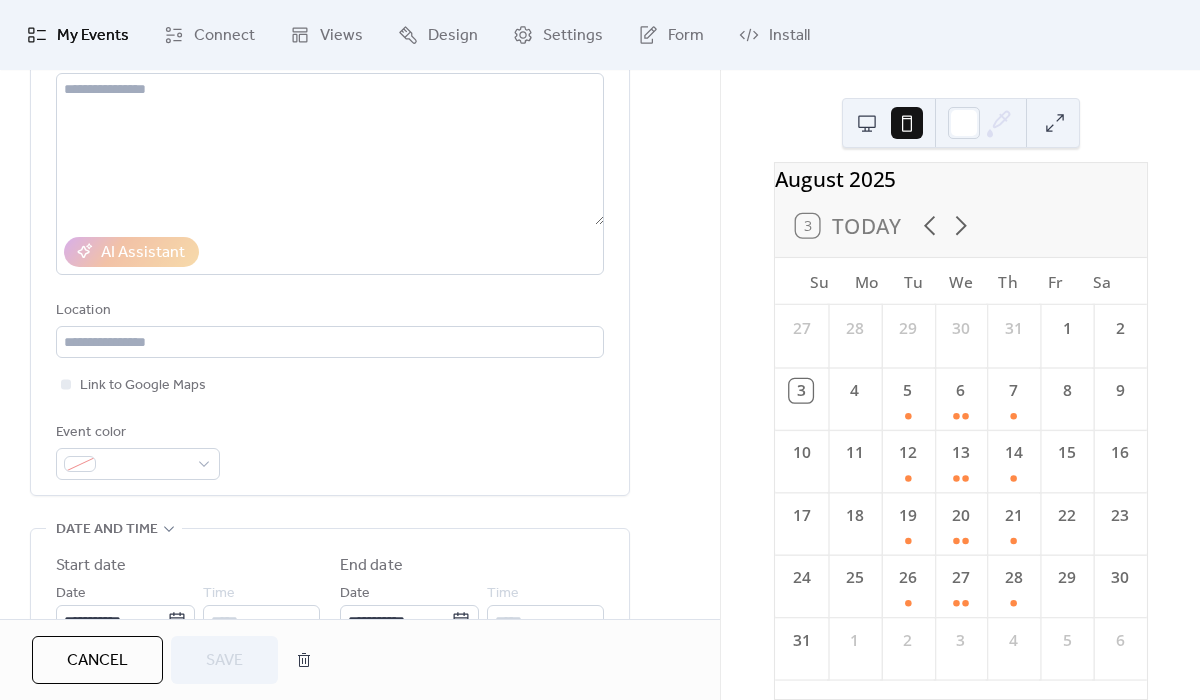 scroll, scrollTop: 0, scrollLeft: 0, axis: both 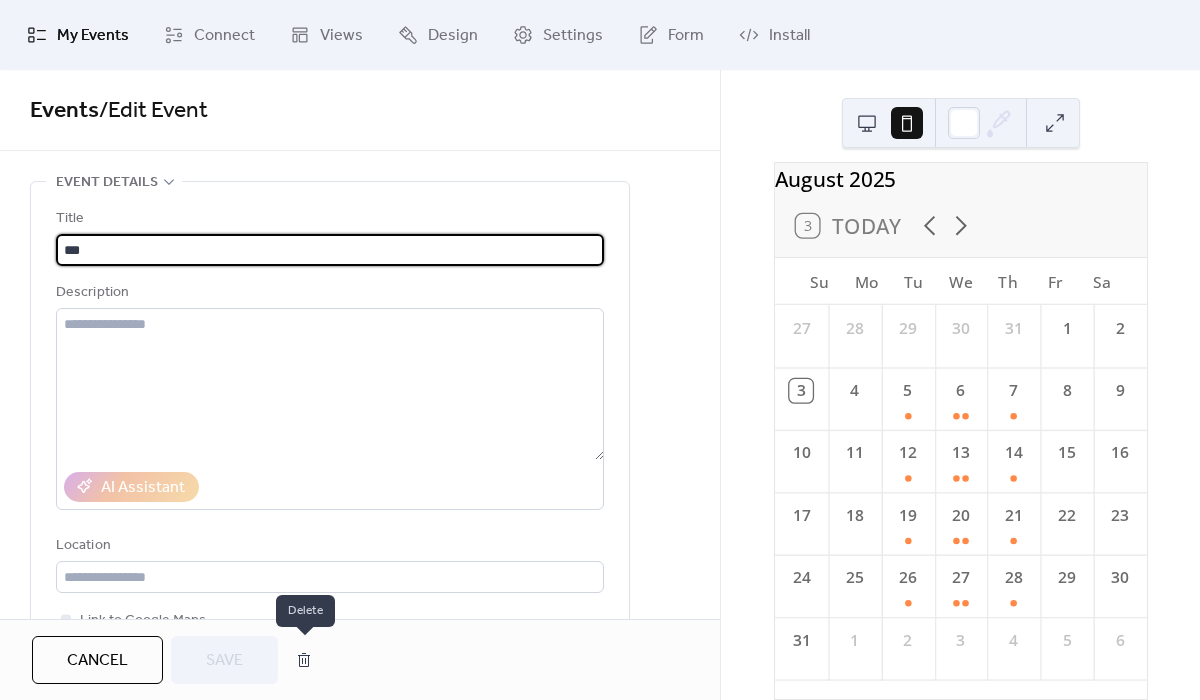 click at bounding box center (304, 660) 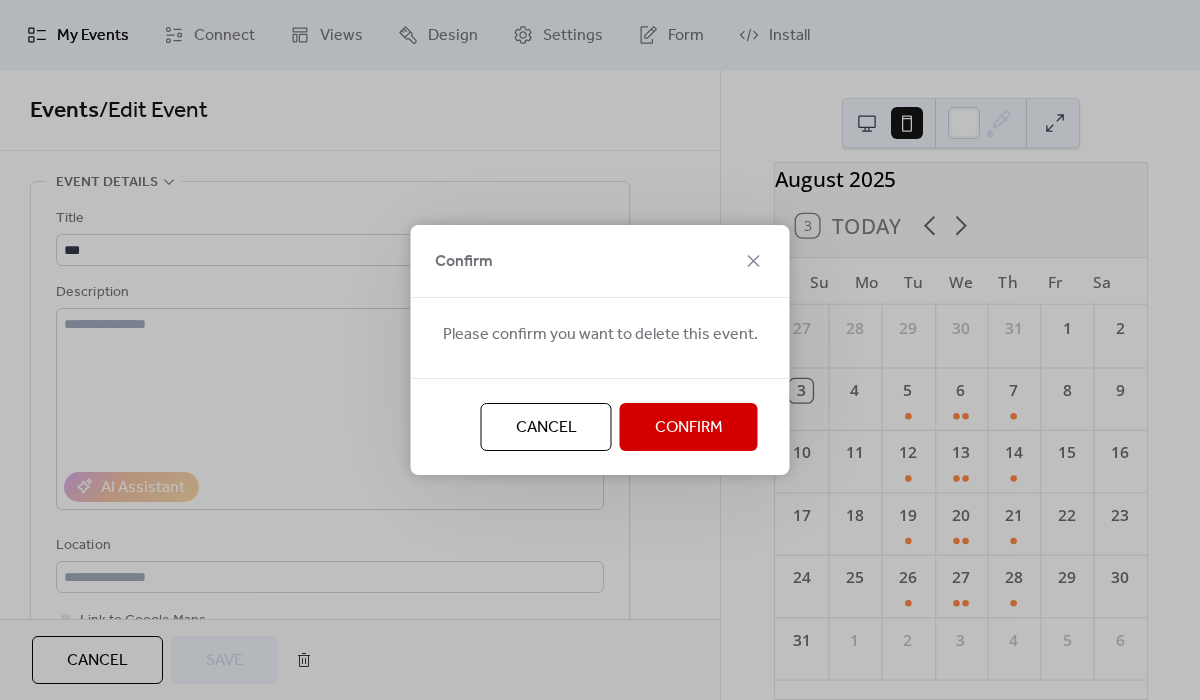 click on "Confirm" at bounding box center (689, 428) 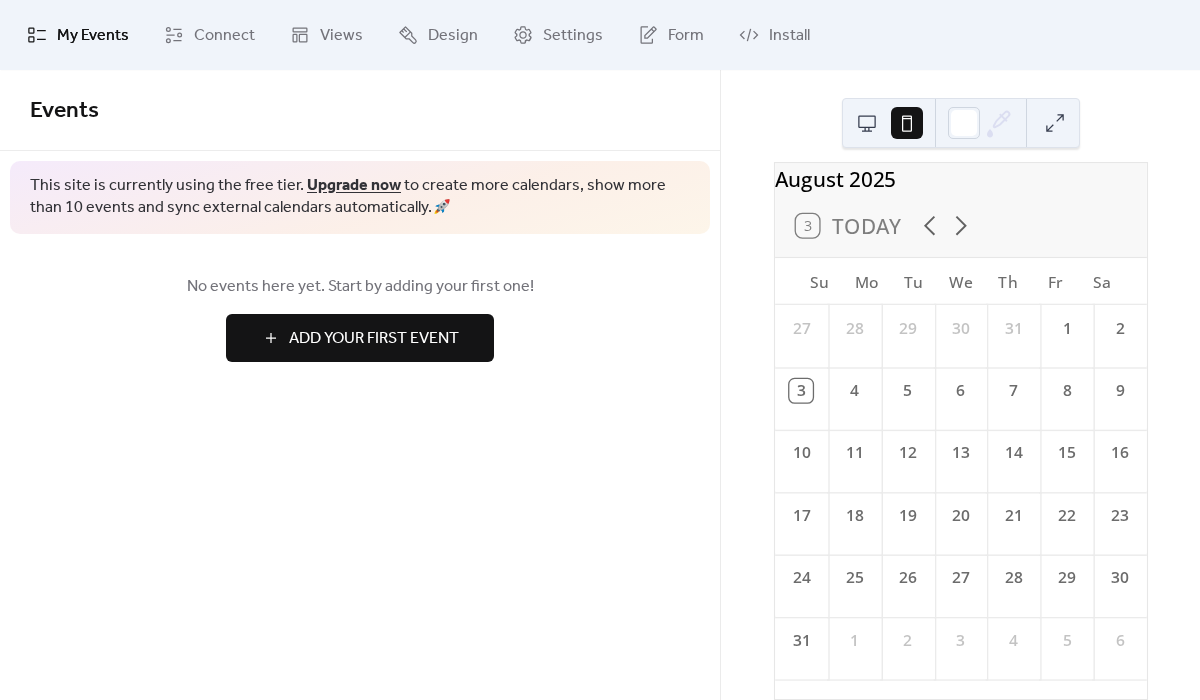 click on "Add Your First Event" at bounding box center [374, 339] 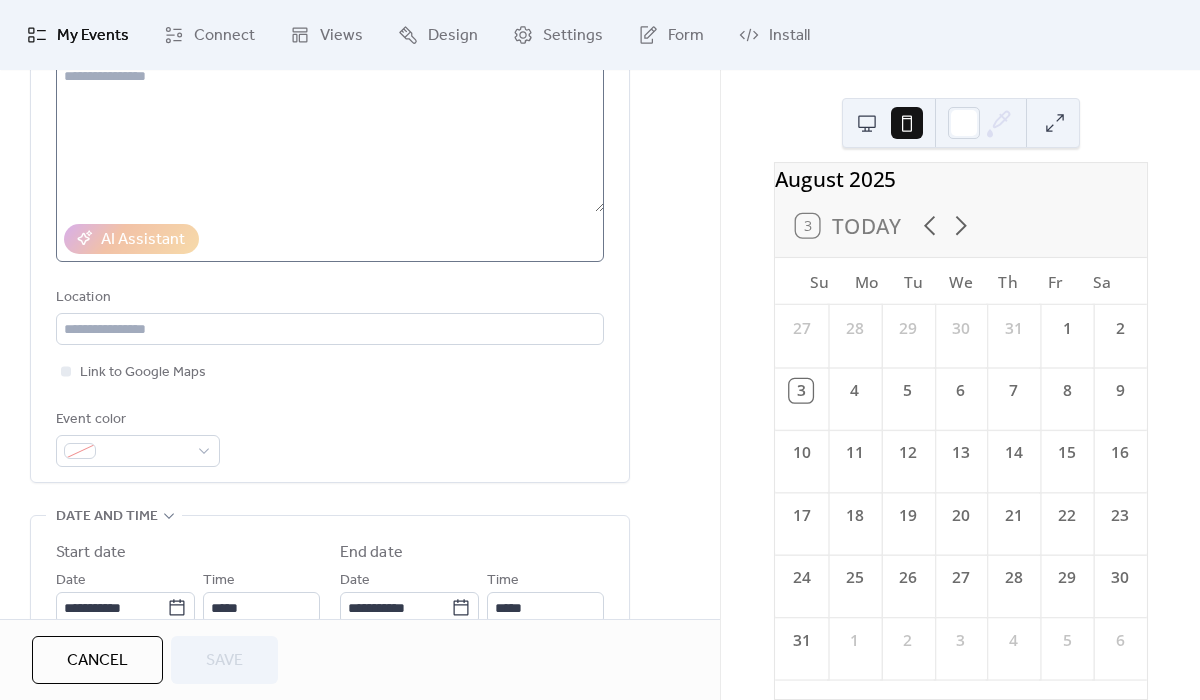 scroll, scrollTop: 427, scrollLeft: 0, axis: vertical 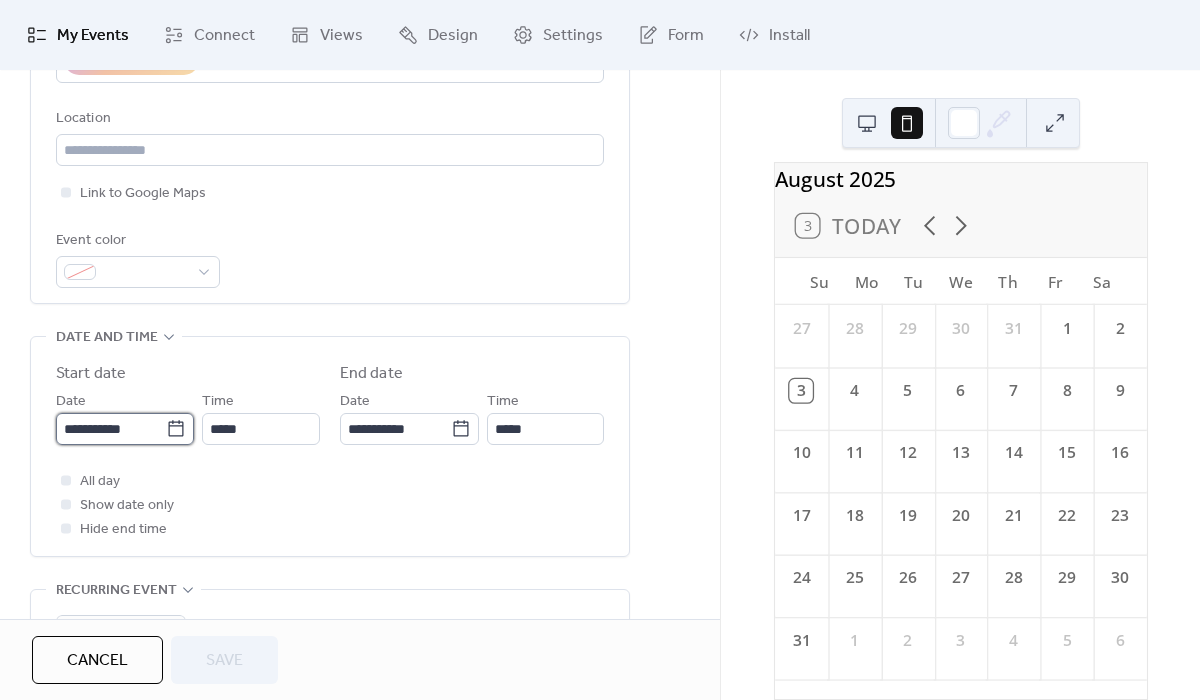 click on "**********" at bounding box center [111, 429] 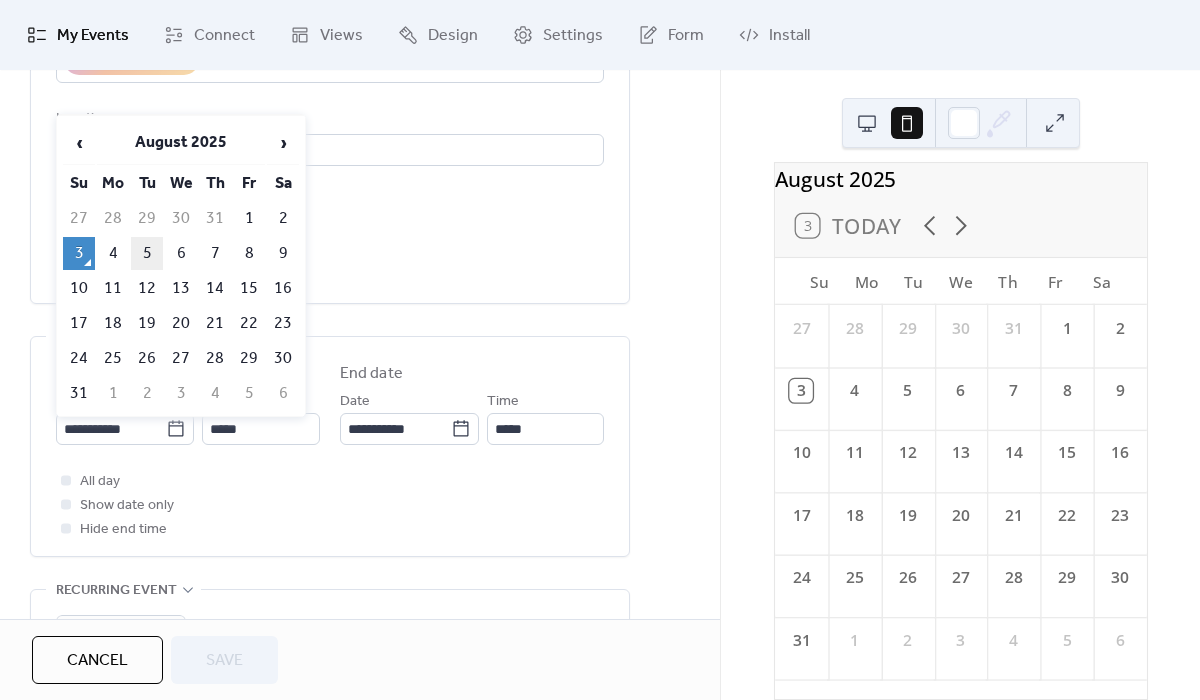 click on "5" at bounding box center (147, 253) 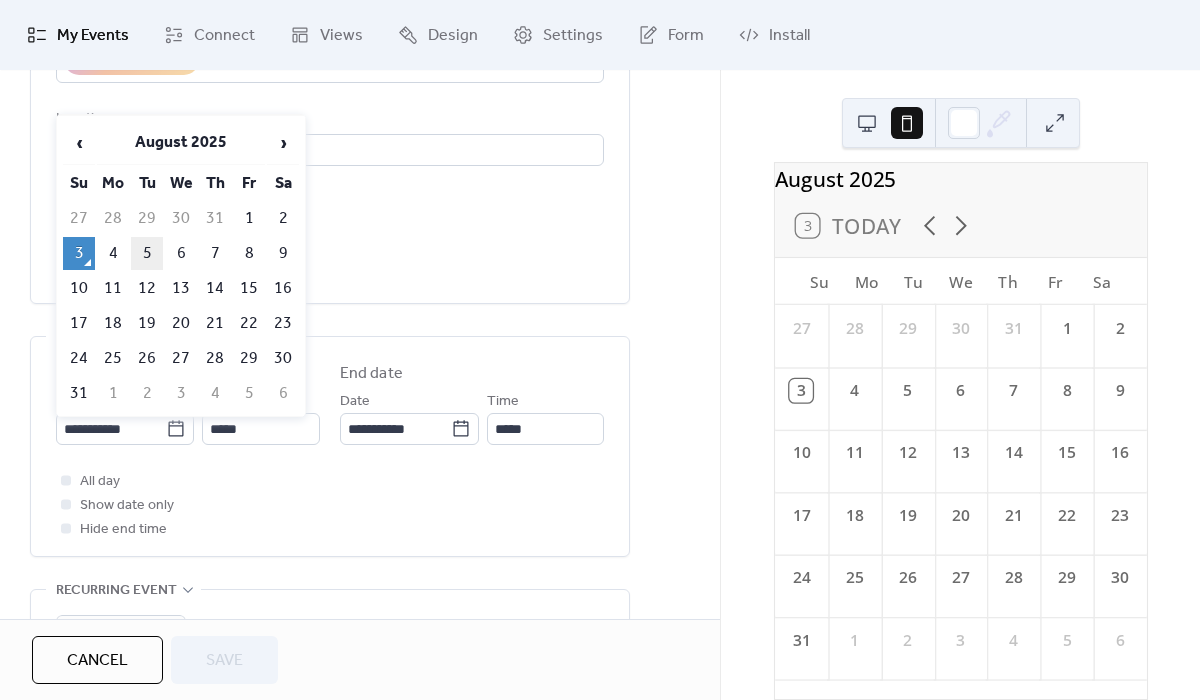 type on "**********" 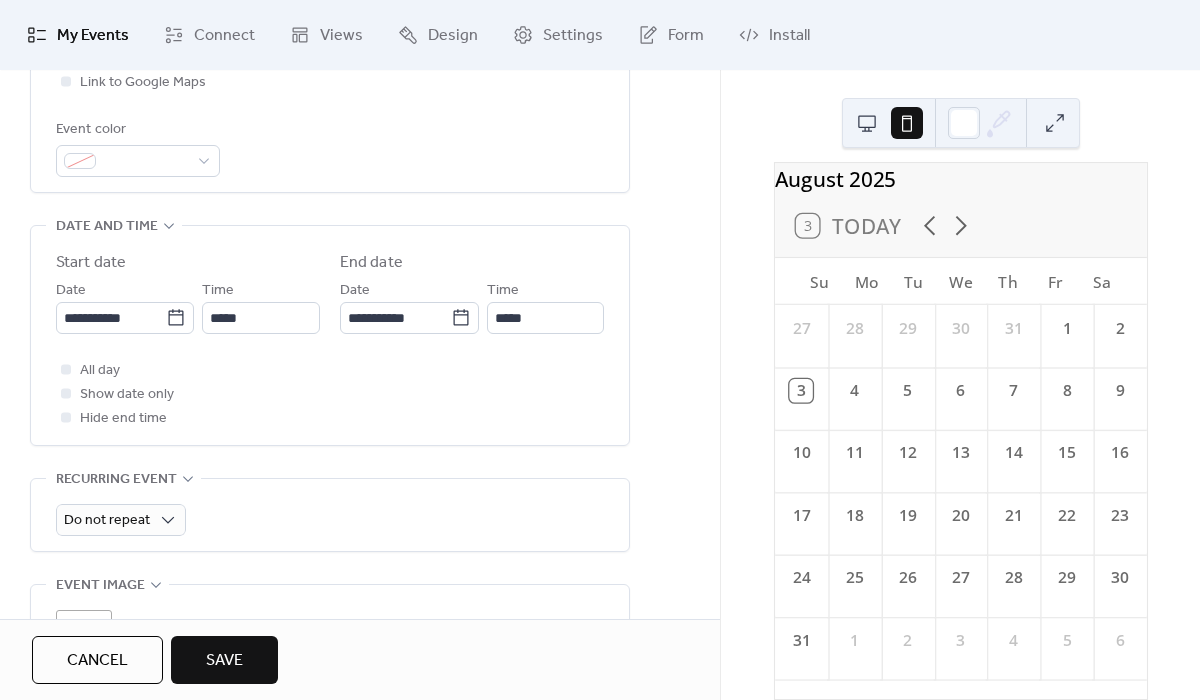 scroll, scrollTop: 657, scrollLeft: 0, axis: vertical 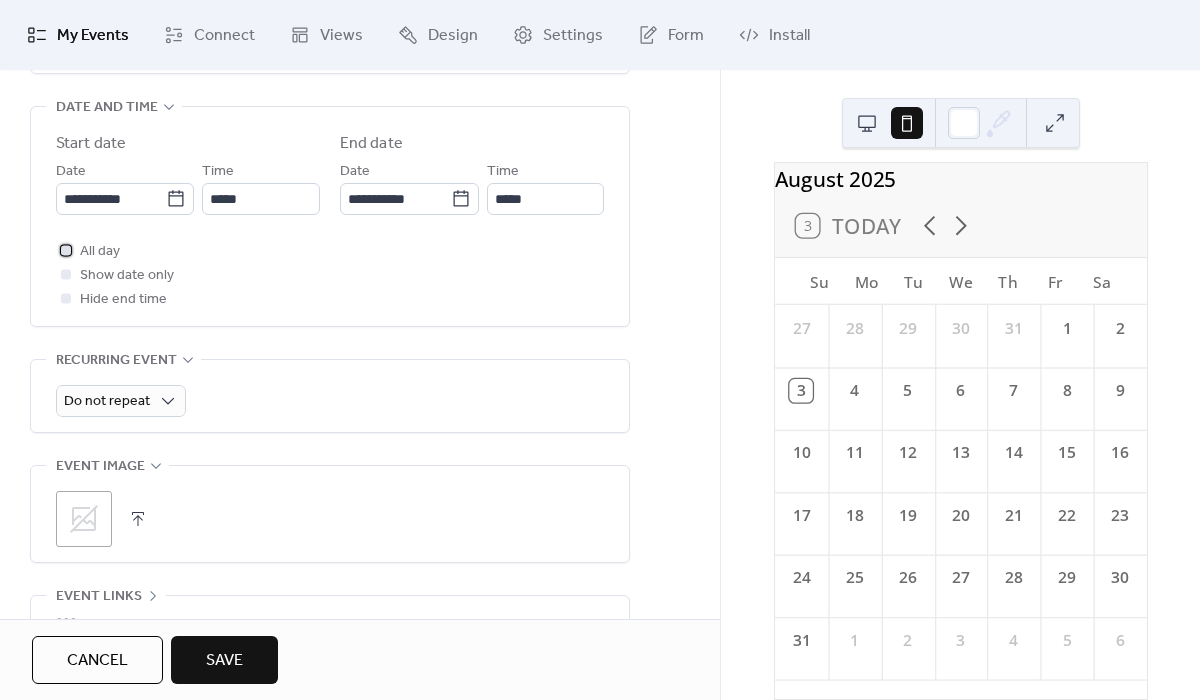 click on "All day" at bounding box center [100, 252] 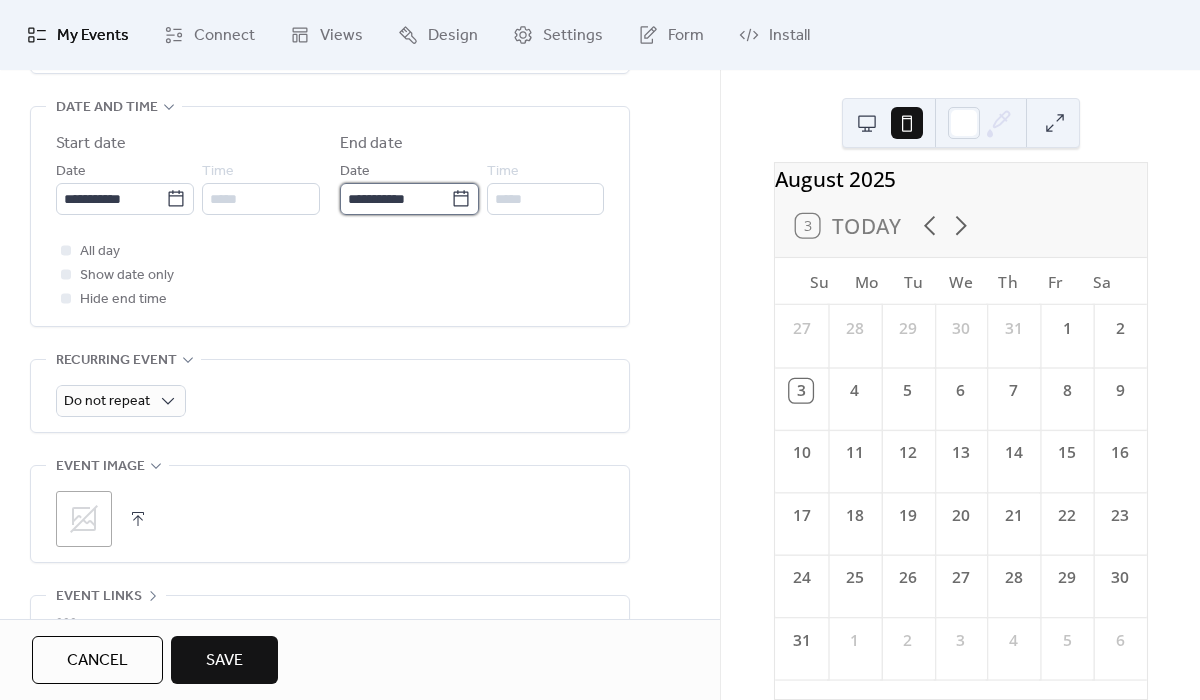click on "**********" at bounding box center (395, 199) 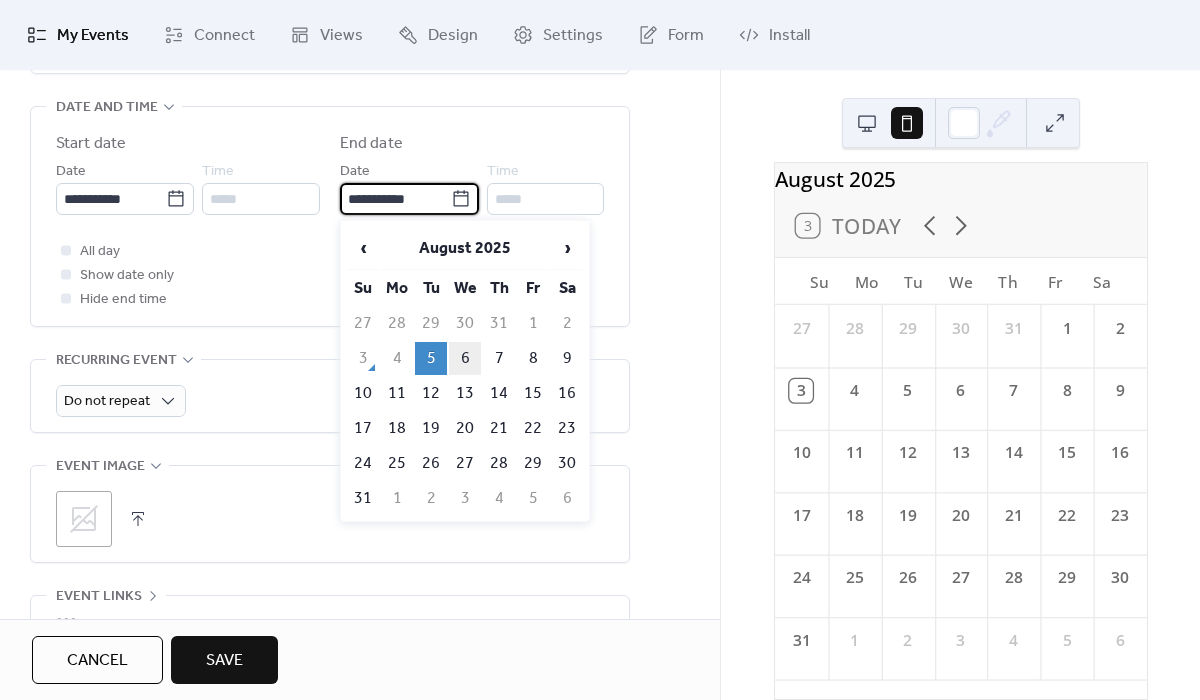 click on "6" at bounding box center (465, 358) 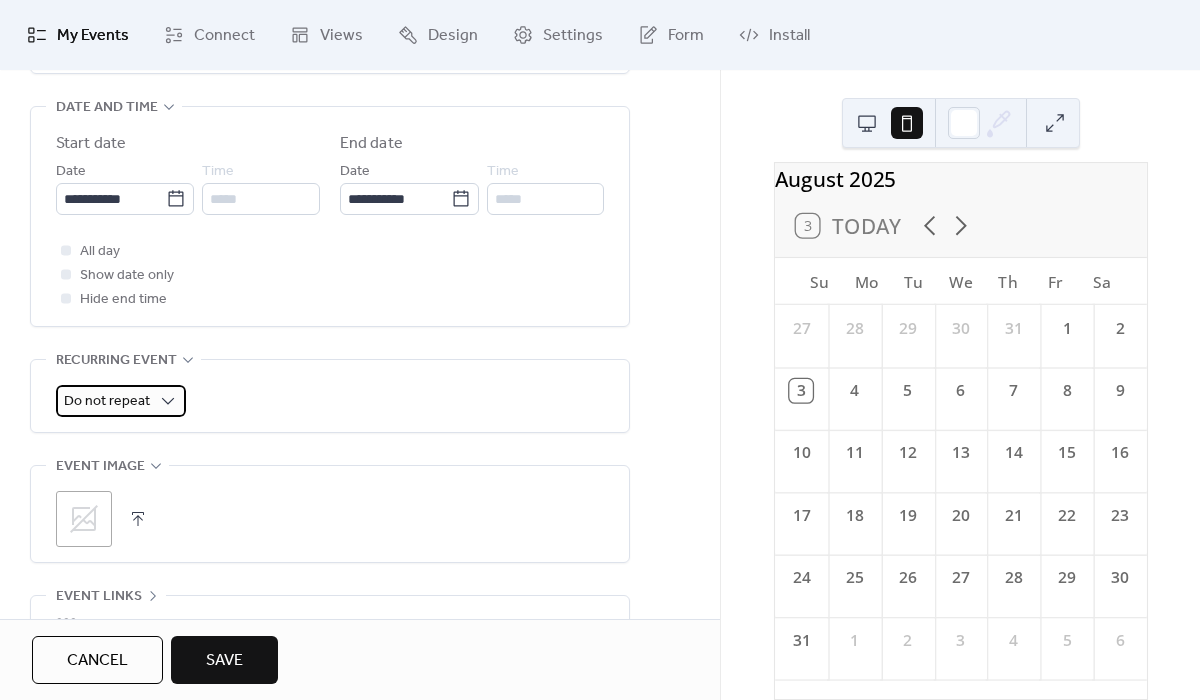 click on "Do not repeat" at bounding box center (121, 401) 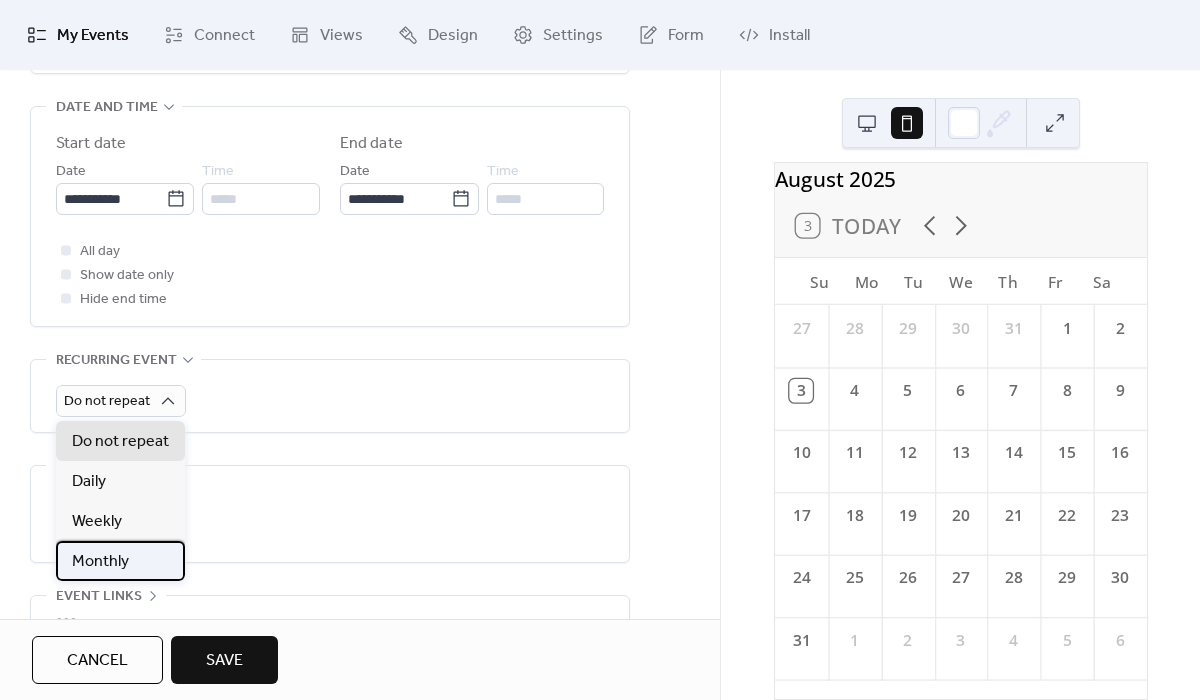 click on "Monthly" at bounding box center (120, 561) 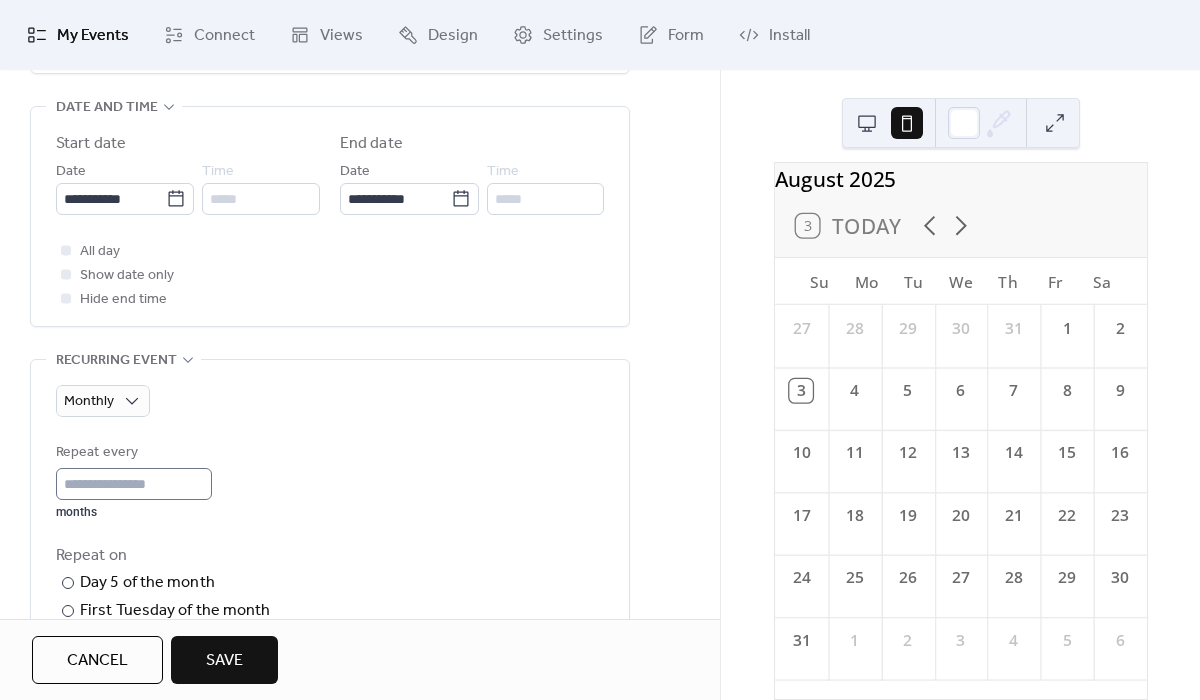 scroll, scrollTop: 1, scrollLeft: 0, axis: vertical 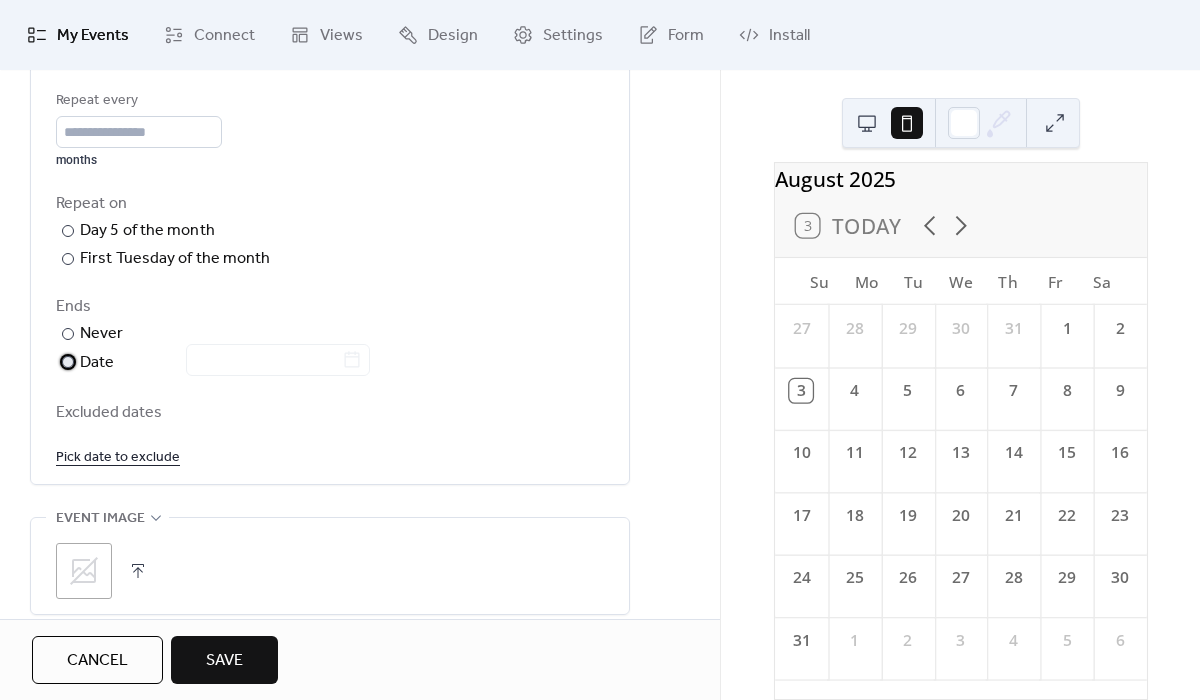 click on "Date" at bounding box center [225, 363] 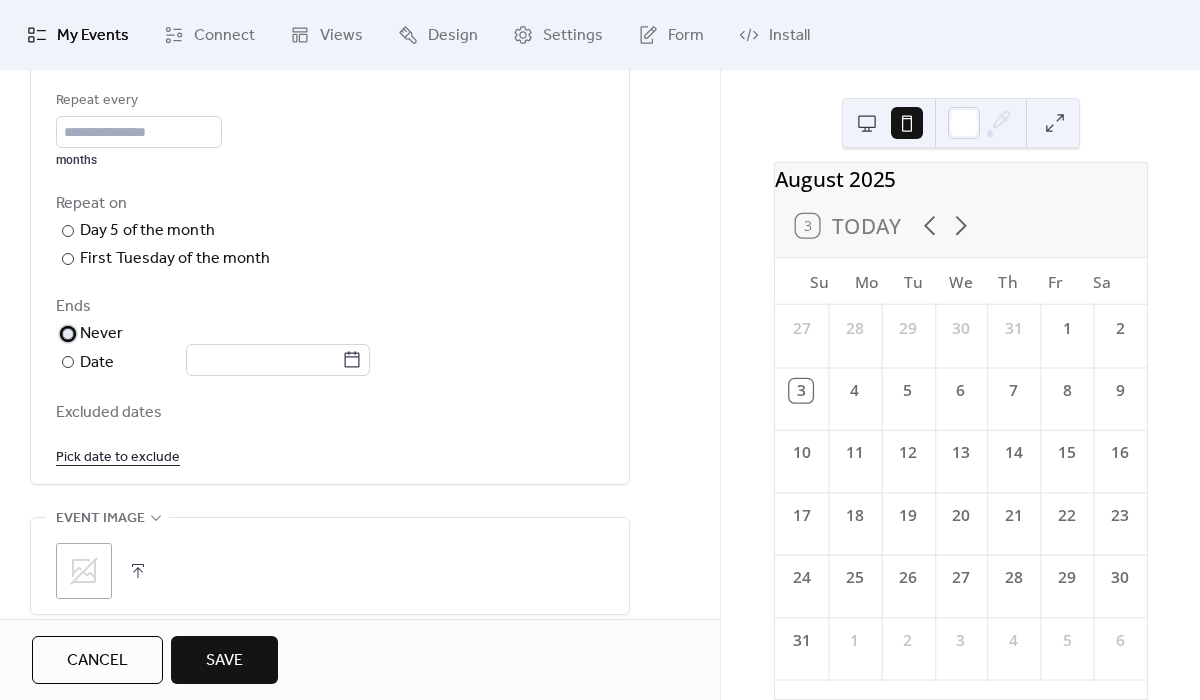 click on "Never" at bounding box center [102, 334] 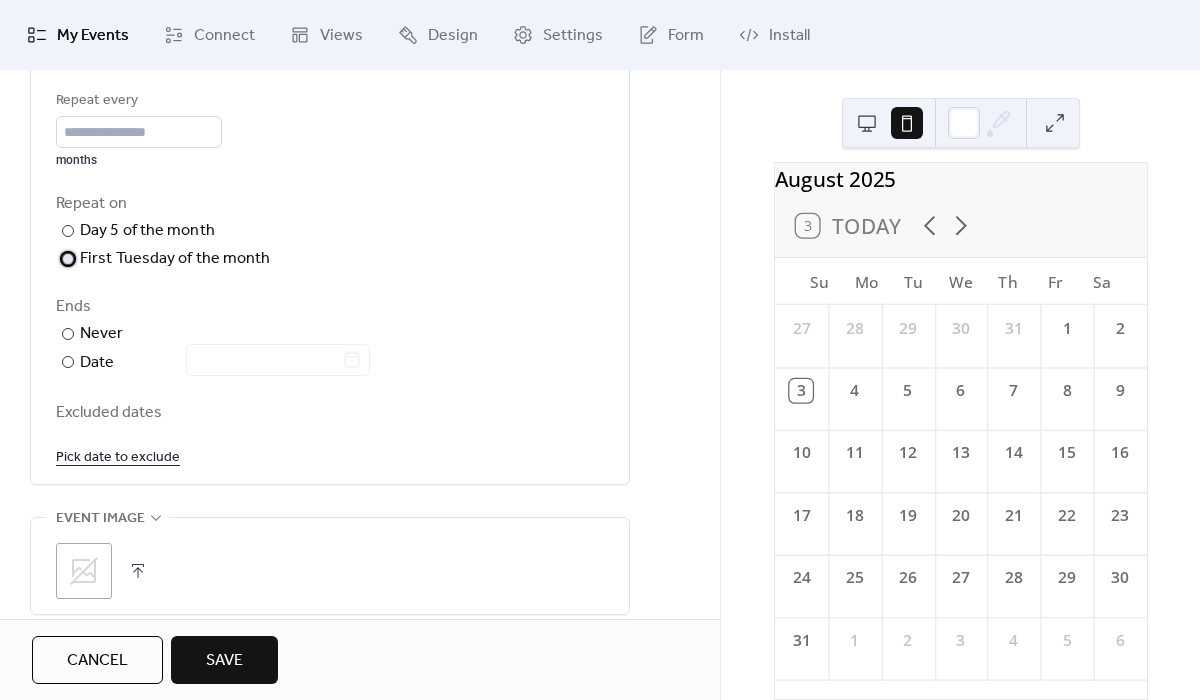 click on "First Tuesday of the month" at bounding box center (175, 259) 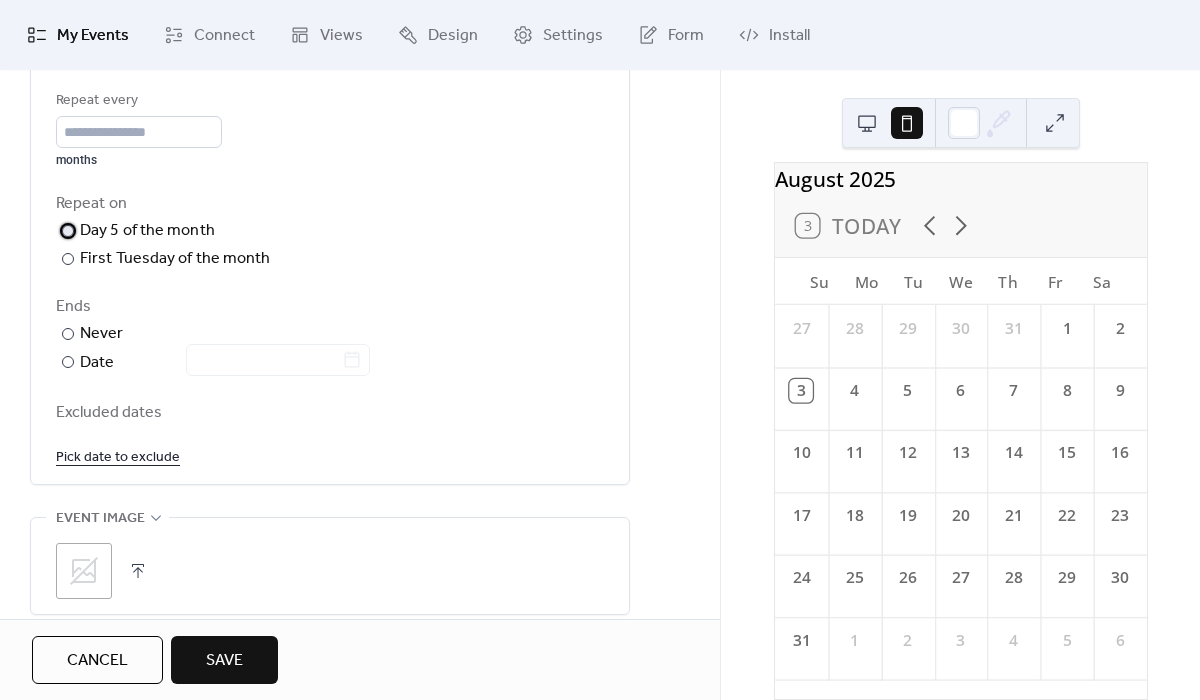 click on "Day 5 of the month" at bounding box center (147, 231) 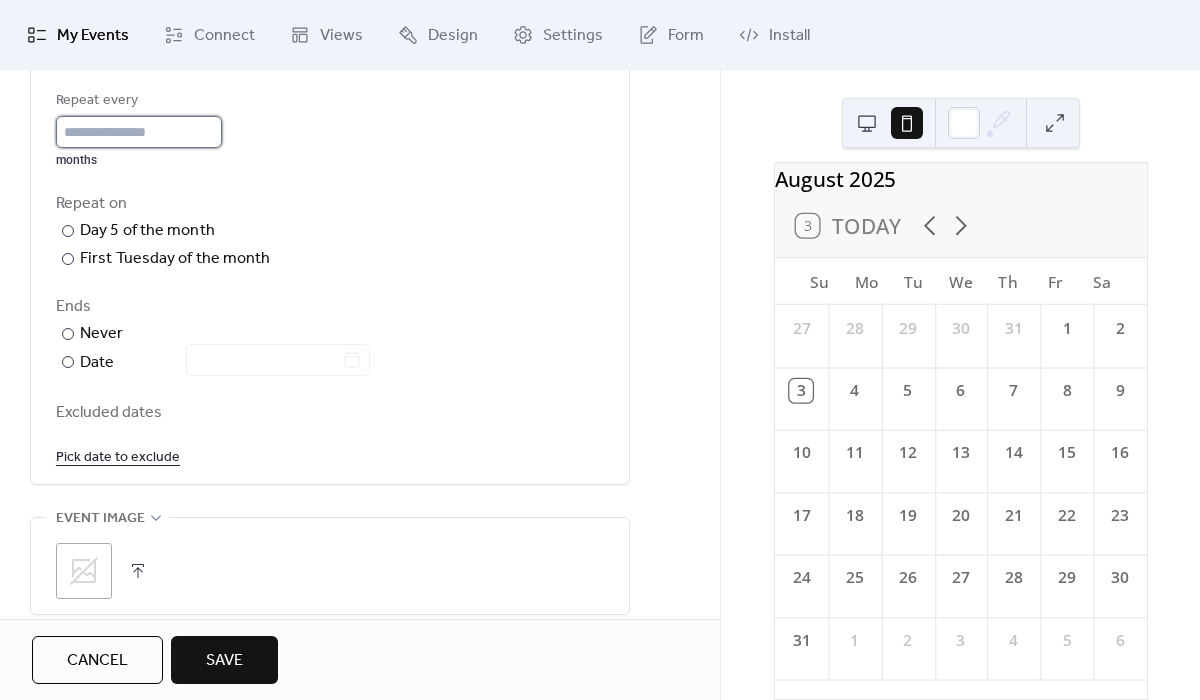 click on "*" at bounding box center [139, 132] 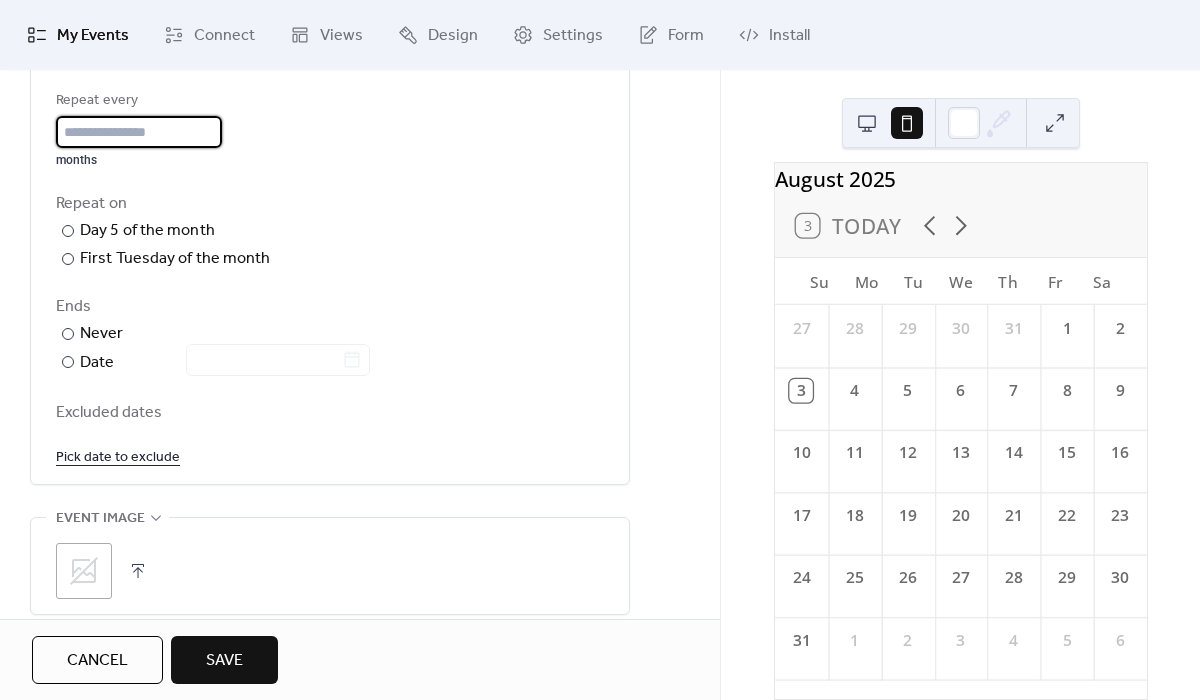 scroll, scrollTop: 0, scrollLeft: 0, axis: both 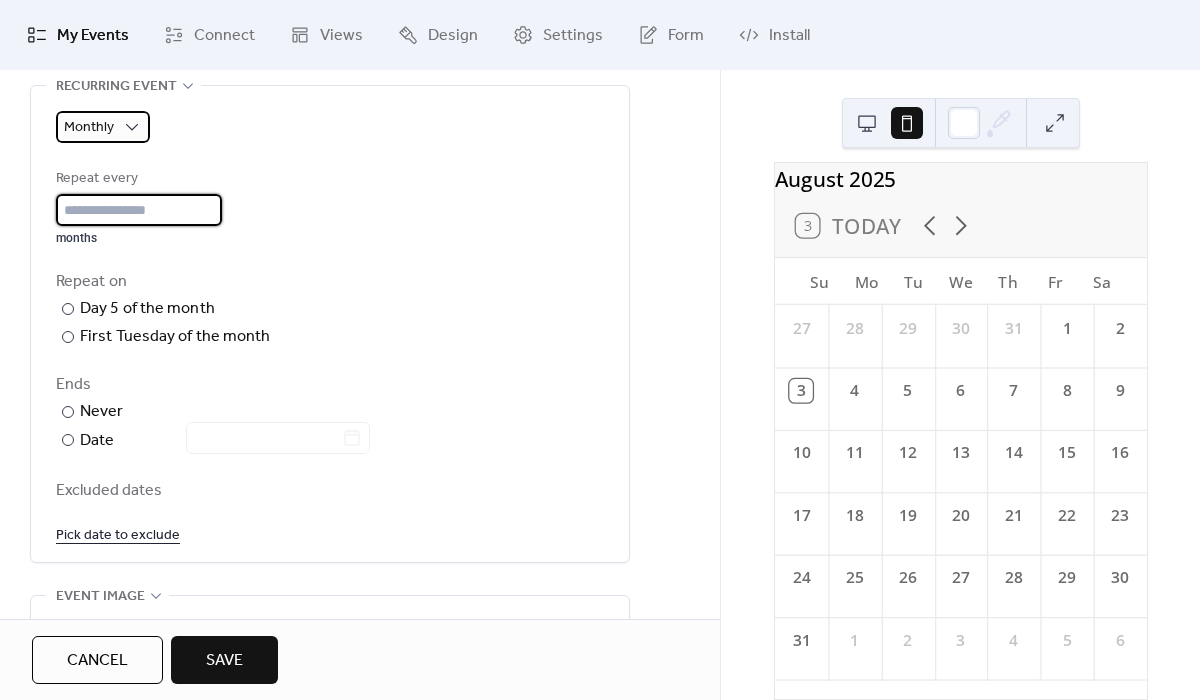 click on "Monthly" at bounding box center [89, 127] 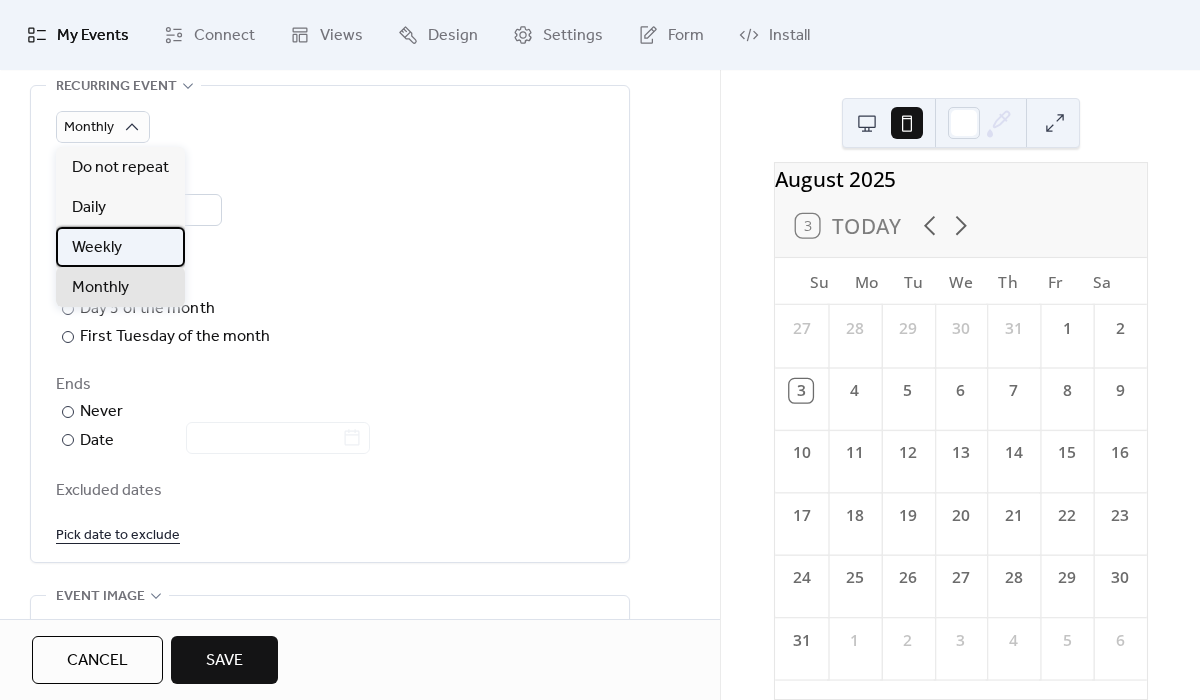 click on "Weekly" at bounding box center [97, 248] 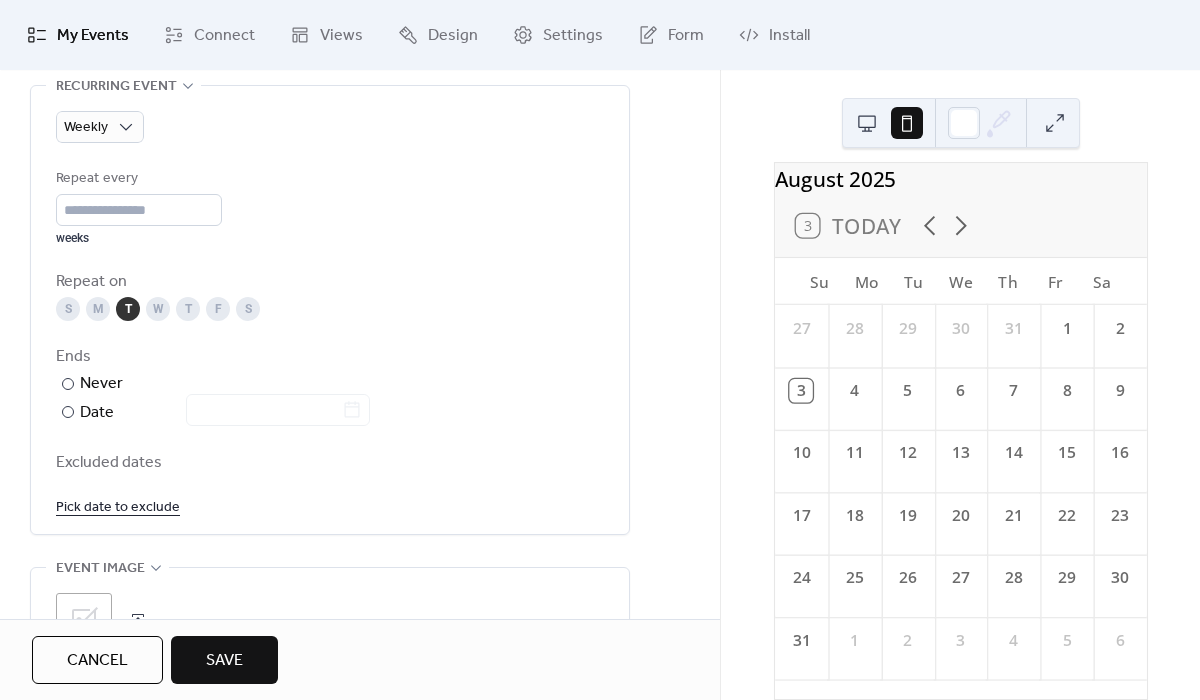 click on "W" at bounding box center (158, 309) 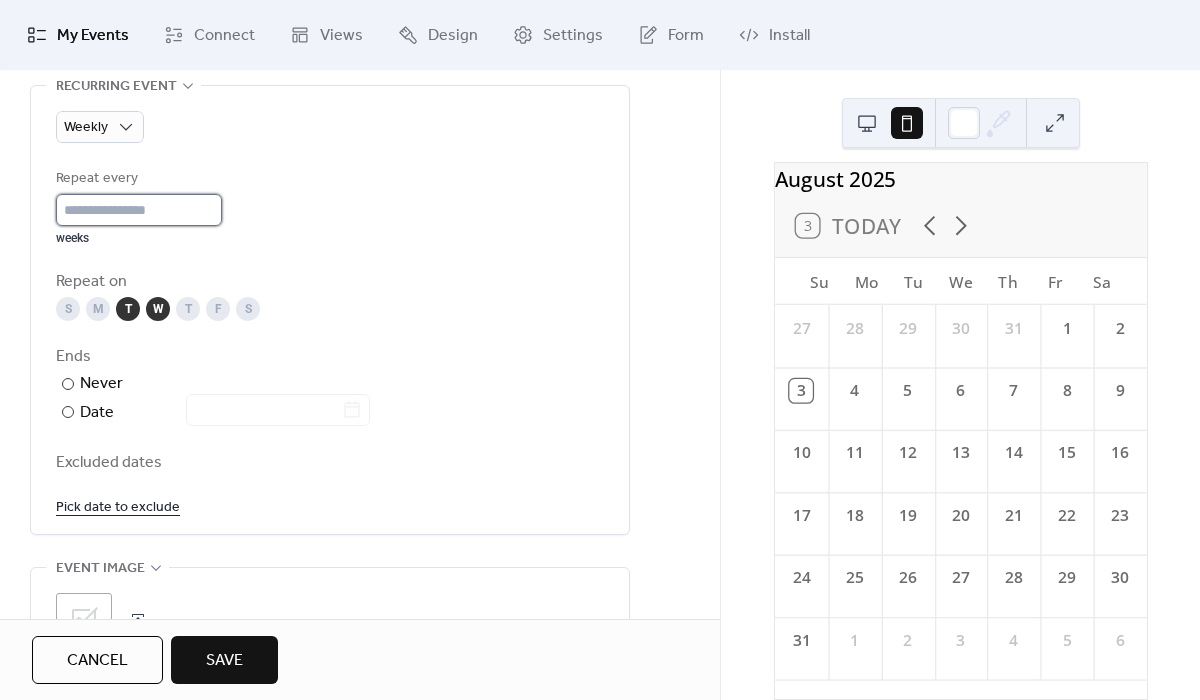 click on "*" at bounding box center (139, 210) 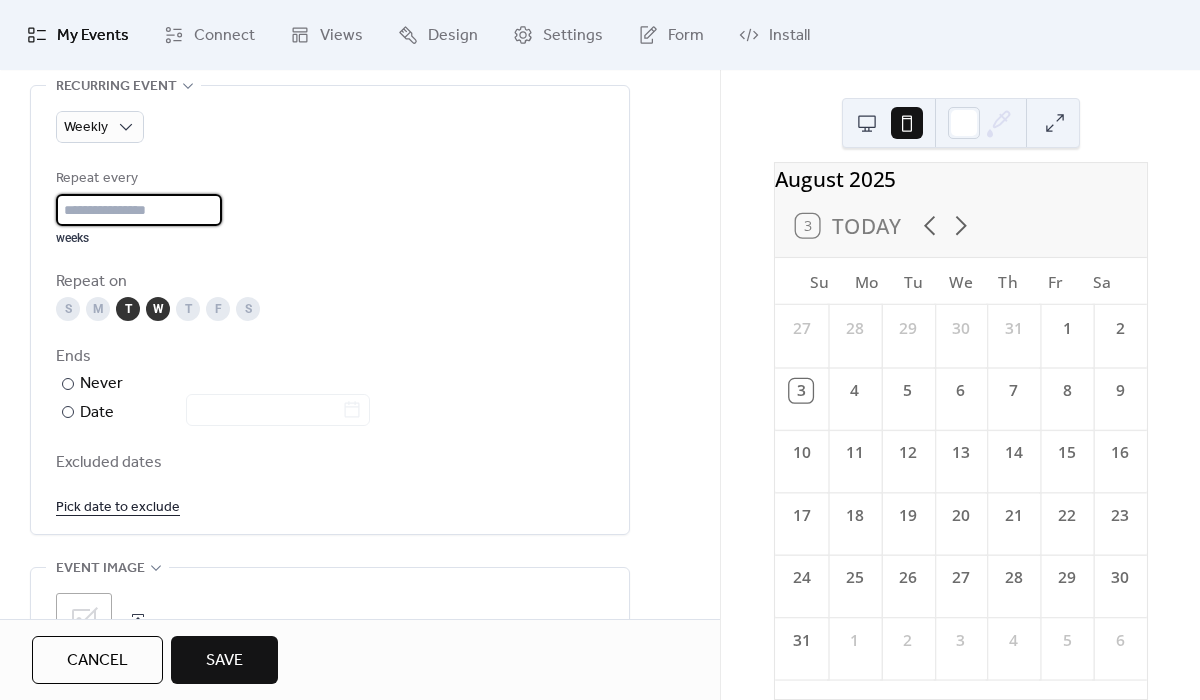 click on "*" at bounding box center [139, 210] 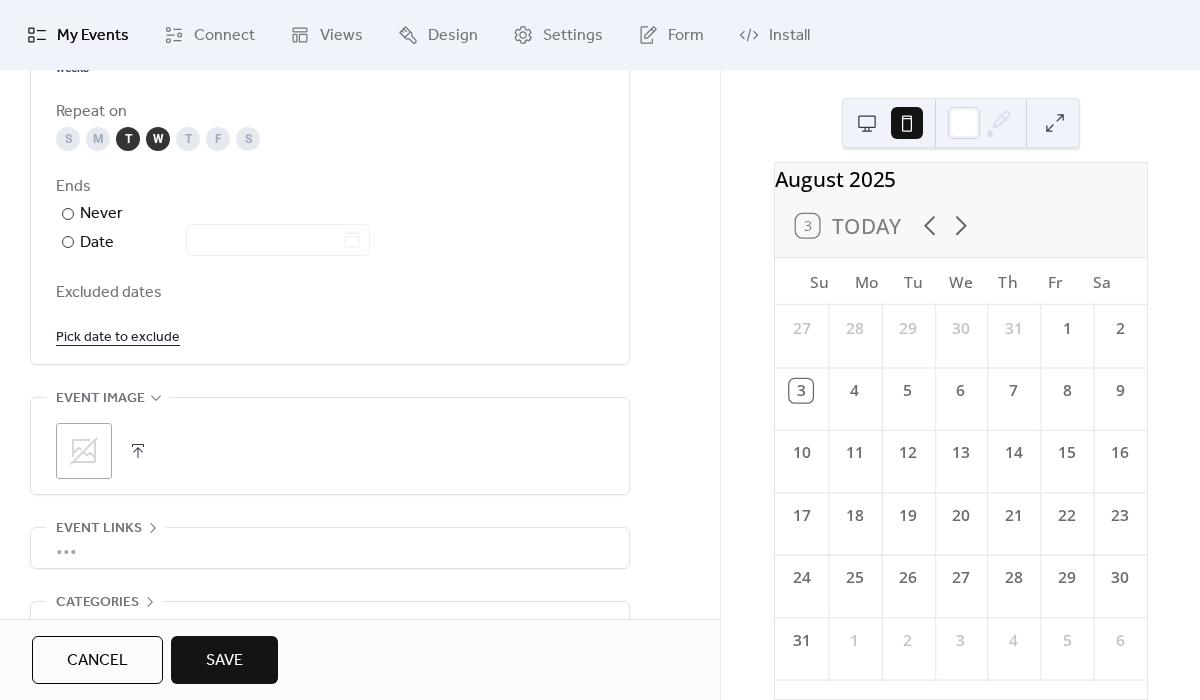 click on "Save" at bounding box center [224, 660] 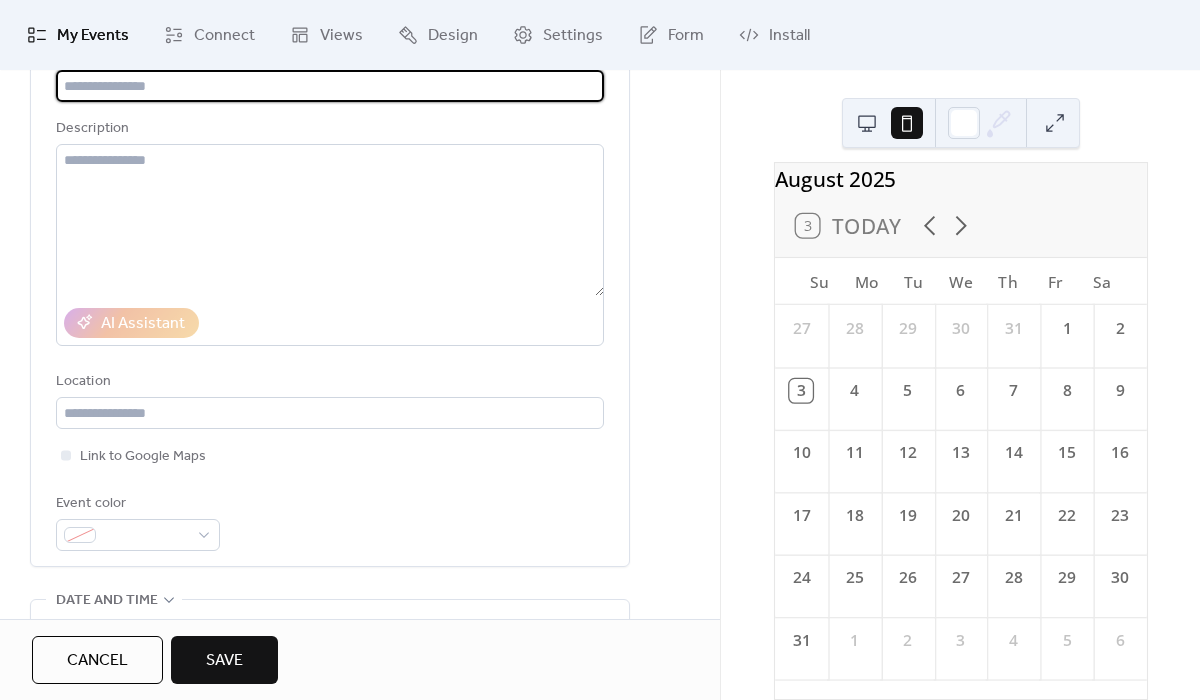 scroll, scrollTop: 26, scrollLeft: 0, axis: vertical 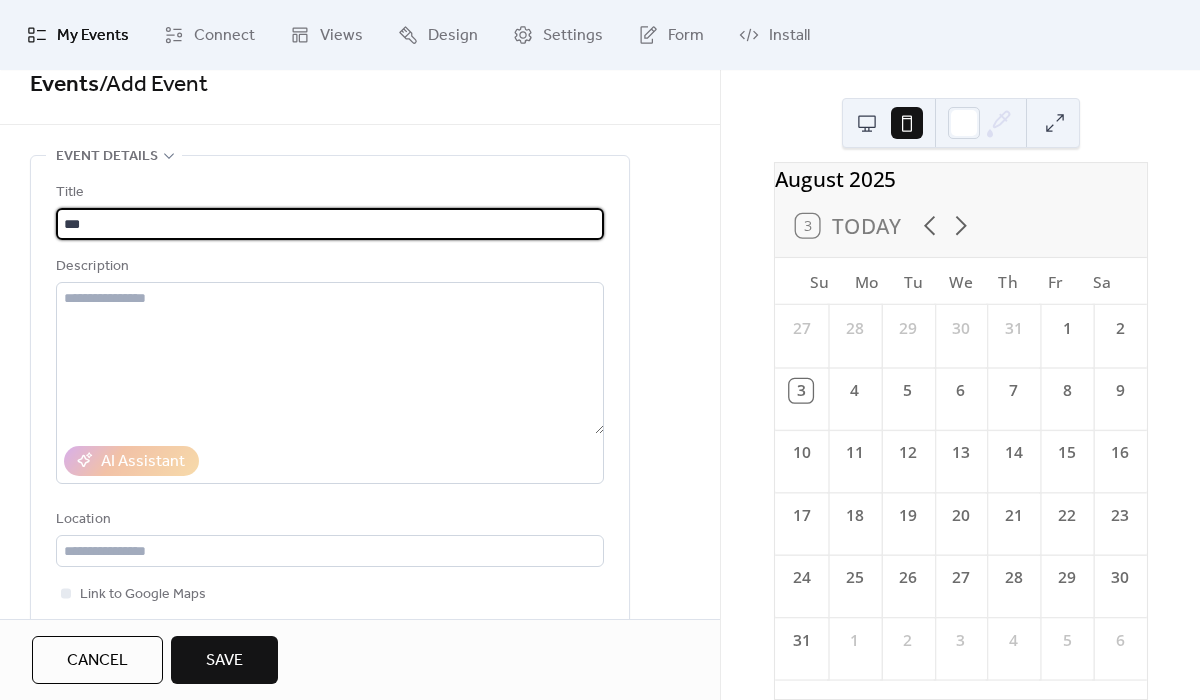type on "***" 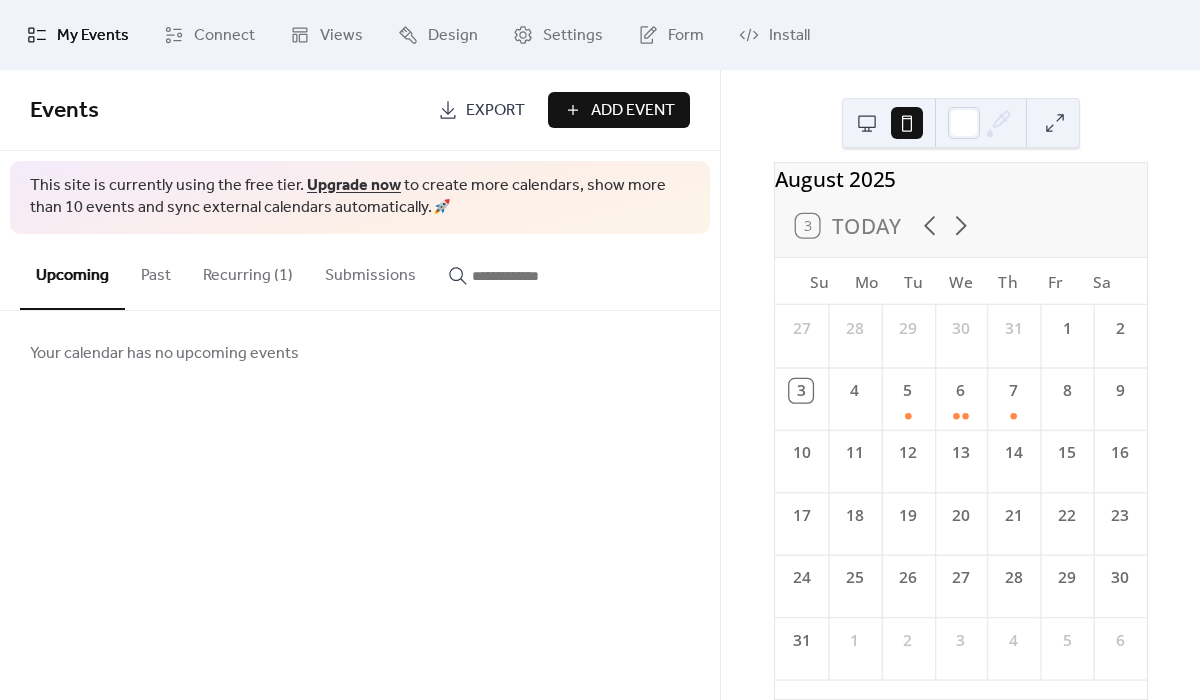 click on "Recurring (1)" at bounding box center (248, 271) 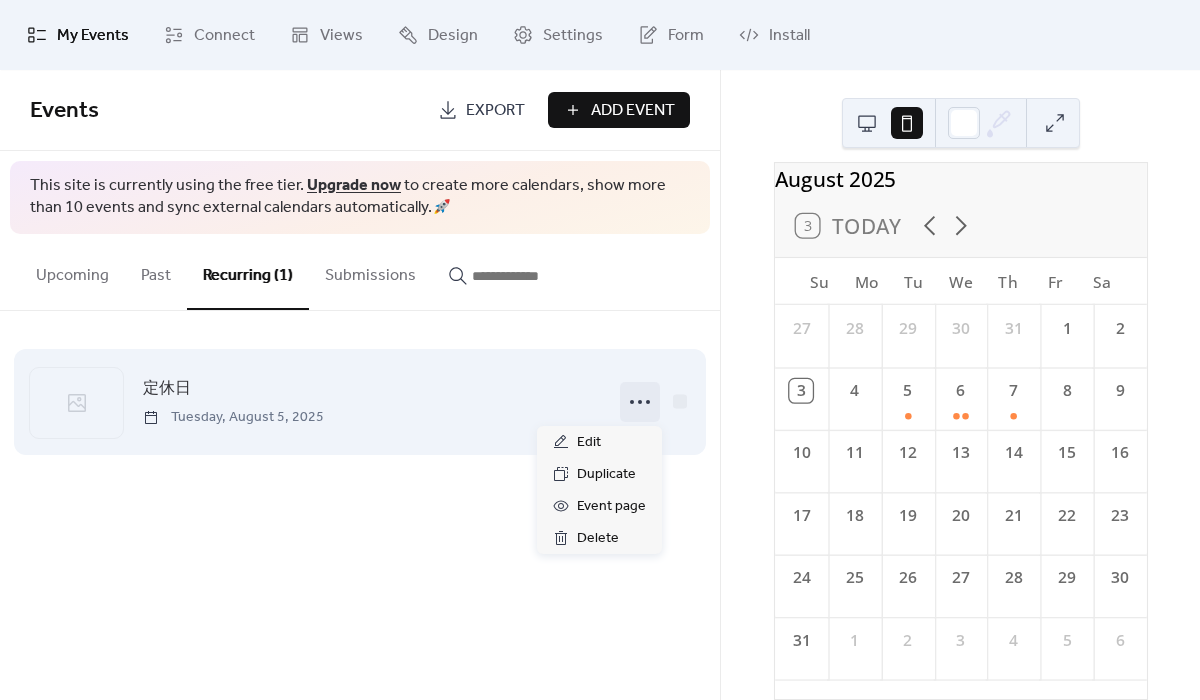 click 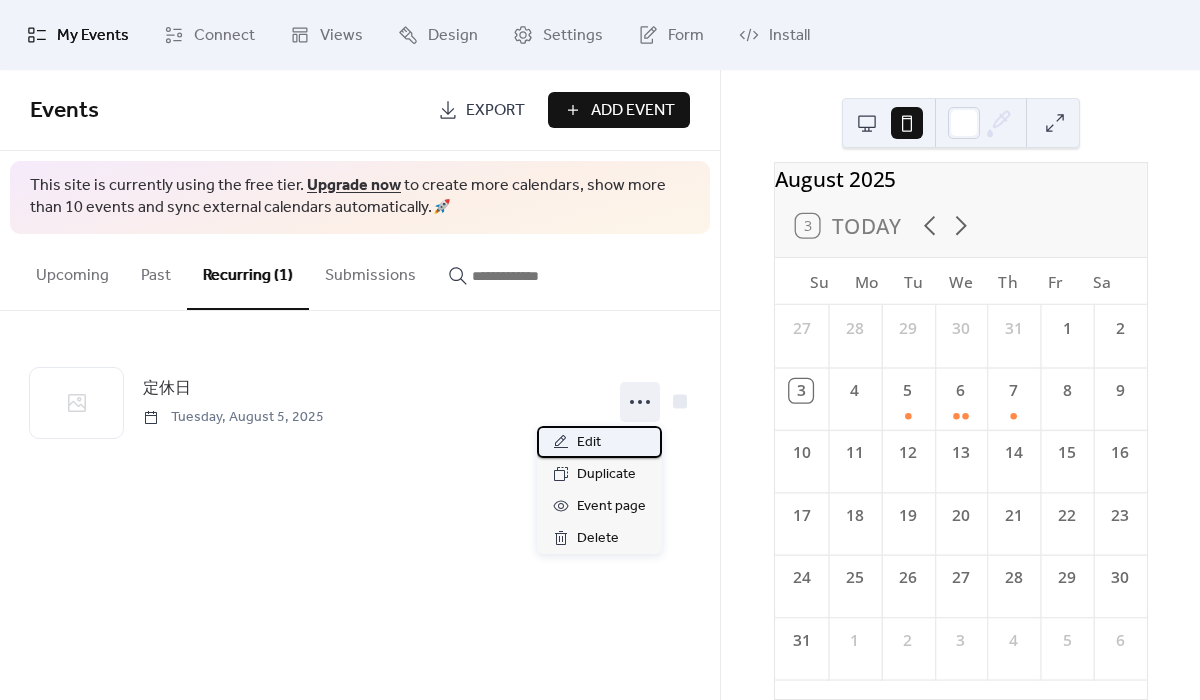 click on "Edit" at bounding box center [599, 442] 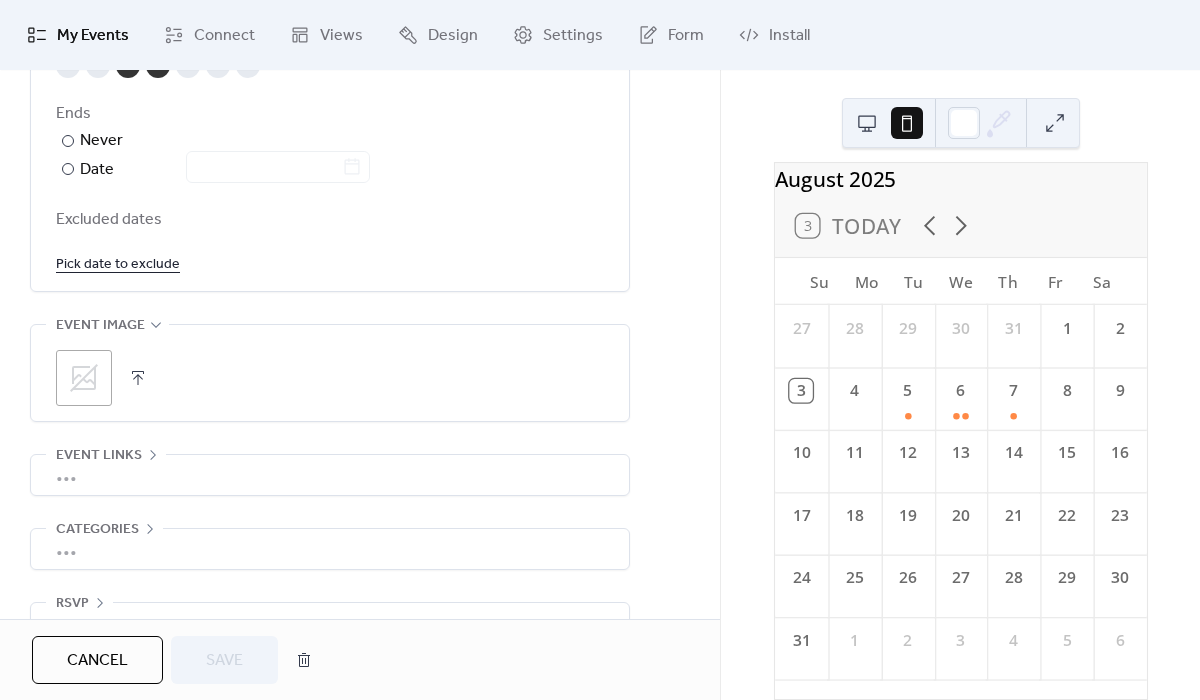 scroll, scrollTop: 1222, scrollLeft: 0, axis: vertical 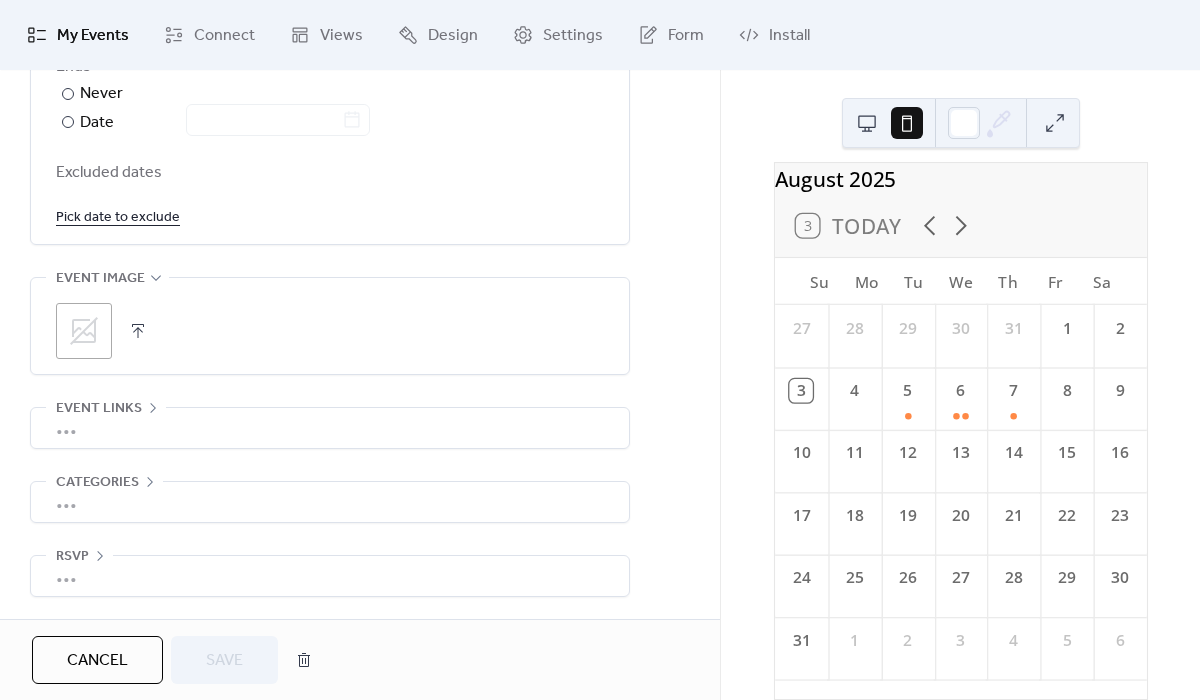 click at bounding box center [304, 660] 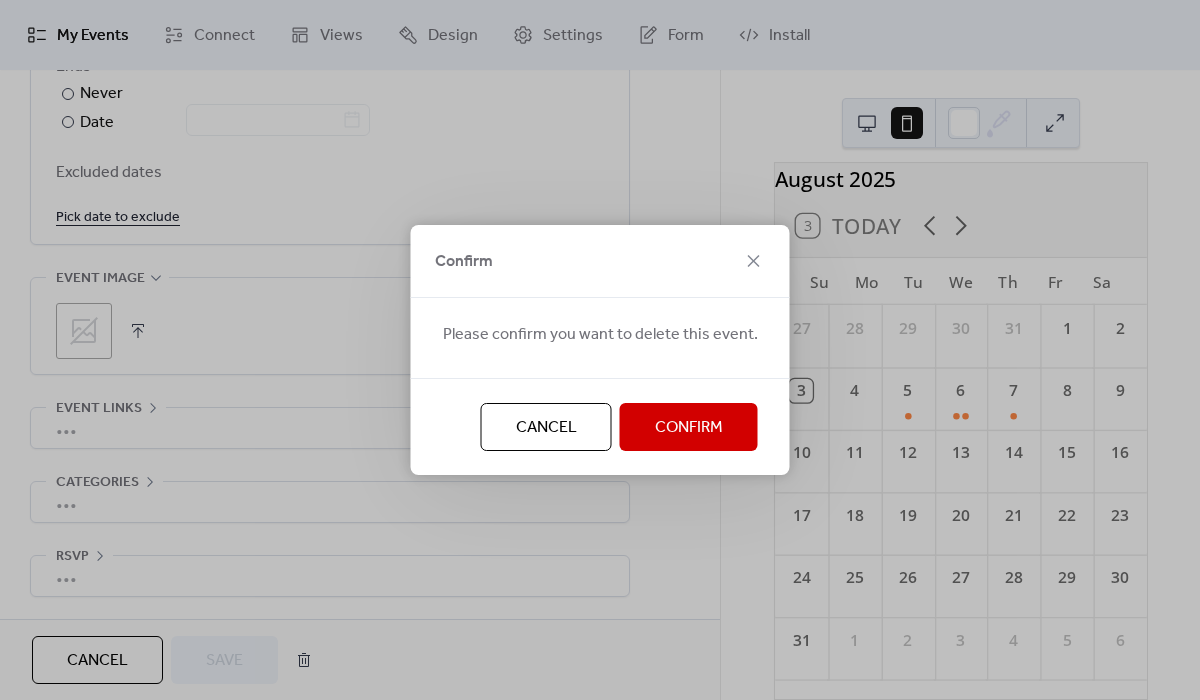 click on "Confirm" at bounding box center (689, 427) 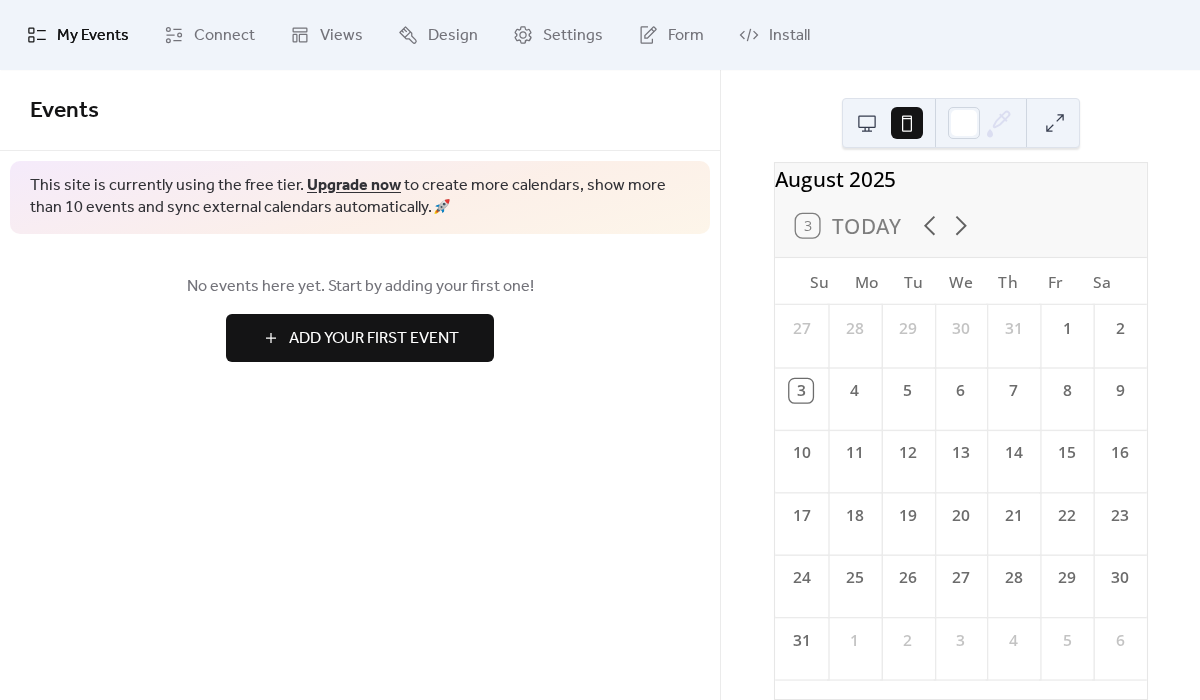 click on "Add Your First Event" at bounding box center [374, 339] 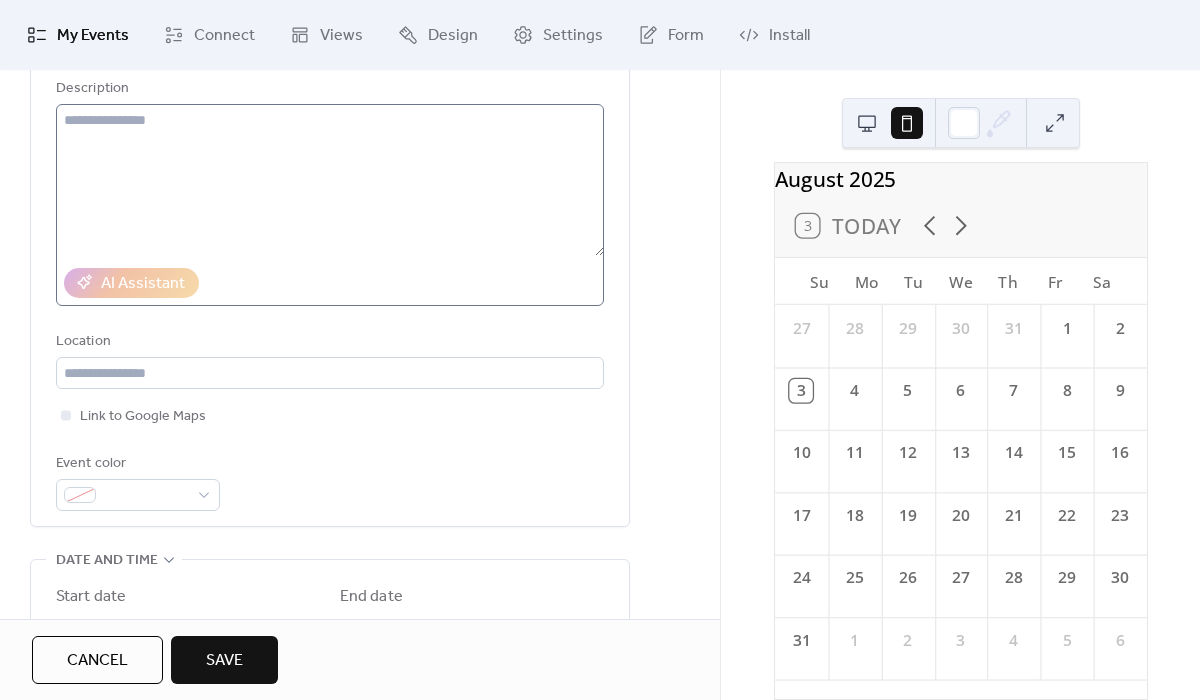 scroll, scrollTop: 402, scrollLeft: 0, axis: vertical 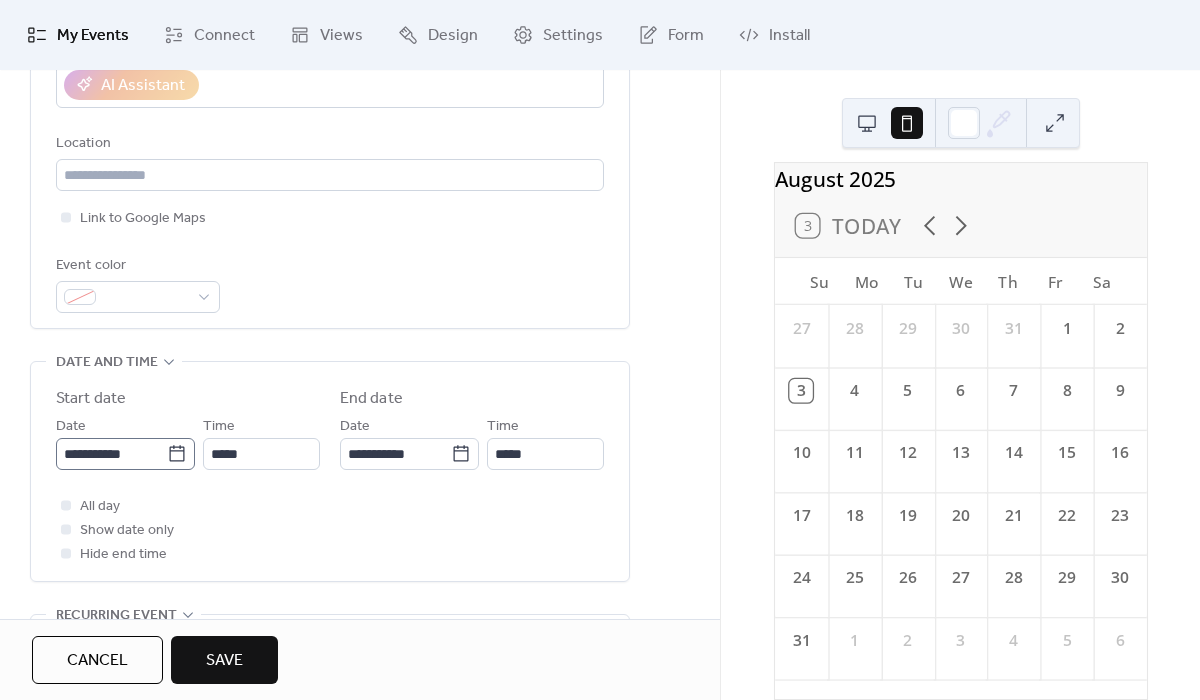 type on "***" 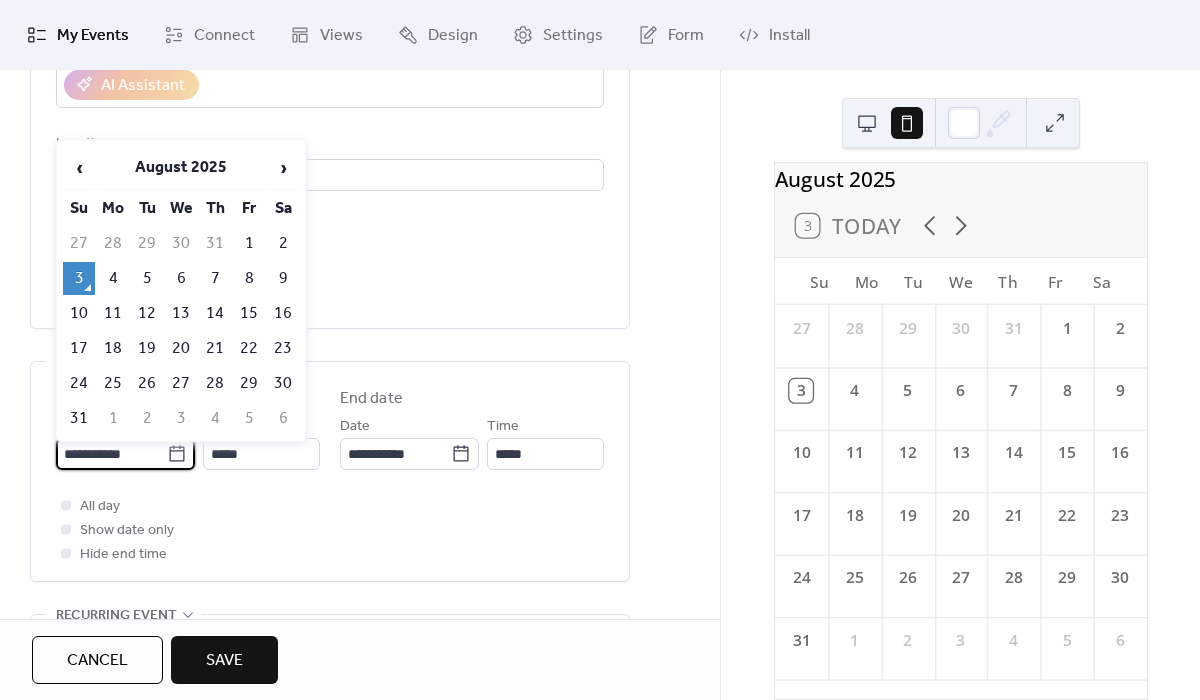 click on "**********" at bounding box center (111, 454) 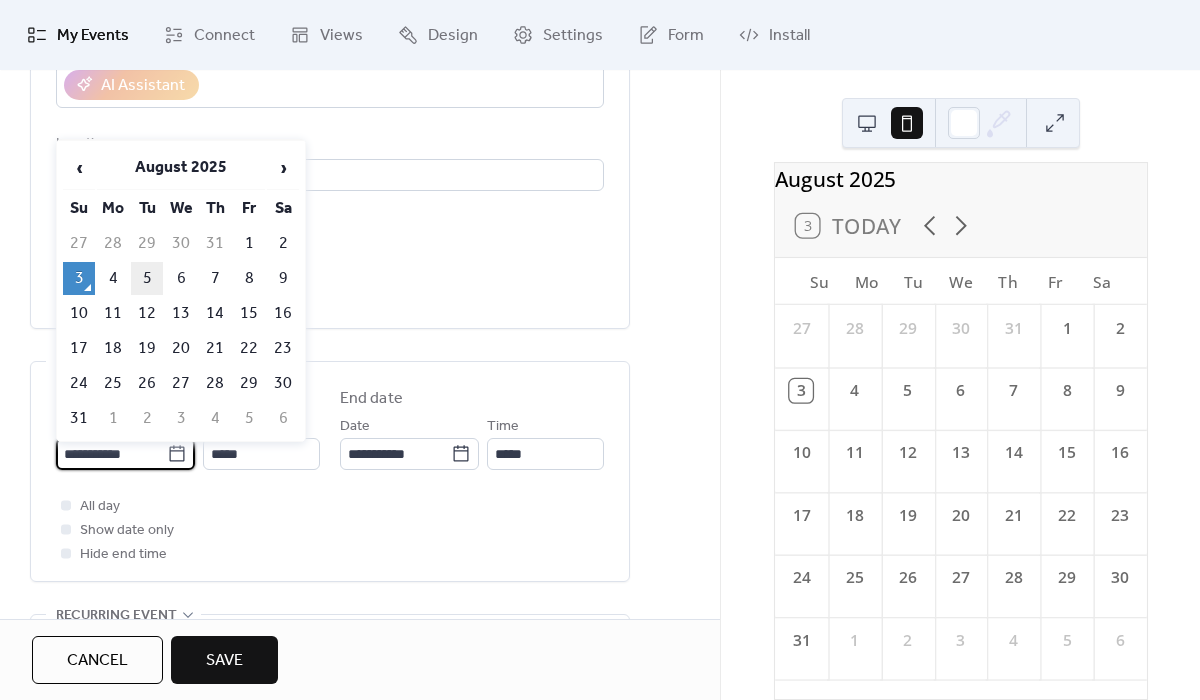 click on "5" at bounding box center (147, 278) 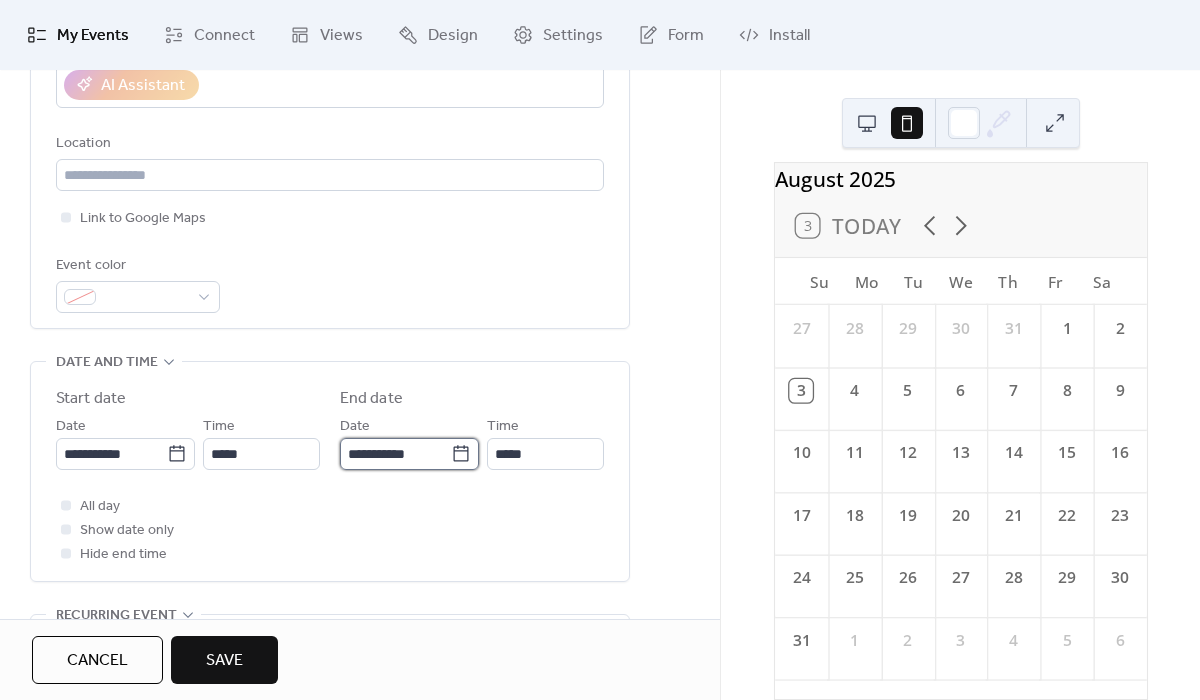 click on "**********" at bounding box center [395, 454] 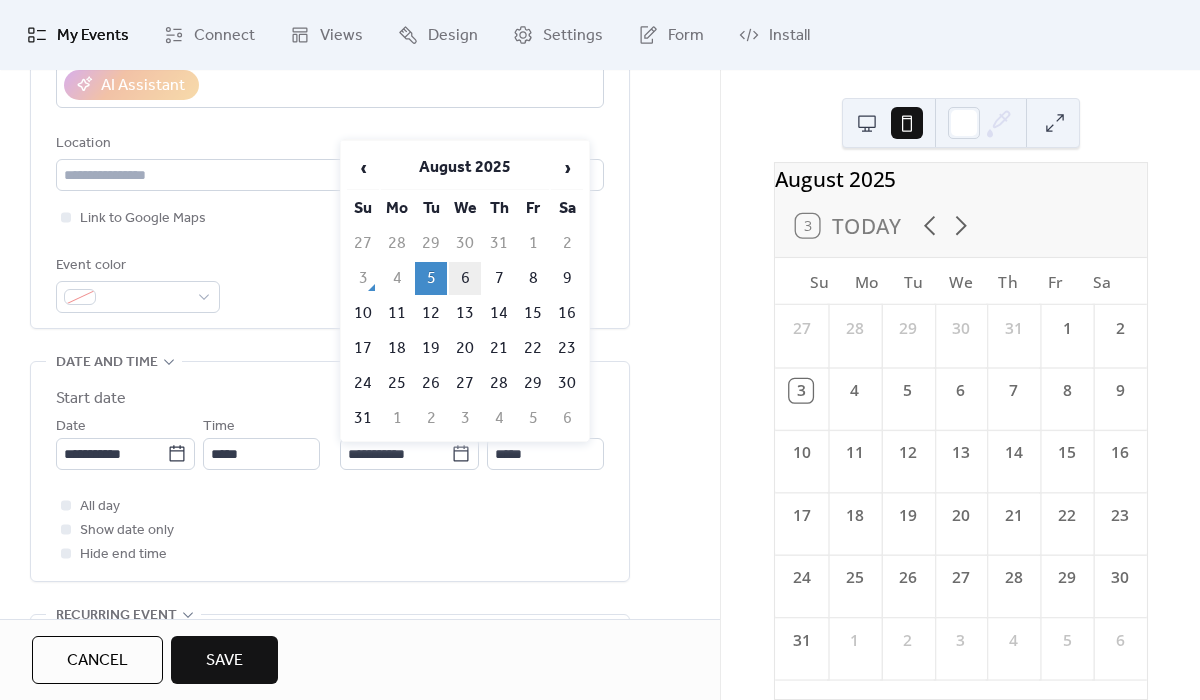 click on "6" at bounding box center [465, 278] 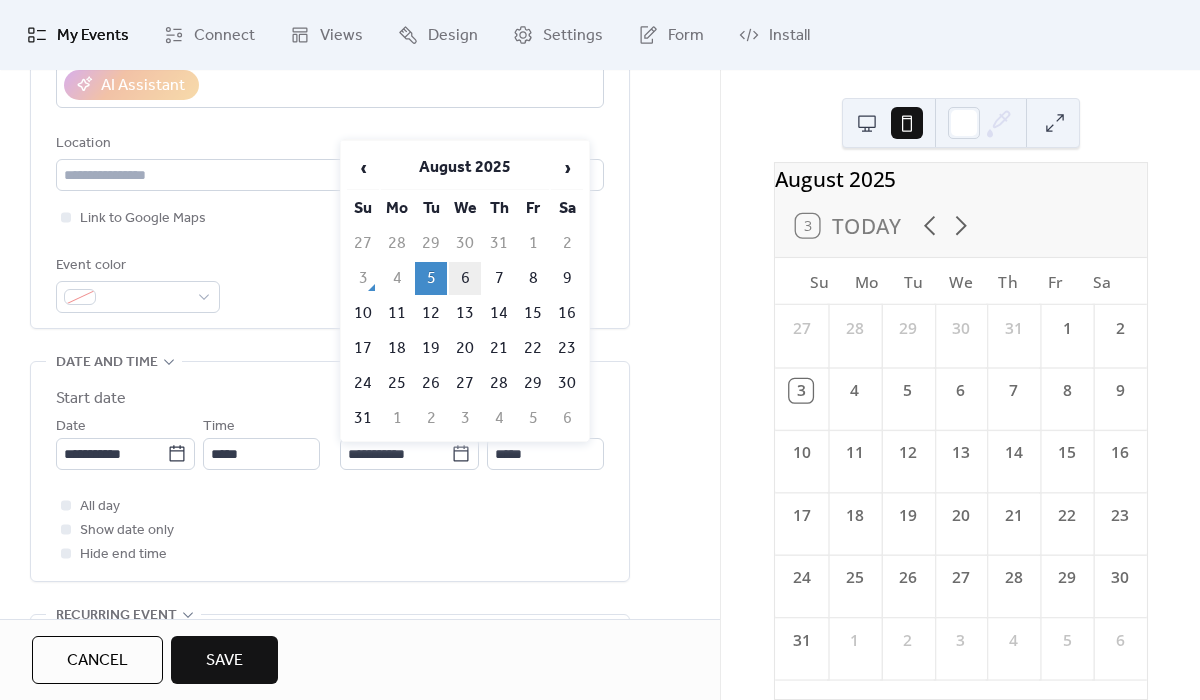 type on "**********" 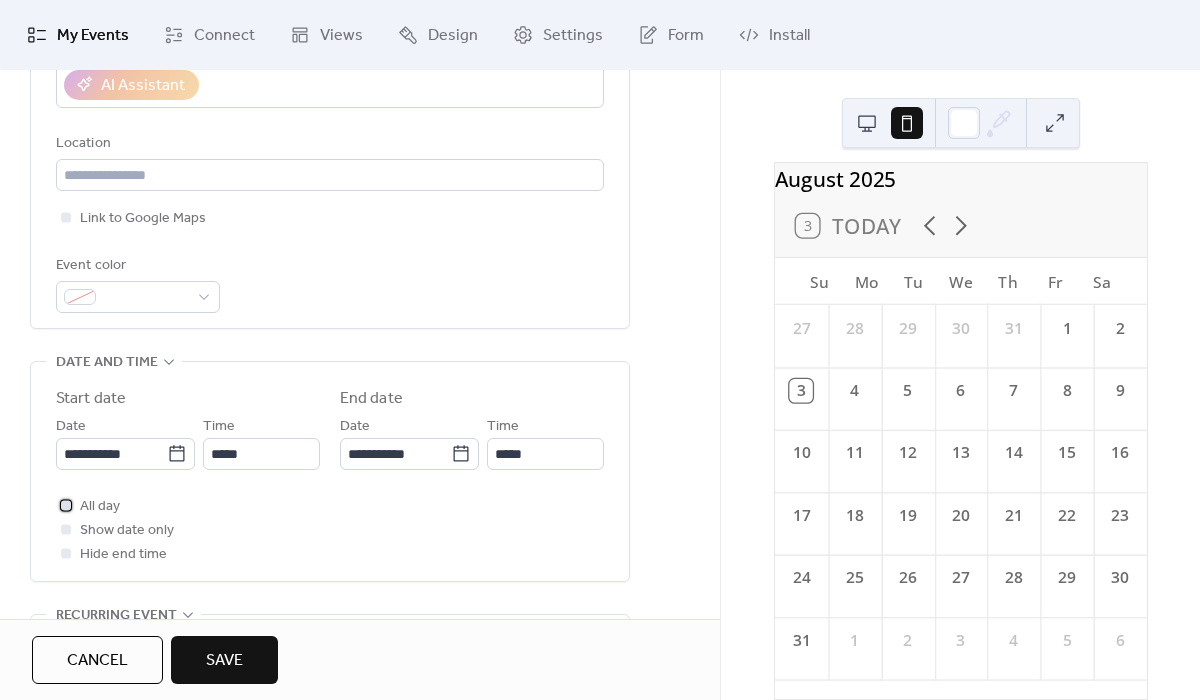 click on "All day" at bounding box center [100, 507] 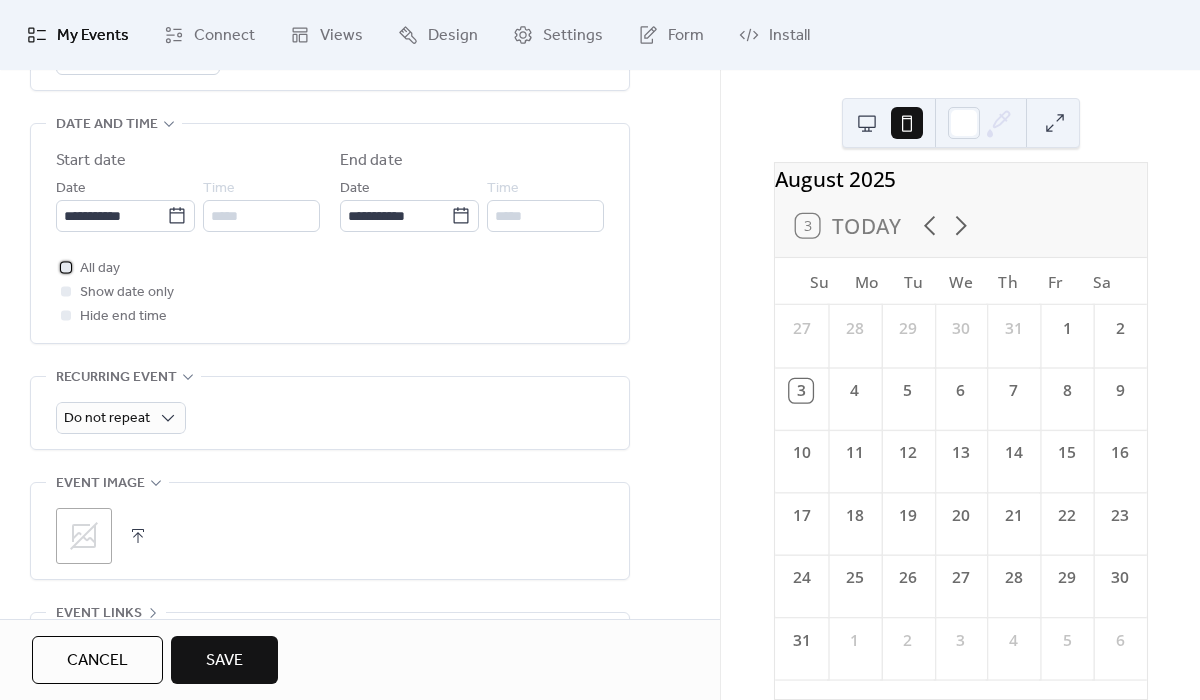scroll, scrollTop: 847, scrollLeft: 0, axis: vertical 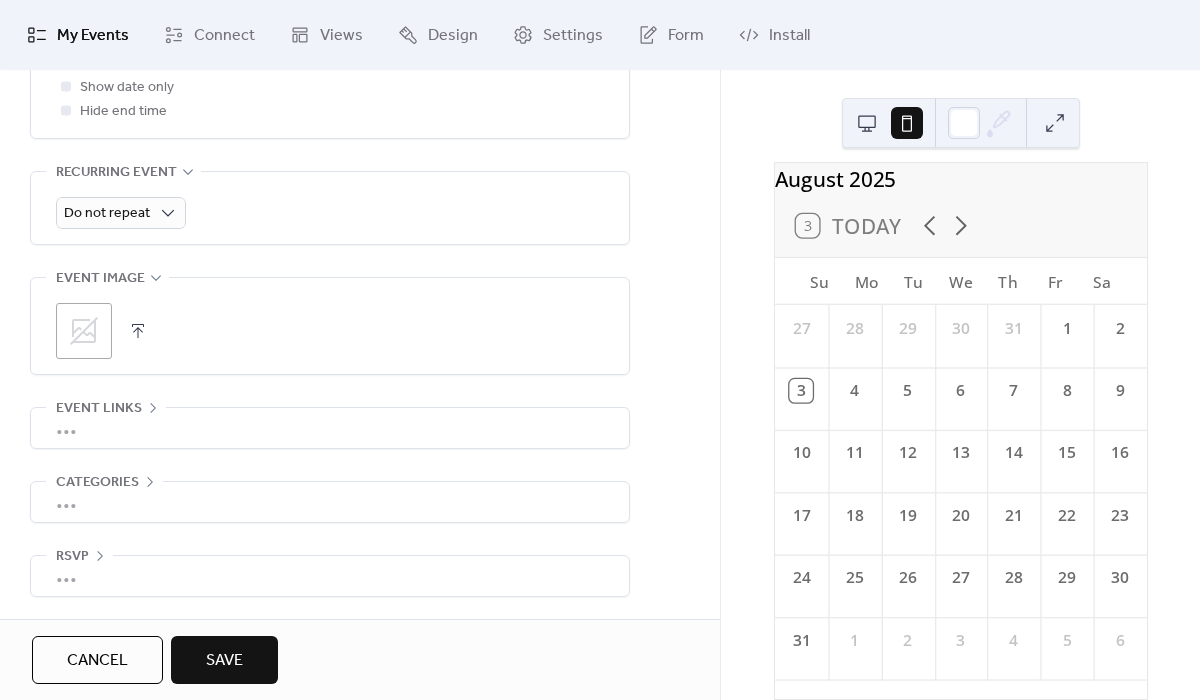 click on ";" at bounding box center (84, 331) 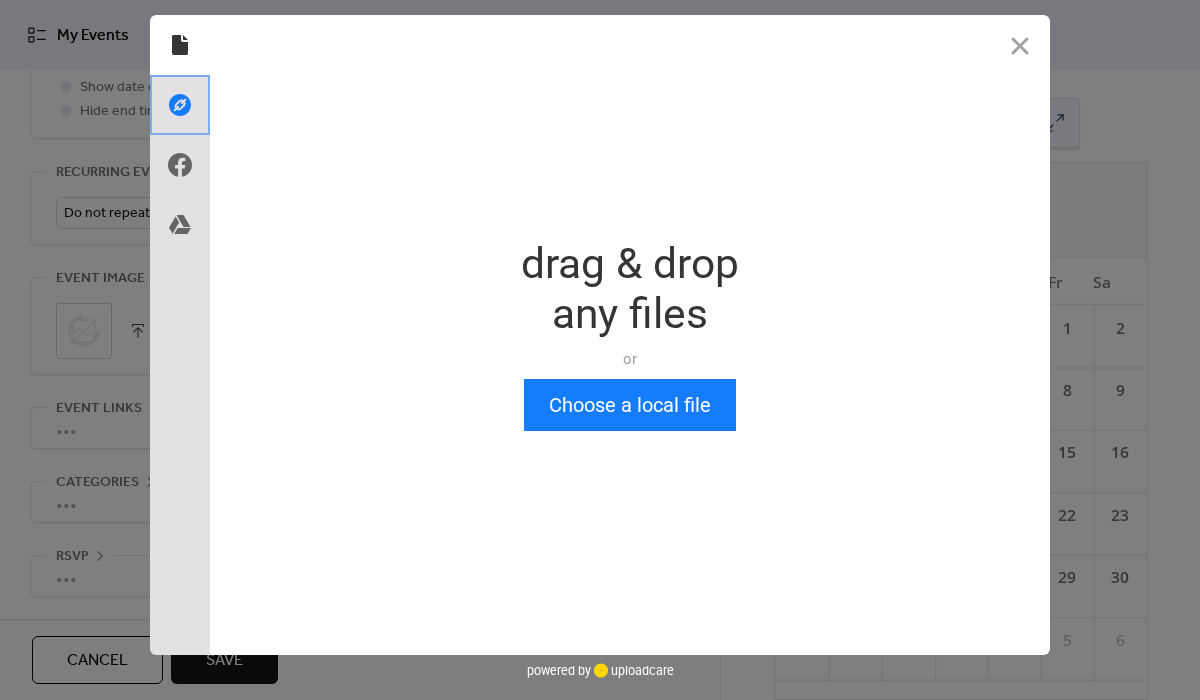 click 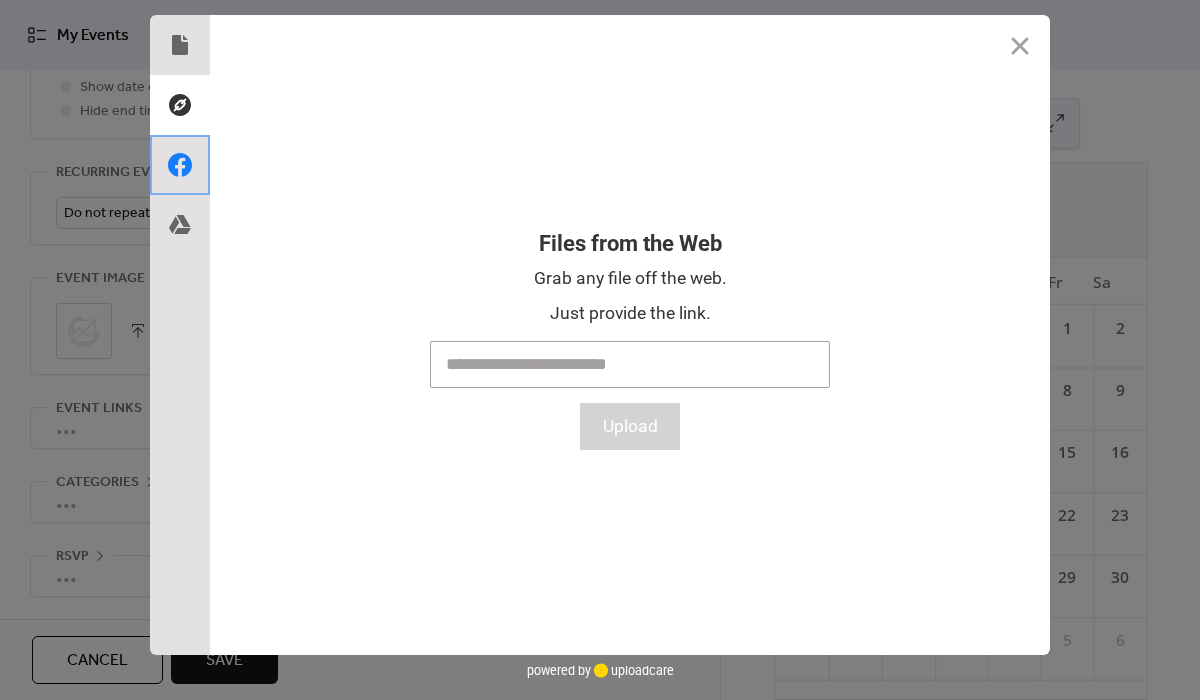 click 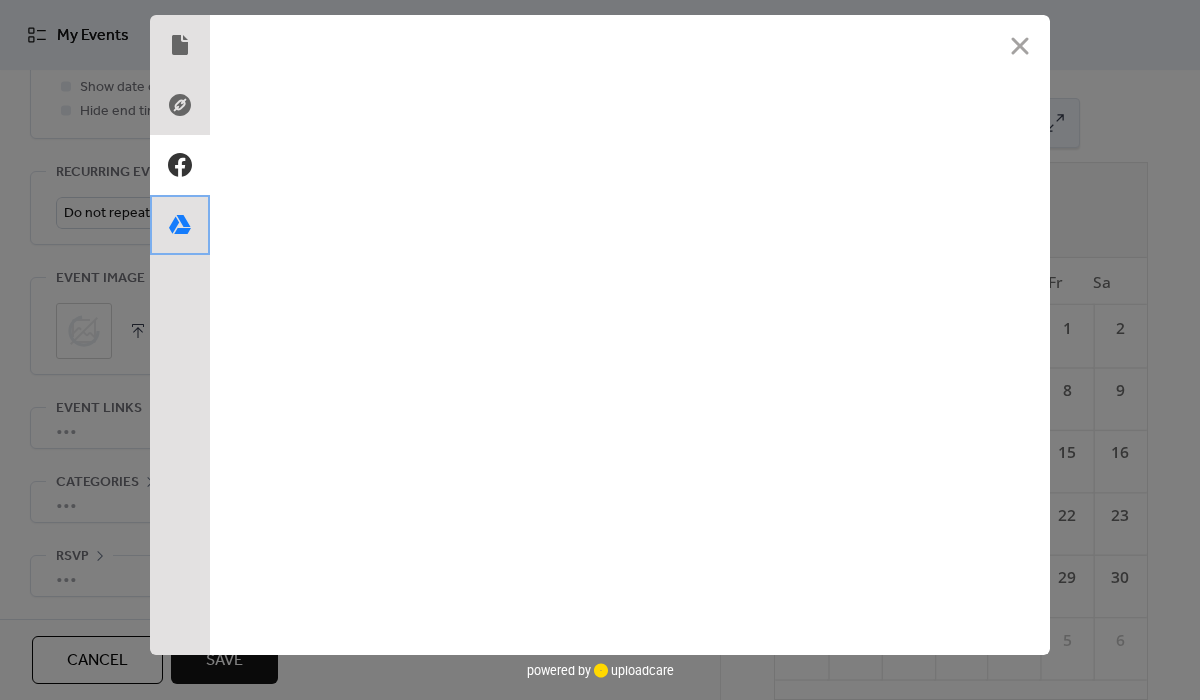 click 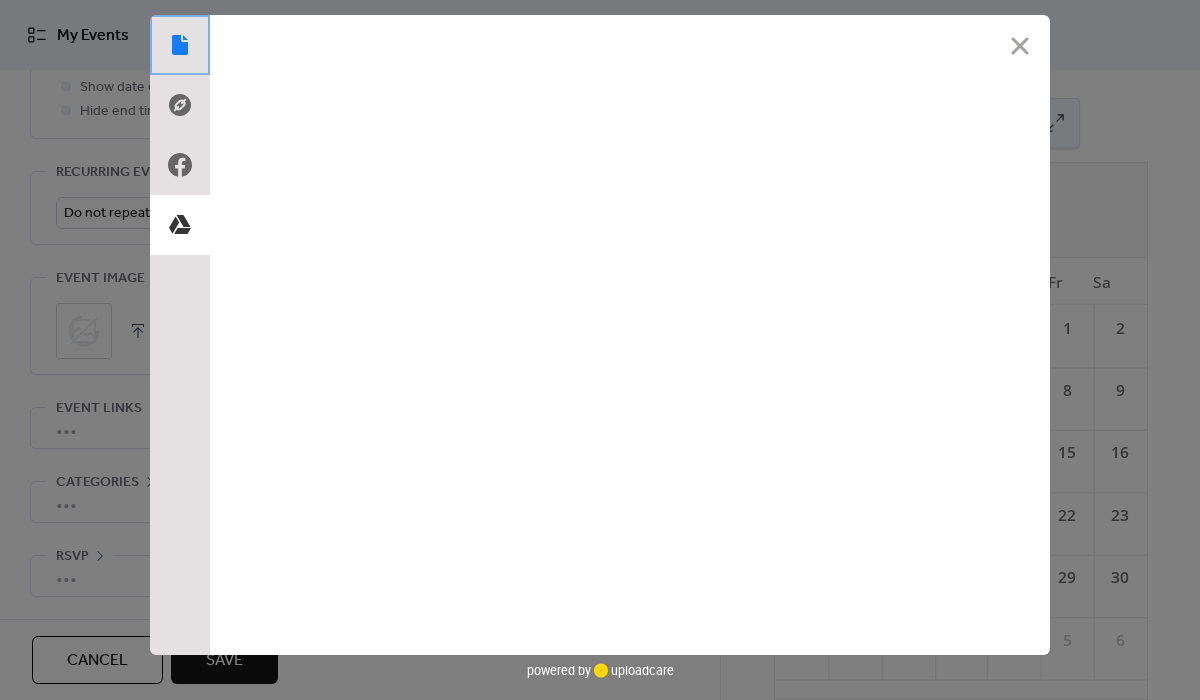 click at bounding box center (180, 45) 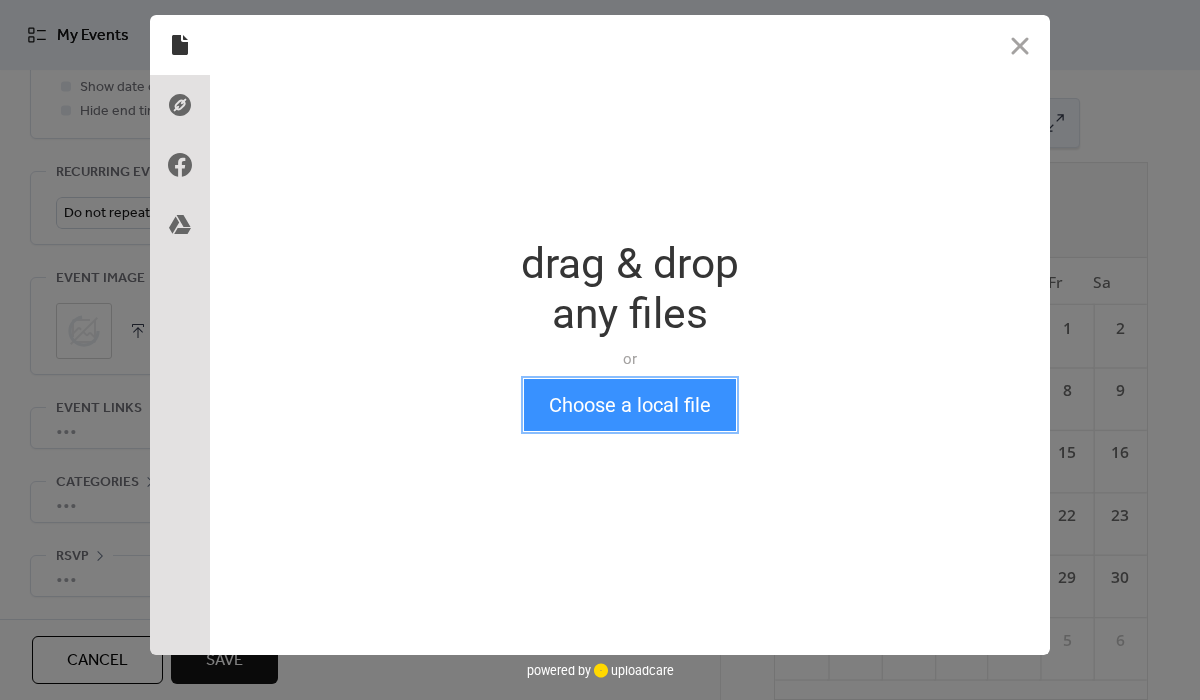 click on "Choose a local file" at bounding box center (630, 405) 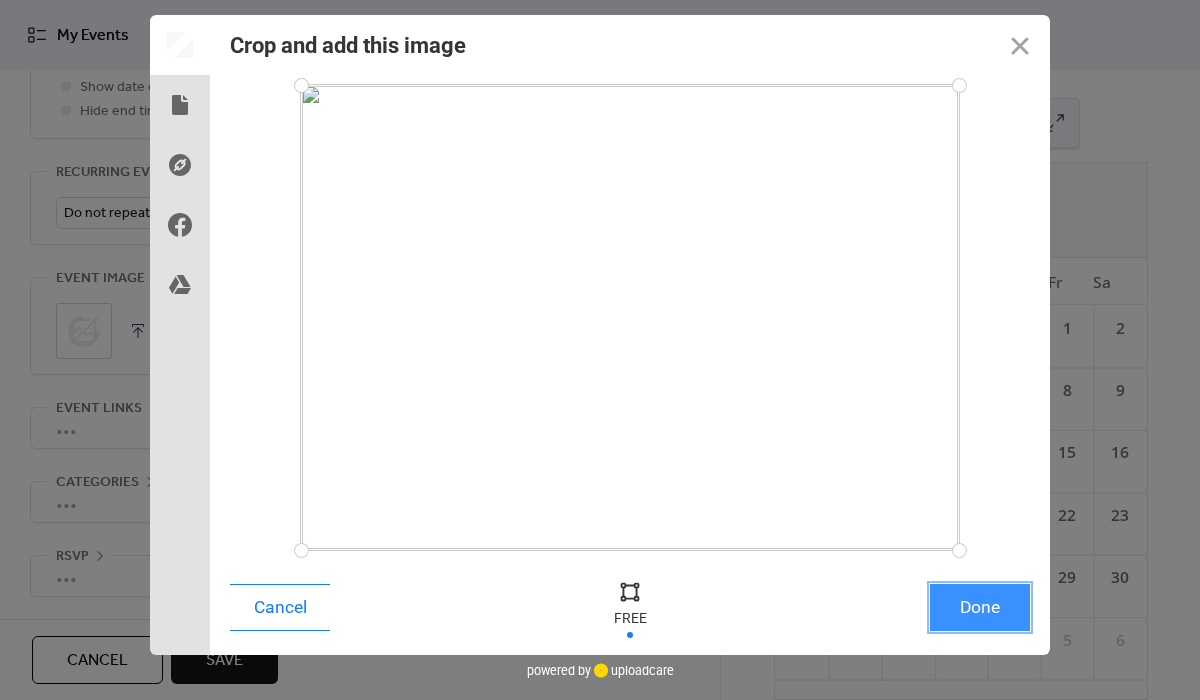 click on "Done" at bounding box center (980, 607) 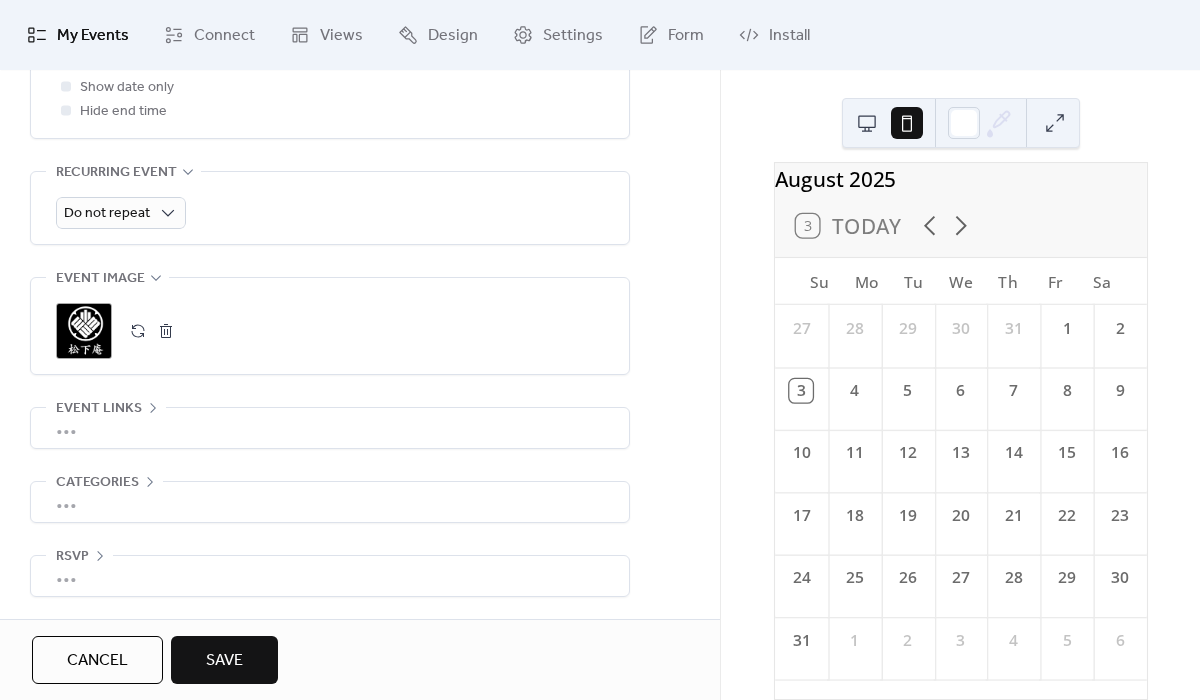 click on "Save" at bounding box center [224, 661] 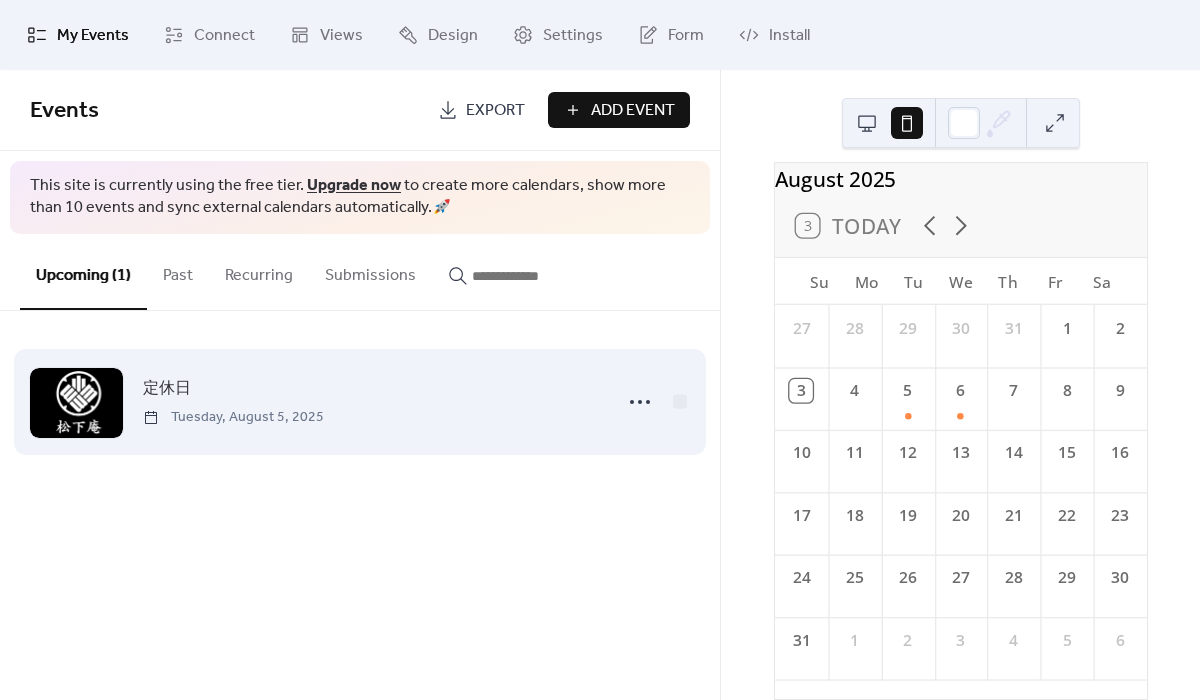 click on "定休日 [DAY], [MONTH] [NUMBER], [YEAR]" at bounding box center [371, 401] 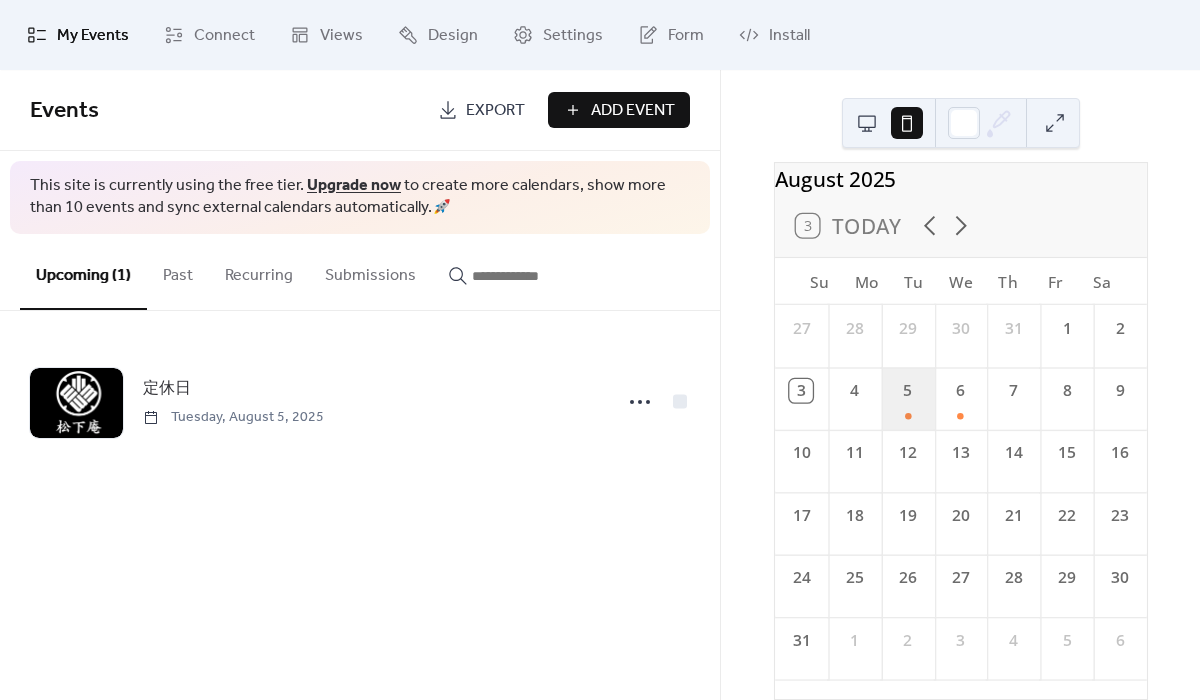 click on "5" at bounding box center [907, 398] 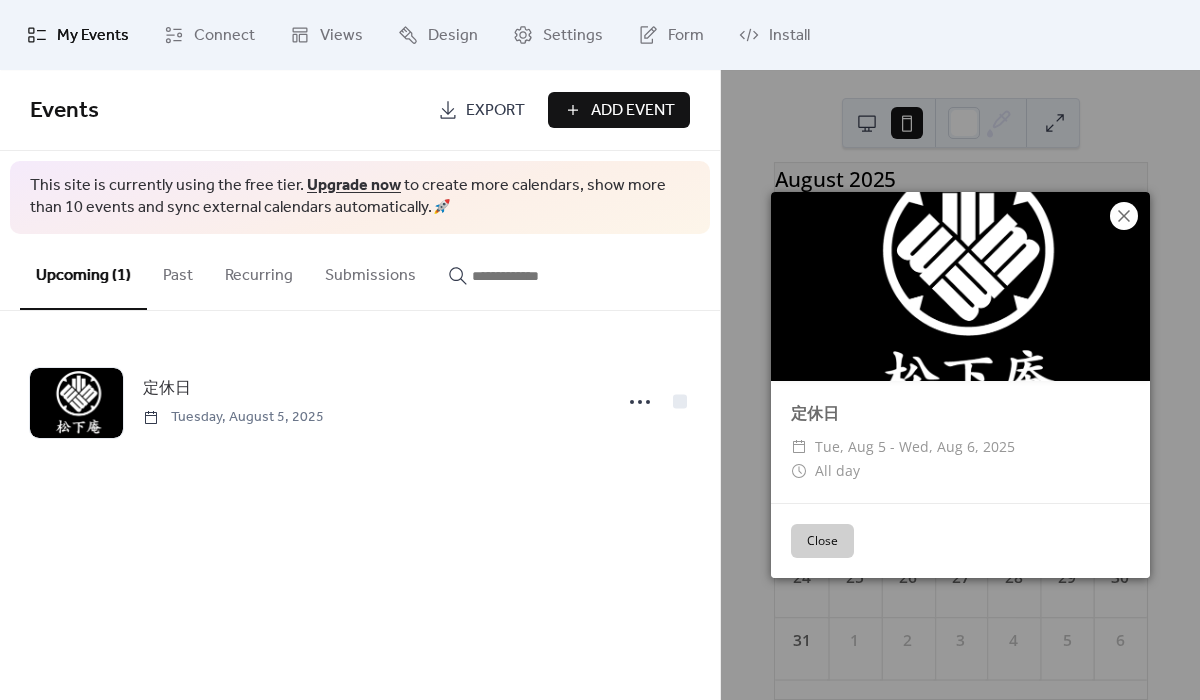 click 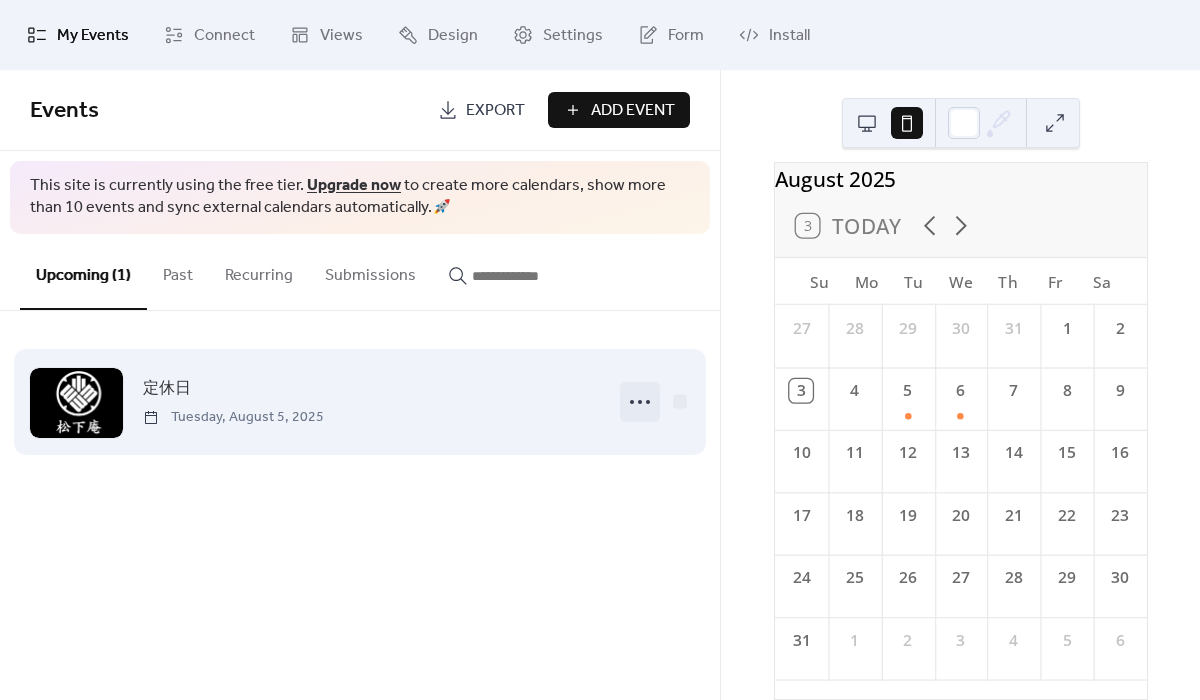 click 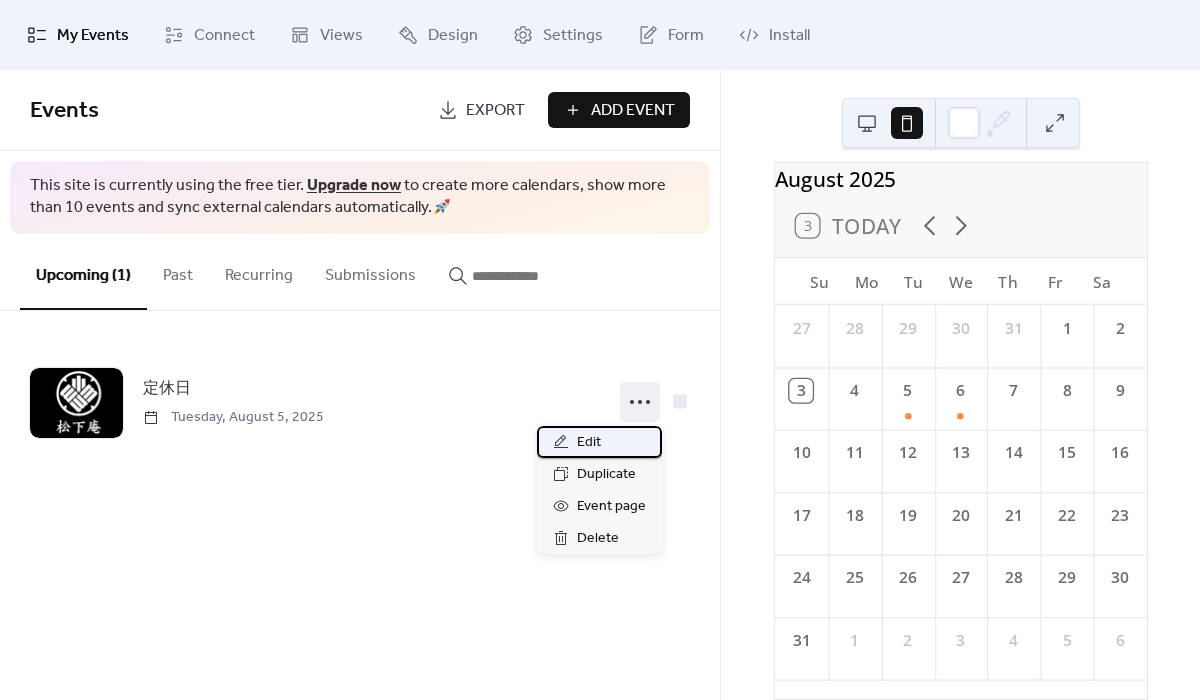 click on "Edit" at bounding box center [589, 443] 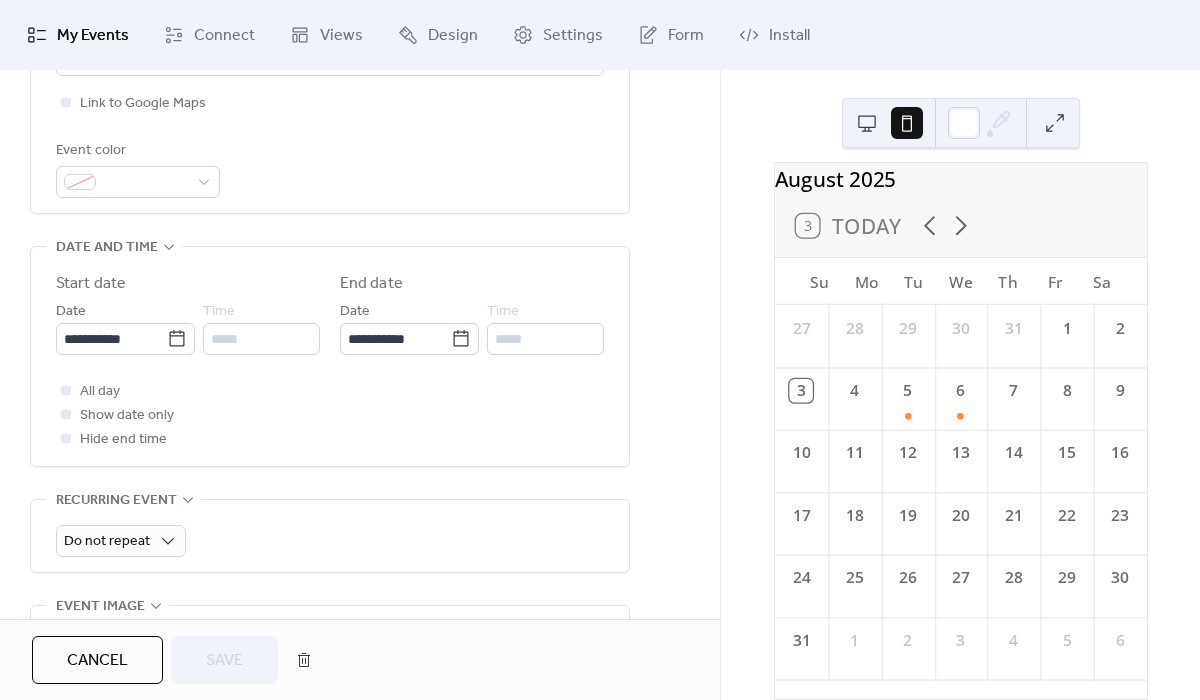 scroll, scrollTop: 847, scrollLeft: 0, axis: vertical 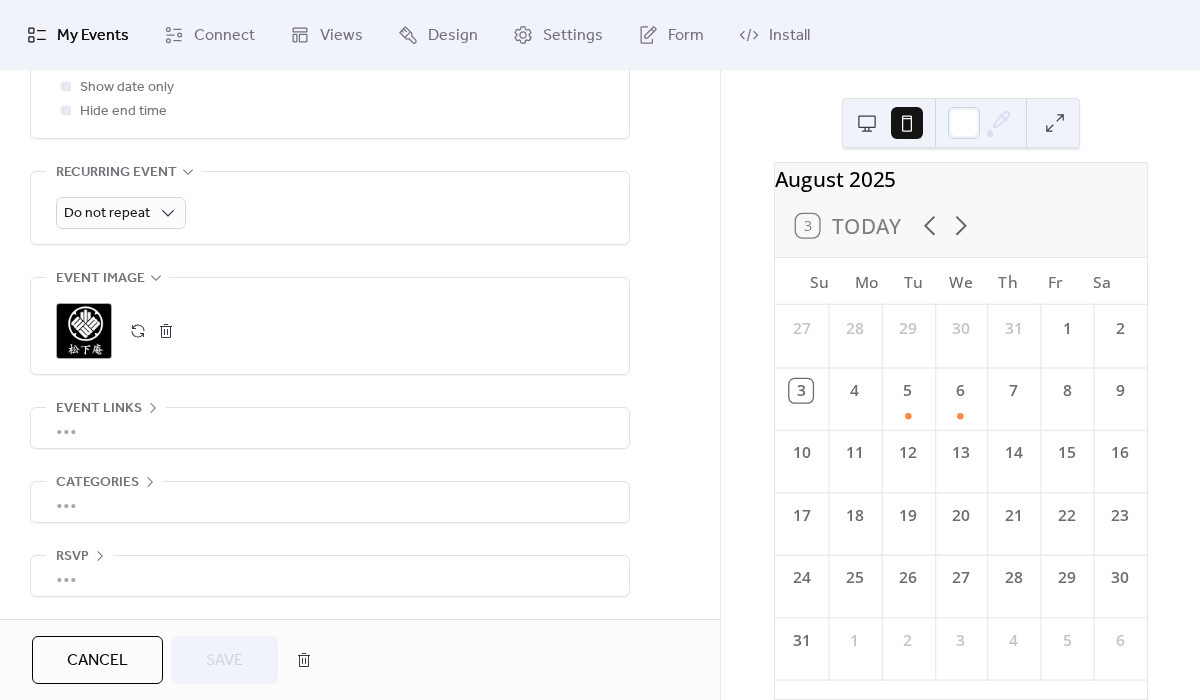 click at bounding box center (166, 331) 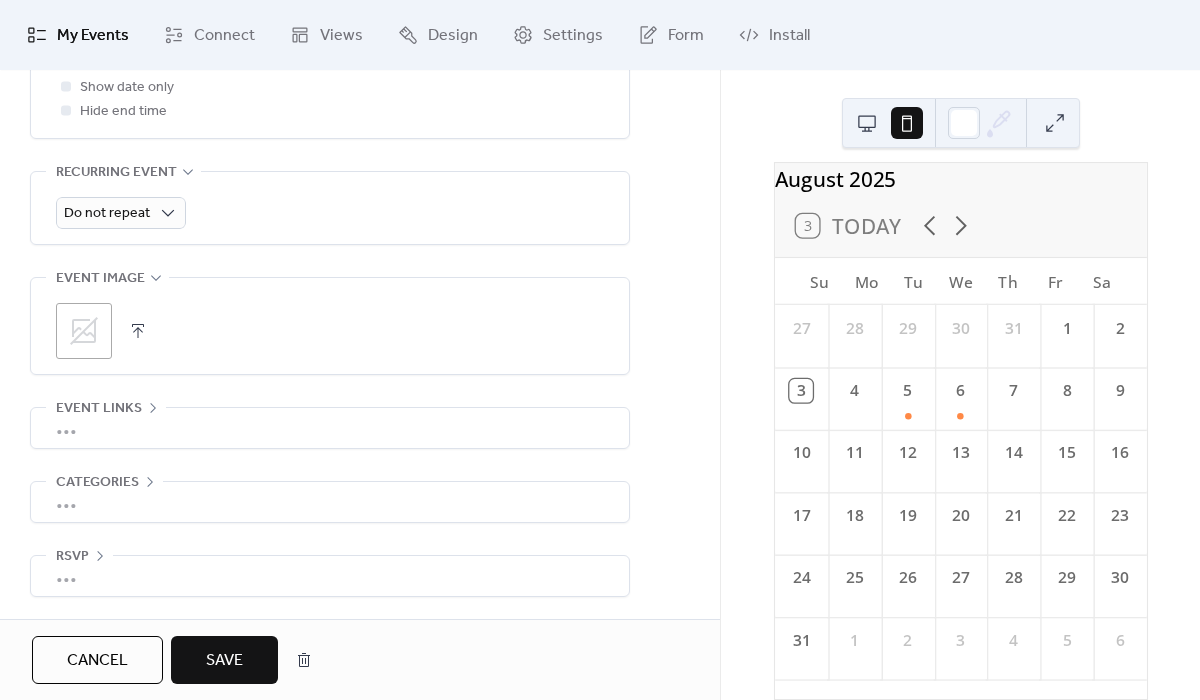 click 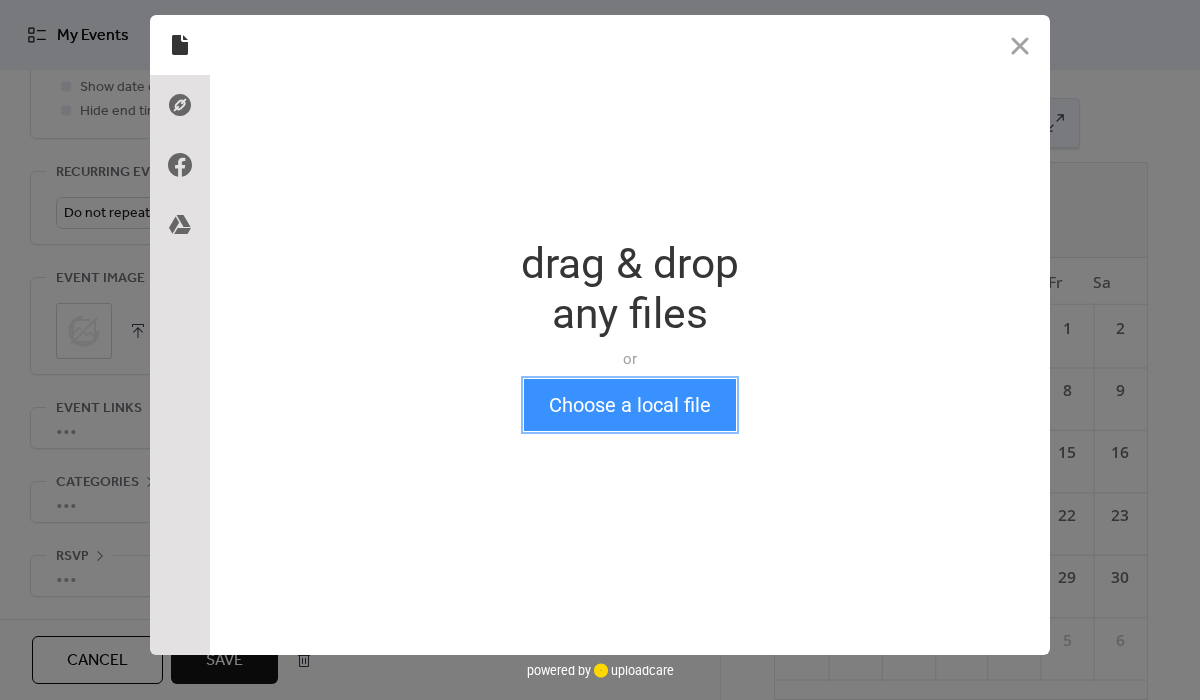 click on "Choose a local file" at bounding box center (630, 405) 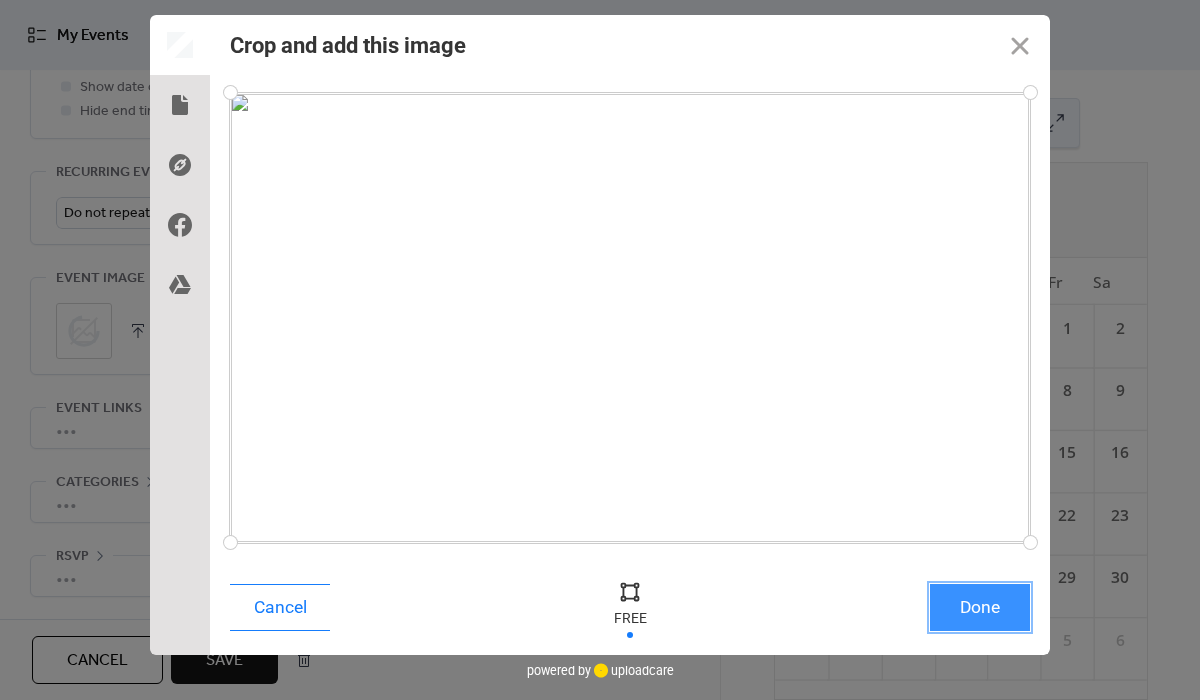 click on "Done" at bounding box center (980, 607) 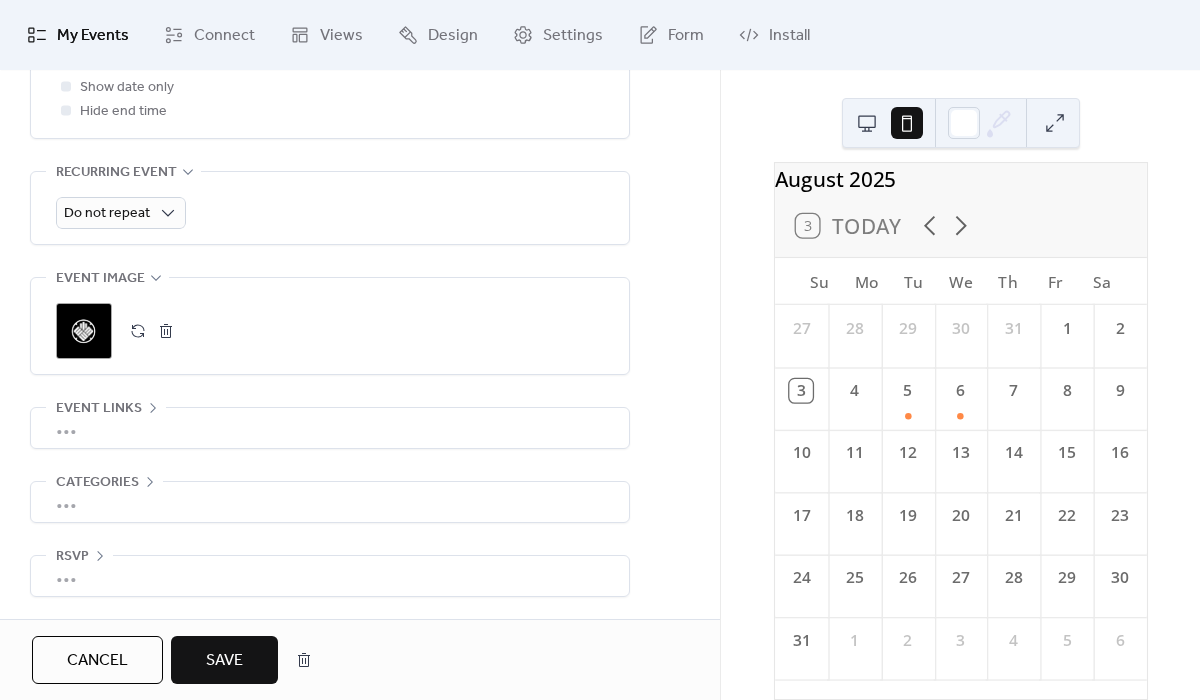 click on "Save" at bounding box center (224, 661) 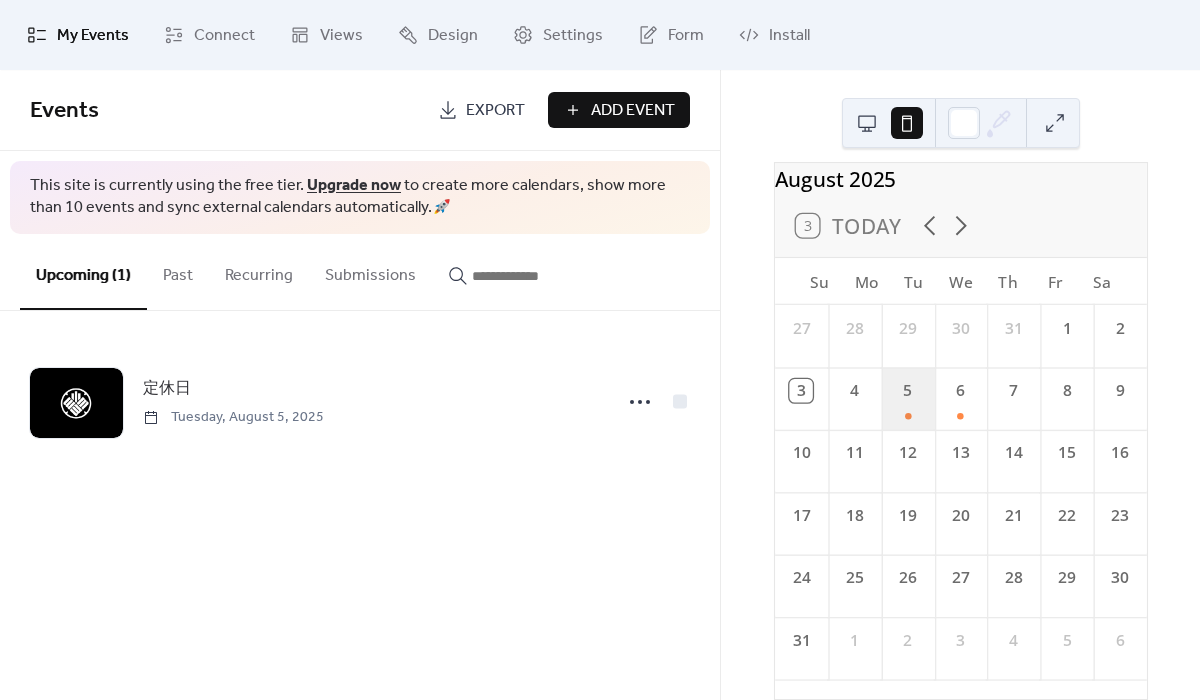 click on "5" at bounding box center [907, 398] 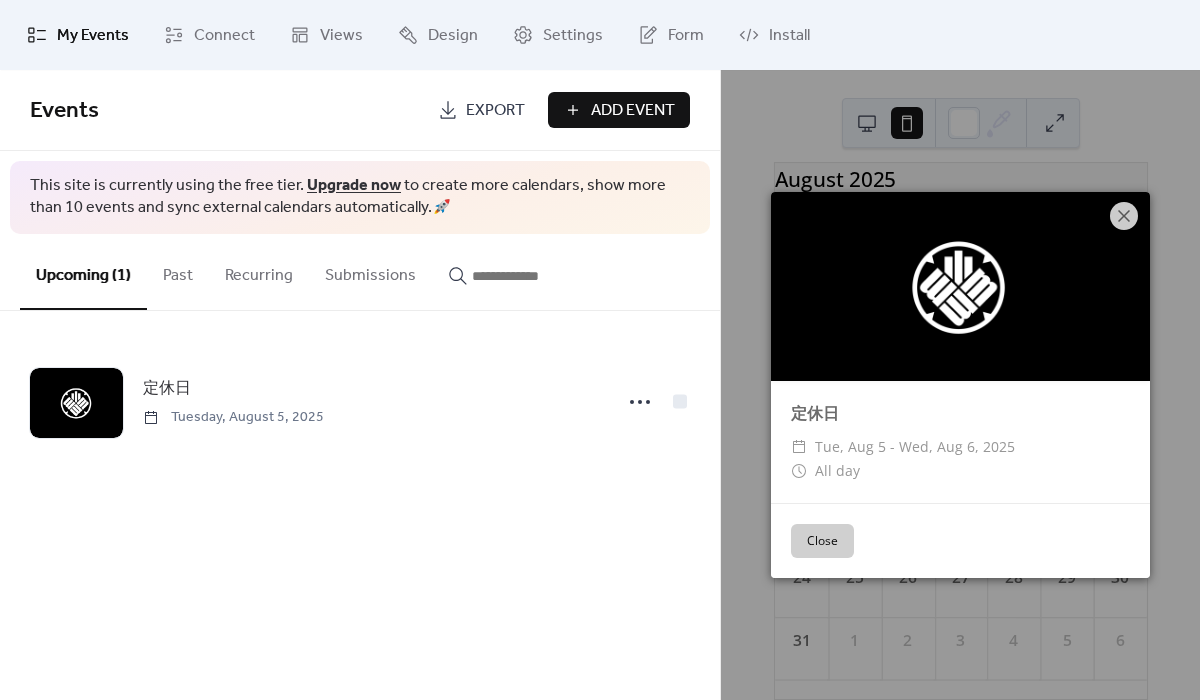 click on "Close" at bounding box center [822, 541] 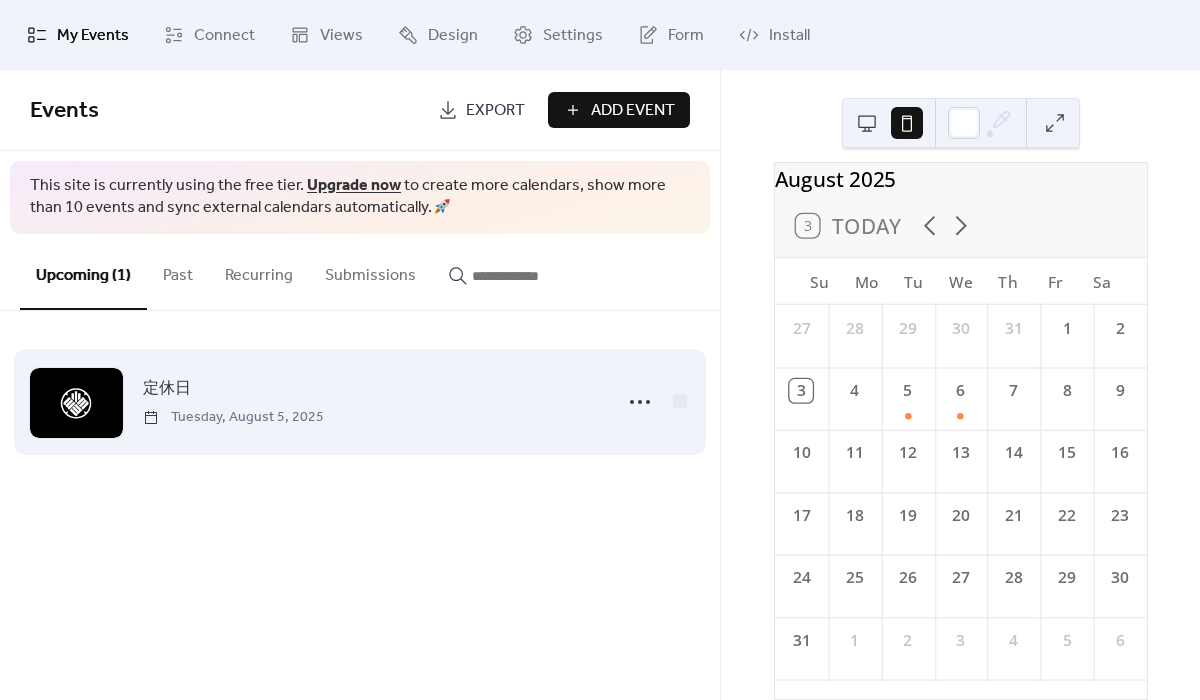 click on "定休日 [DAY], [MONTH] [NUMBER], [YEAR]" at bounding box center (371, 401) 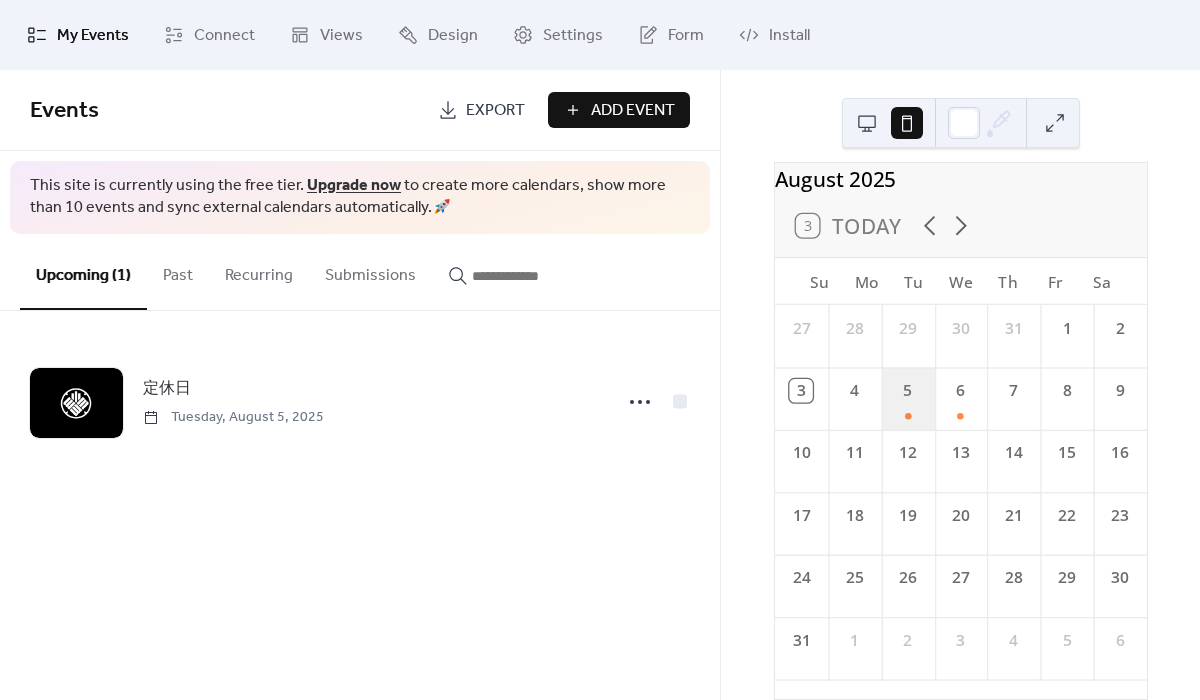 click on "5" at bounding box center [907, 398] 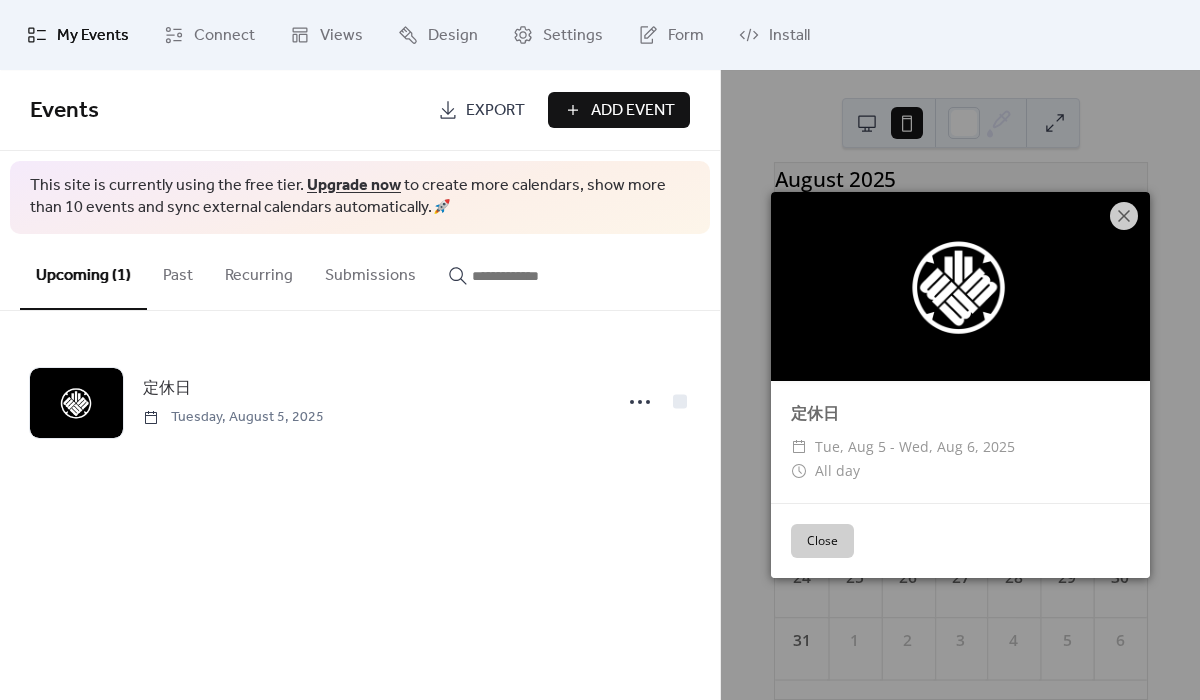 click on "Close" at bounding box center (822, 541) 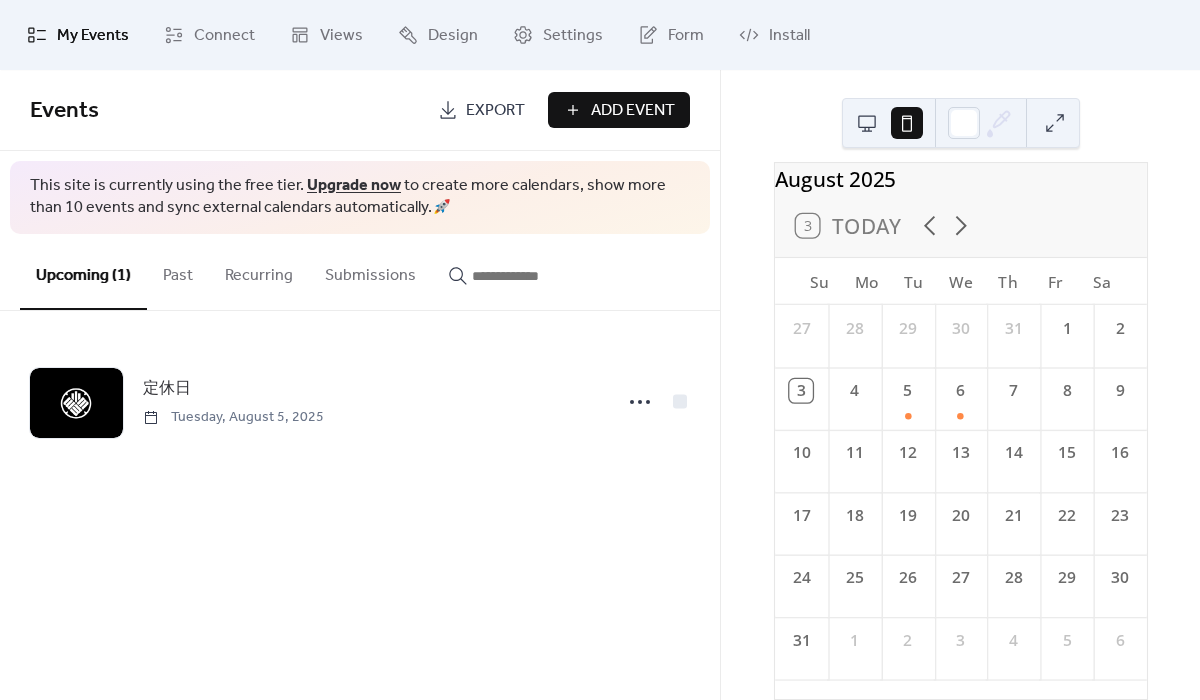 click on "Recurring" at bounding box center (259, 271) 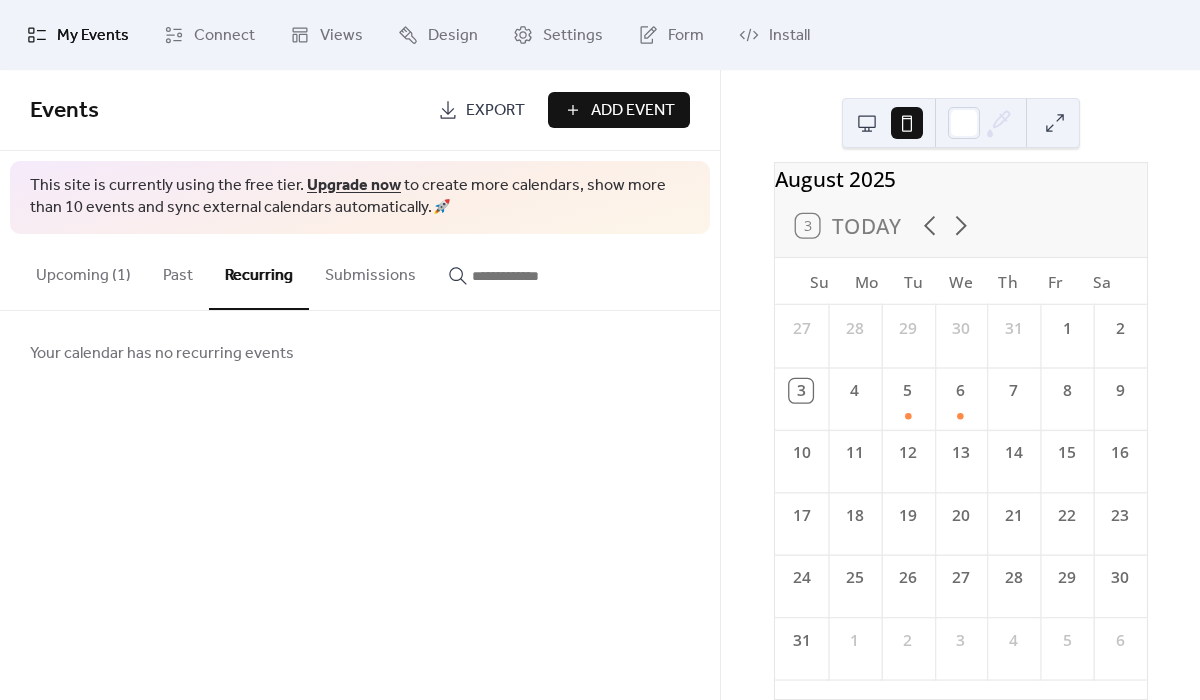click on "Submissions" at bounding box center [370, 271] 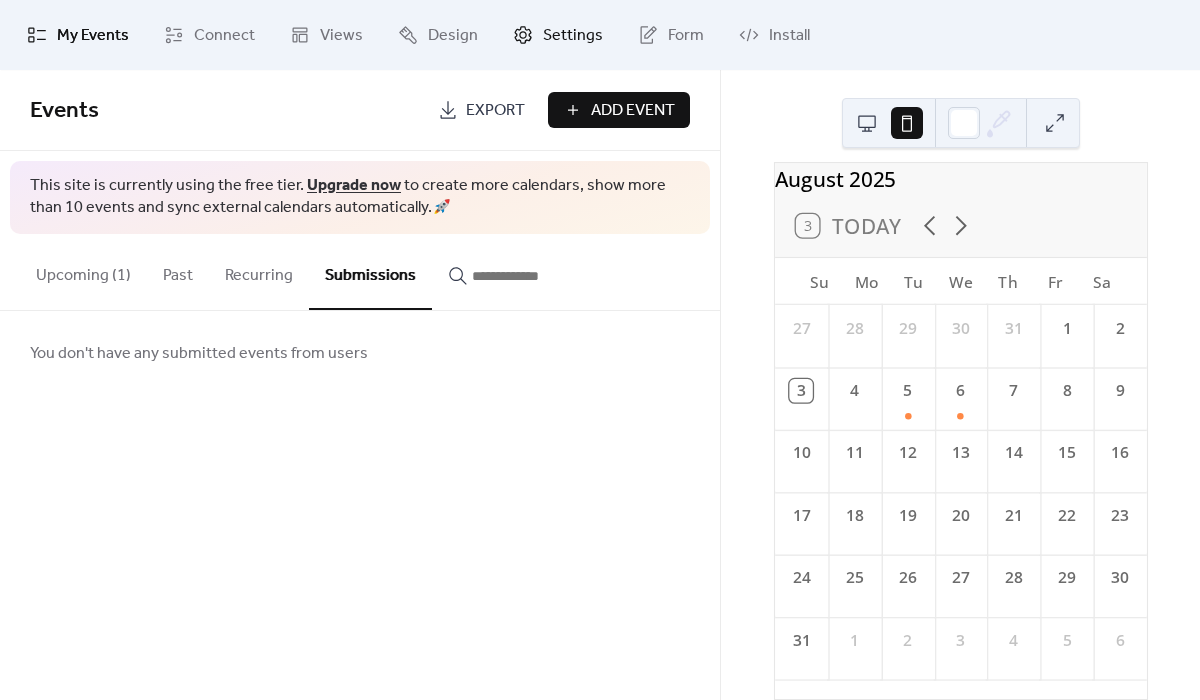 click on "Settings" at bounding box center [573, 36] 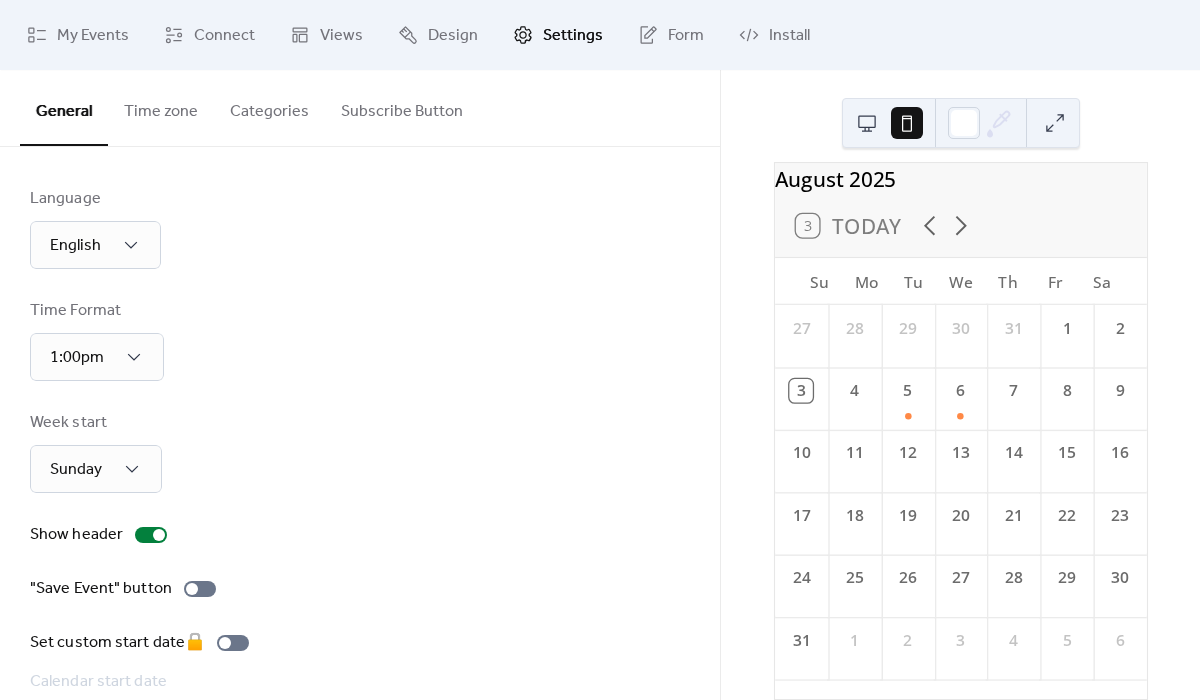 scroll, scrollTop: 9, scrollLeft: 0, axis: vertical 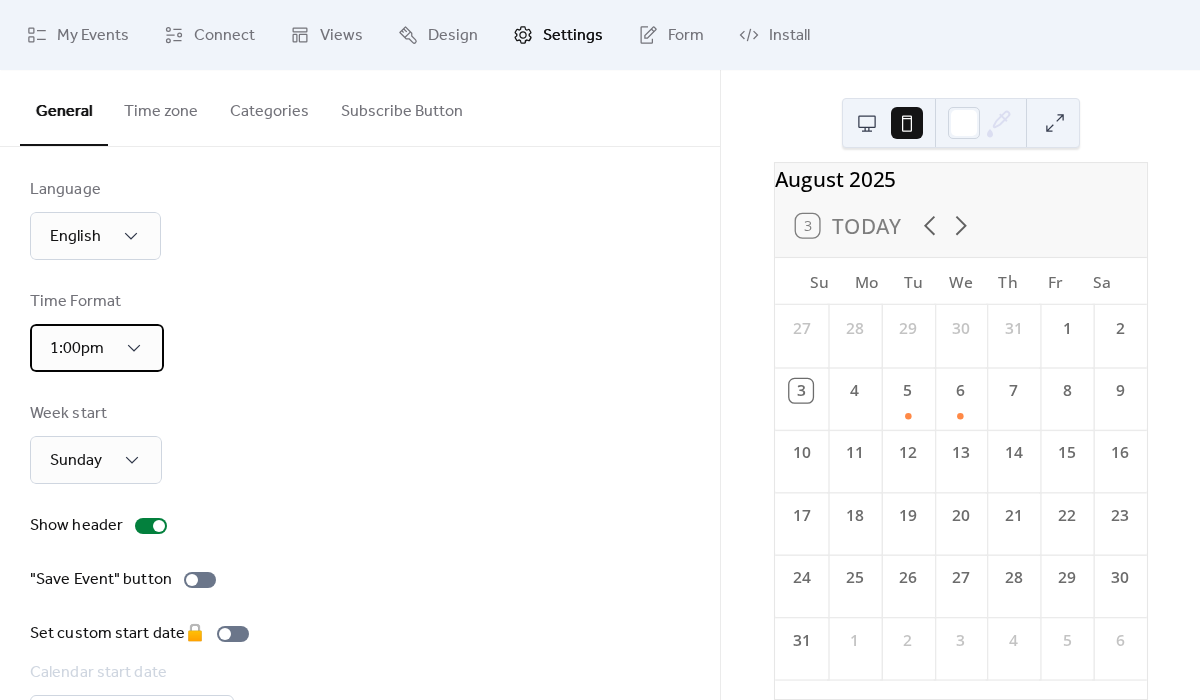 click on "1:00pm" at bounding box center [97, 348] 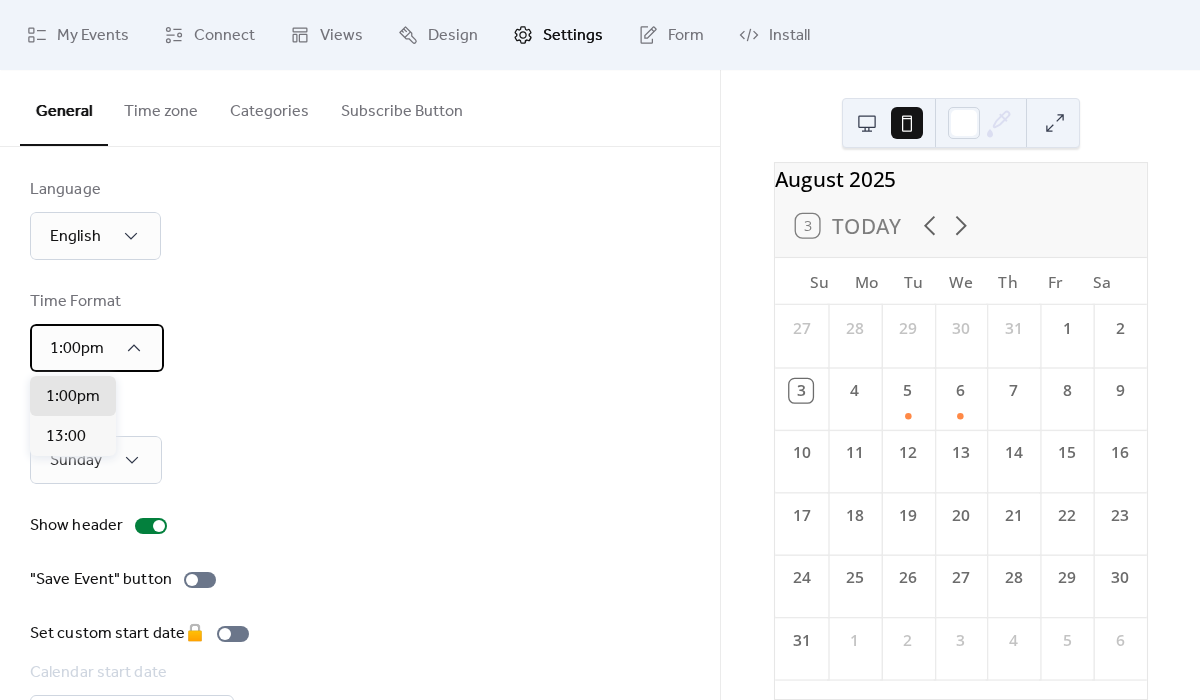 click on "1:00pm" at bounding box center (97, 348) 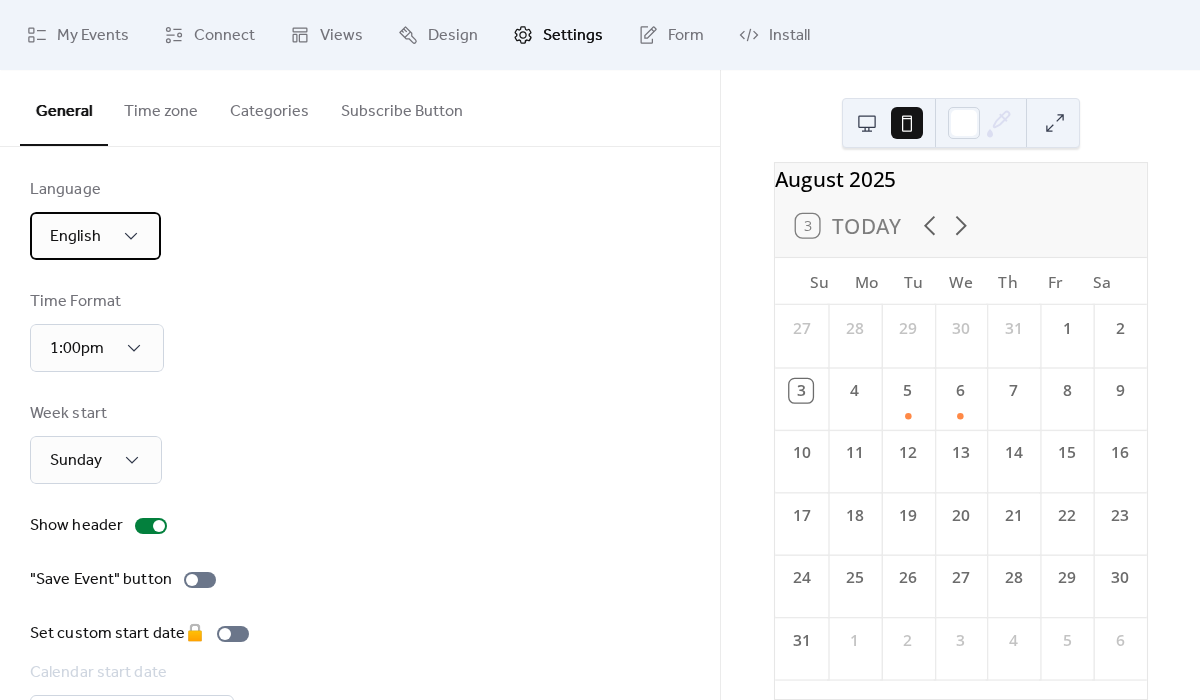 click on "English" at bounding box center (95, 236) 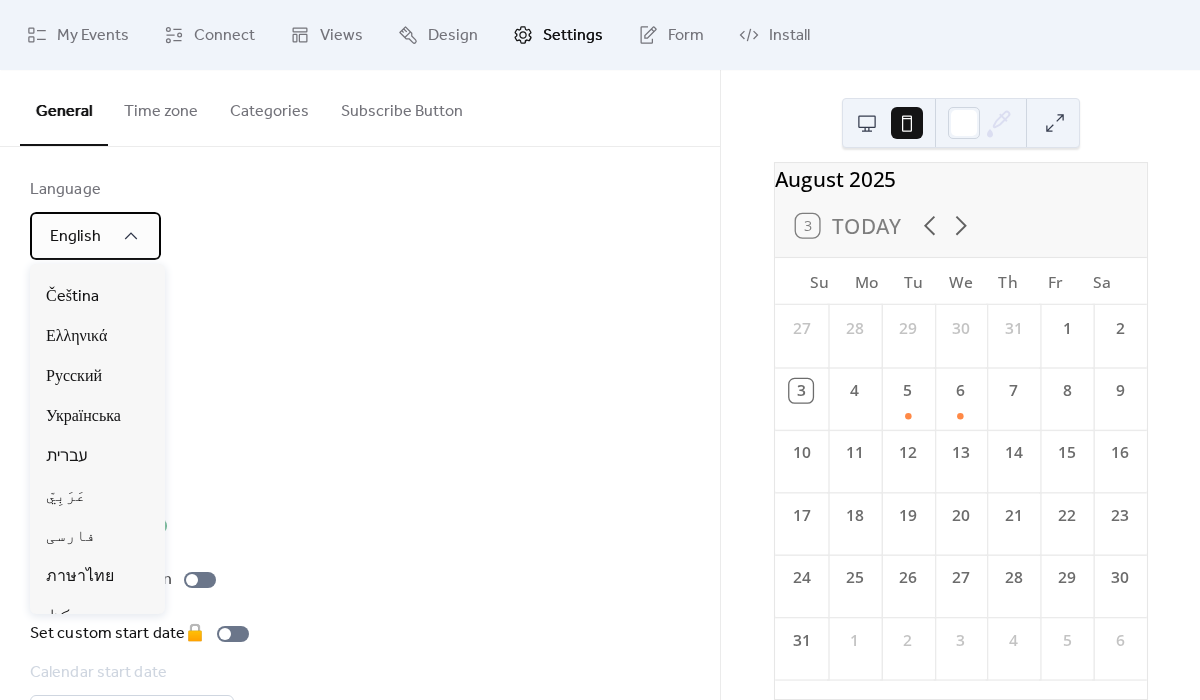 scroll, scrollTop: 1130, scrollLeft: 0, axis: vertical 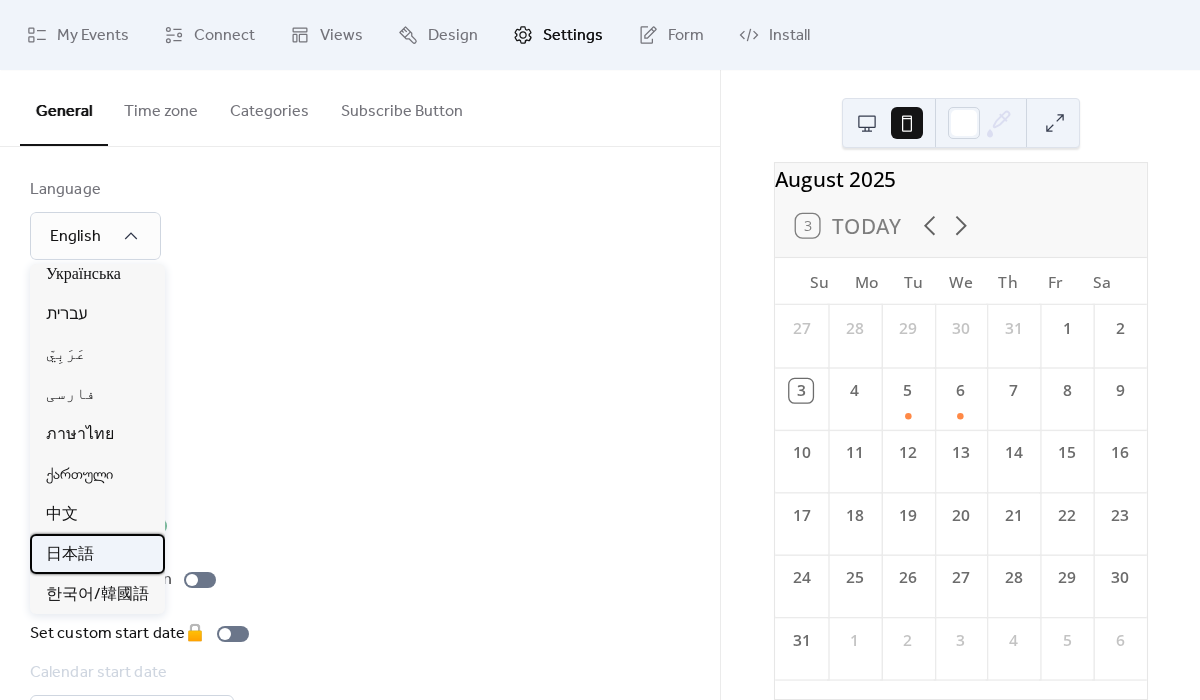 click on "日本語" at bounding box center (70, 555) 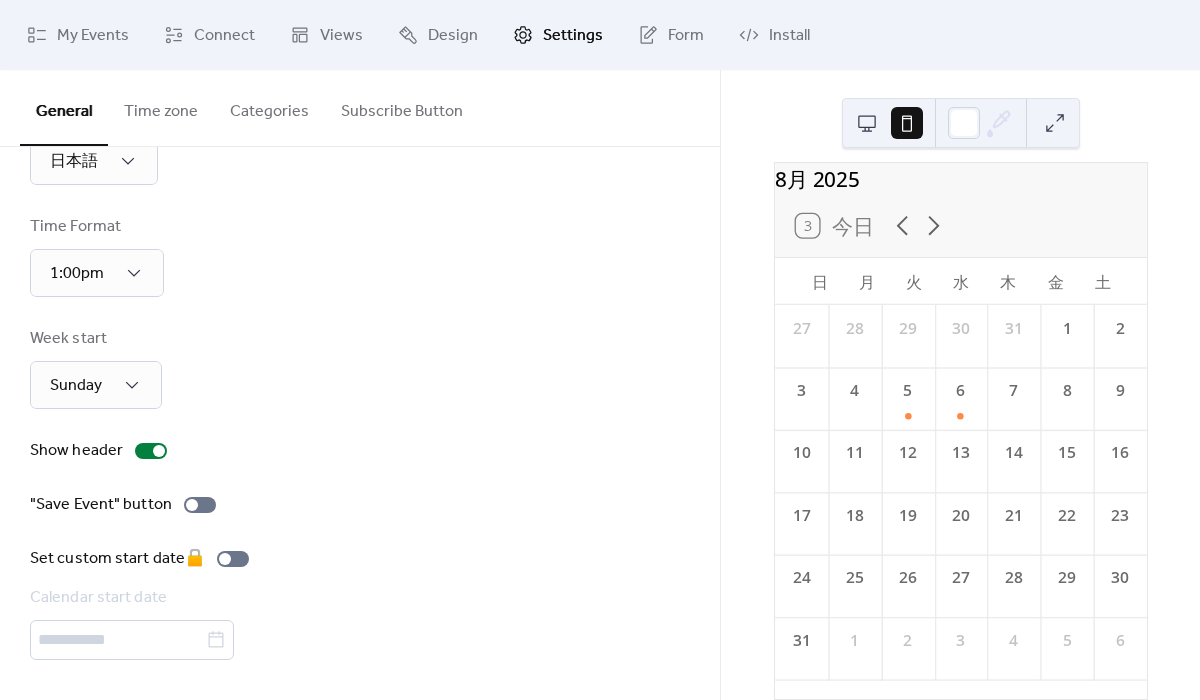 scroll, scrollTop: 0, scrollLeft: 0, axis: both 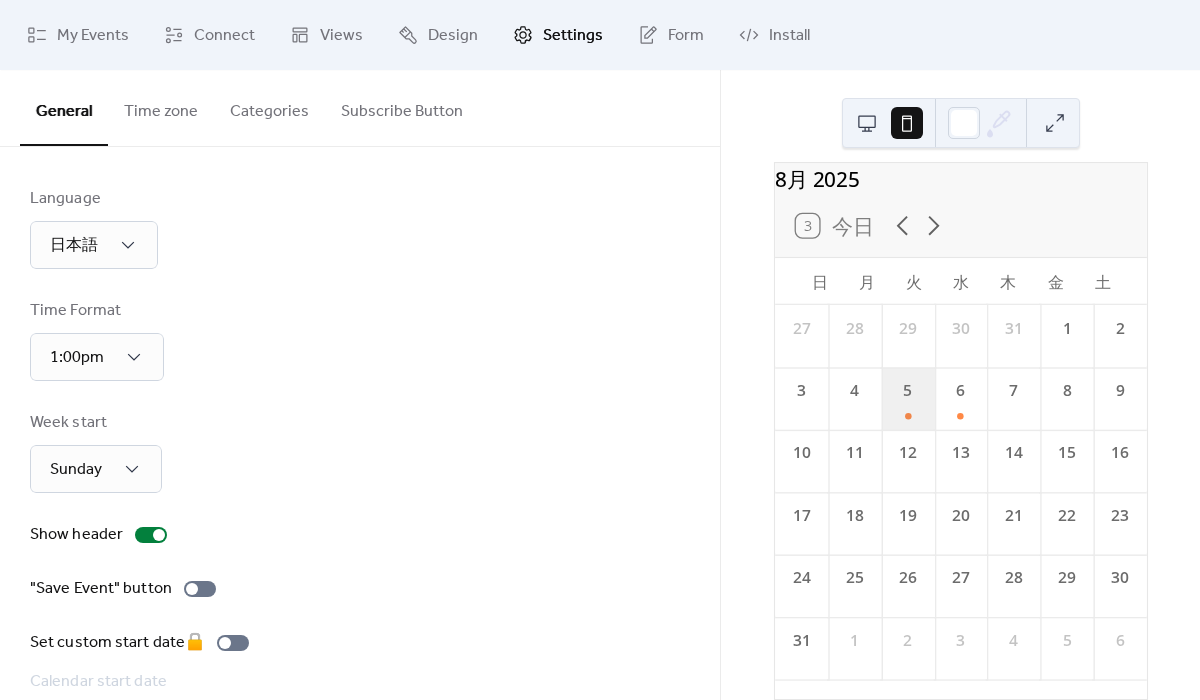 click on "5" at bounding box center (907, 398) 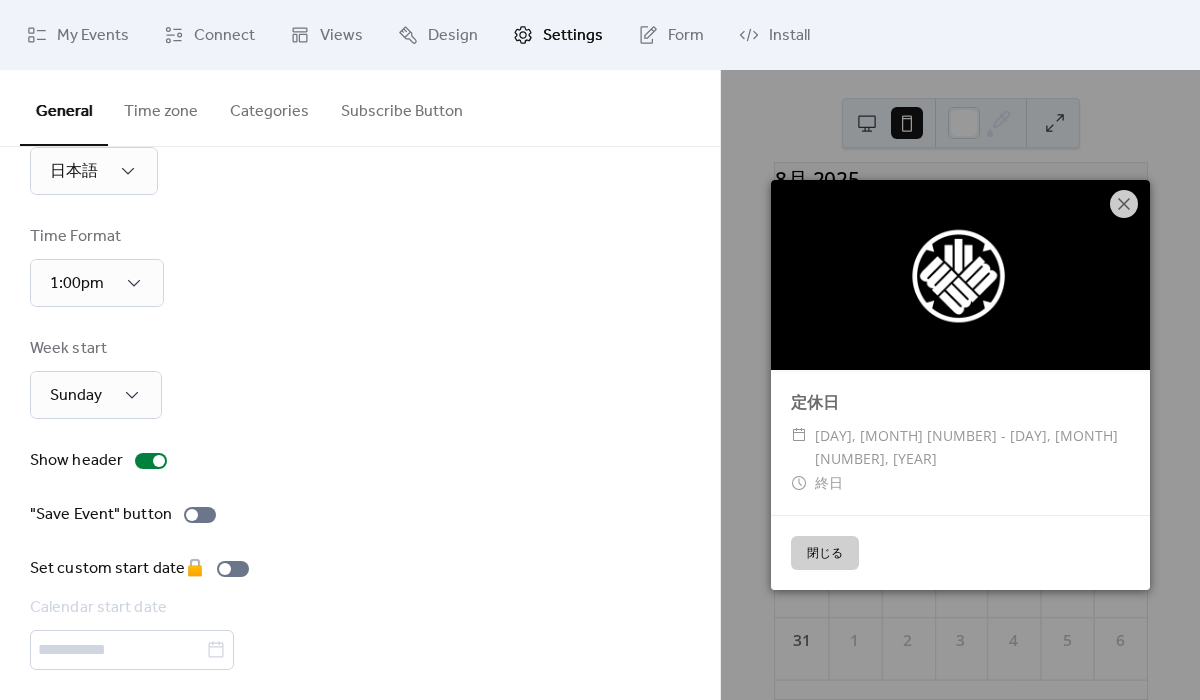 scroll, scrollTop: 84, scrollLeft: 0, axis: vertical 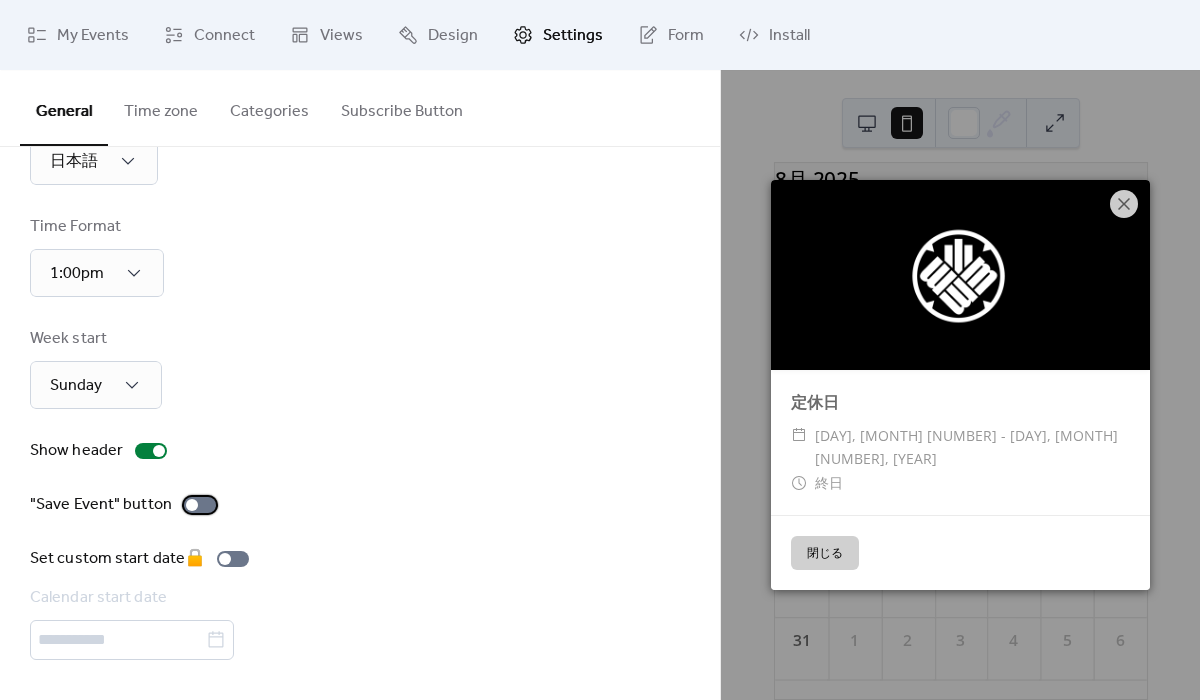 click at bounding box center [200, 505] 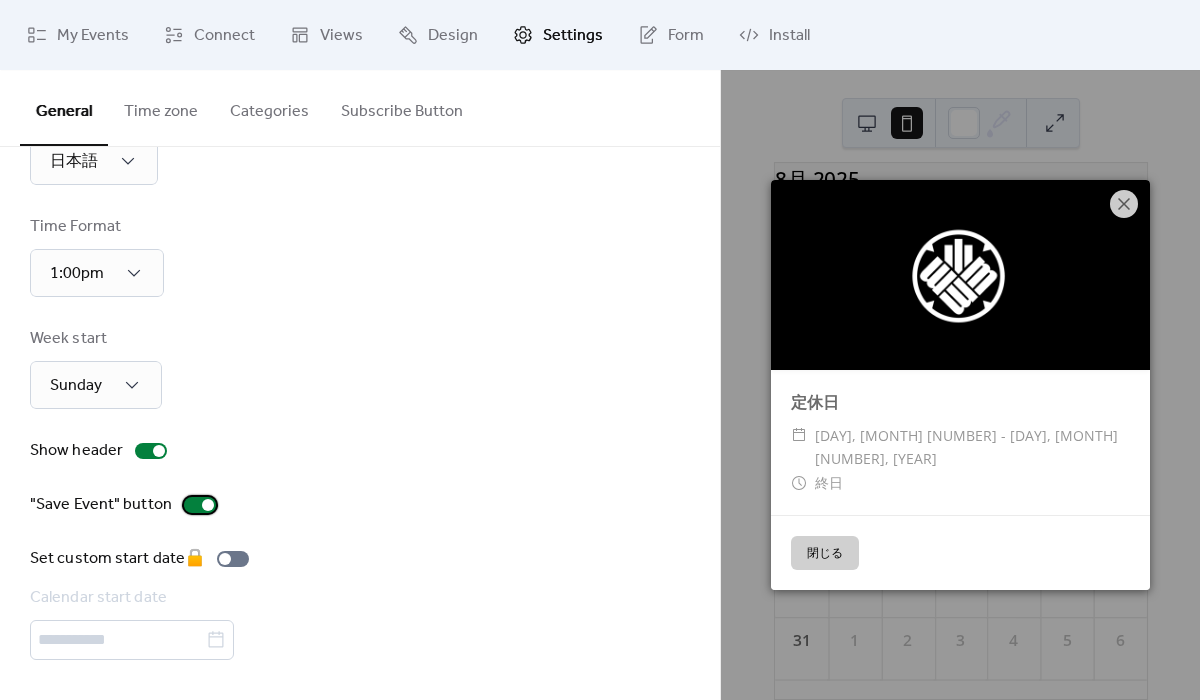 click at bounding box center (208, 505) 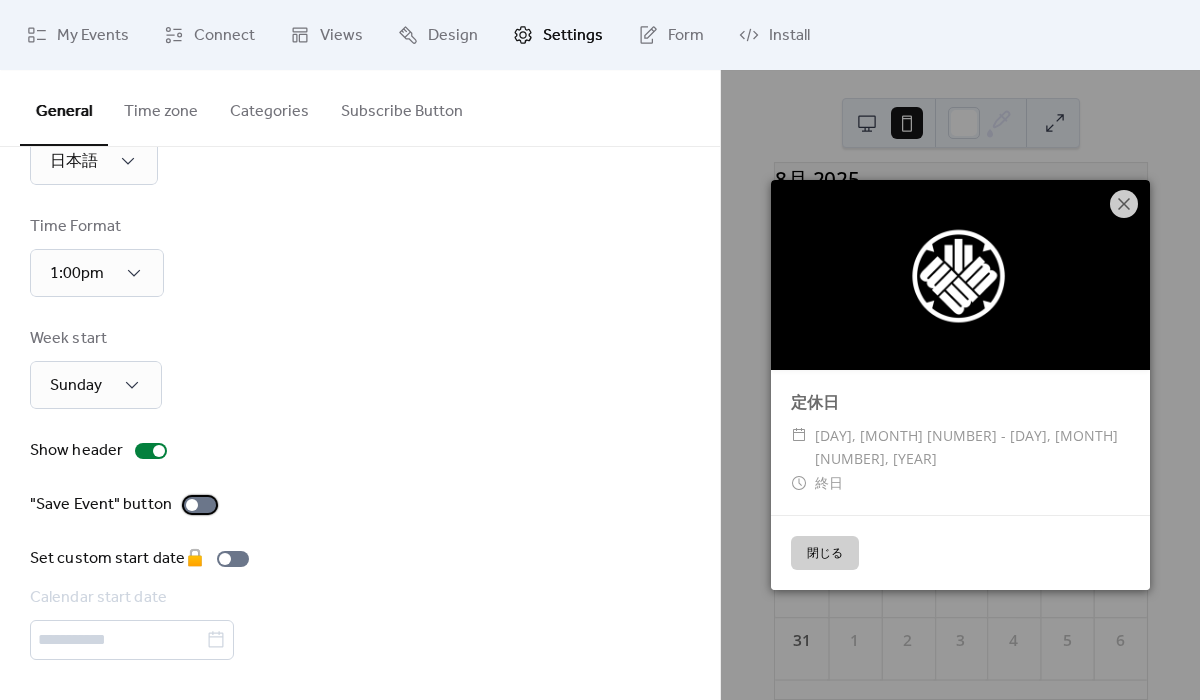 click at bounding box center [200, 505] 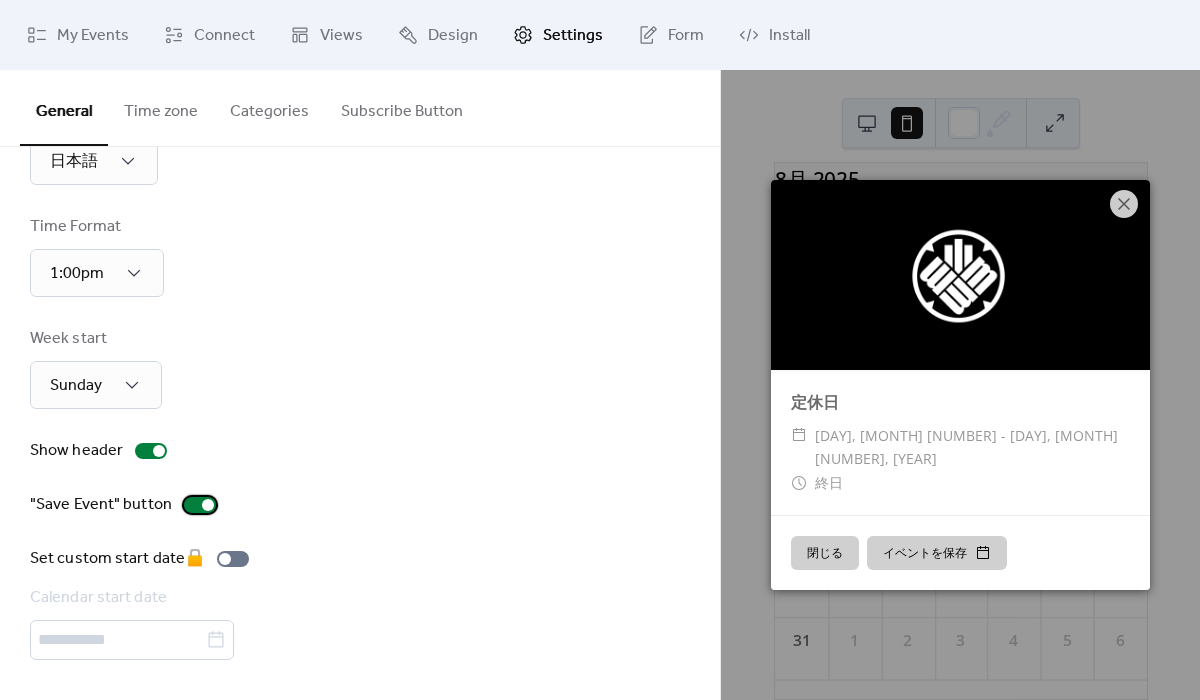 click at bounding box center (208, 505) 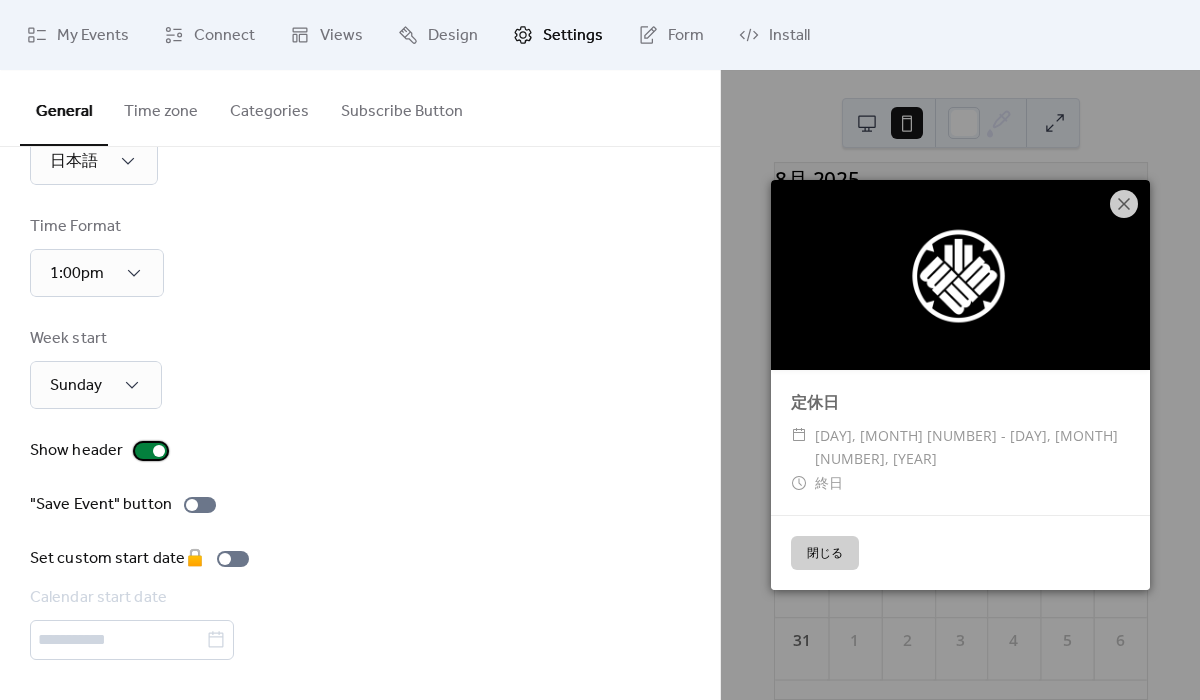 click at bounding box center [159, 451] 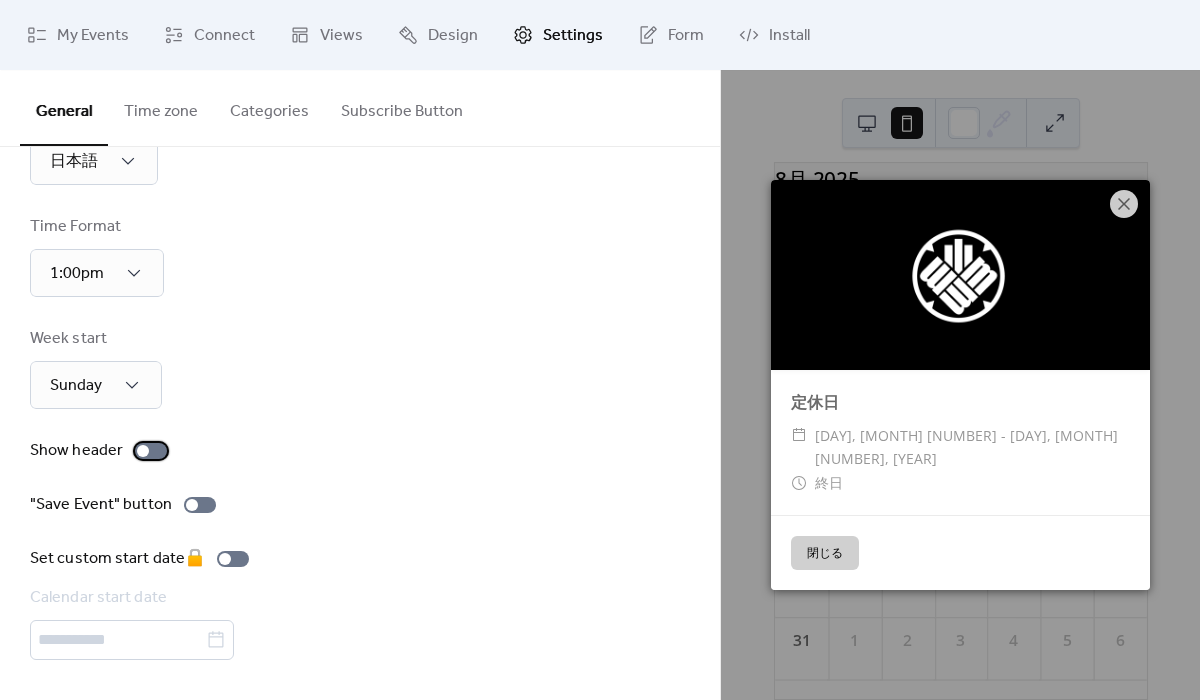 scroll, scrollTop: 0, scrollLeft: 0, axis: both 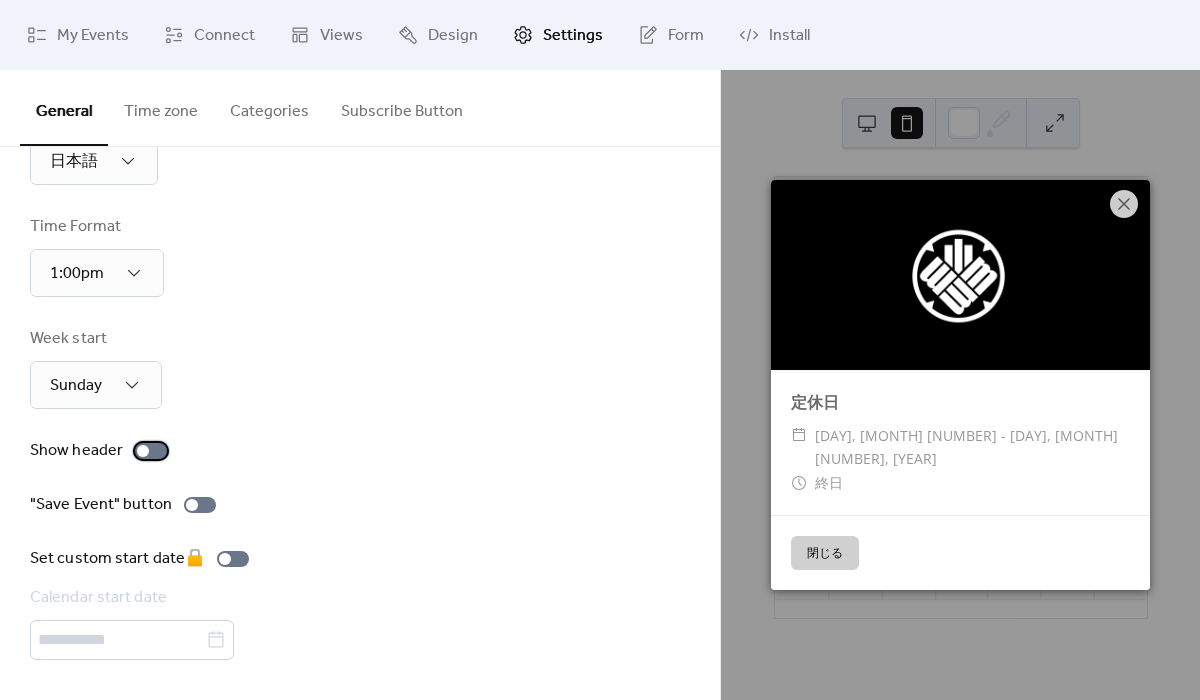 click at bounding box center [151, 451] 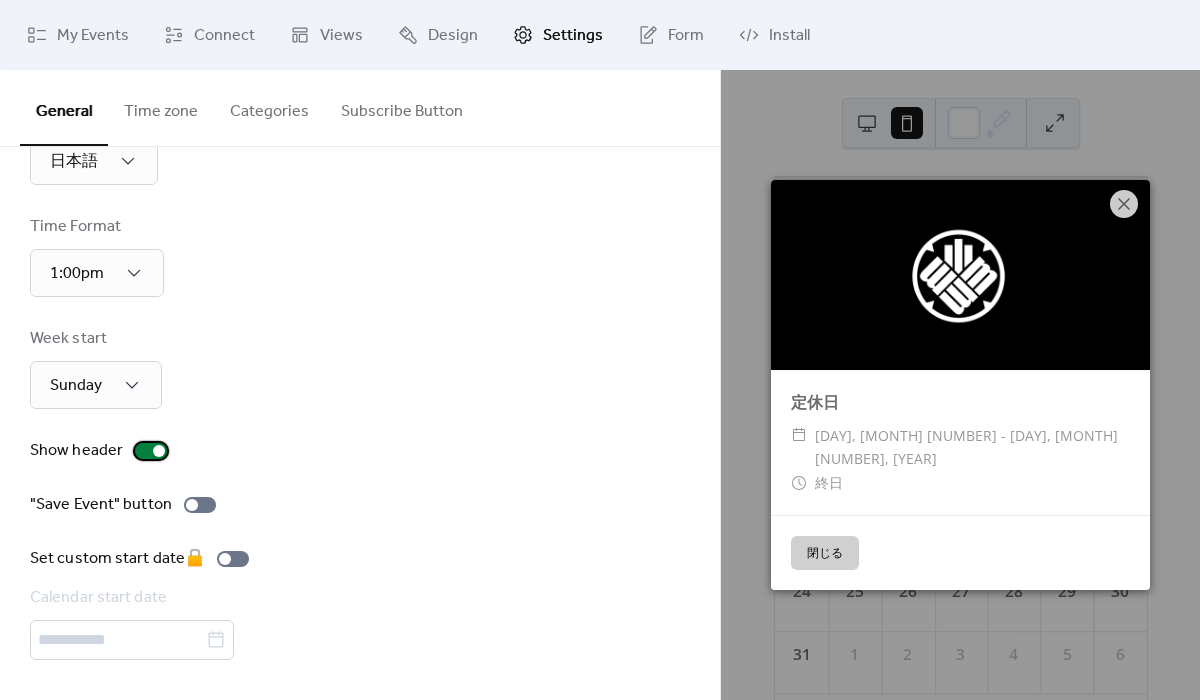 scroll, scrollTop: 0, scrollLeft: 0, axis: both 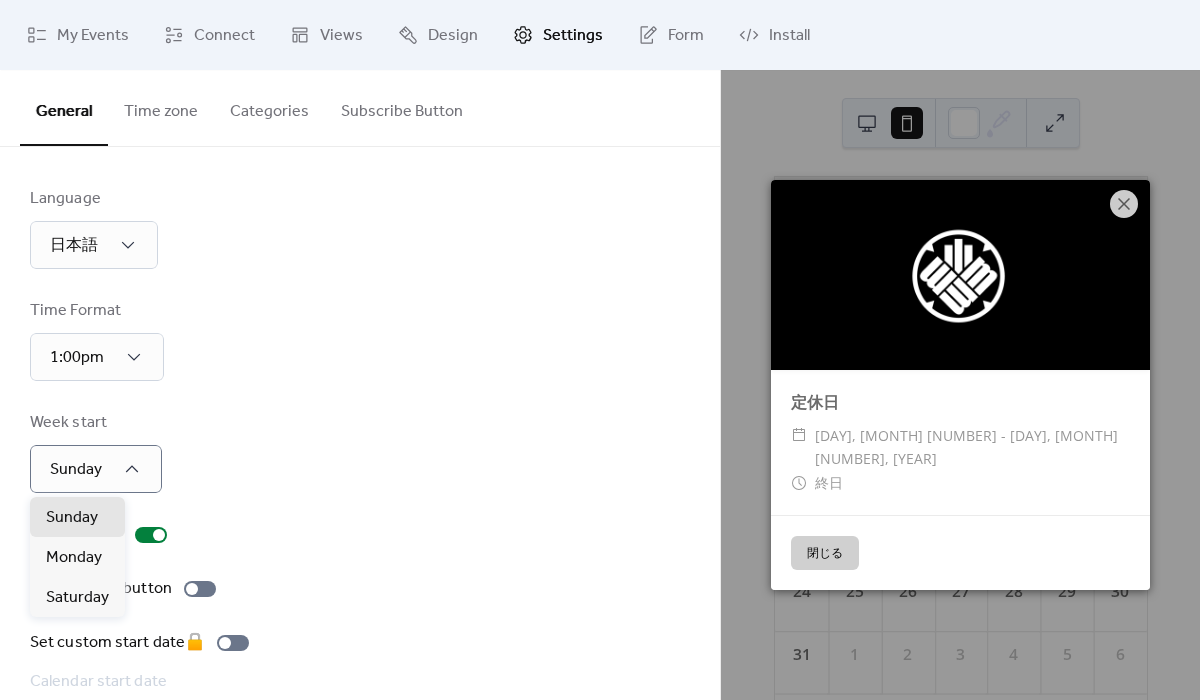 click on "Week start Sunday" at bounding box center (360, 452) 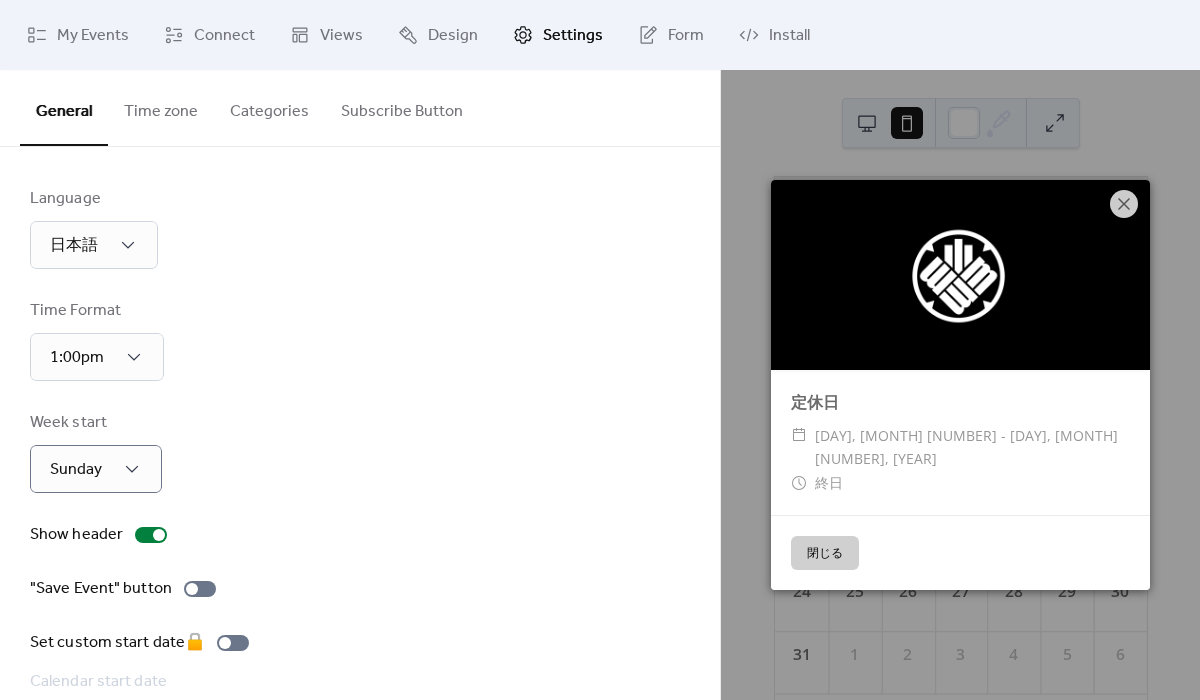 click on "閉じる" at bounding box center [825, 553] 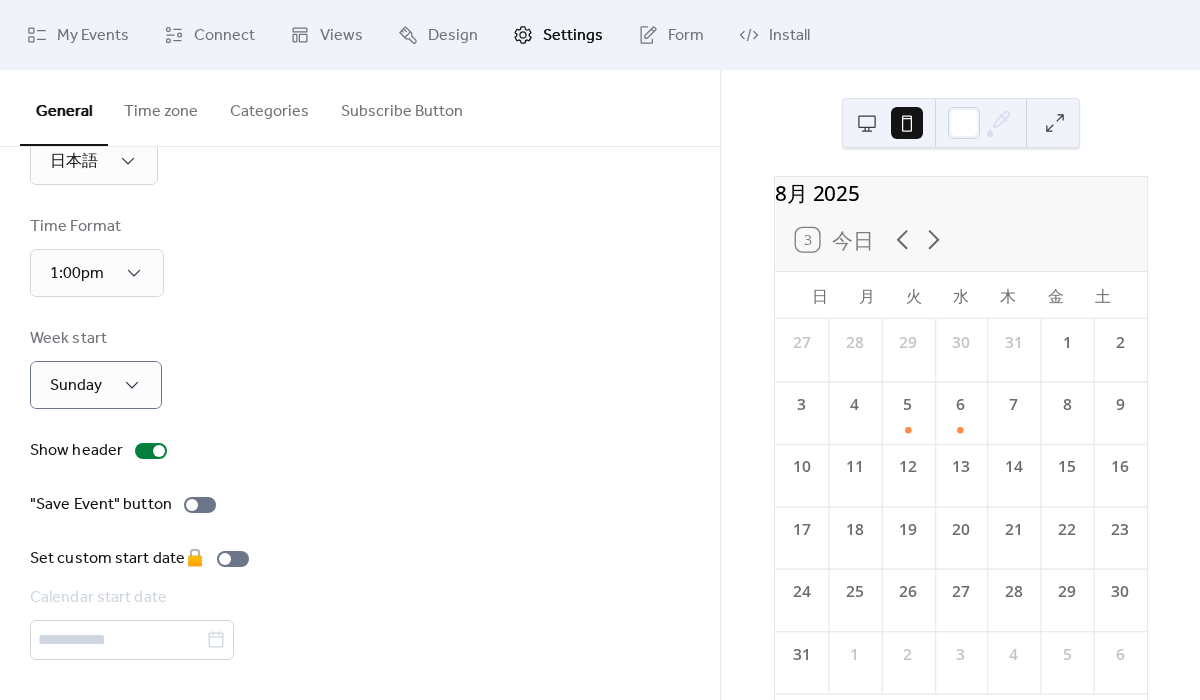 scroll, scrollTop: 0, scrollLeft: 0, axis: both 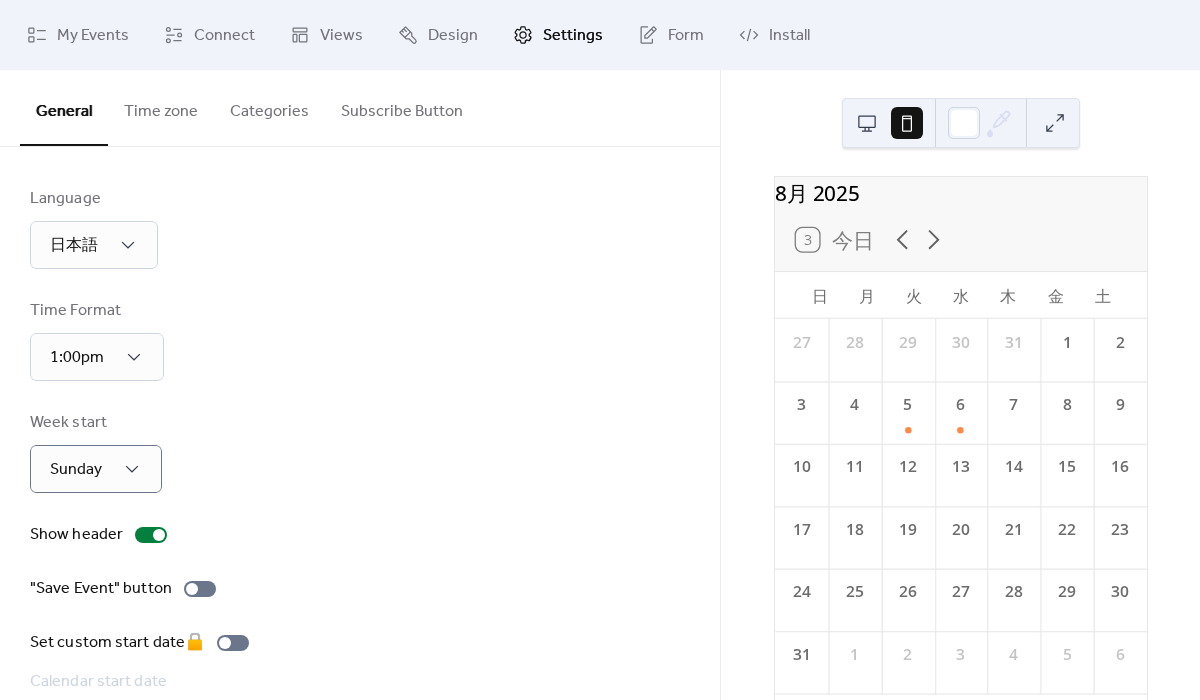 click on "Time zone" at bounding box center [161, 107] 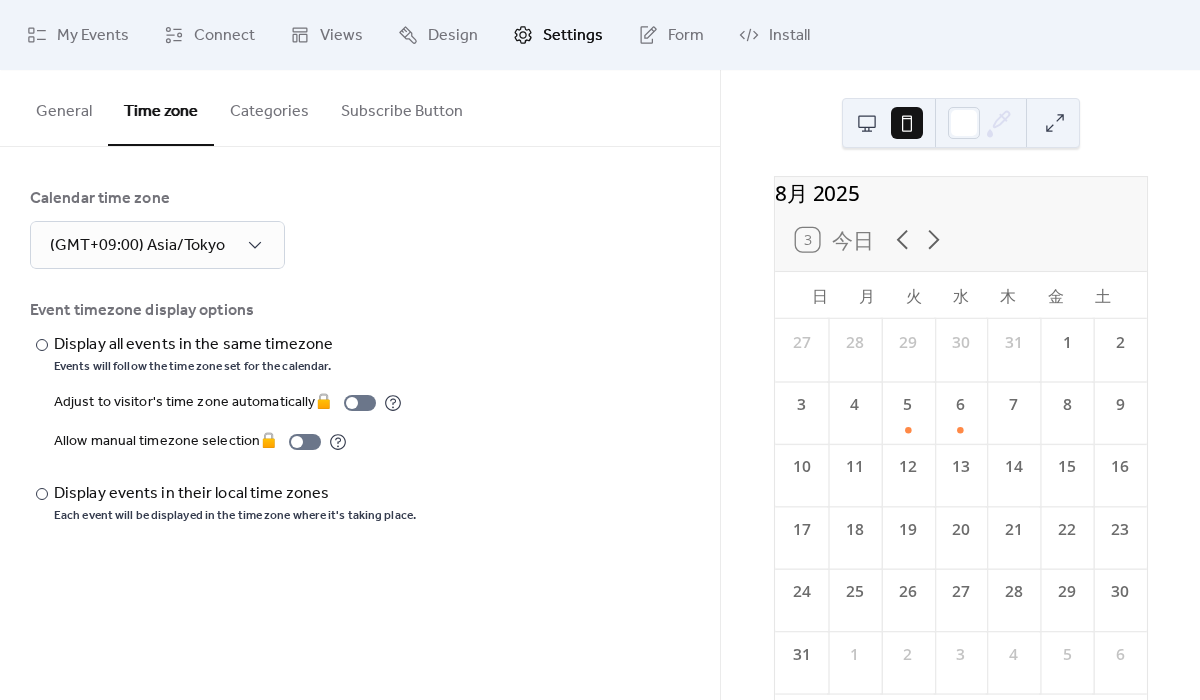 click on "Categories" at bounding box center [269, 107] 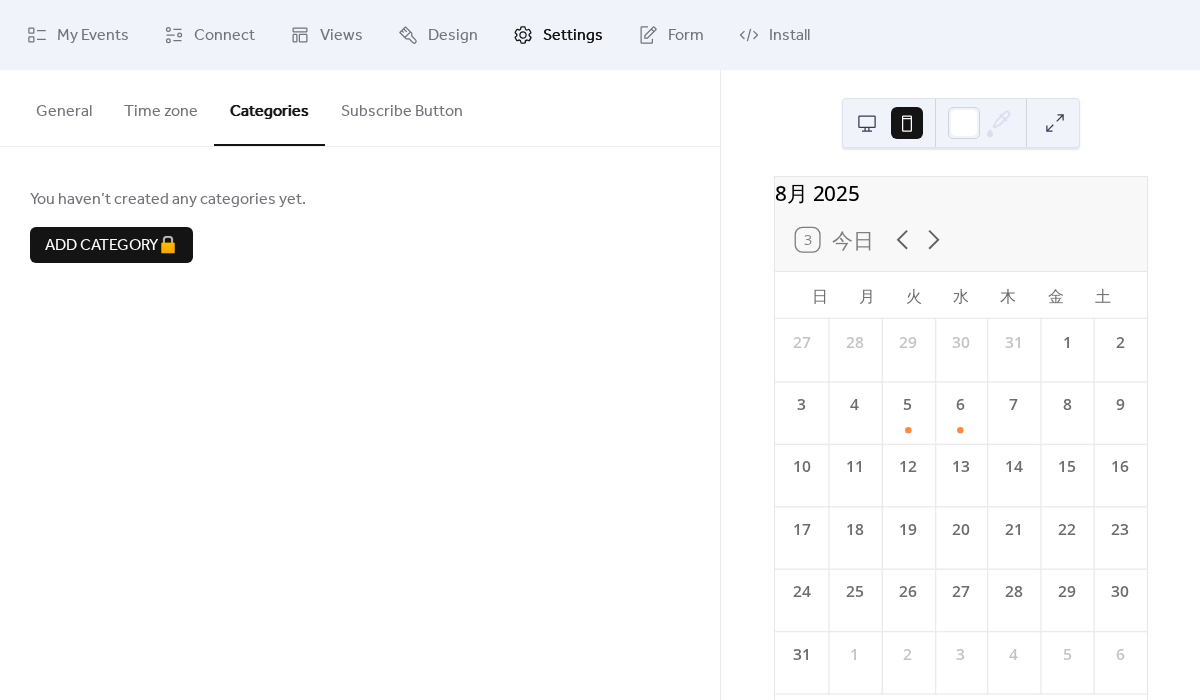 click on "Subscribe Button" at bounding box center [402, 107] 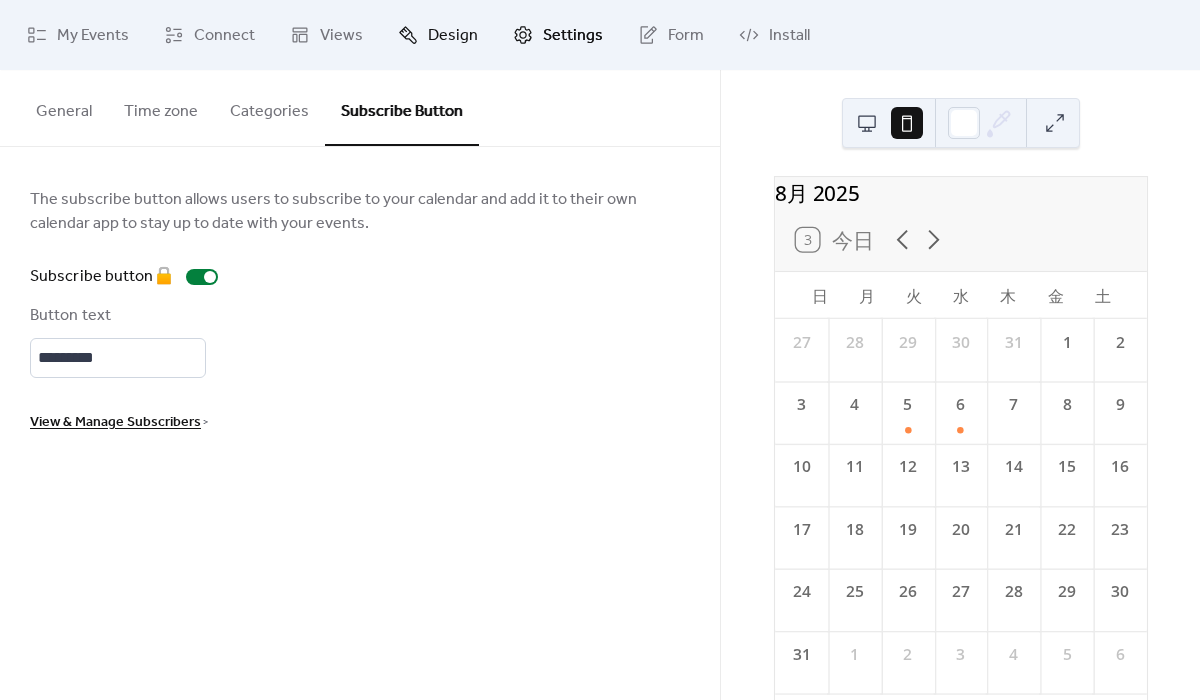 click on "Design" at bounding box center [438, 35] 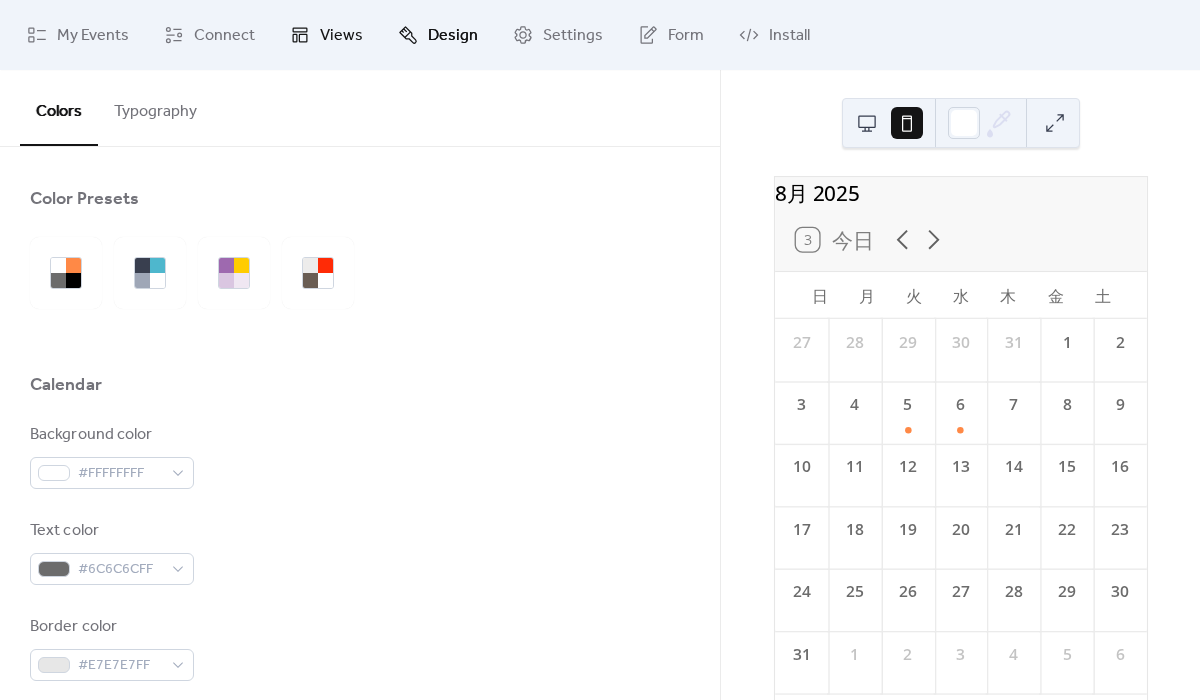 click on "Views" at bounding box center [341, 36] 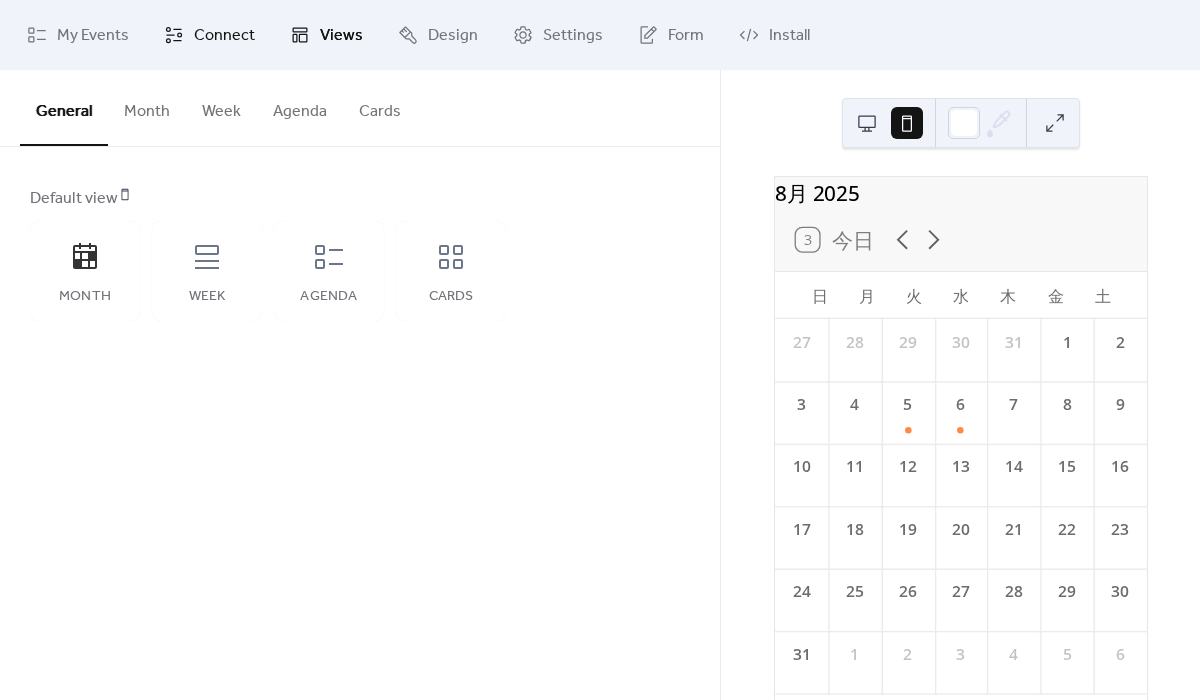 click on "Connect" at bounding box center (224, 36) 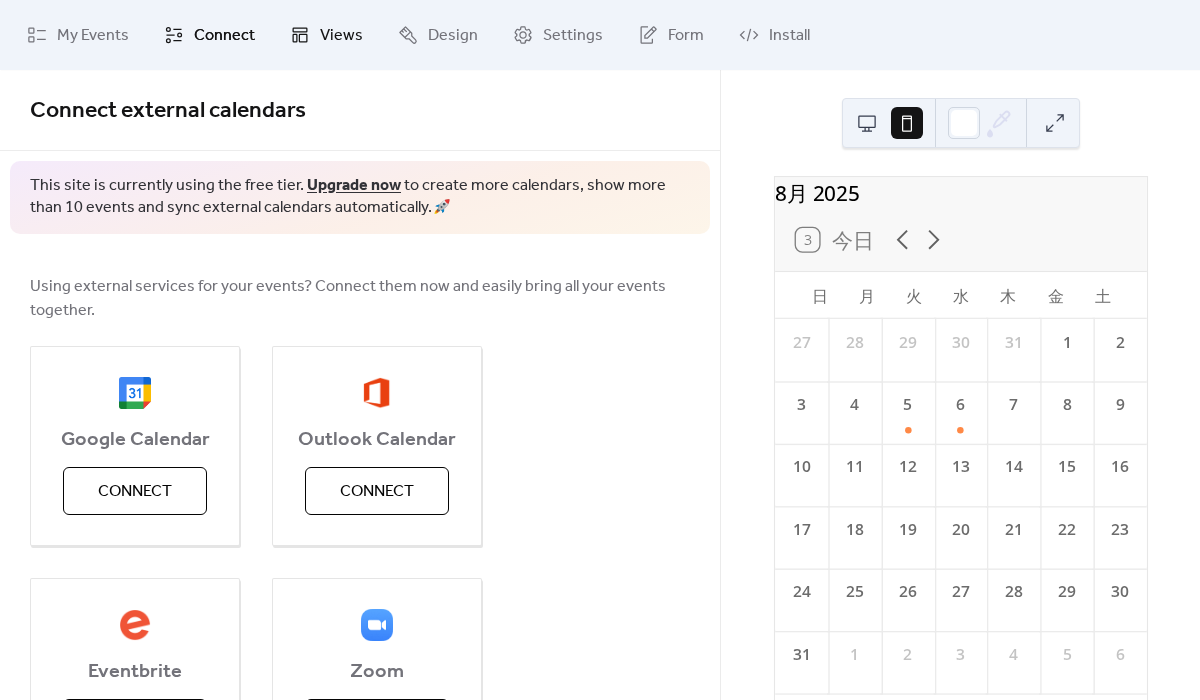 click on "Views" at bounding box center (341, 36) 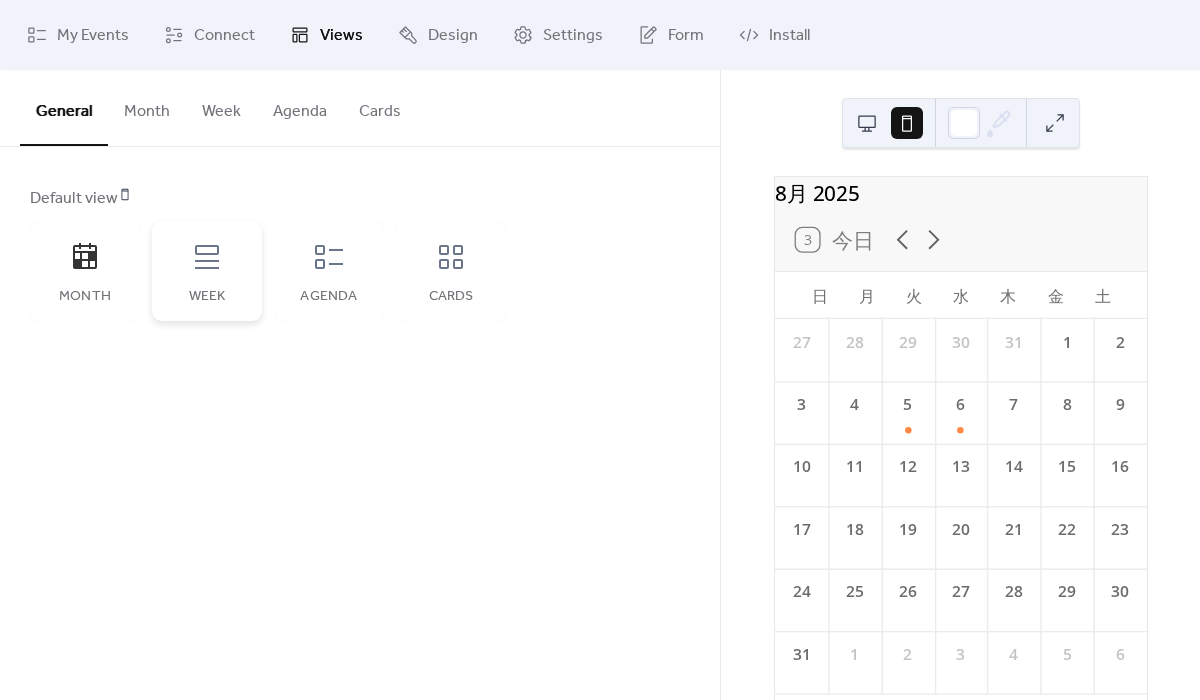 click 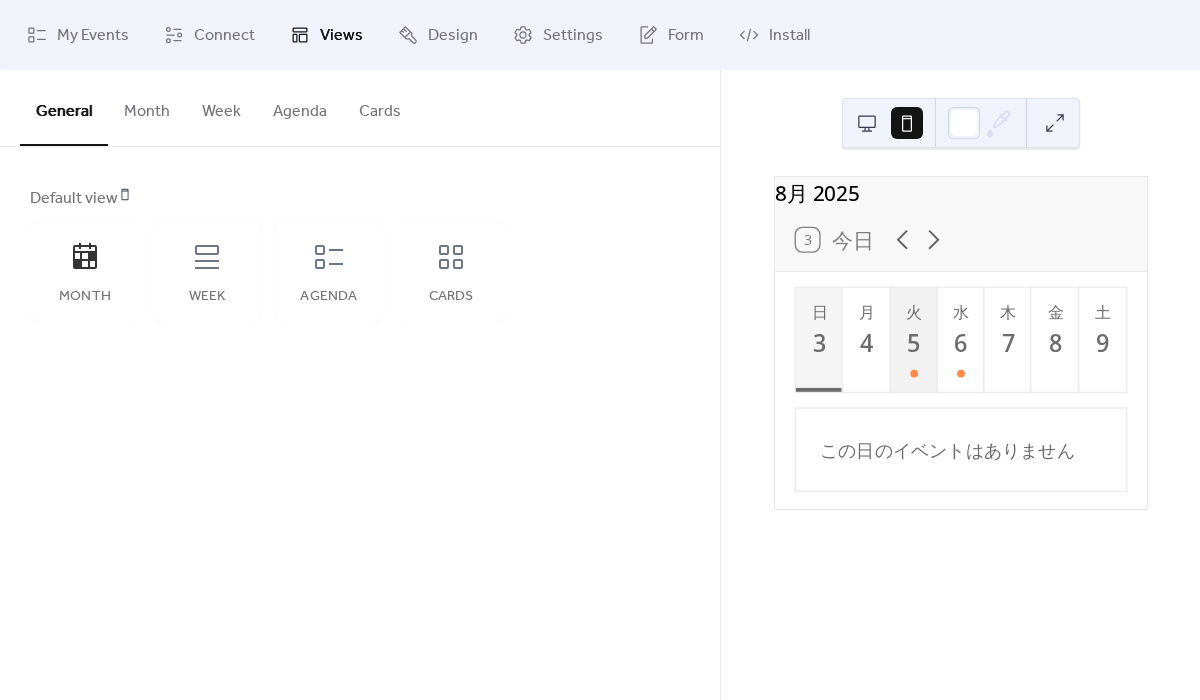 click on "5" at bounding box center (912, 342) 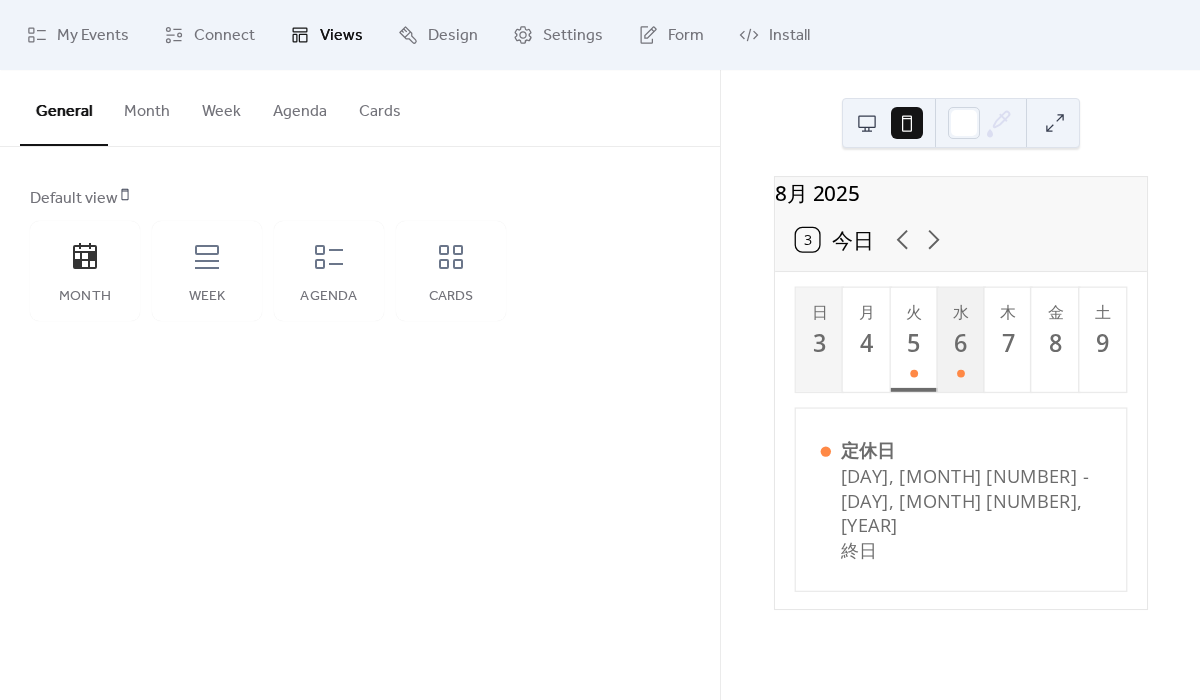 click on "6" at bounding box center (959, 342) 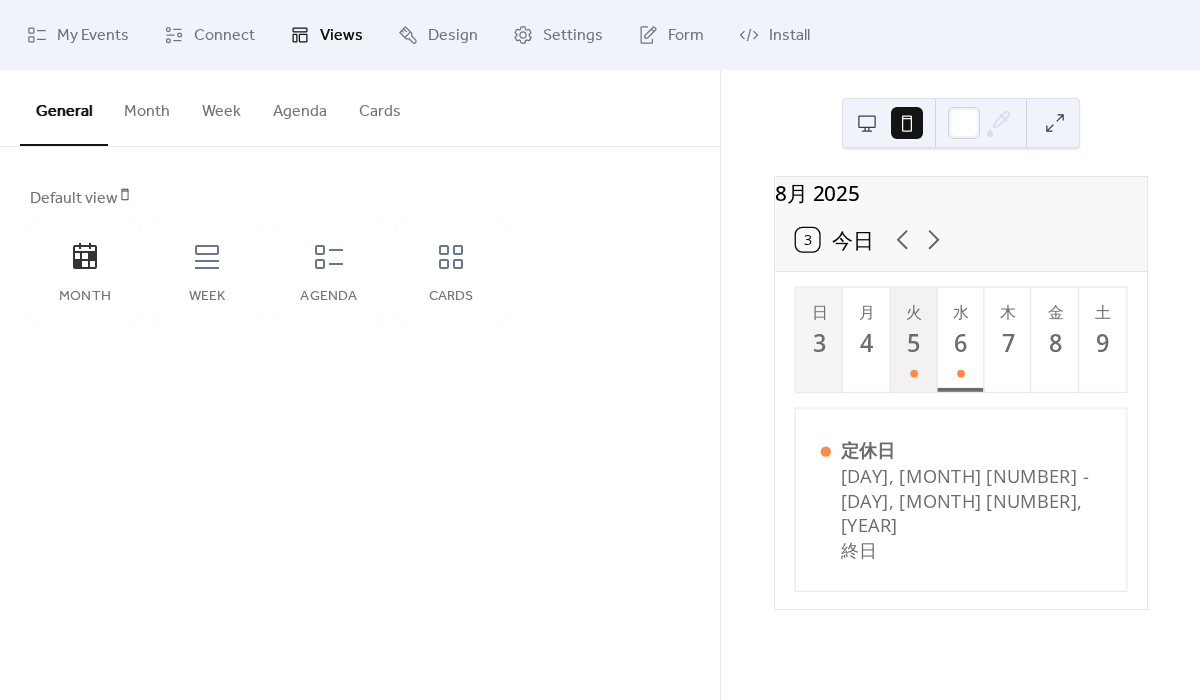 click on "火 5" at bounding box center [913, 340] 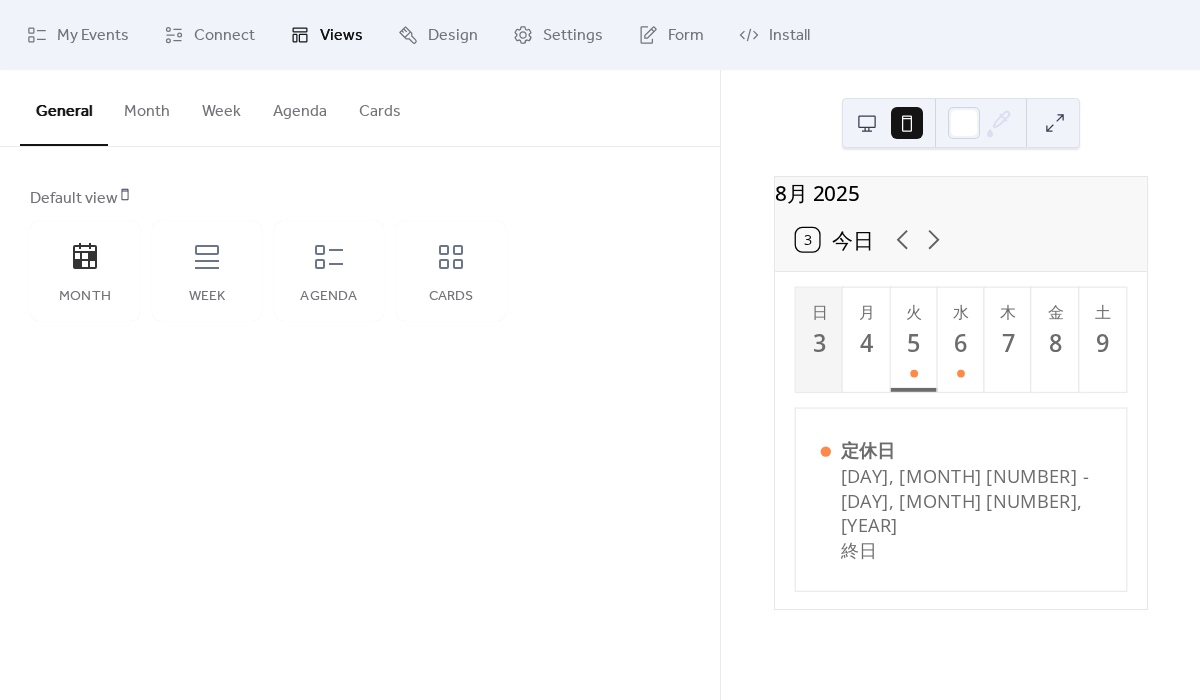 click at bounding box center [867, 123] 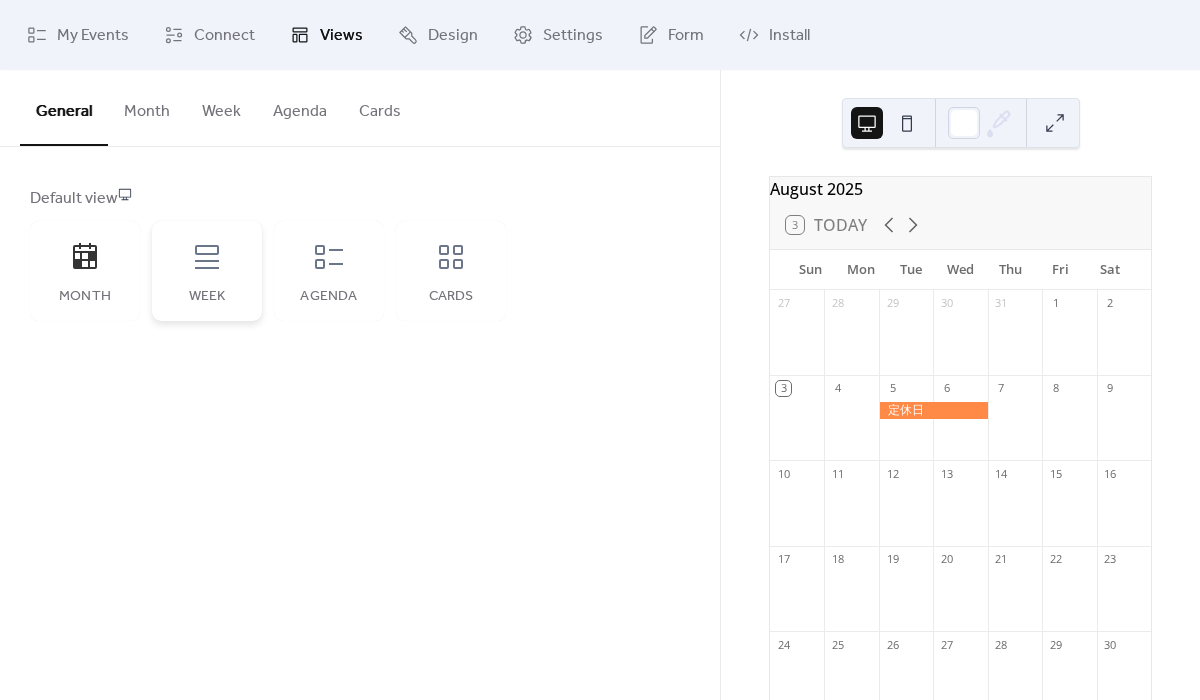 click 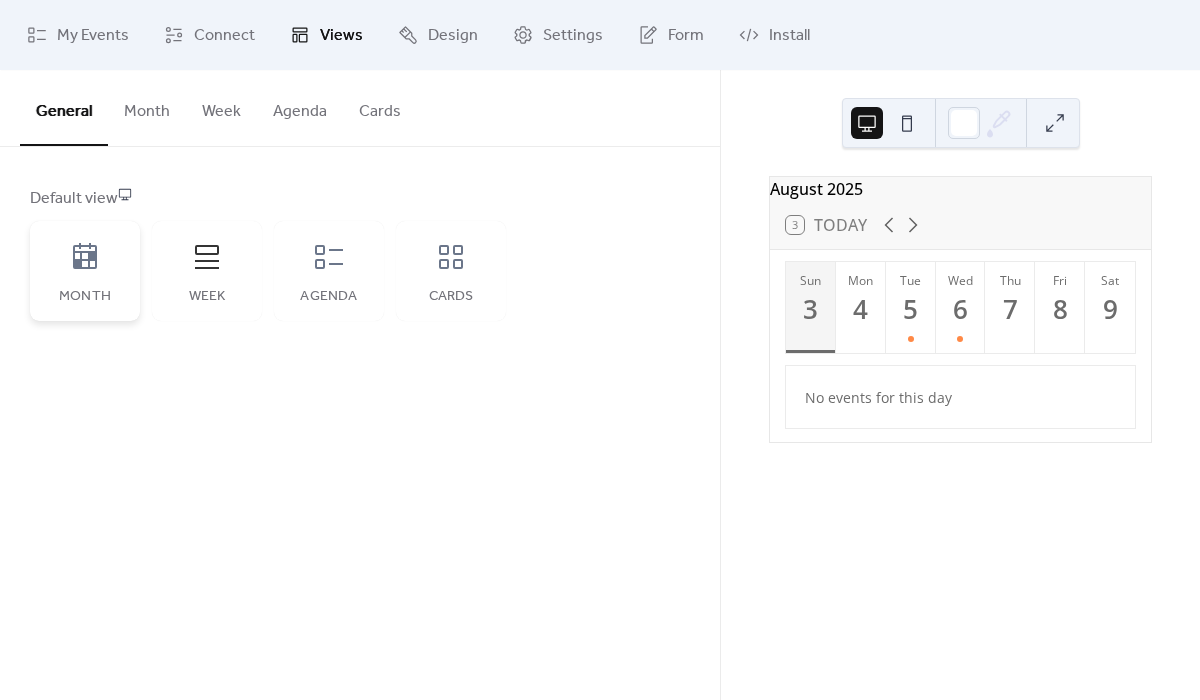 click on "Month" at bounding box center (85, 271) 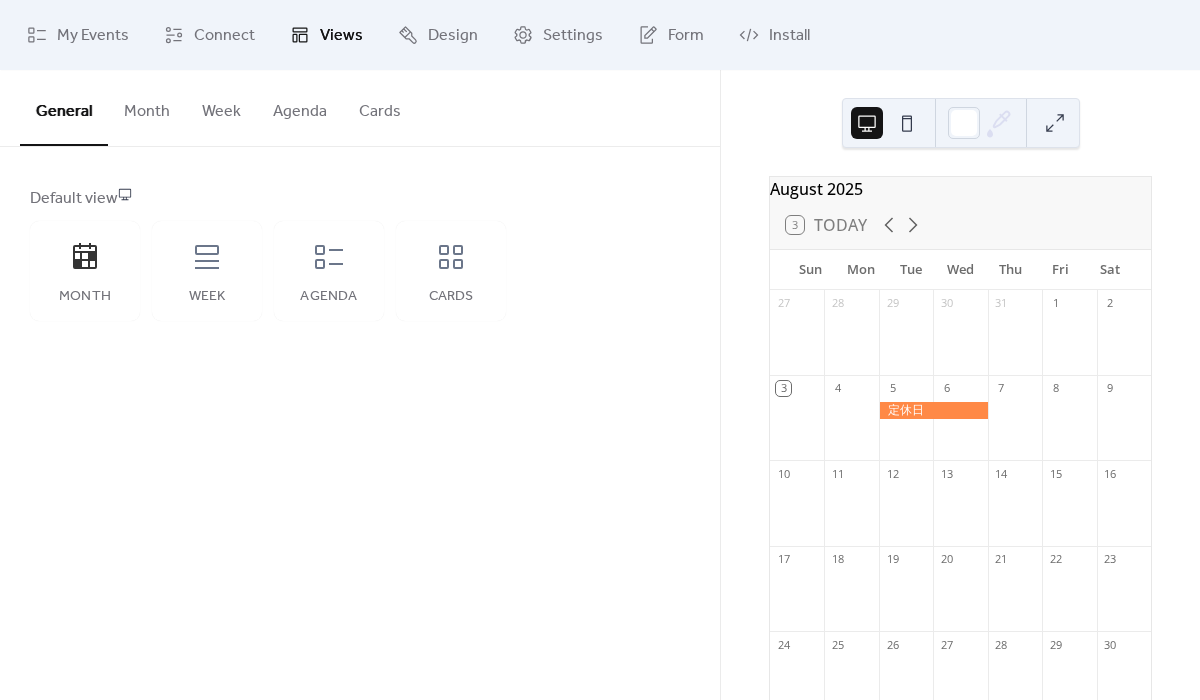 click at bounding box center [907, 123] 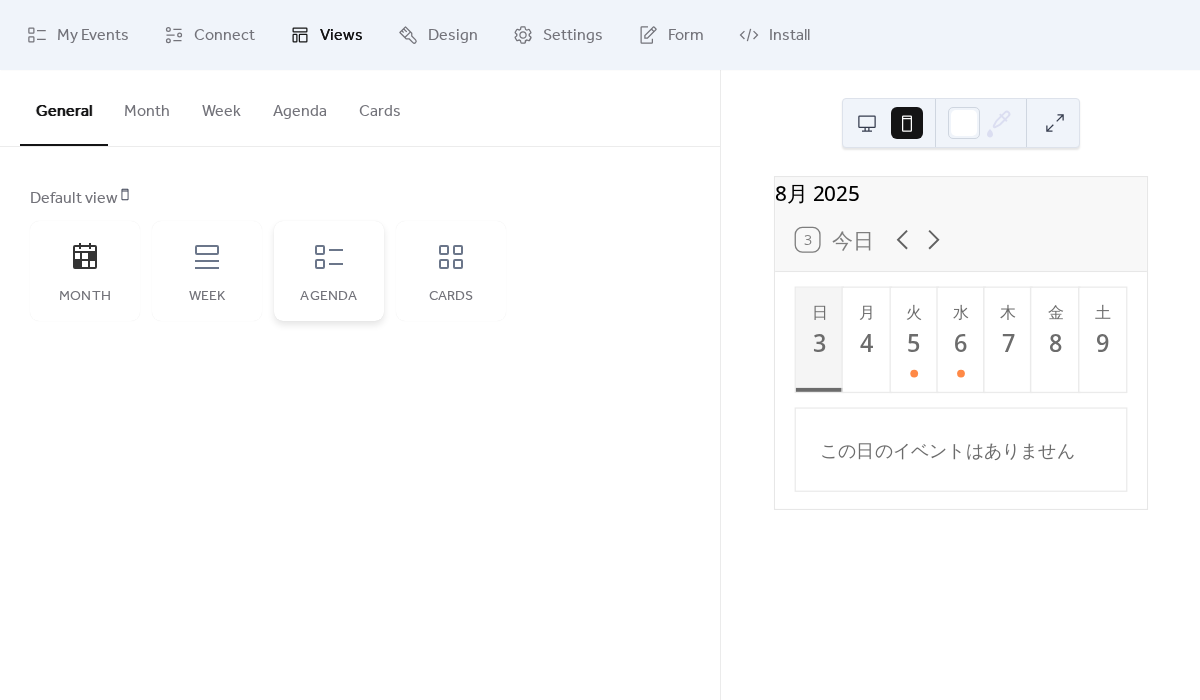 click on "Agenda" at bounding box center [329, 271] 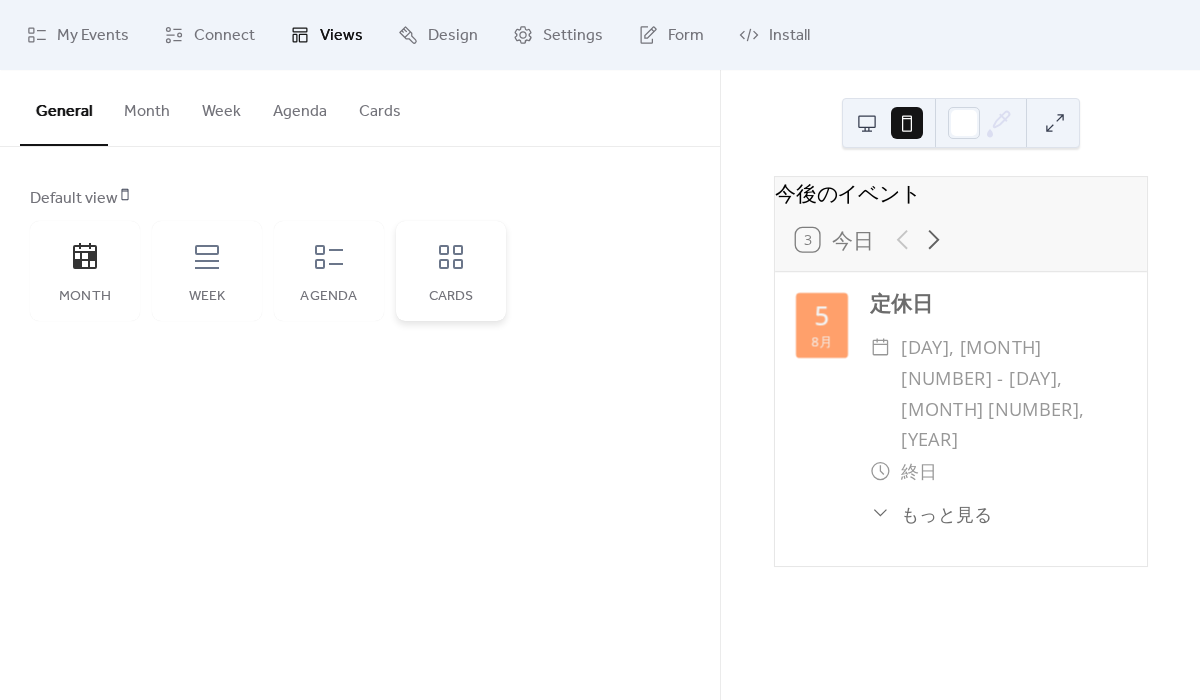 click on "Cards" at bounding box center (451, 271) 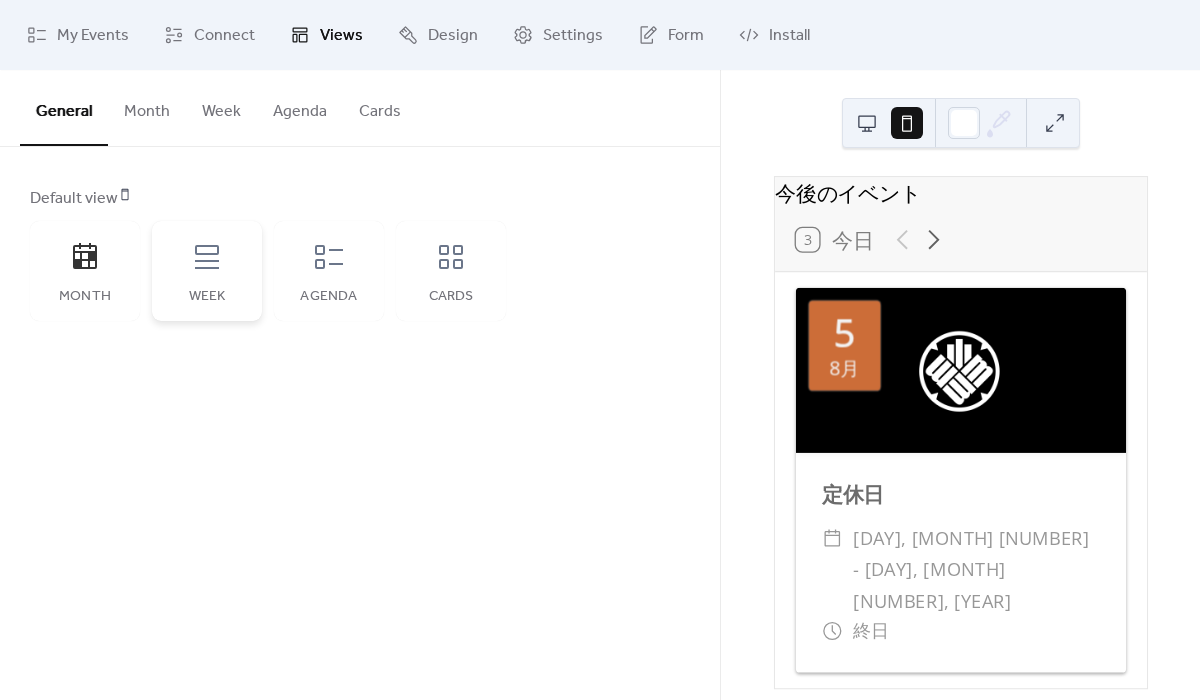 click on "Week" at bounding box center (207, 271) 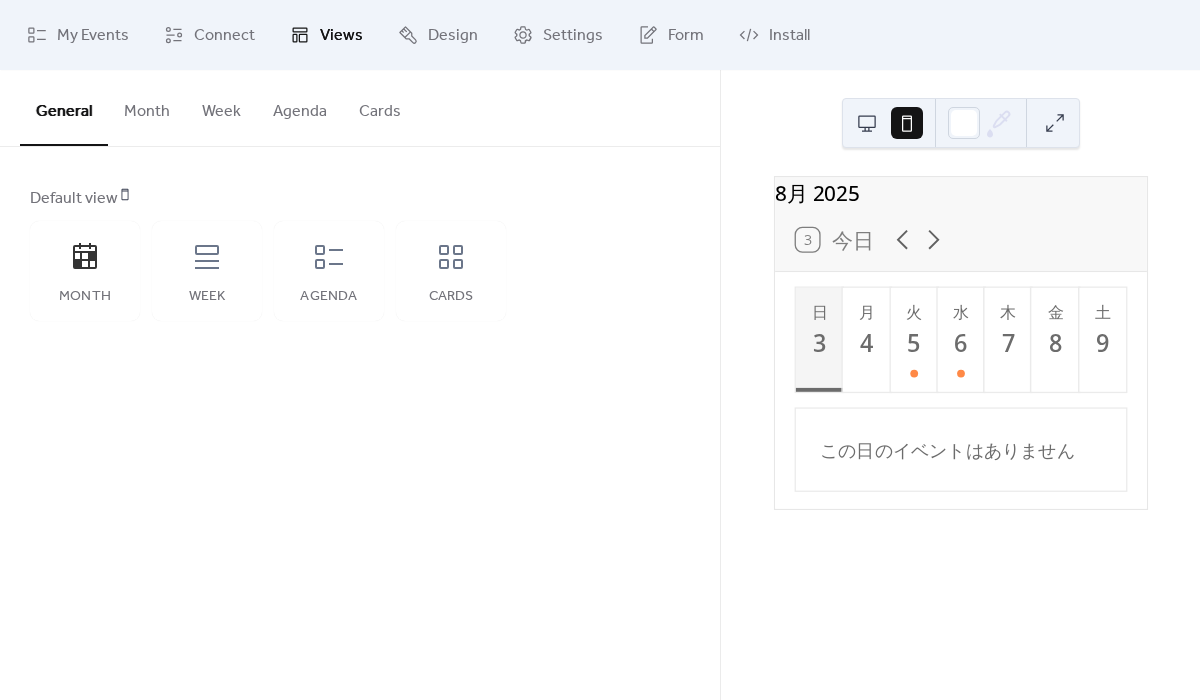 click on "Month" at bounding box center (147, 107) 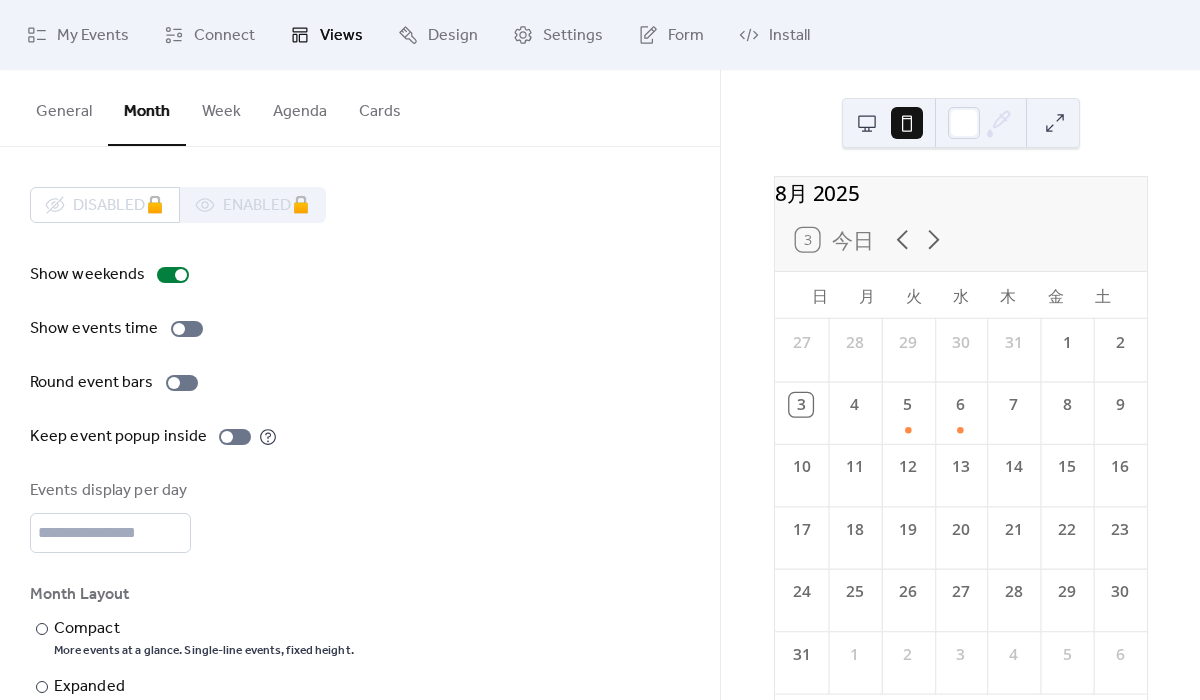 click on "General" at bounding box center [64, 107] 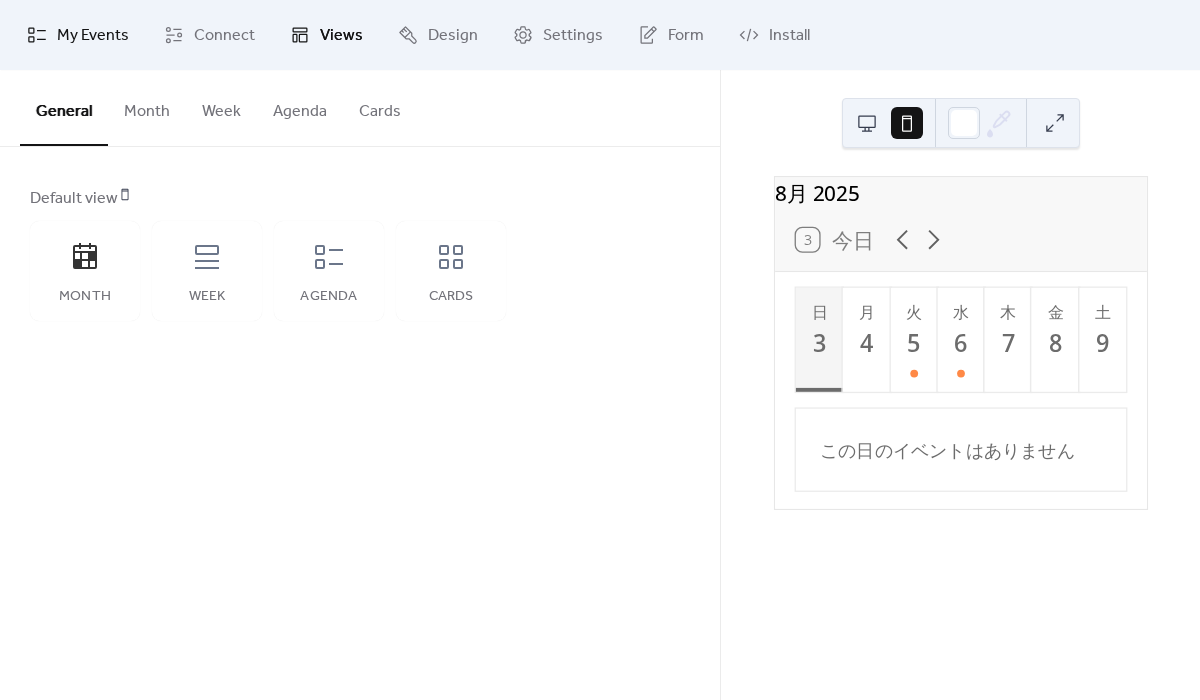 click on "My Events" at bounding box center [93, 36] 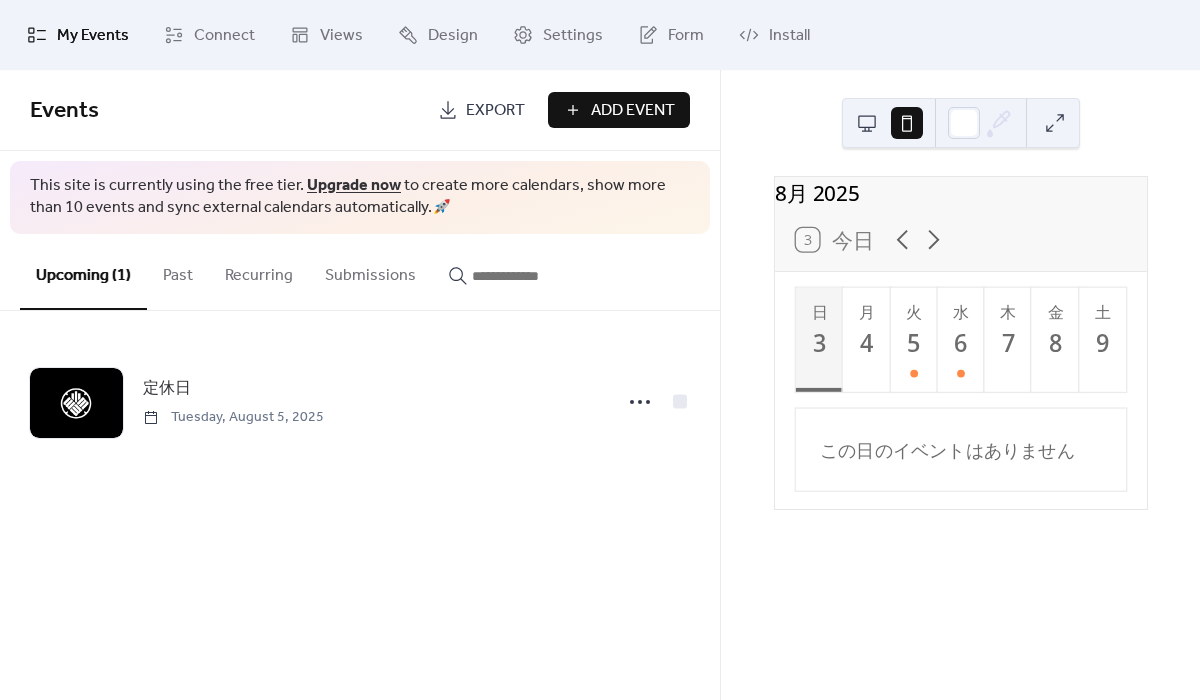 click at bounding box center [867, 123] 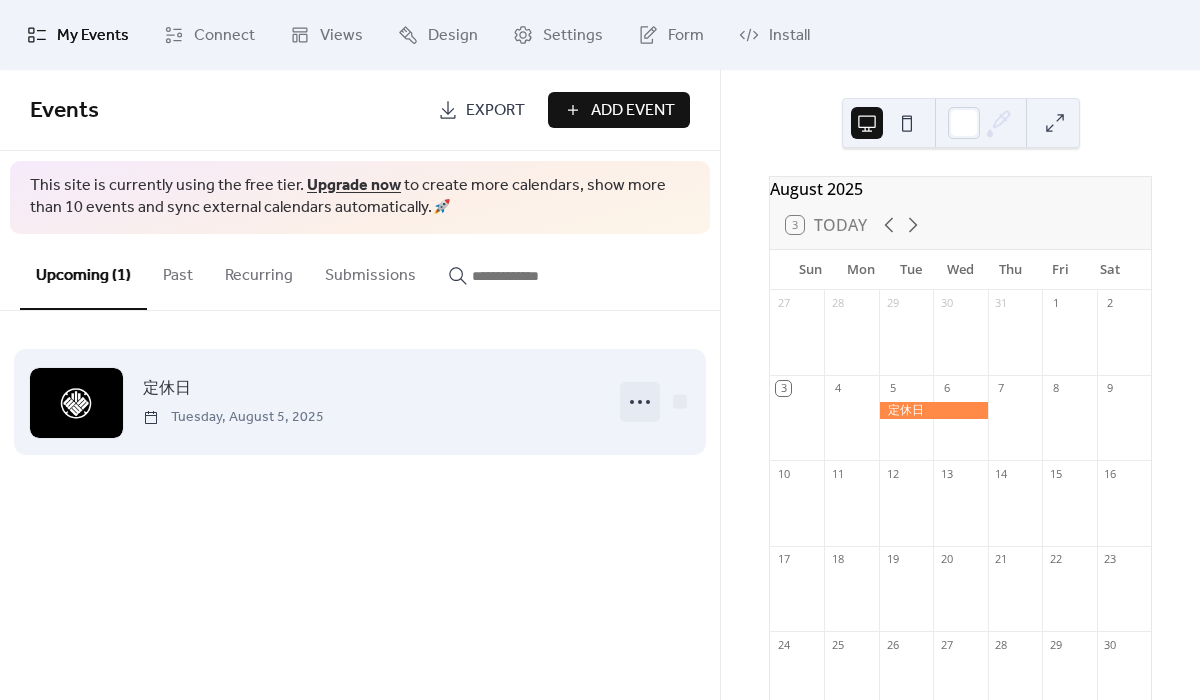 click 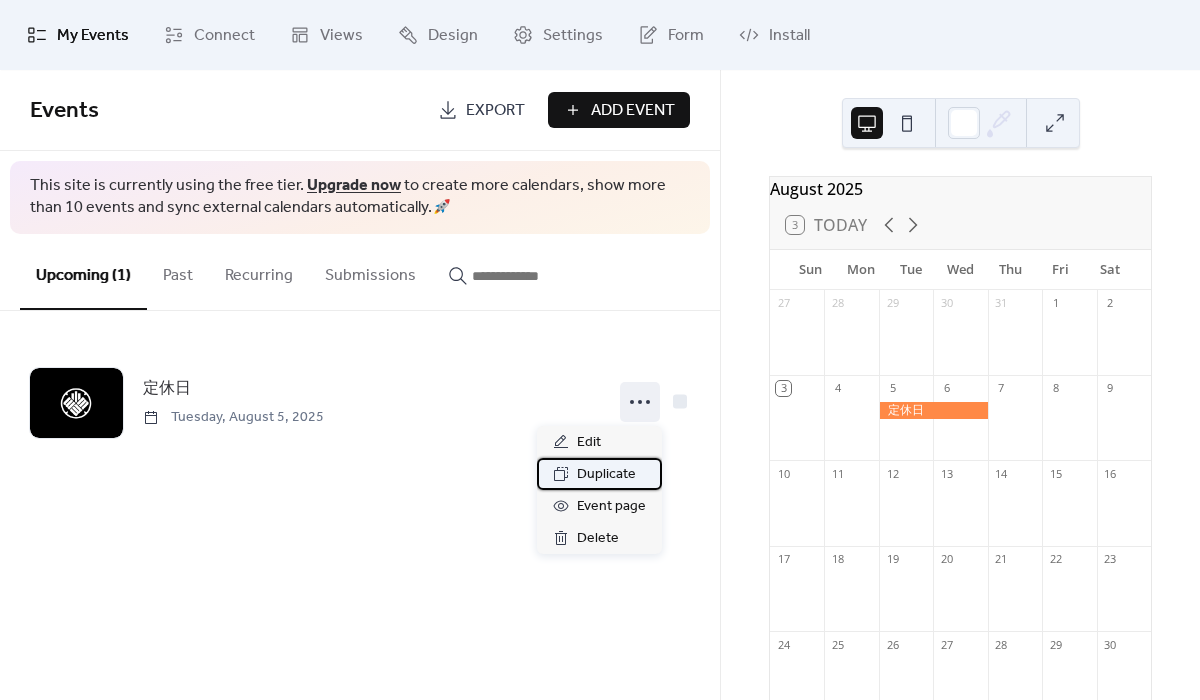 click on "Duplicate" at bounding box center [606, 475] 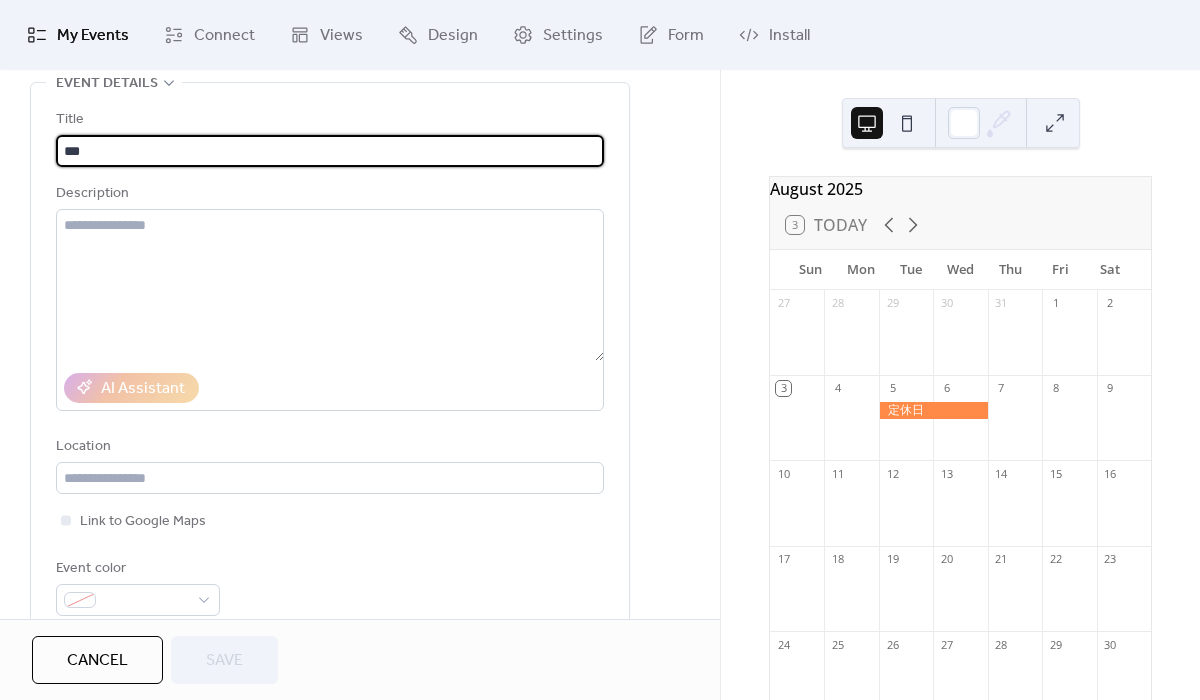 scroll, scrollTop: 407, scrollLeft: 0, axis: vertical 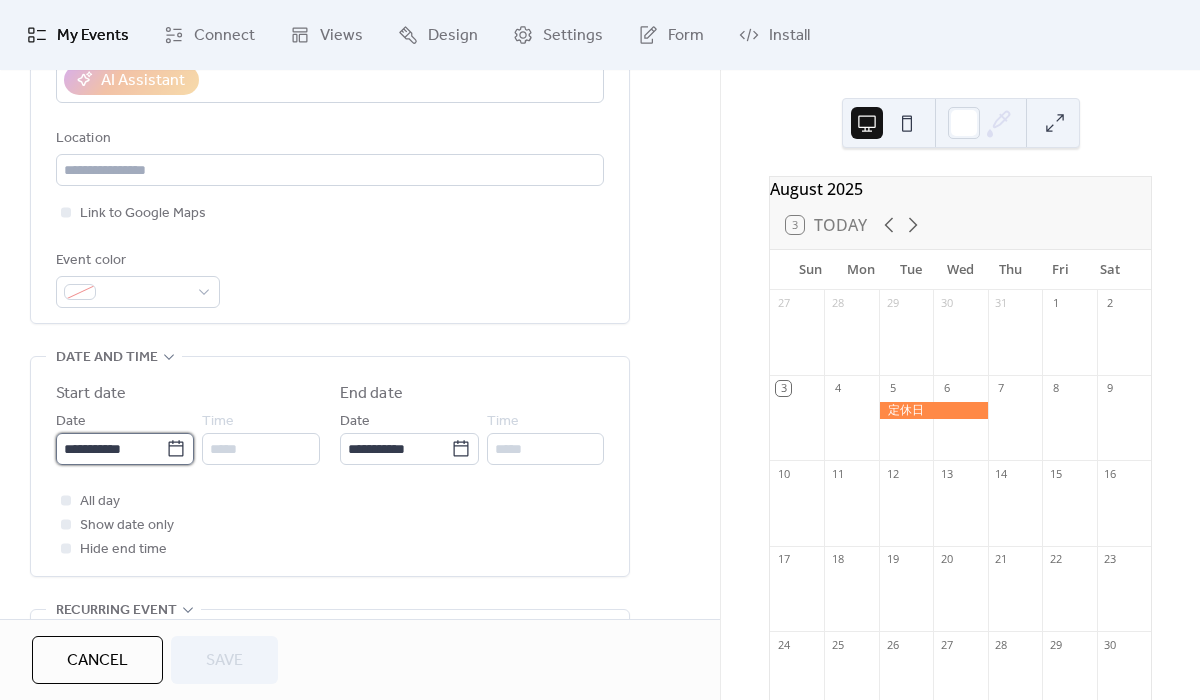 click on "**********" at bounding box center (111, 449) 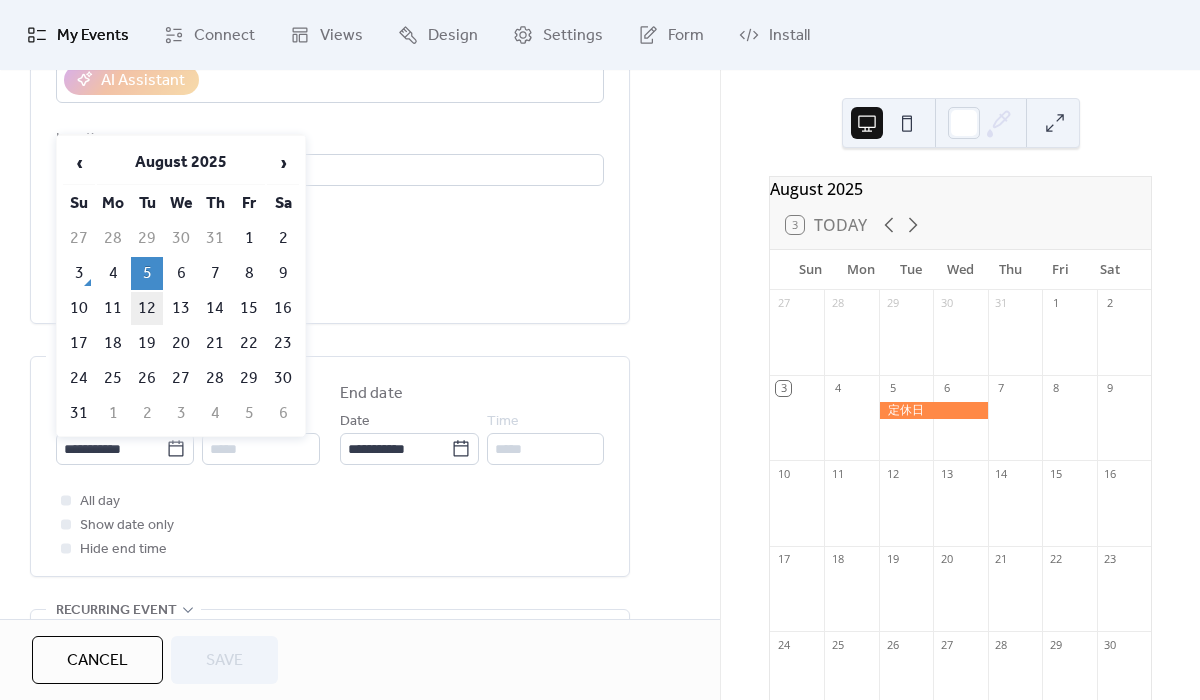 click on "12" at bounding box center (147, 308) 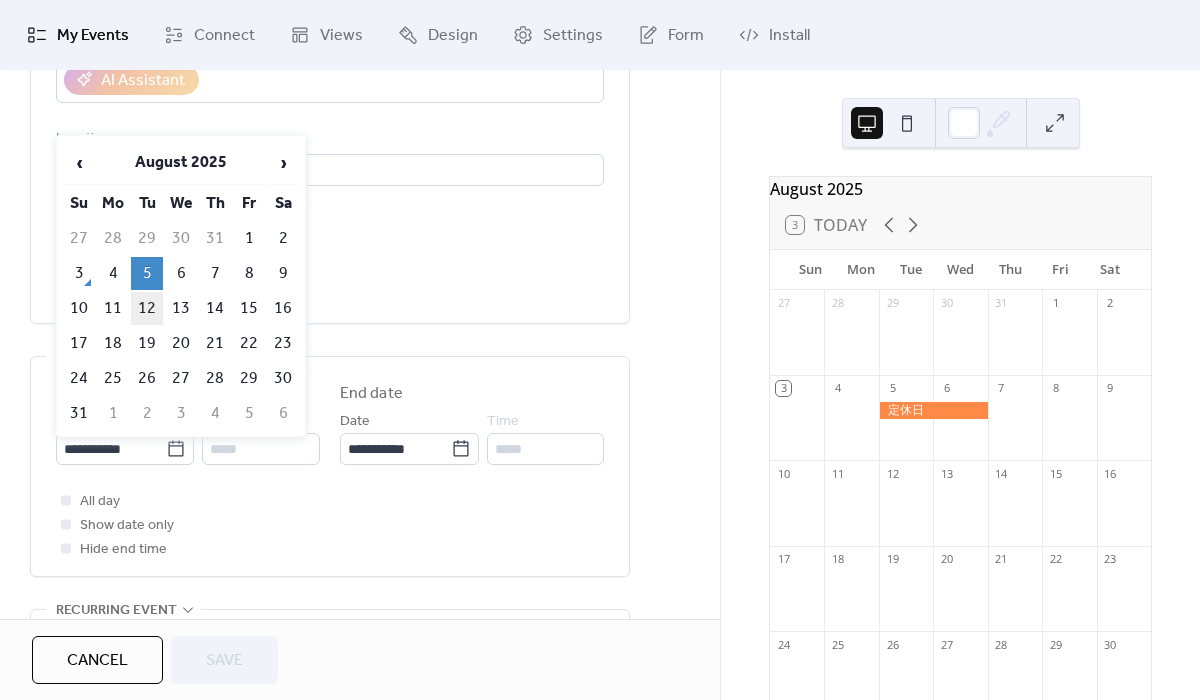 type on "**********" 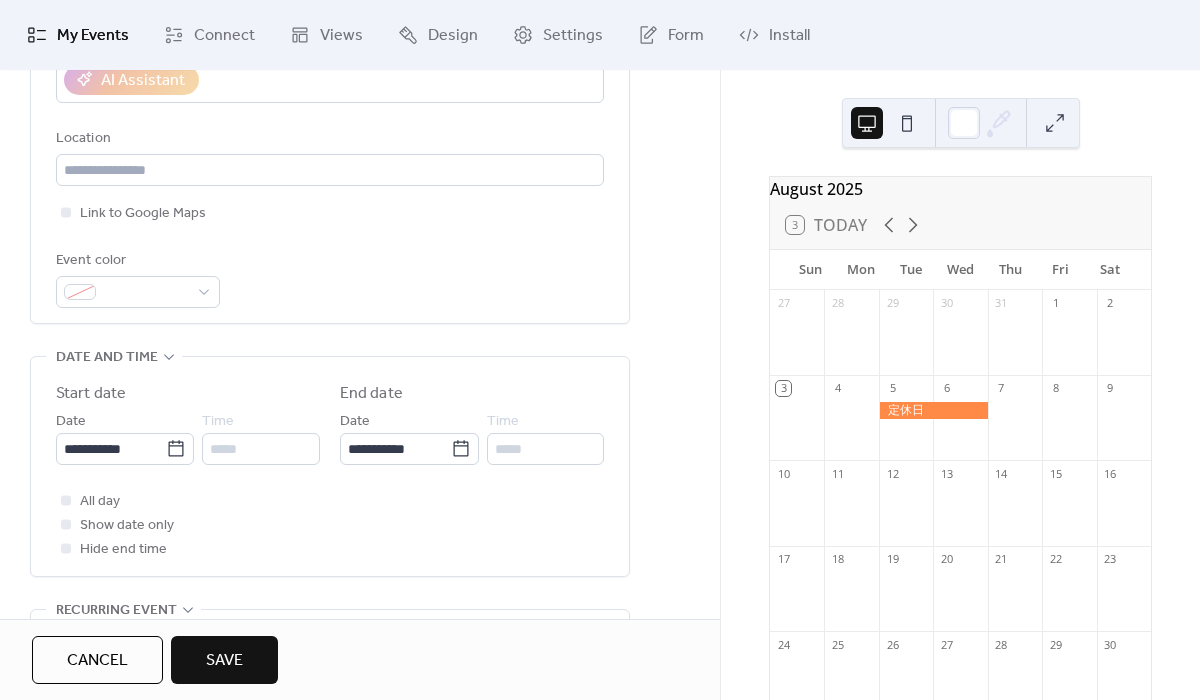 click on "Save" at bounding box center (224, 661) 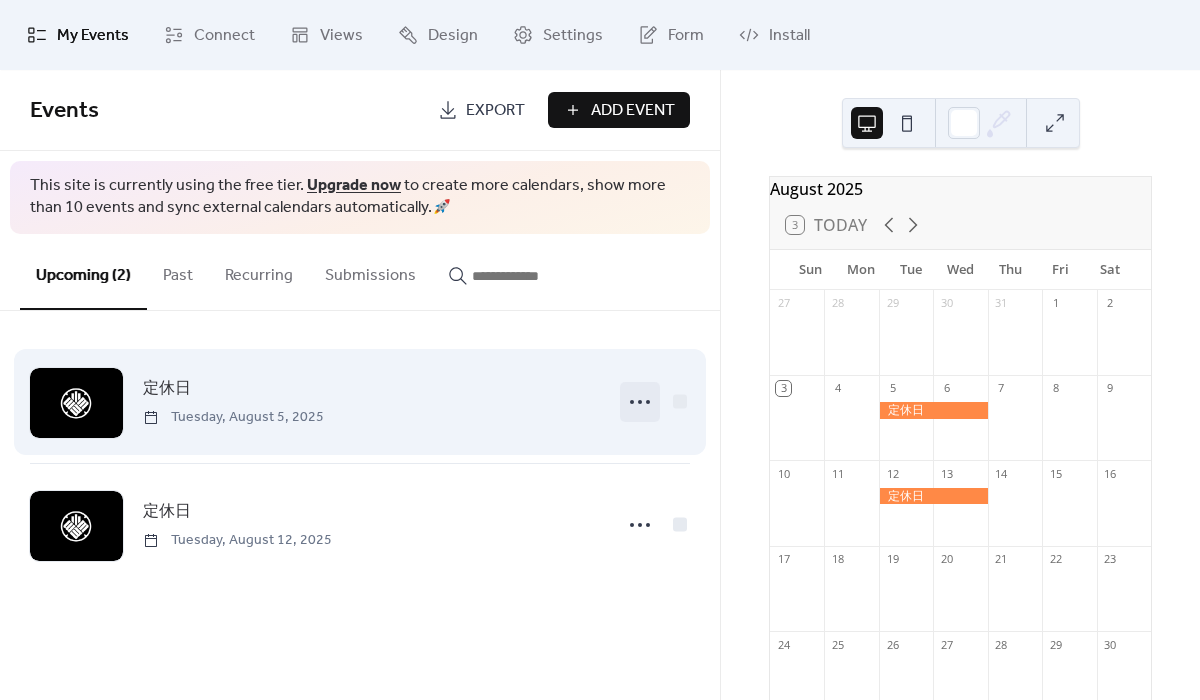 click 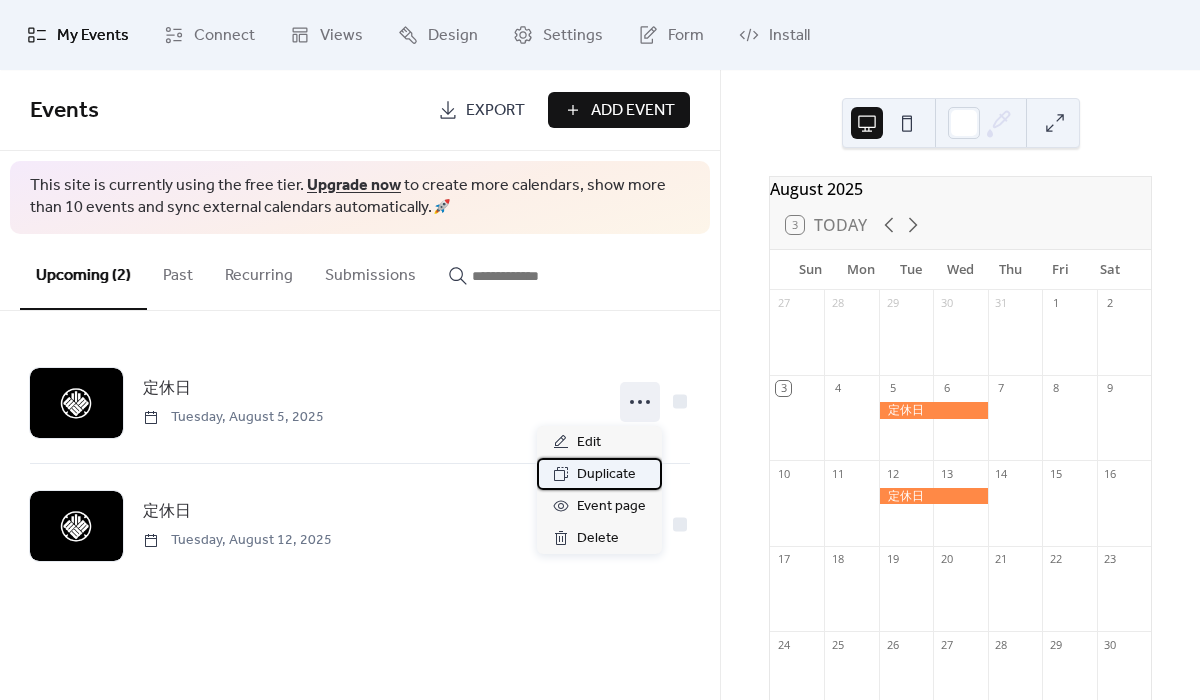 click on "Duplicate" at bounding box center (606, 475) 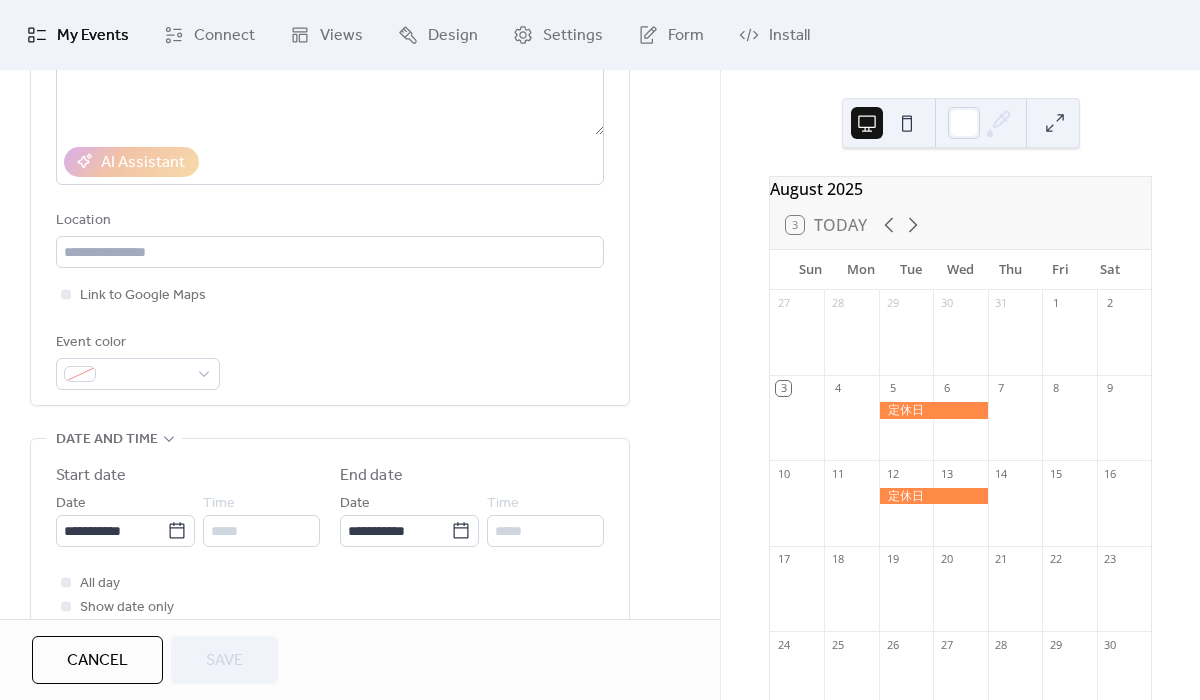 scroll, scrollTop: 418, scrollLeft: 0, axis: vertical 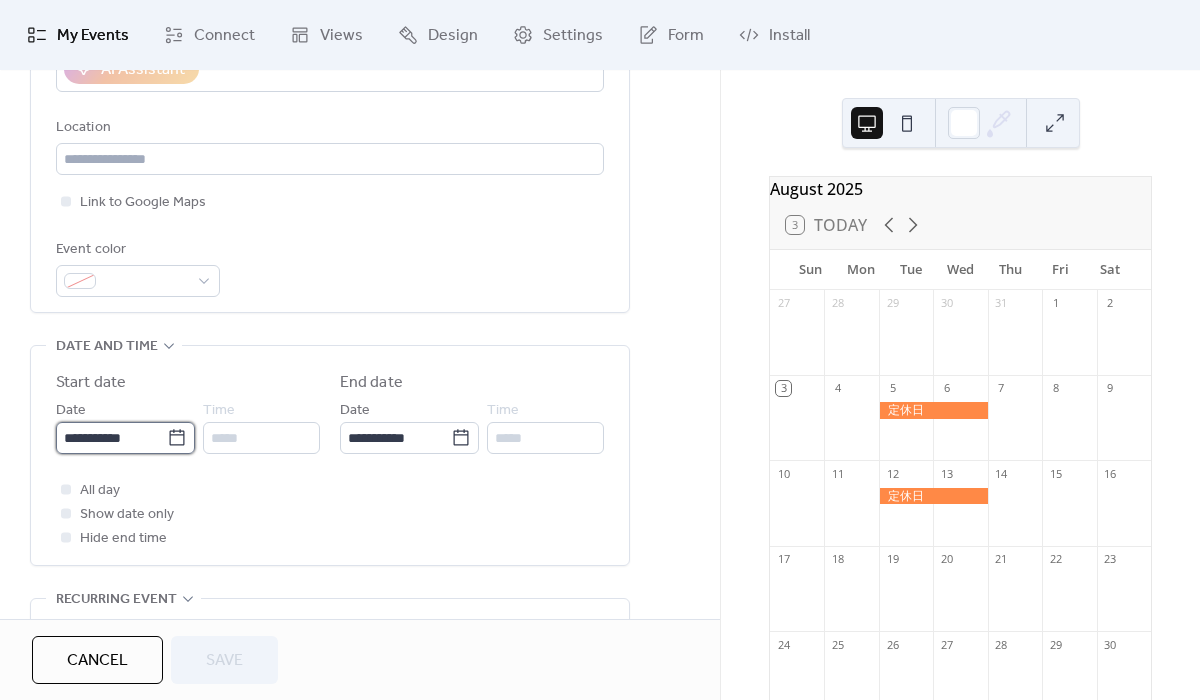 click on "**********" at bounding box center (111, 438) 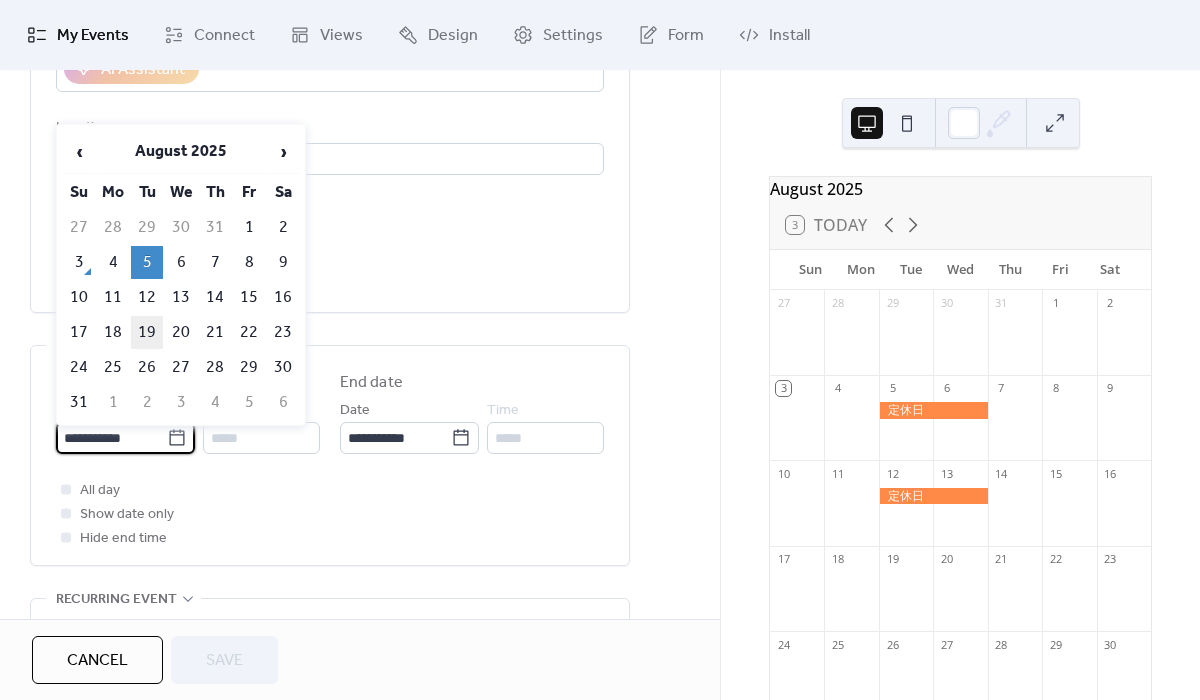 click on "19" at bounding box center [147, 332] 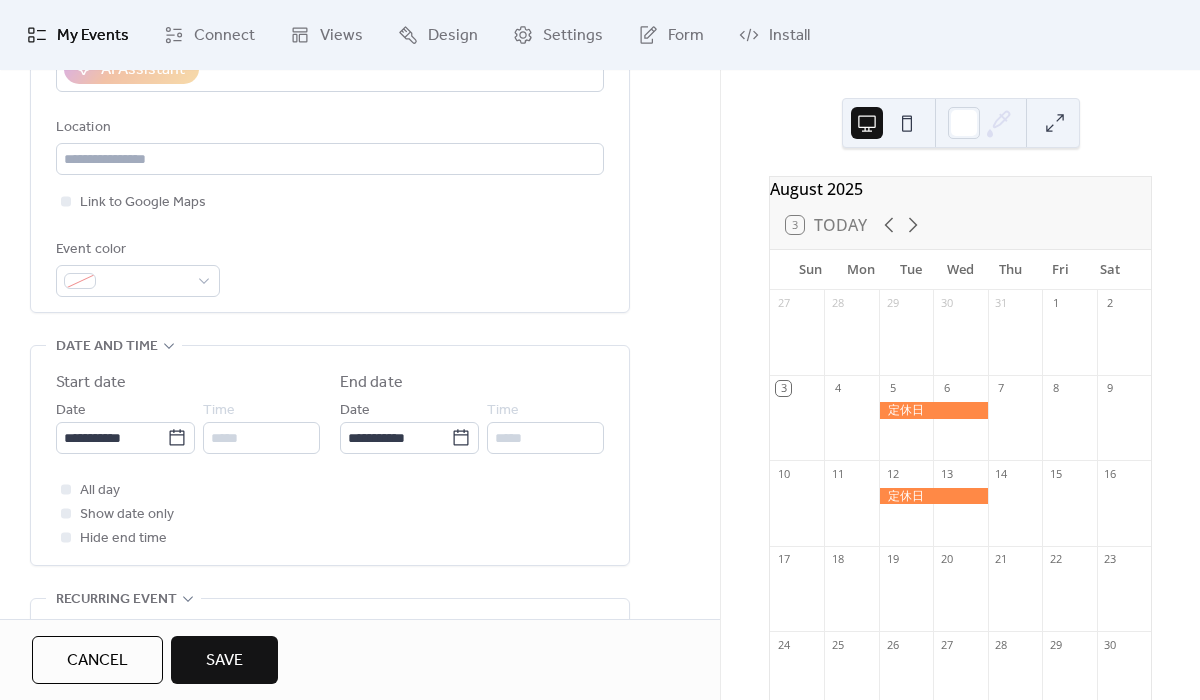 click on "Save" at bounding box center (224, 661) 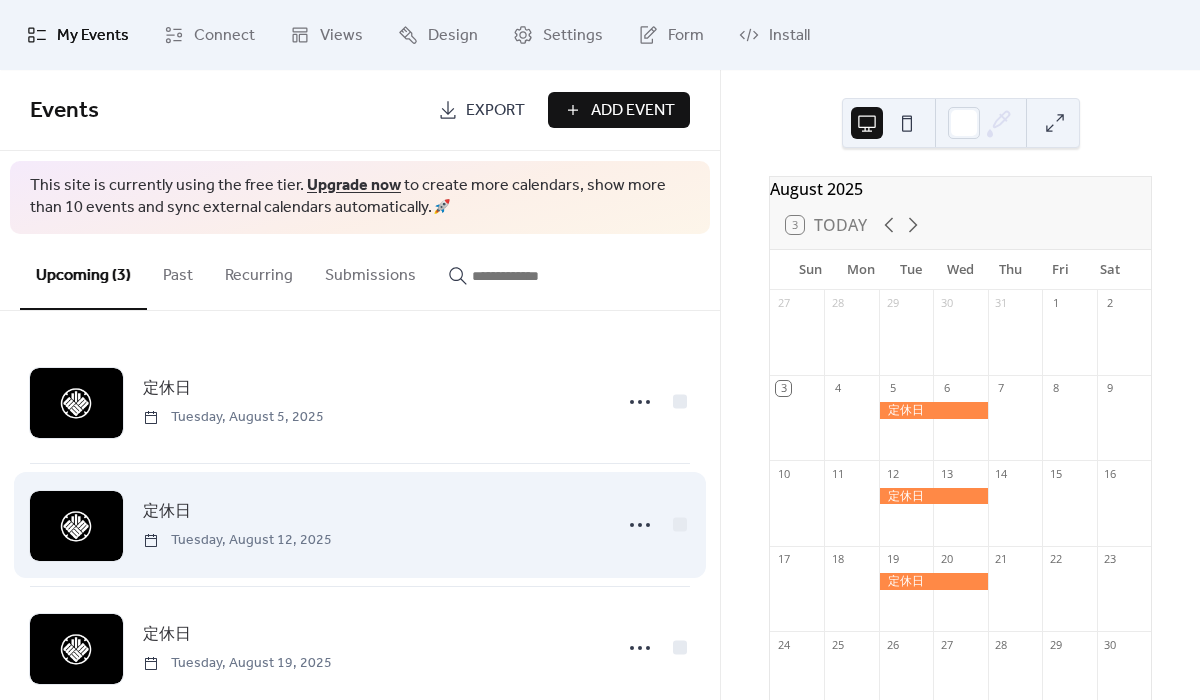 scroll, scrollTop: 39, scrollLeft: 0, axis: vertical 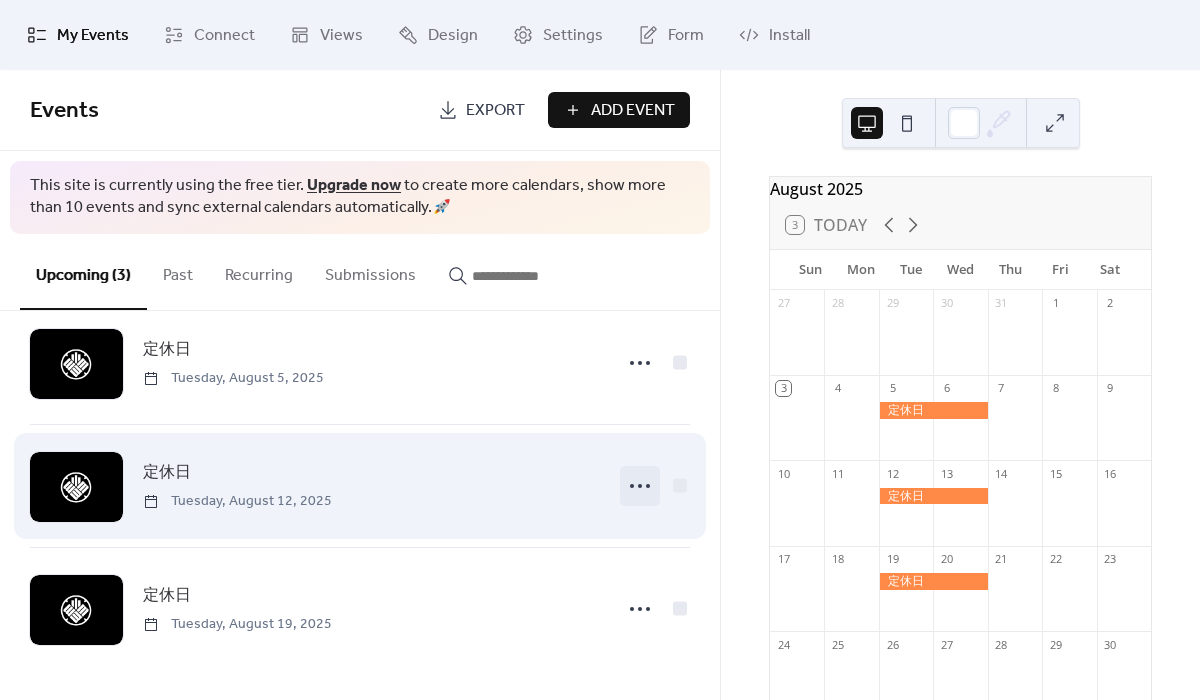 click 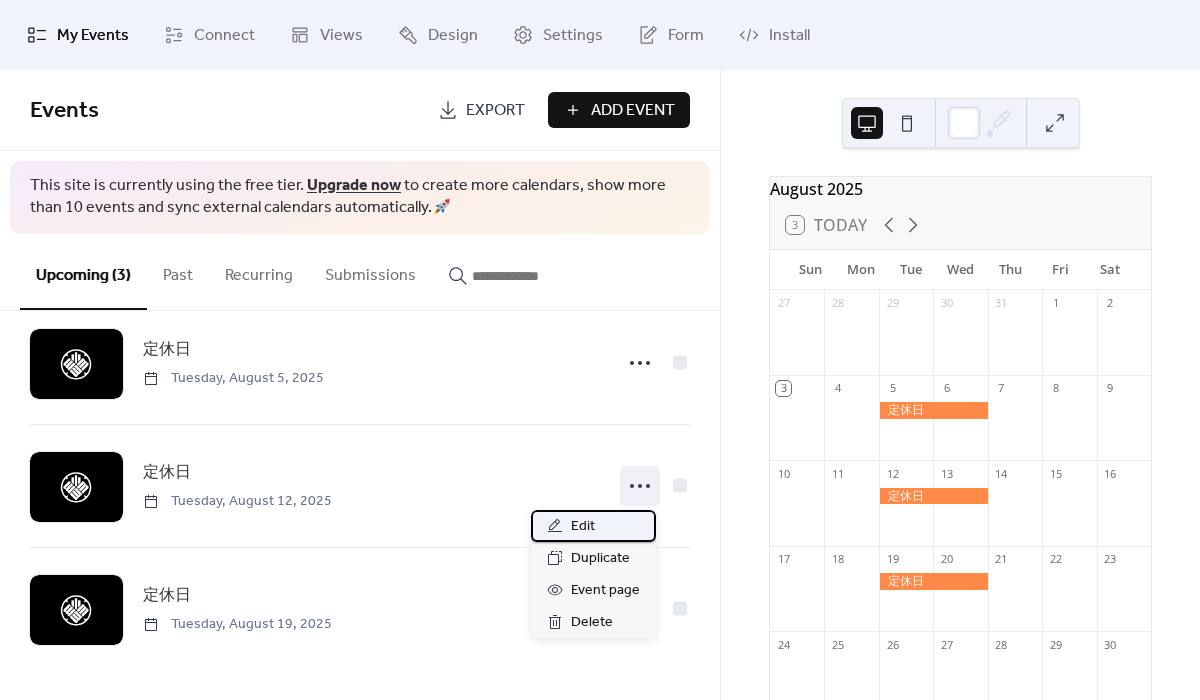 click on "Edit" at bounding box center [593, 526] 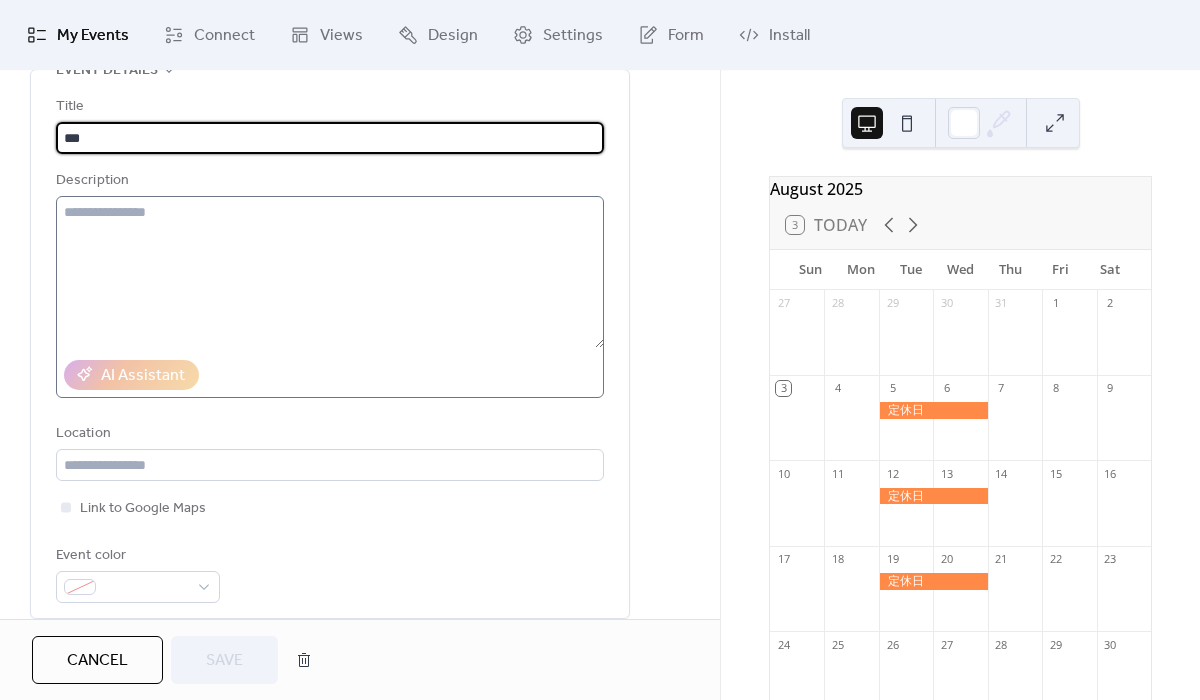 scroll, scrollTop: 0, scrollLeft: 0, axis: both 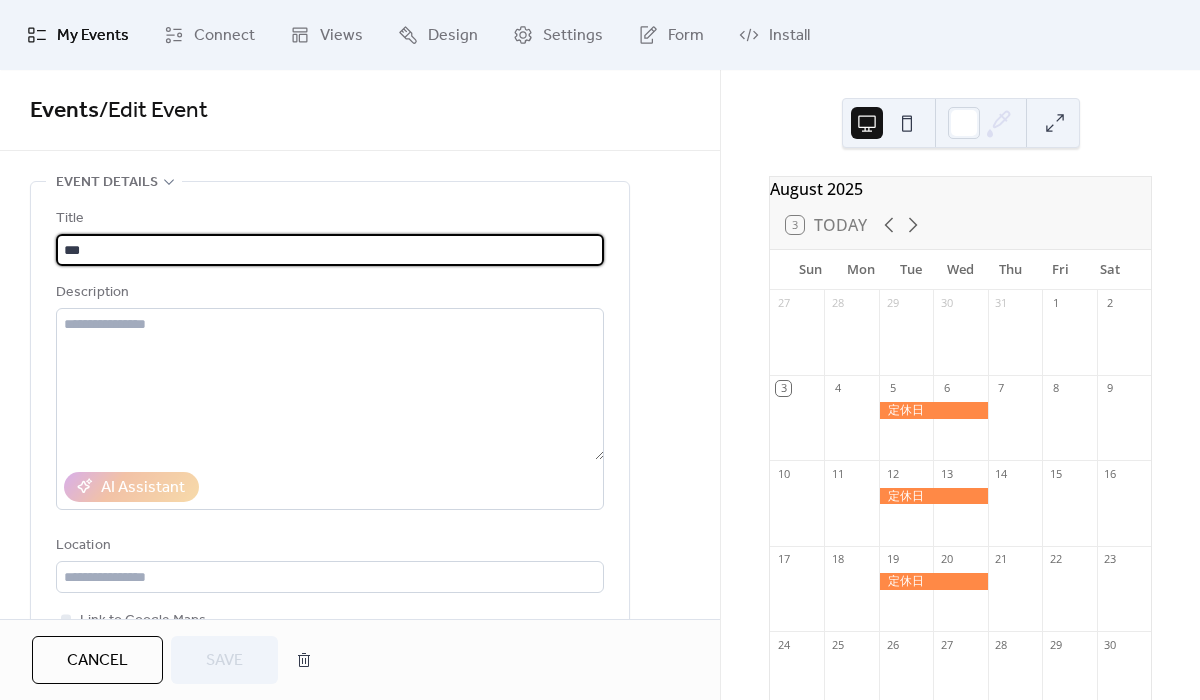 click on "***" at bounding box center (330, 250) 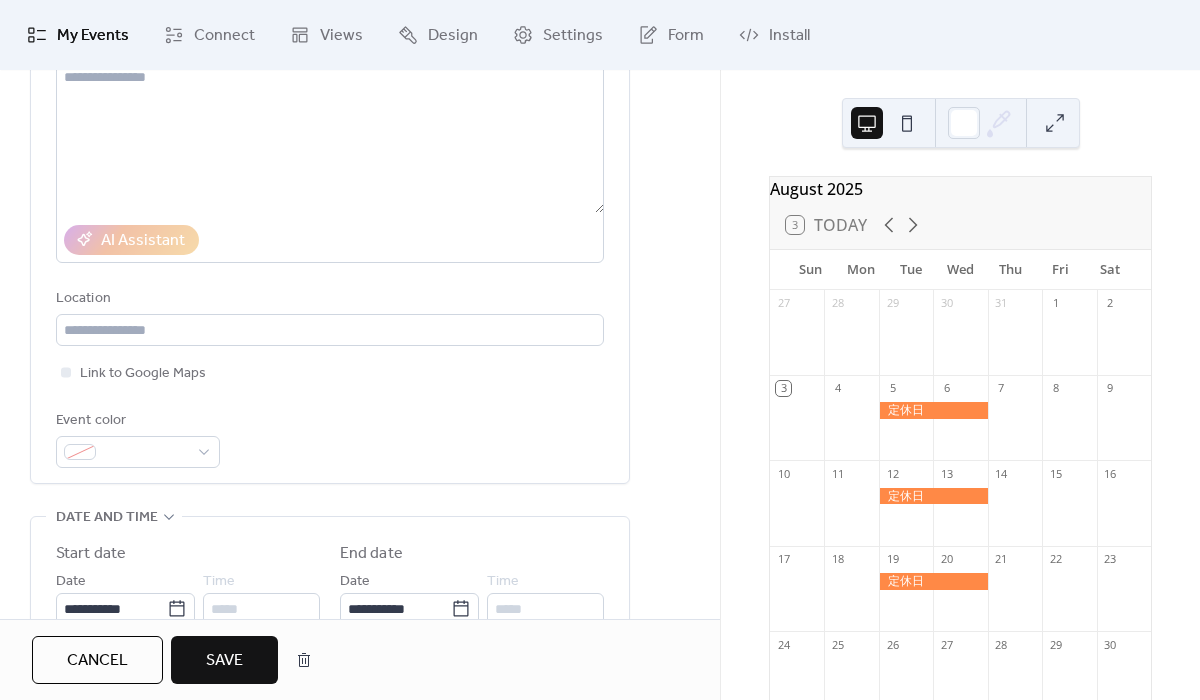 scroll, scrollTop: 293, scrollLeft: 0, axis: vertical 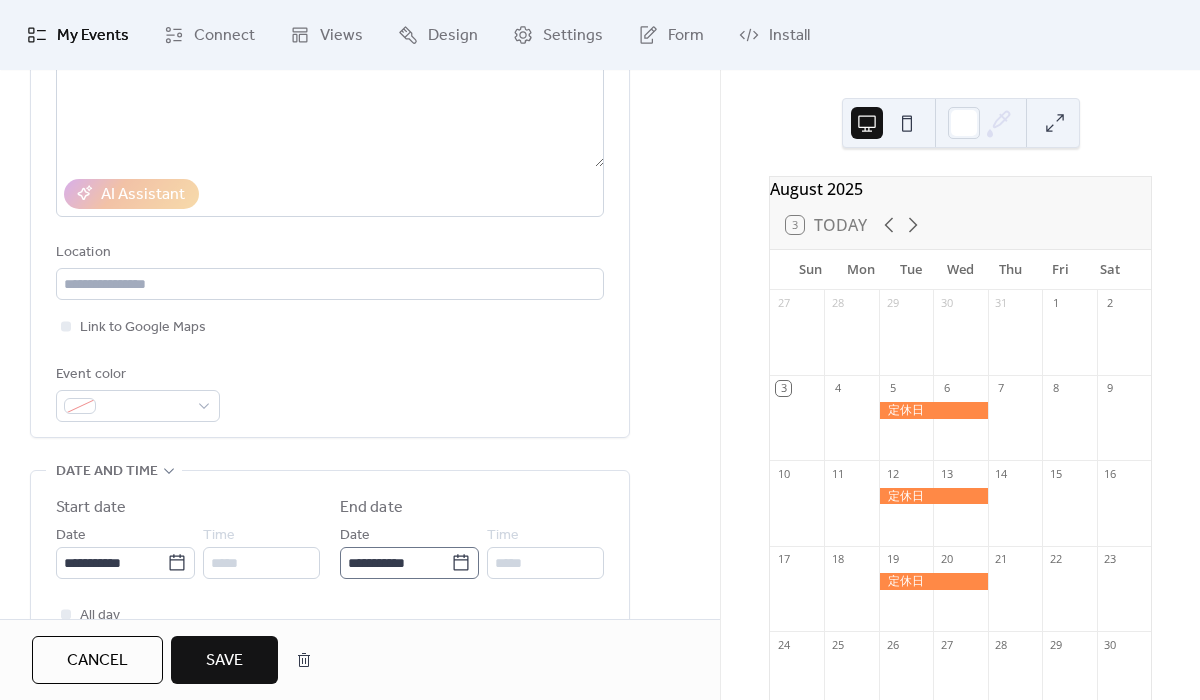 type on "*****" 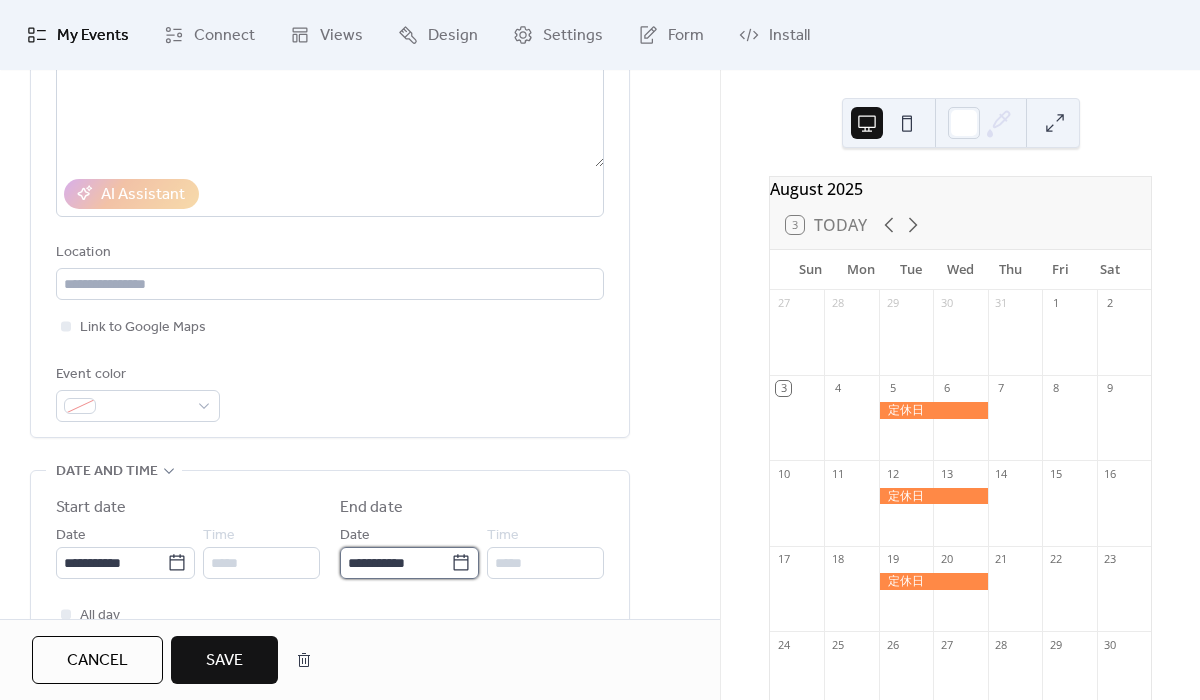click on "**********" at bounding box center [395, 563] 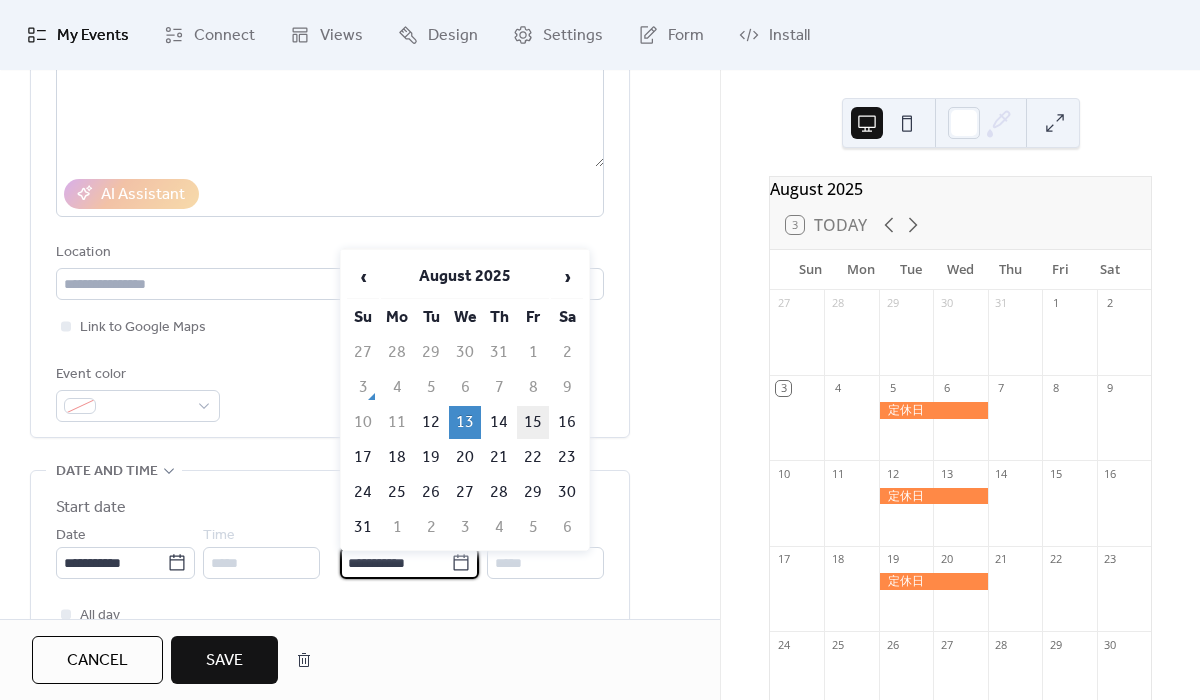 click on "15" at bounding box center [533, 422] 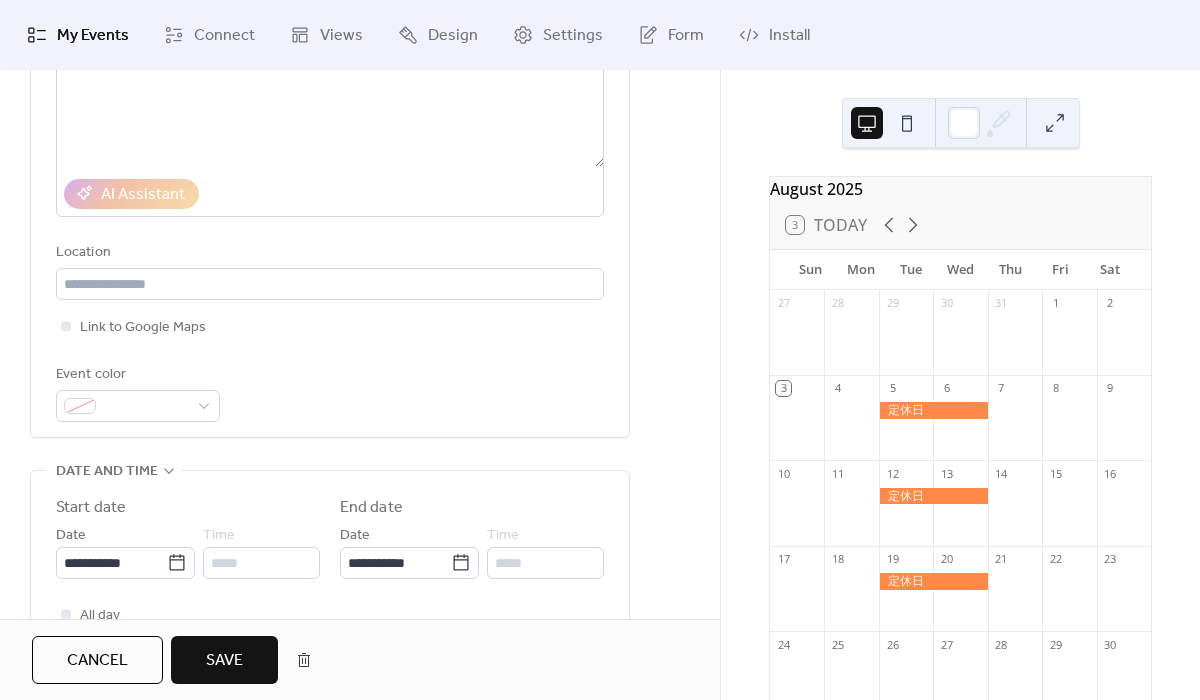 click on "Save" at bounding box center (224, 660) 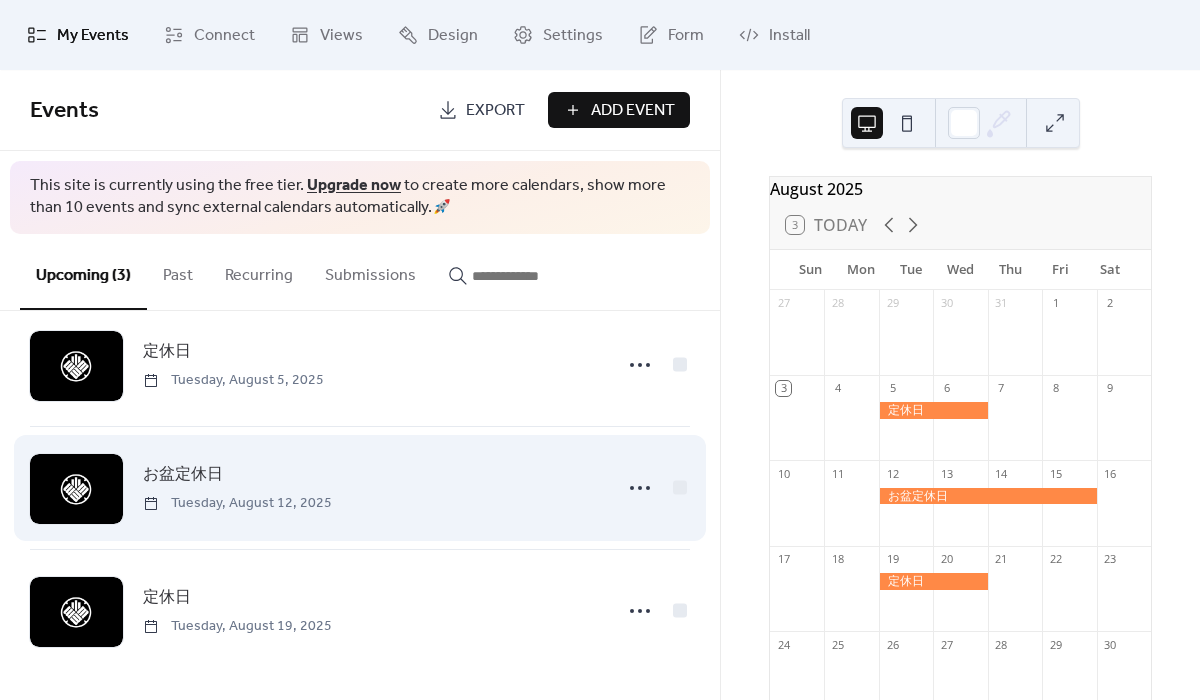 click on "お盆定休日 [DAY], [MONTH] [NUMBER], [YEAR]" at bounding box center [371, 487] 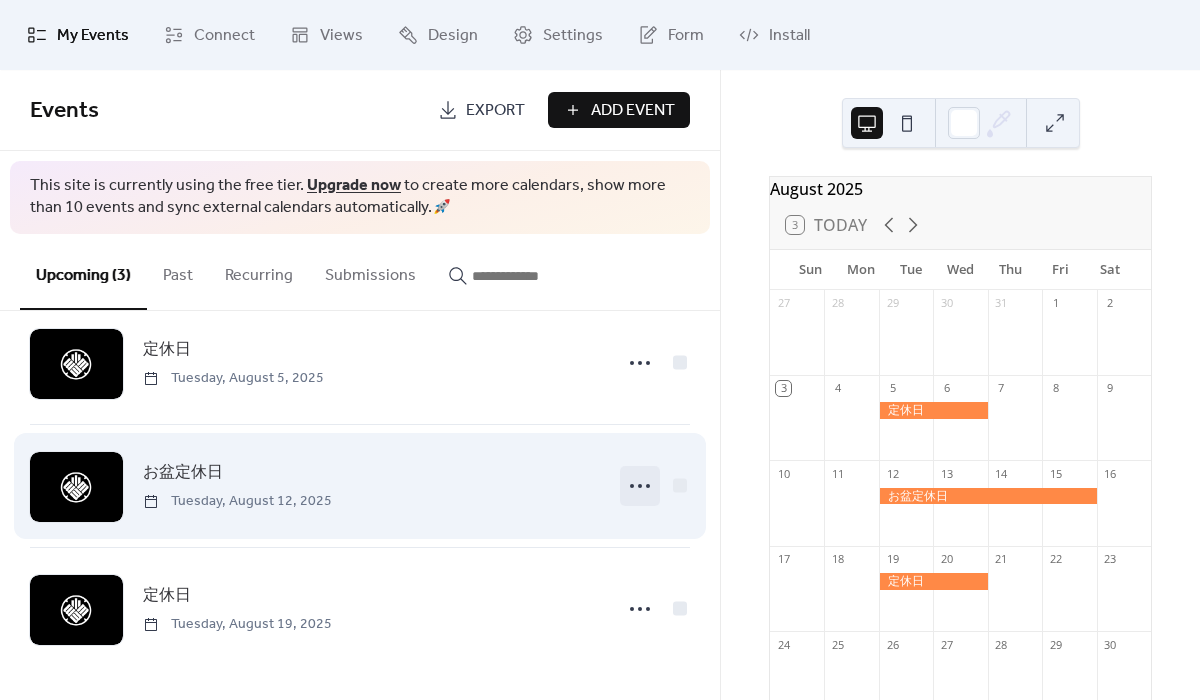 click 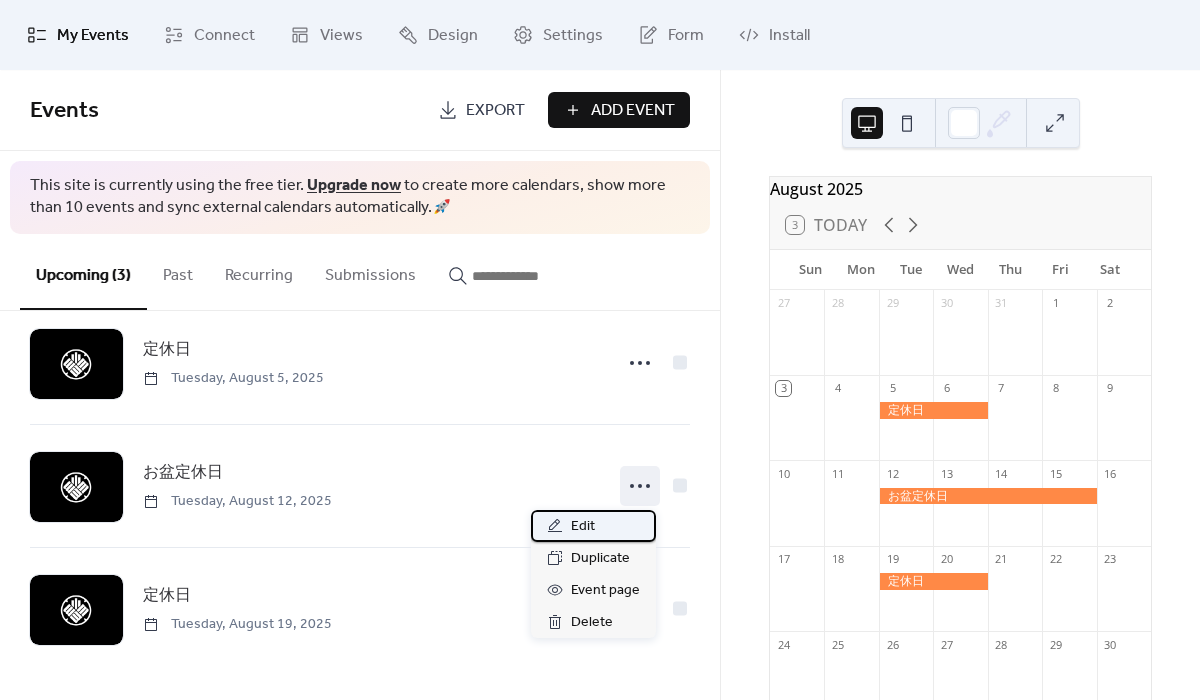 click on "Edit" at bounding box center [593, 526] 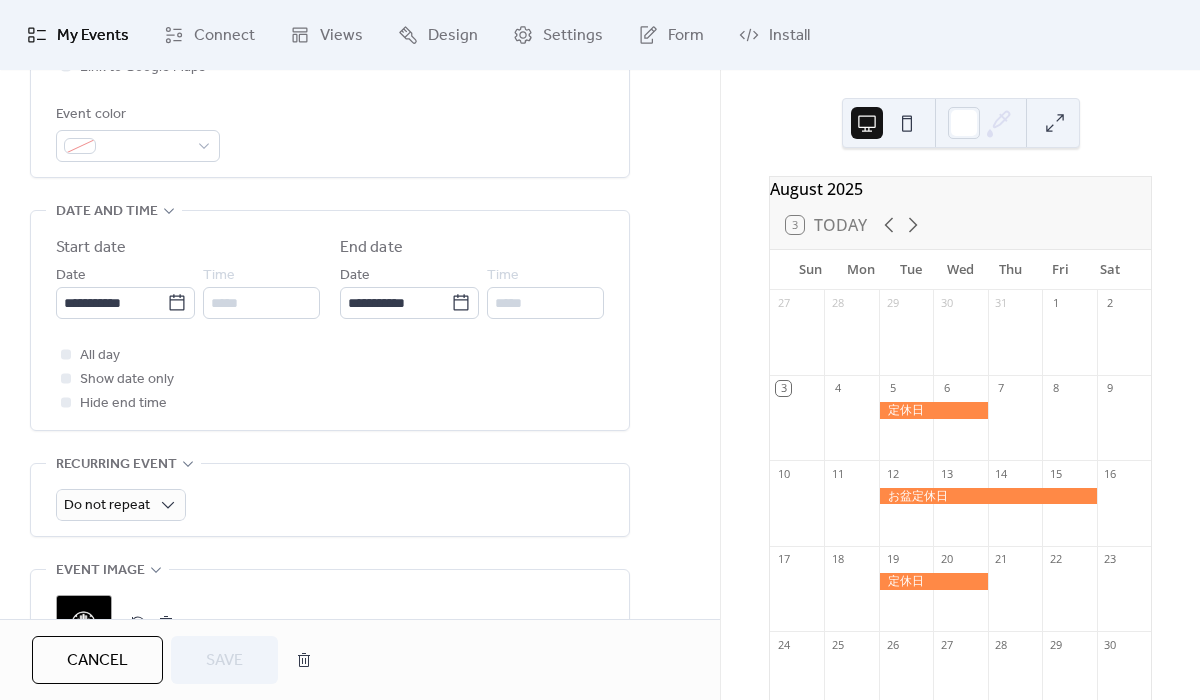 scroll, scrollTop: 517, scrollLeft: 0, axis: vertical 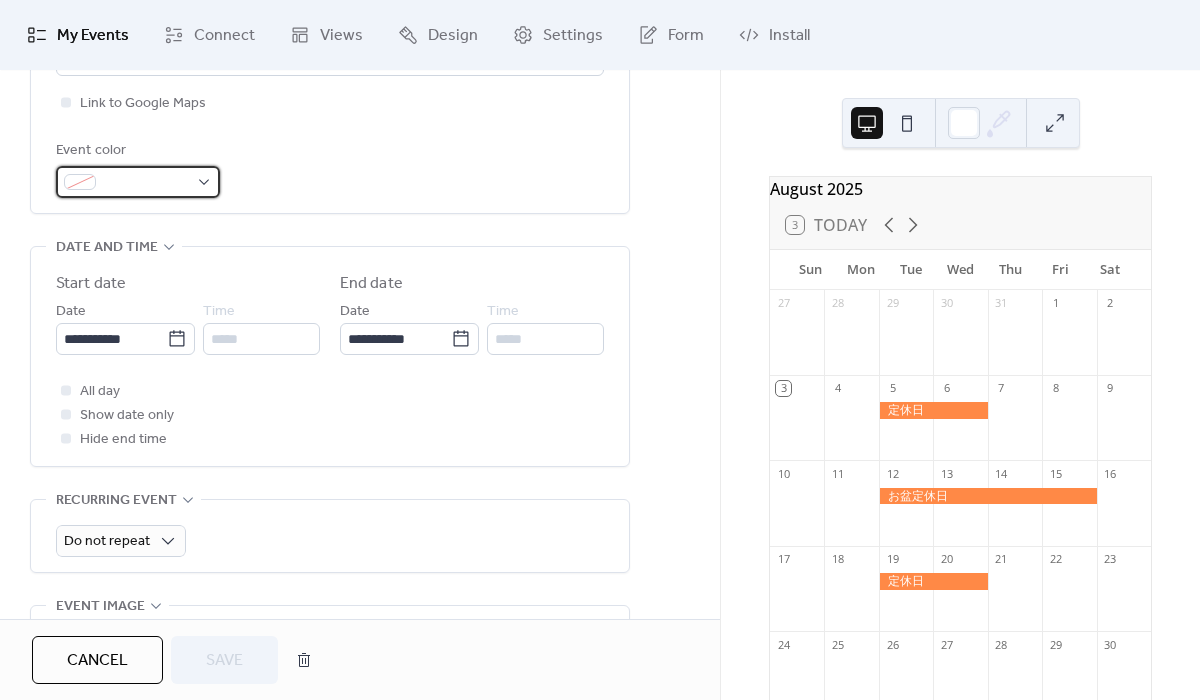 click at bounding box center (146, 183) 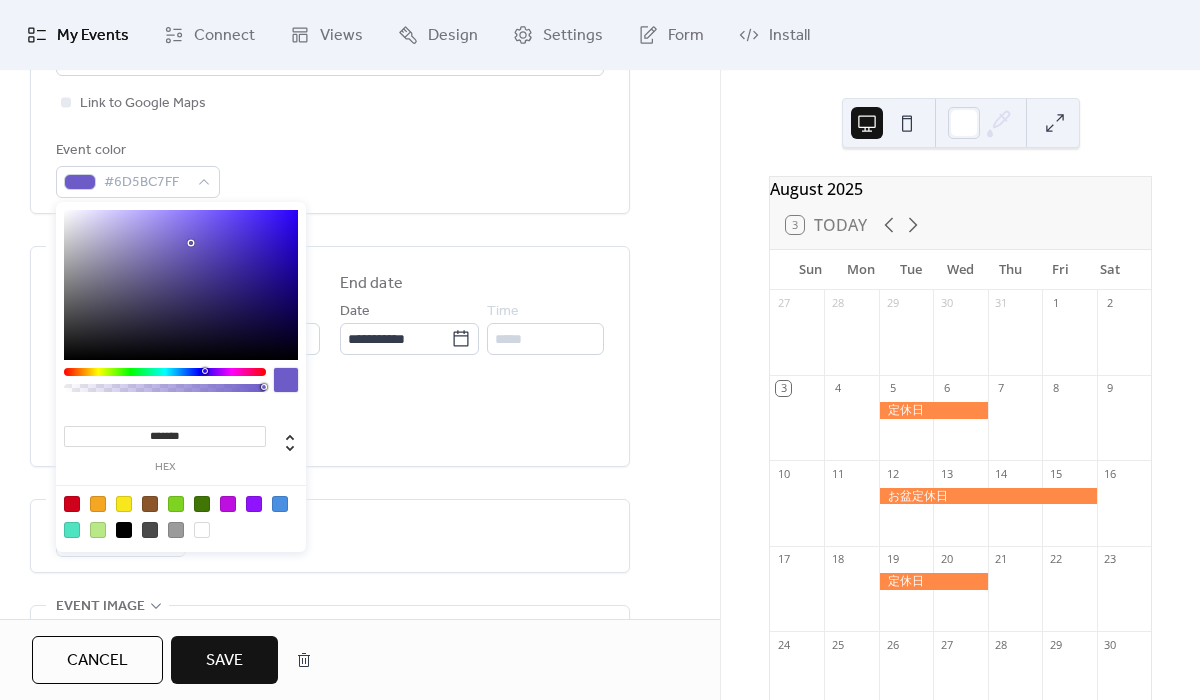 click at bounding box center (181, 285) 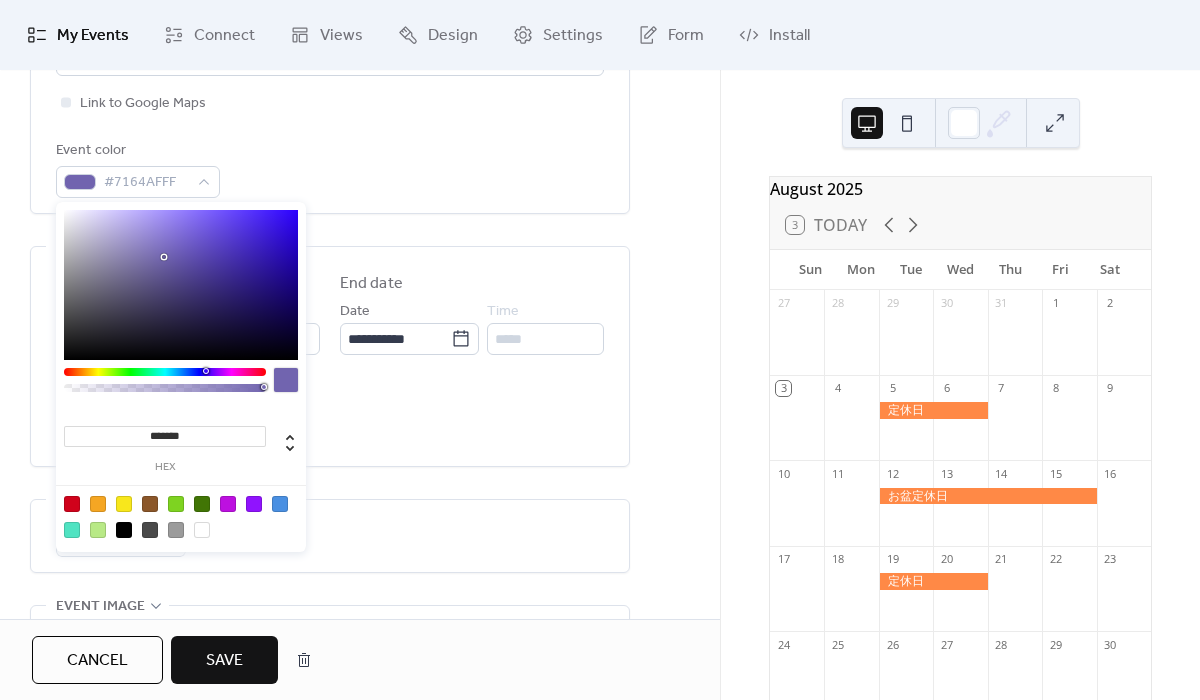 drag, startPoint x: 191, startPoint y: 243, endPoint x: 163, endPoint y: 254, distance: 30.083218 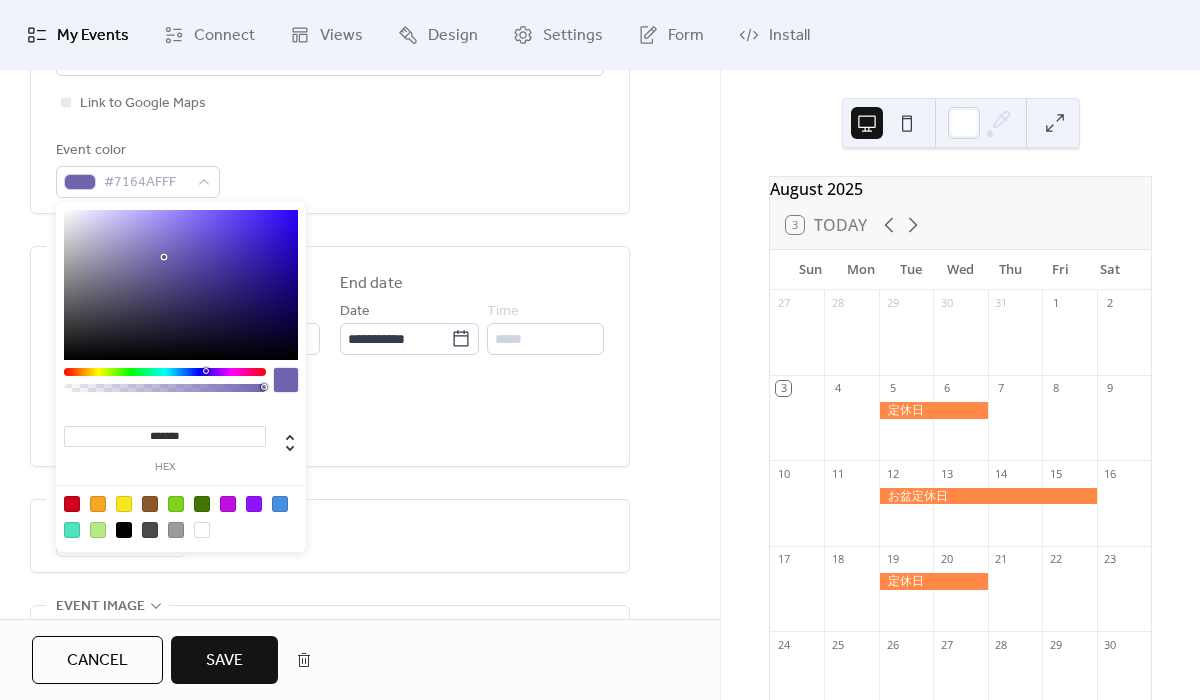 click at bounding box center [164, 257] 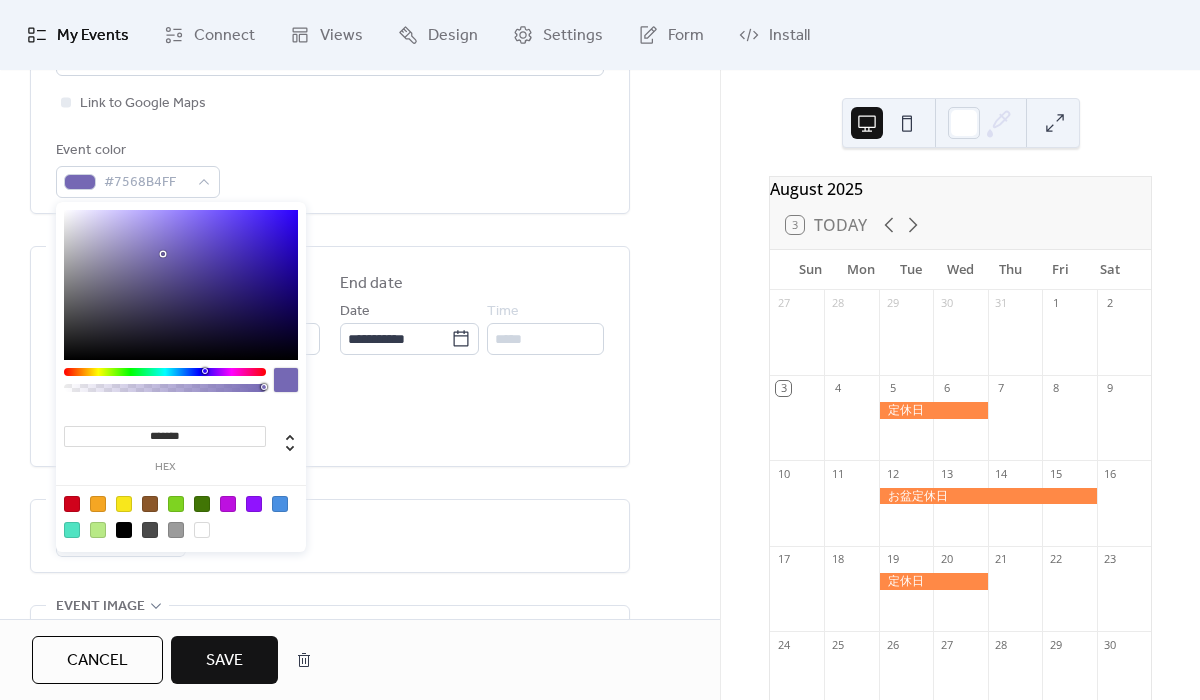 click at bounding box center (72, 504) 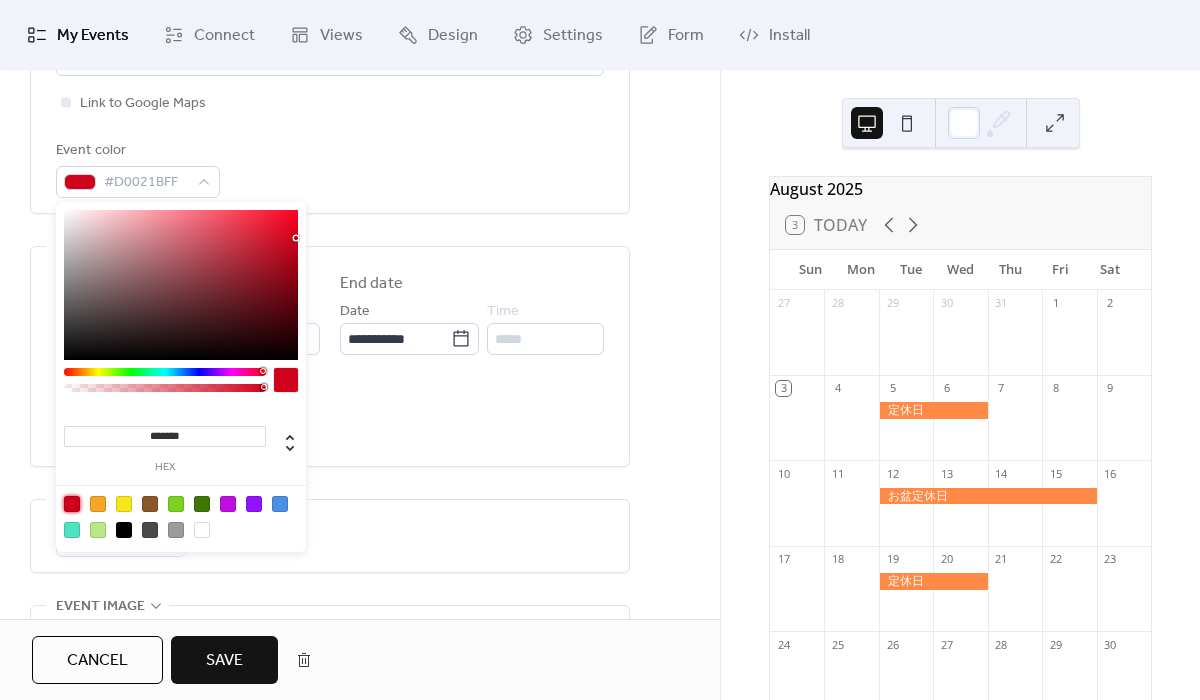 click on "Save" at bounding box center (224, 661) 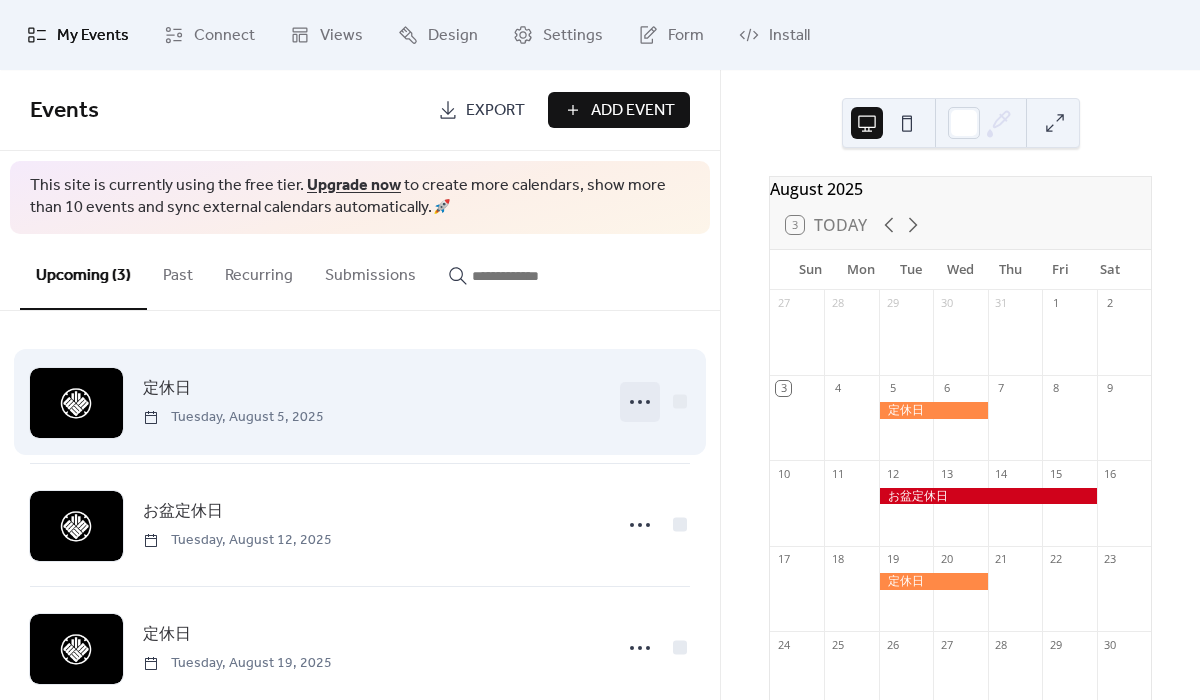 click 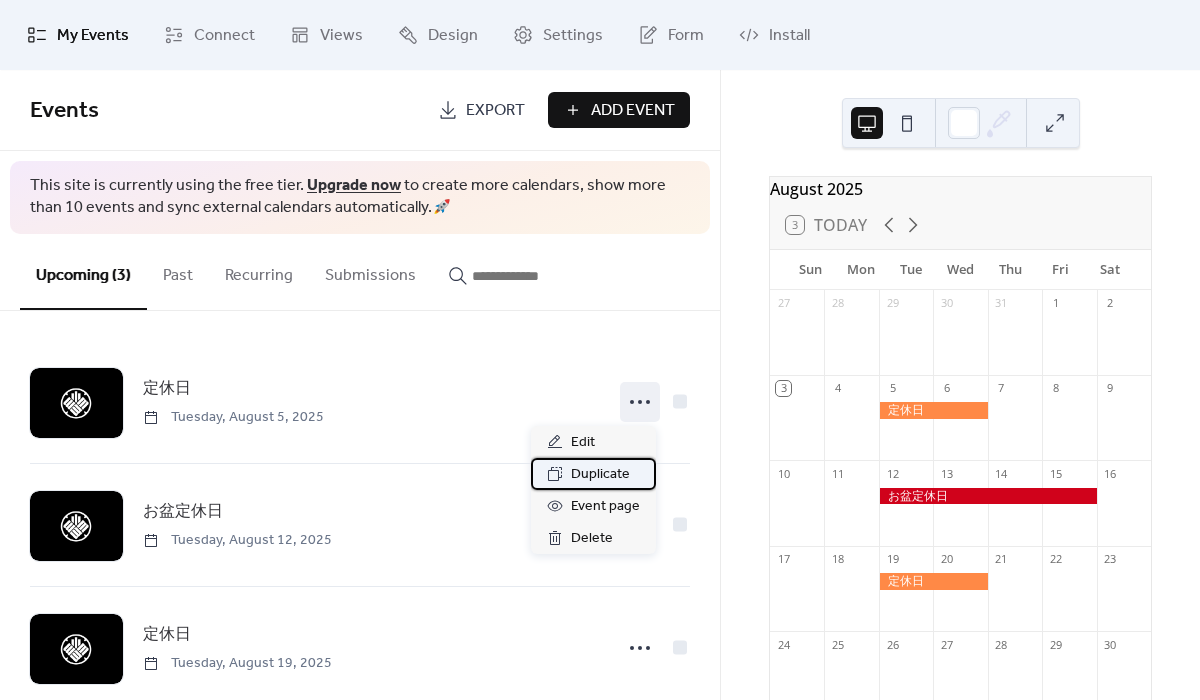 click on "Duplicate" at bounding box center (600, 475) 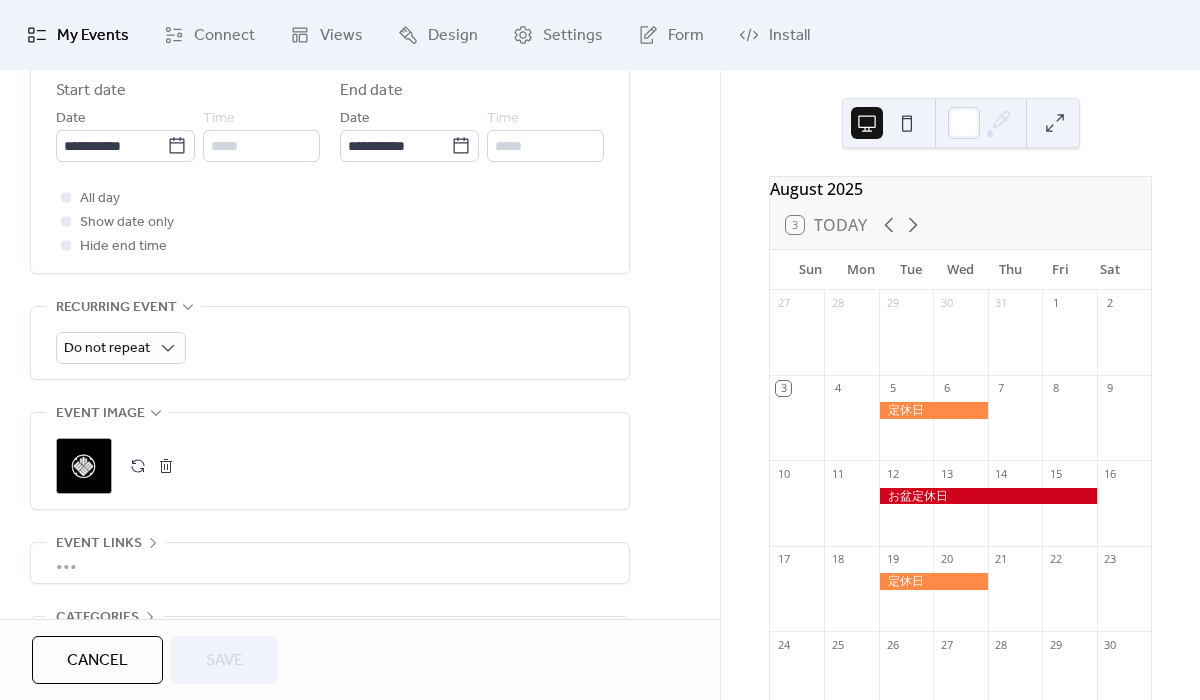 scroll, scrollTop: 686, scrollLeft: 0, axis: vertical 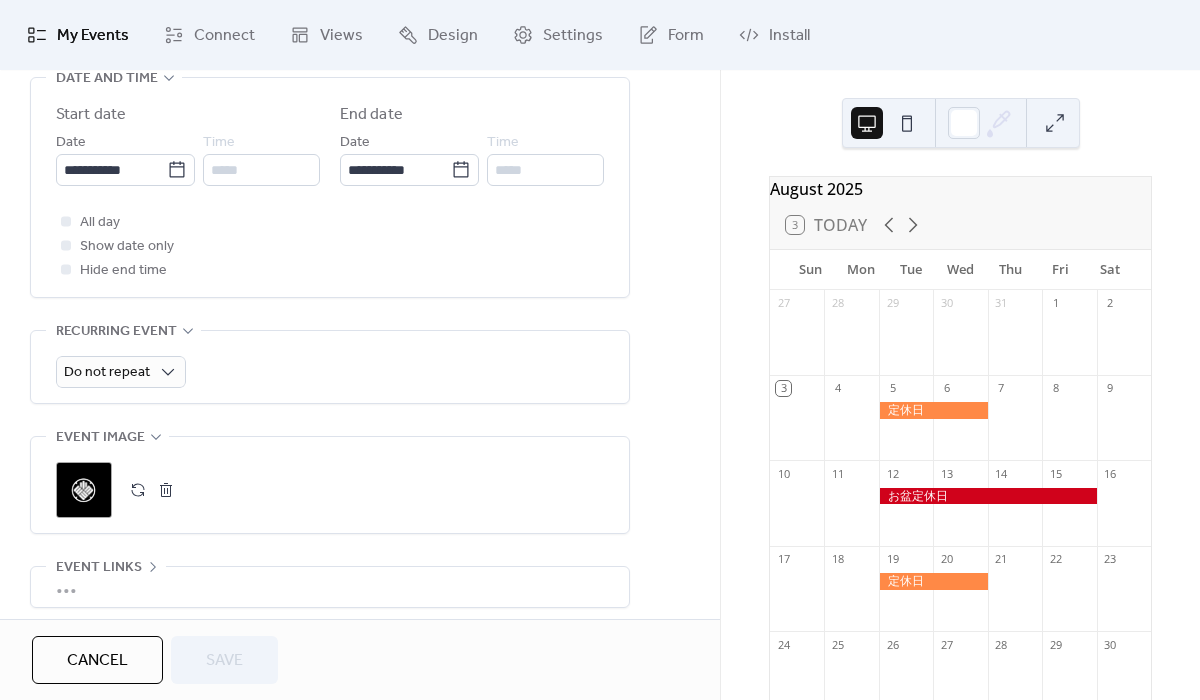 click on "**********" at bounding box center (330, 192) 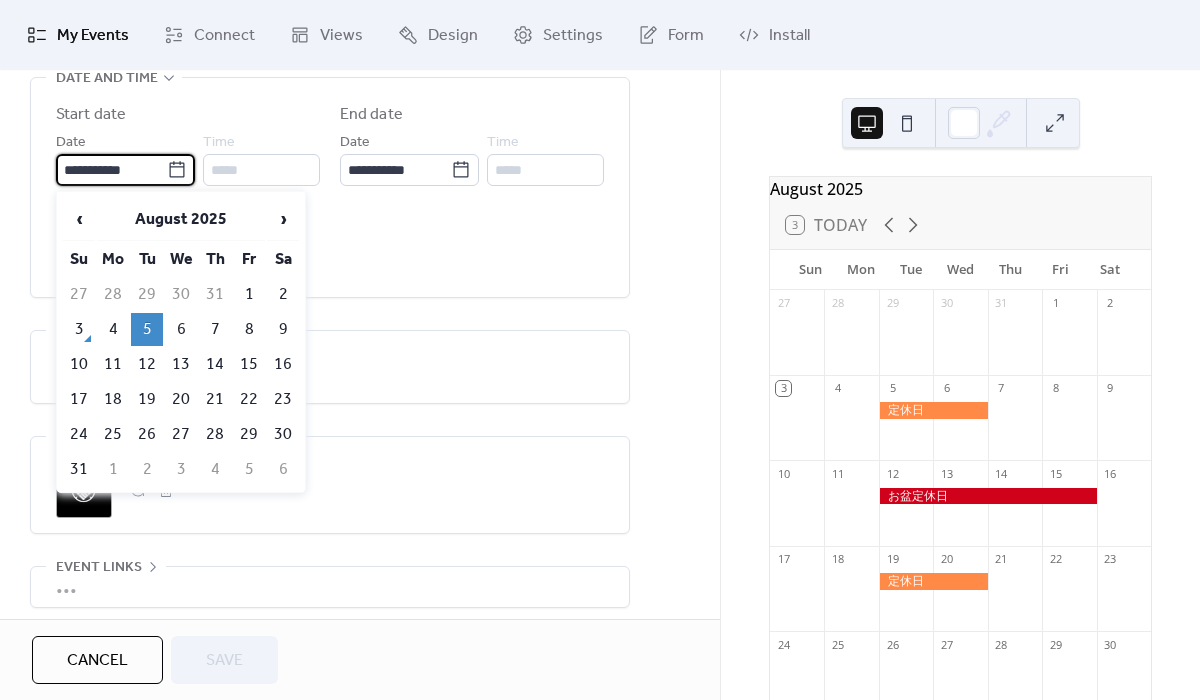click on "**********" at bounding box center (111, 170) 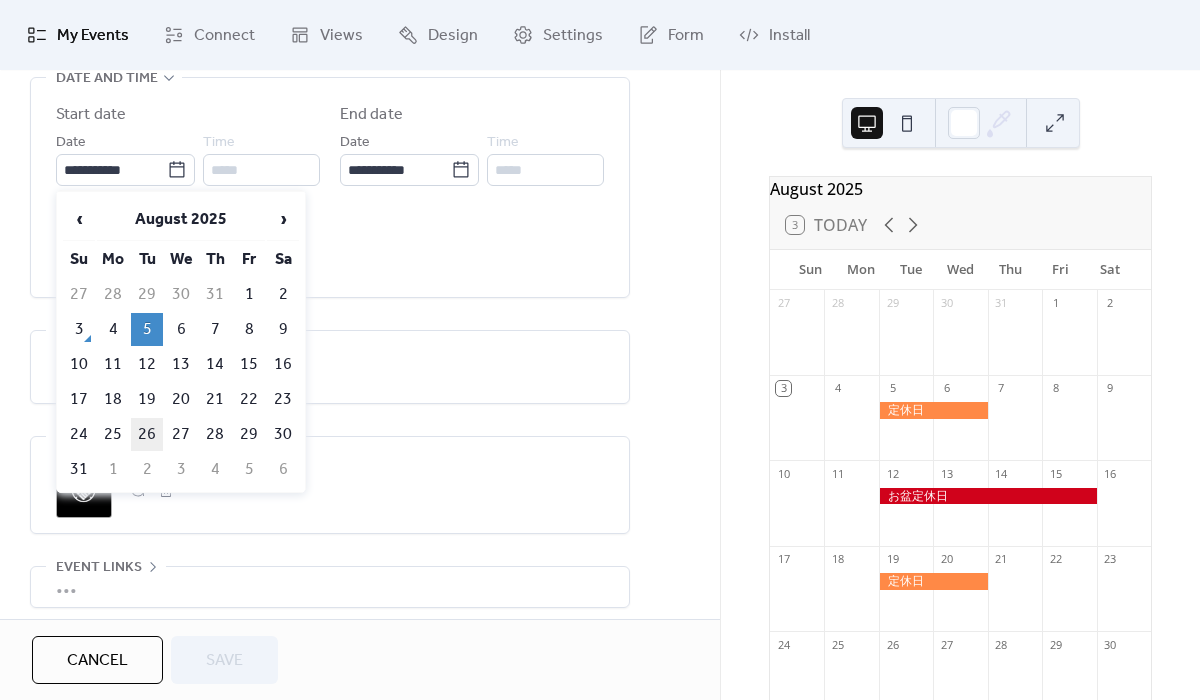 click on "26" at bounding box center (147, 434) 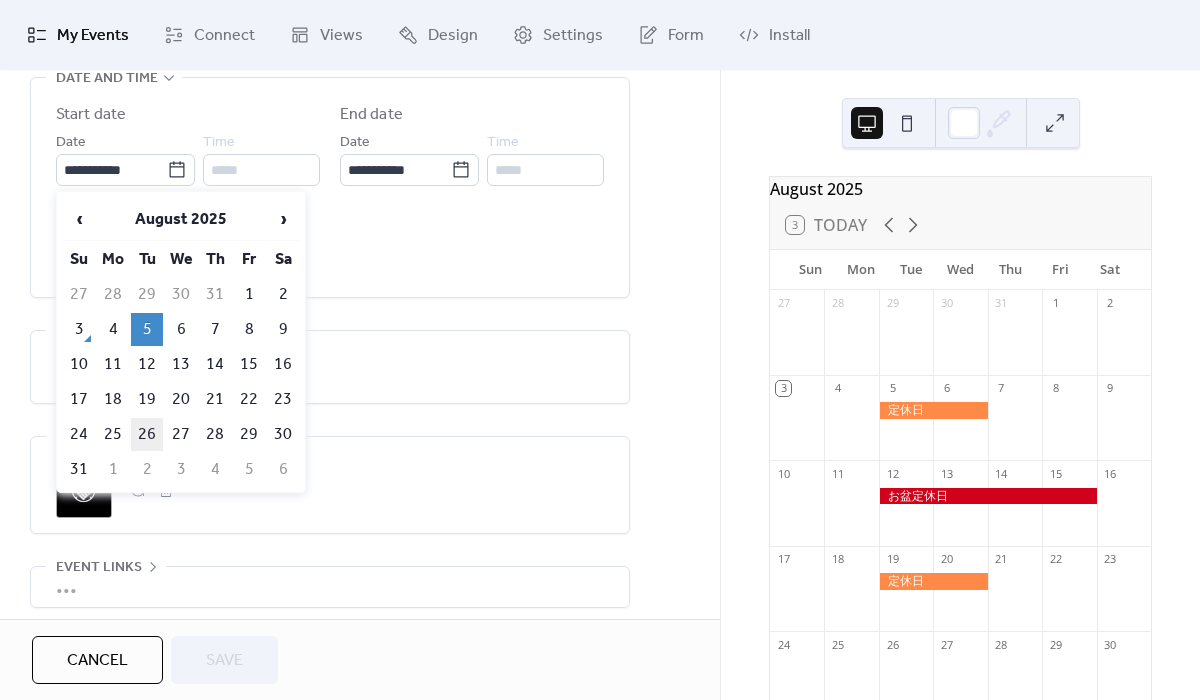 type on "**********" 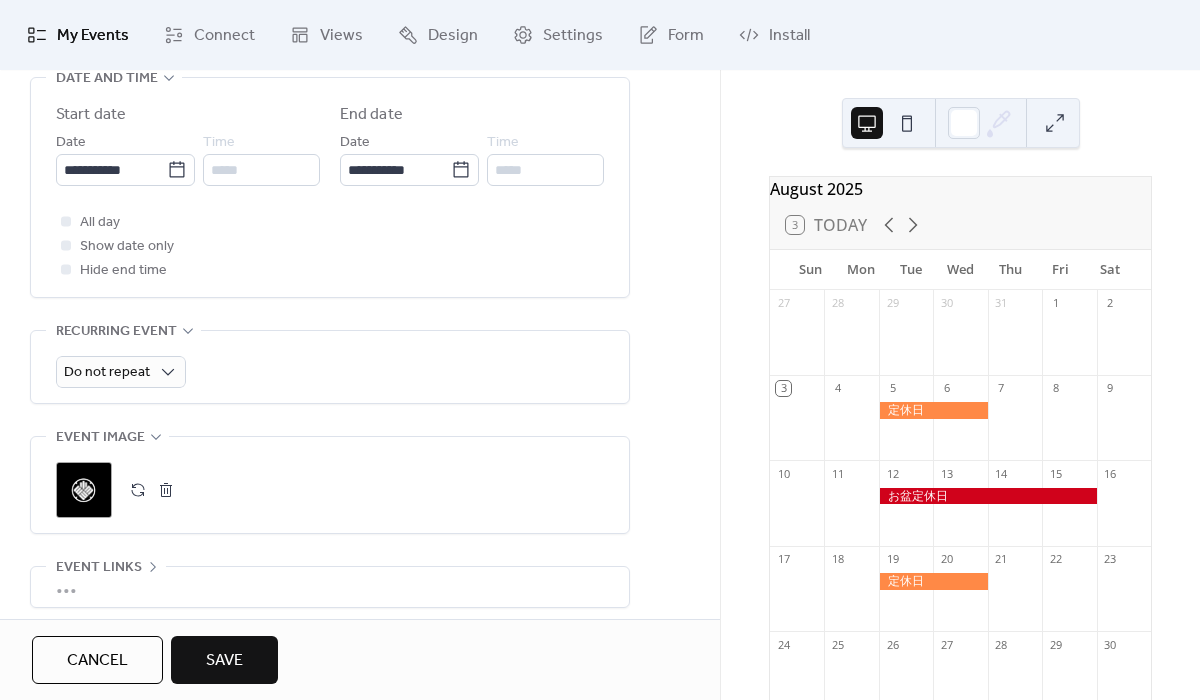 click on "Save" at bounding box center [224, 661] 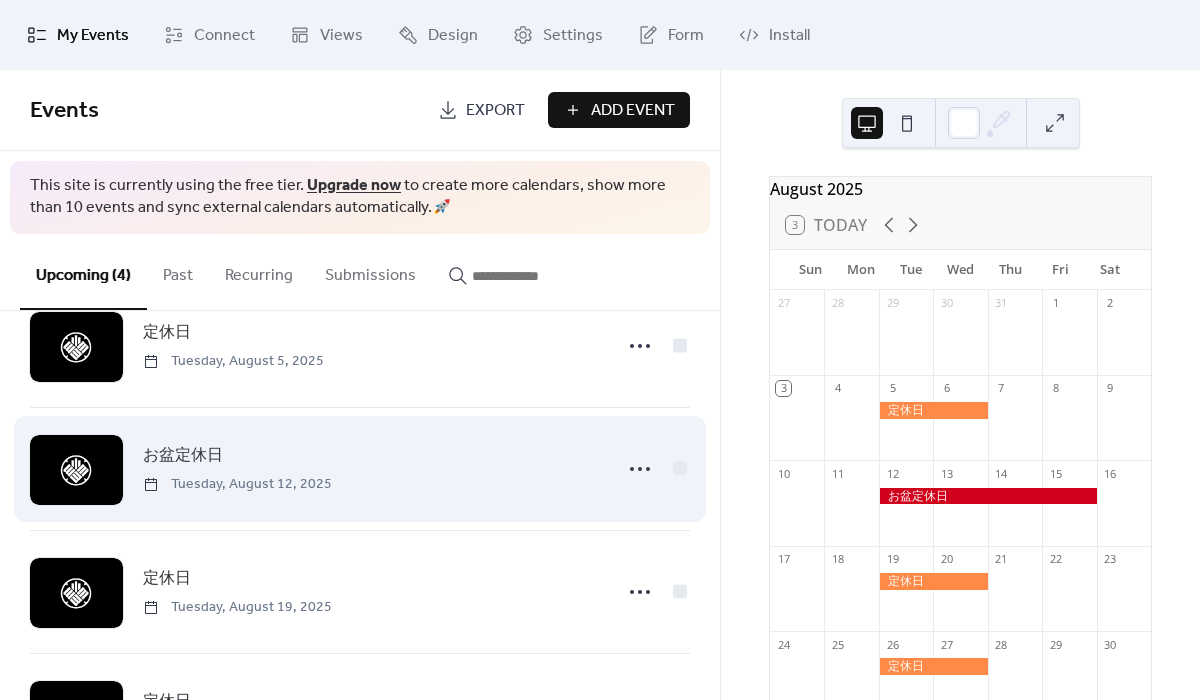 scroll, scrollTop: 0, scrollLeft: 0, axis: both 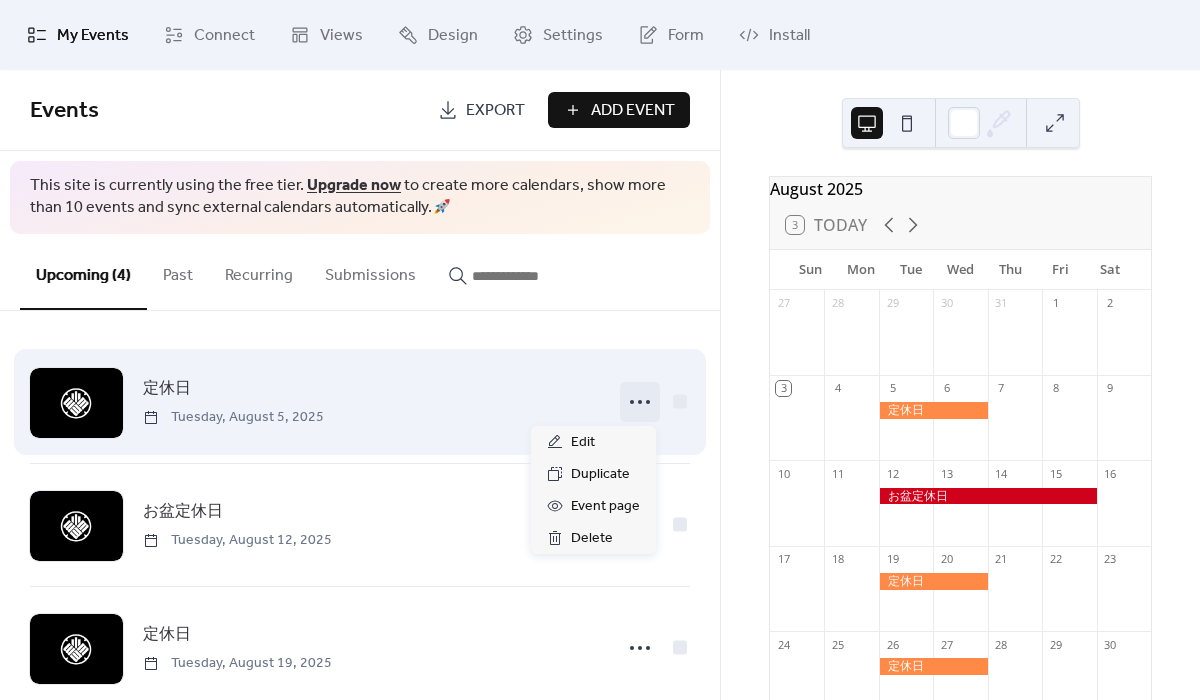 click 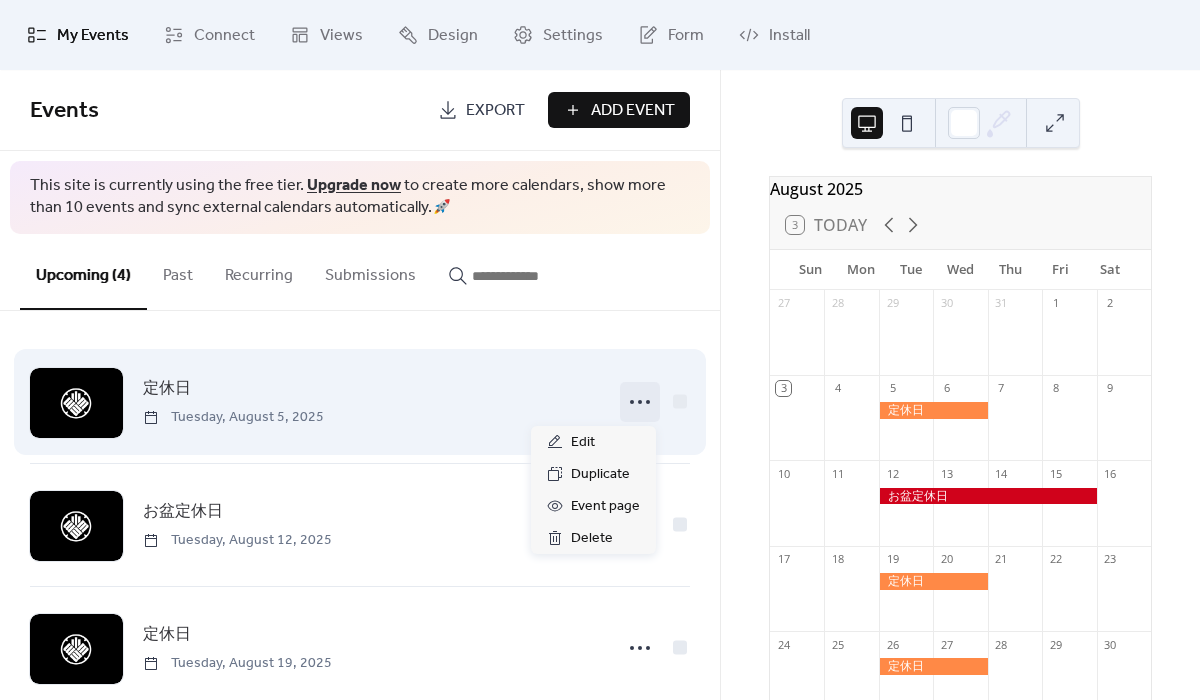 click on "定休日 [DAY], [MONTH] [NUMBER], [YEAR]" at bounding box center [371, 401] 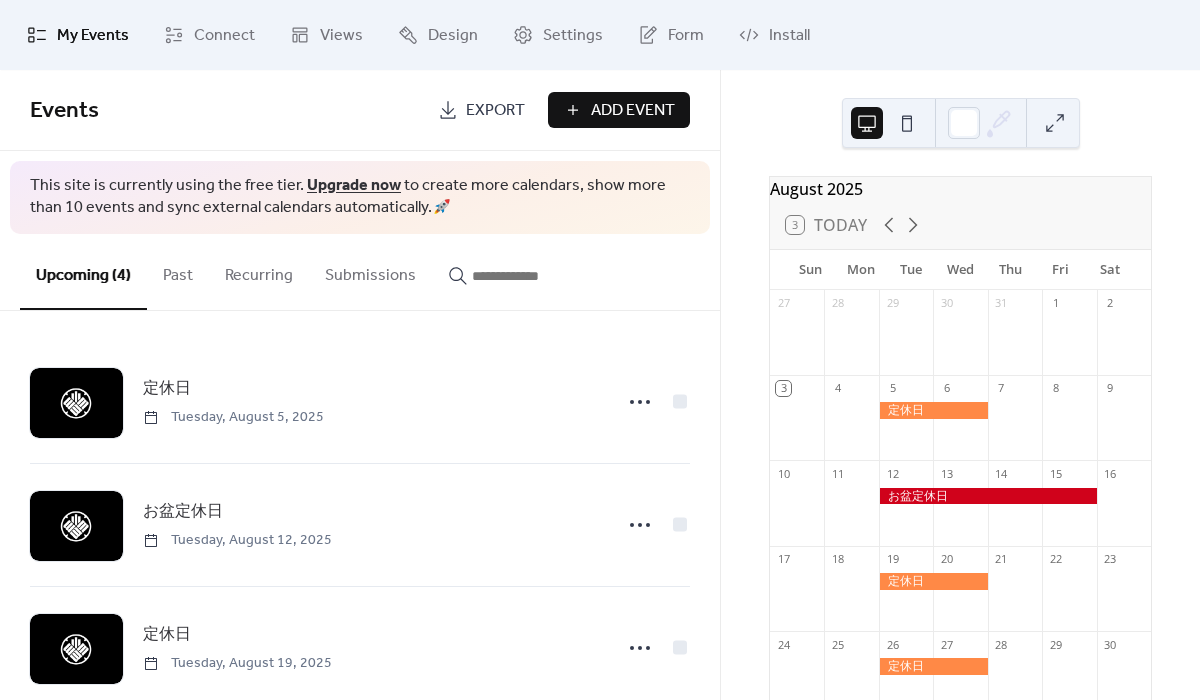 click on "Add Event" at bounding box center [633, 111] 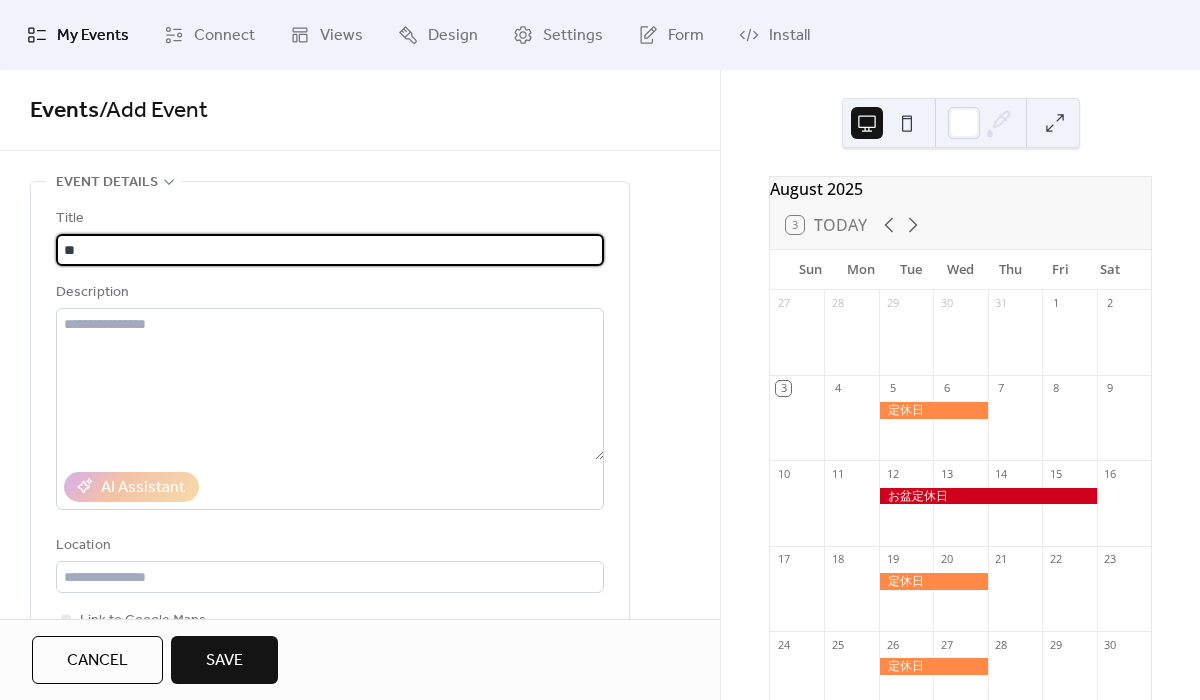 type on "*" 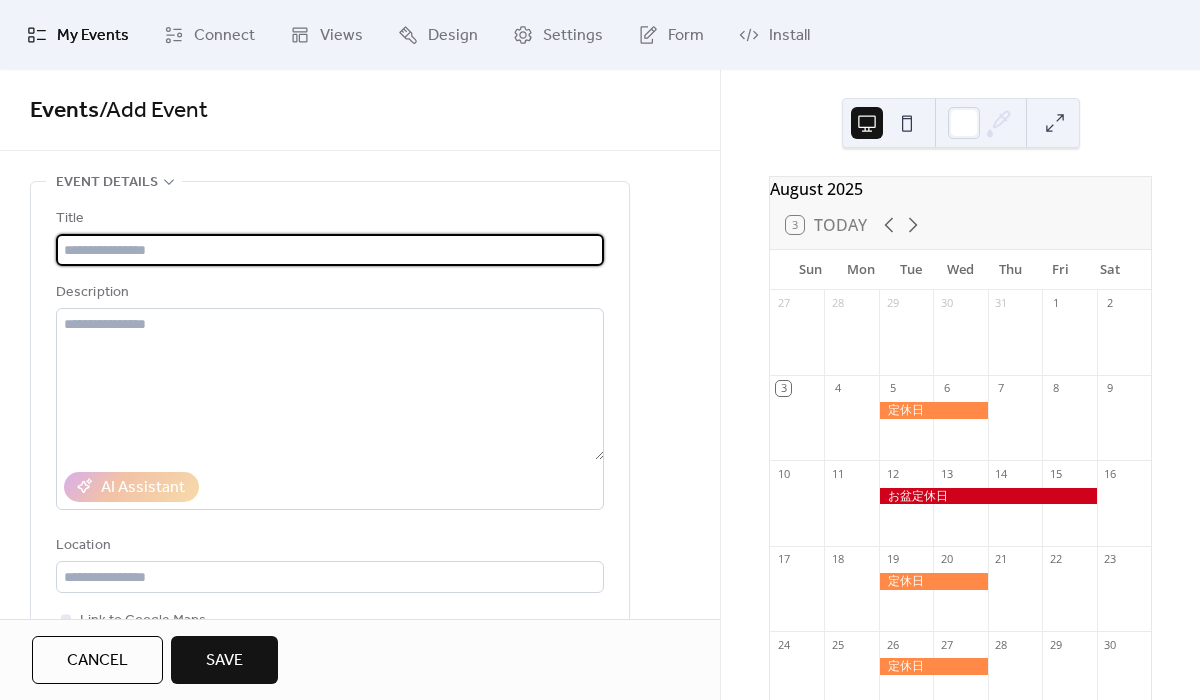 paste on "**********" 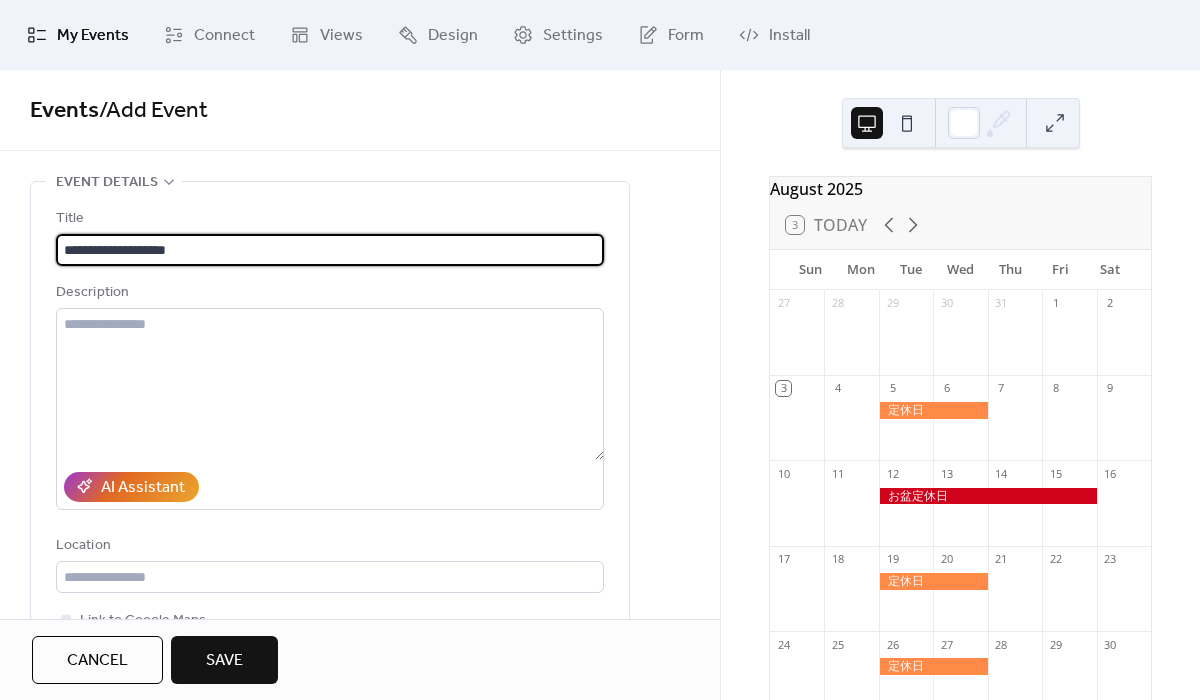 click on "**********" at bounding box center [330, 250] 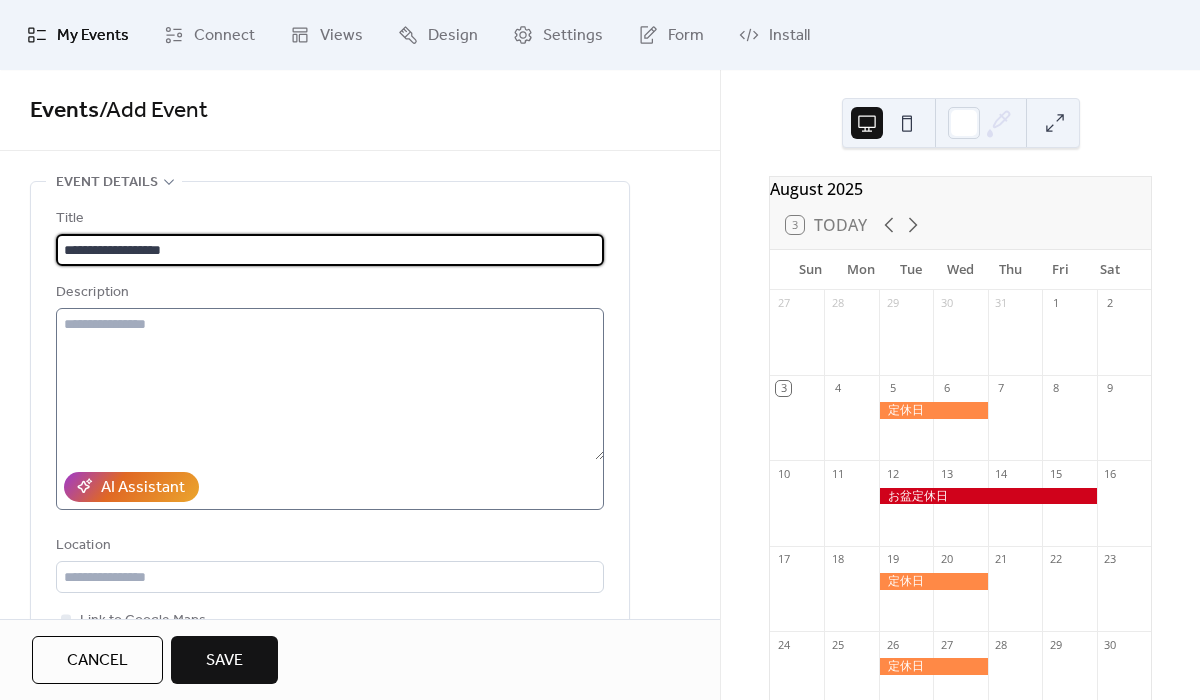 type on "**********" 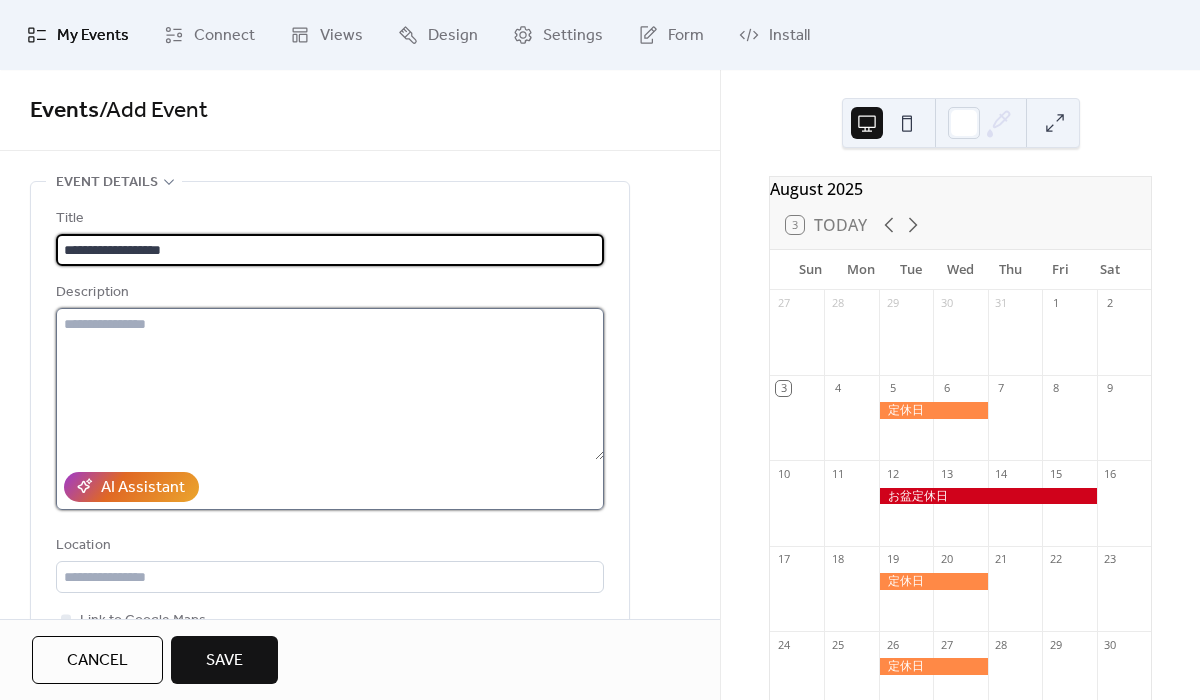 click at bounding box center [330, 384] 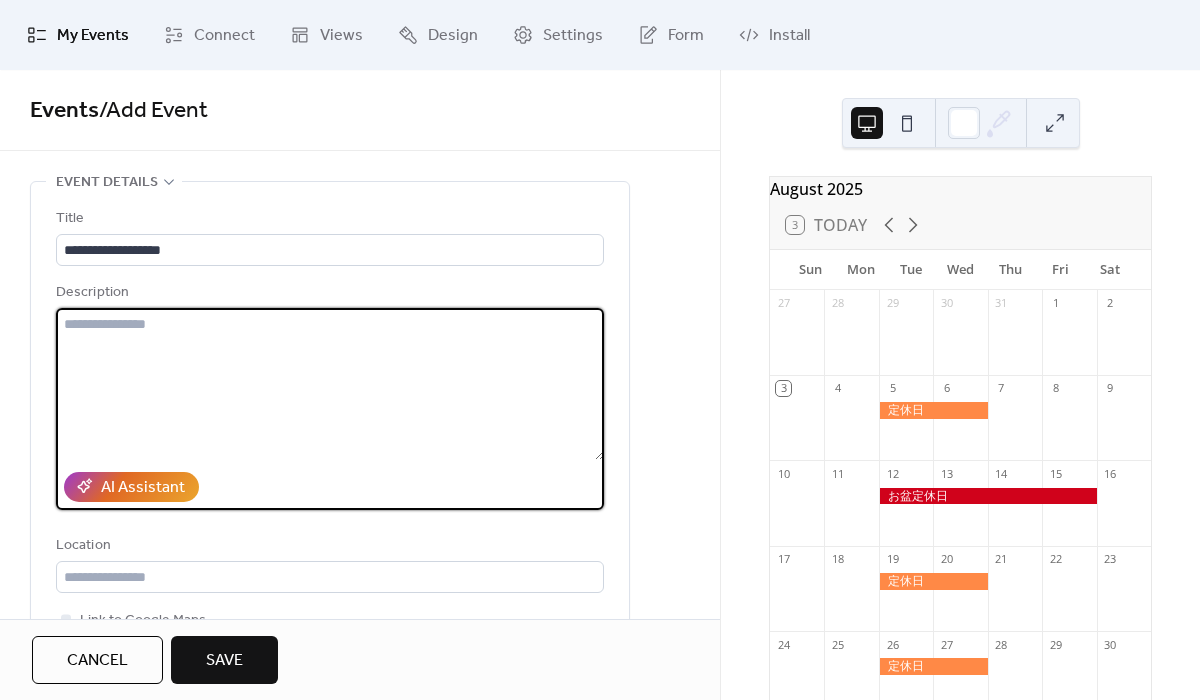 paste on "**********" 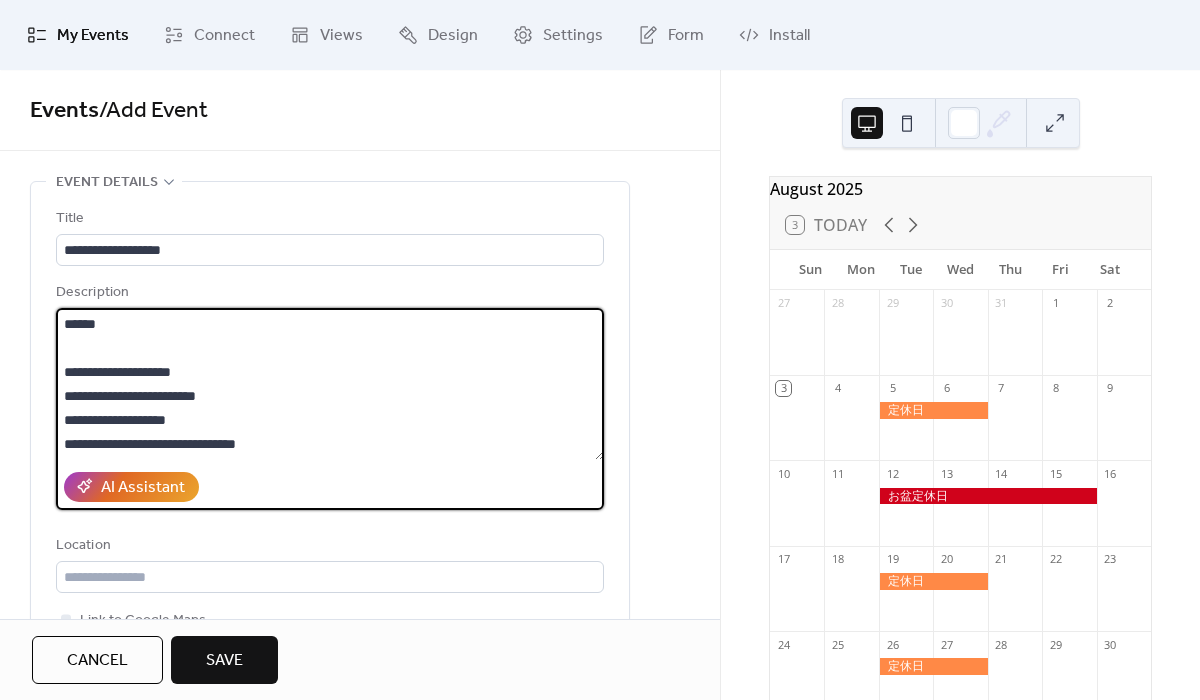 scroll, scrollTop: 21, scrollLeft: 0, axis: vertical 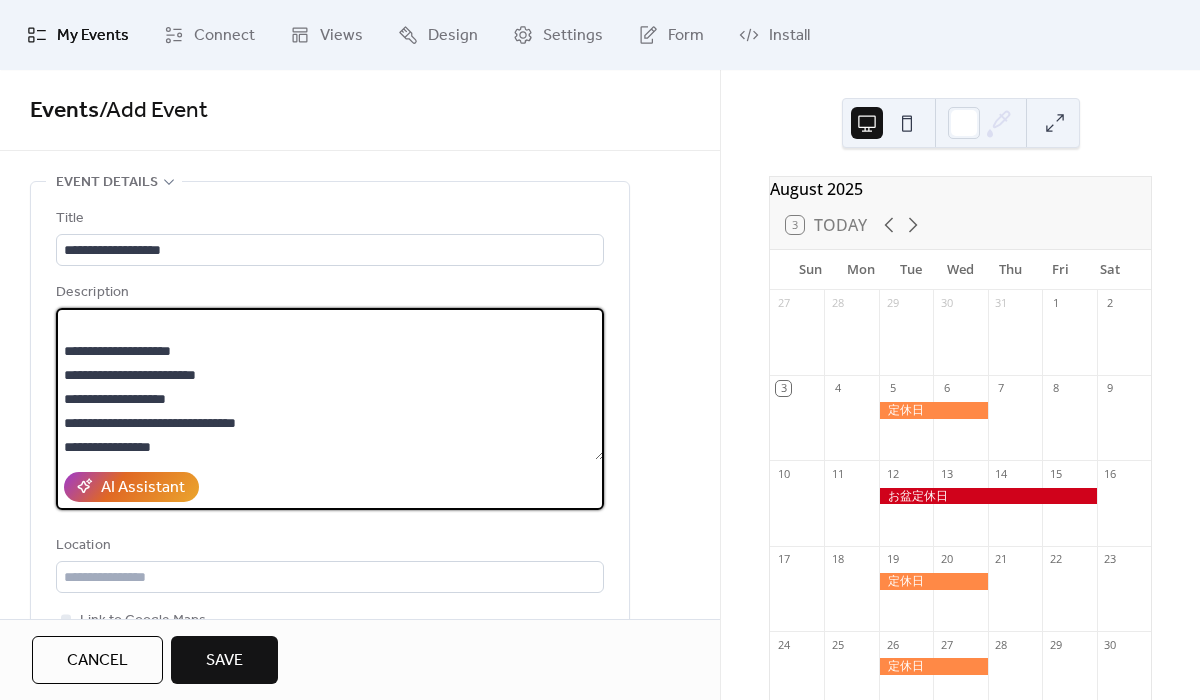 click on "**********" at bounding box center (330, 384) 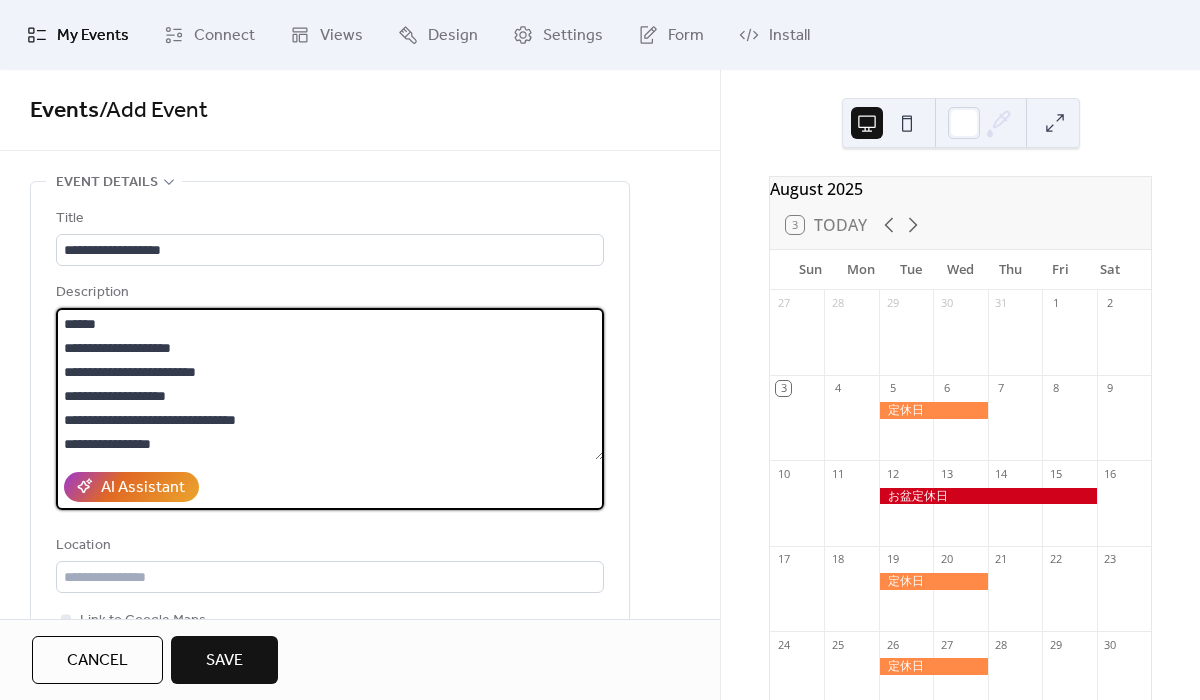 scroll, scrollTop: 0, scrollLeft: 0, axis: both 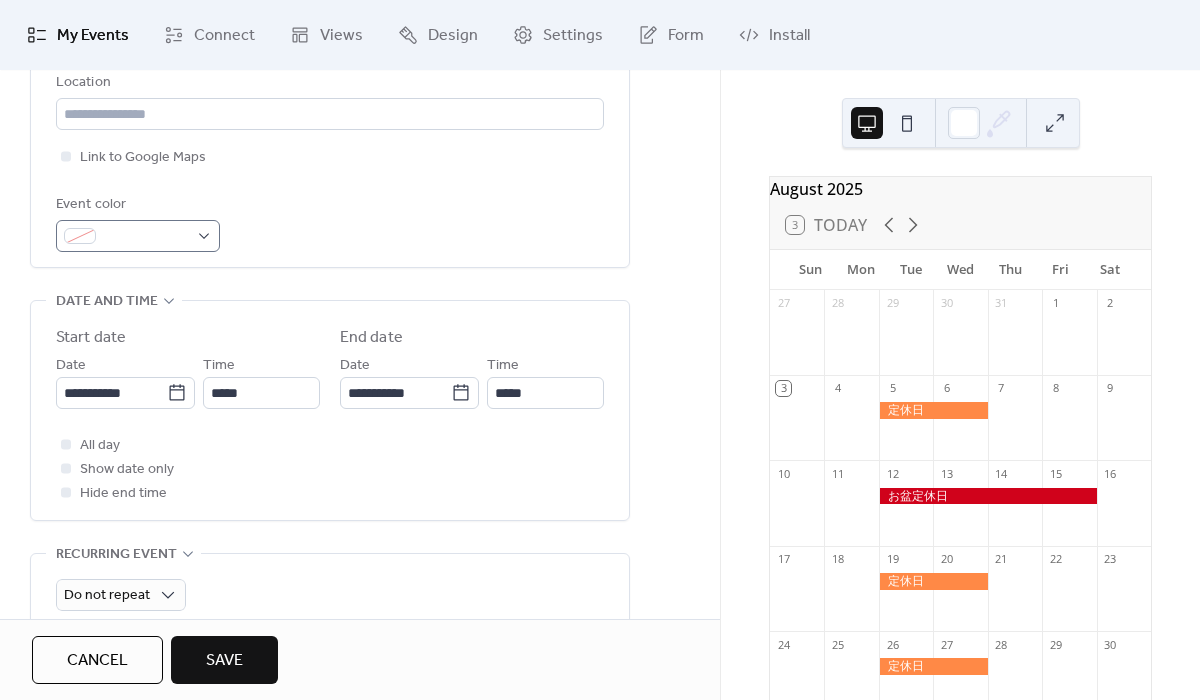 type on "**********" 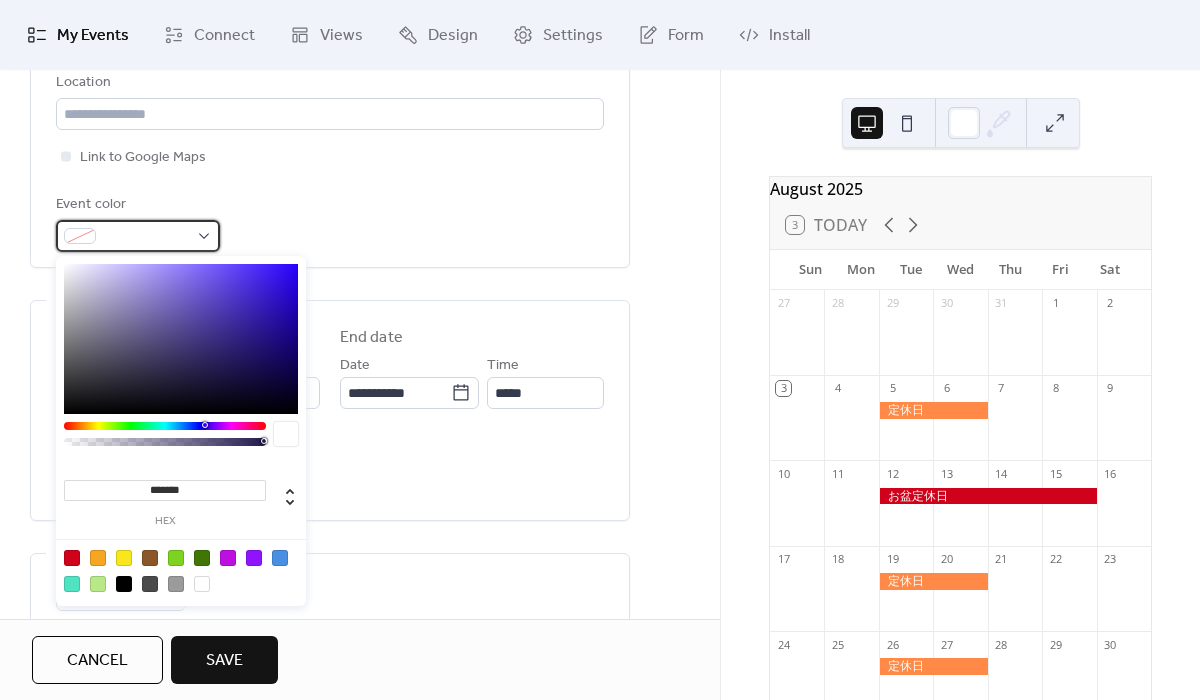 click at bounding box center [138, 236] 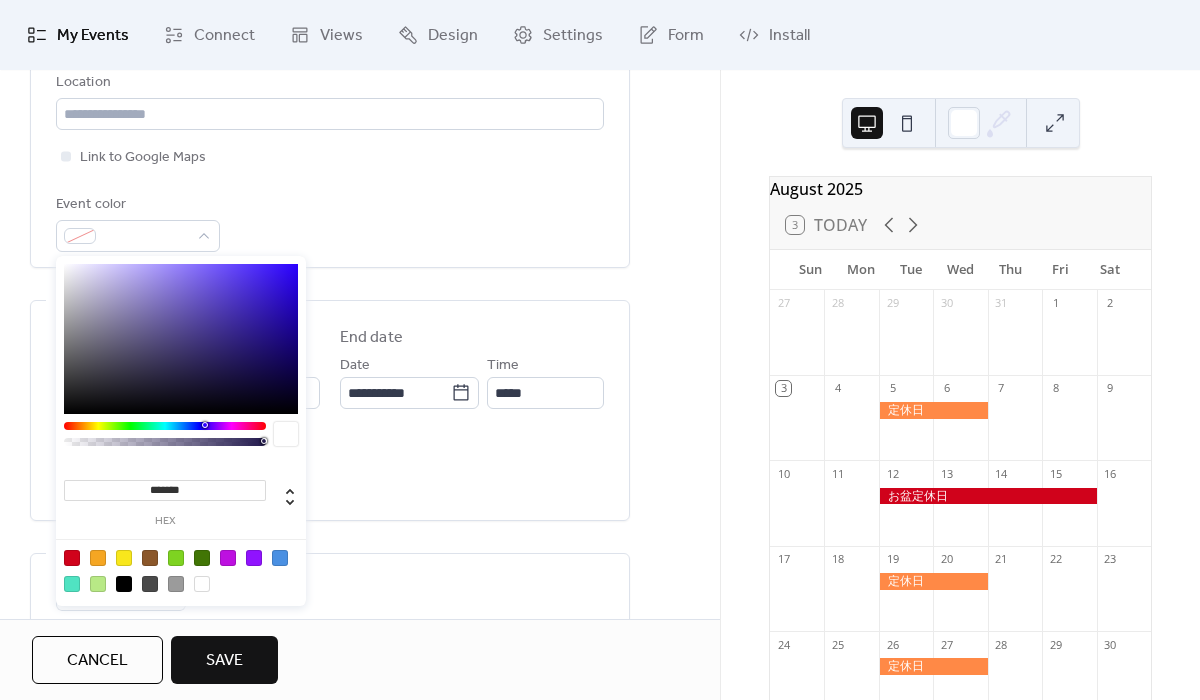 click at bounding box center (280, 558) 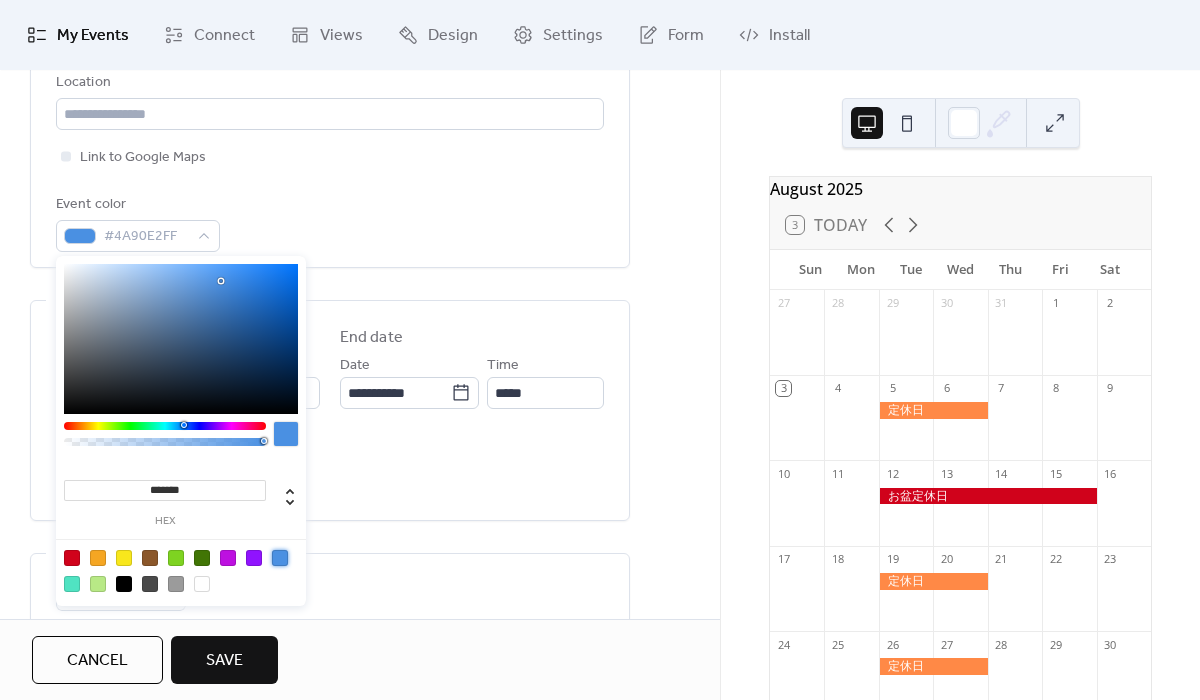 click at bounding box center [202, 558] 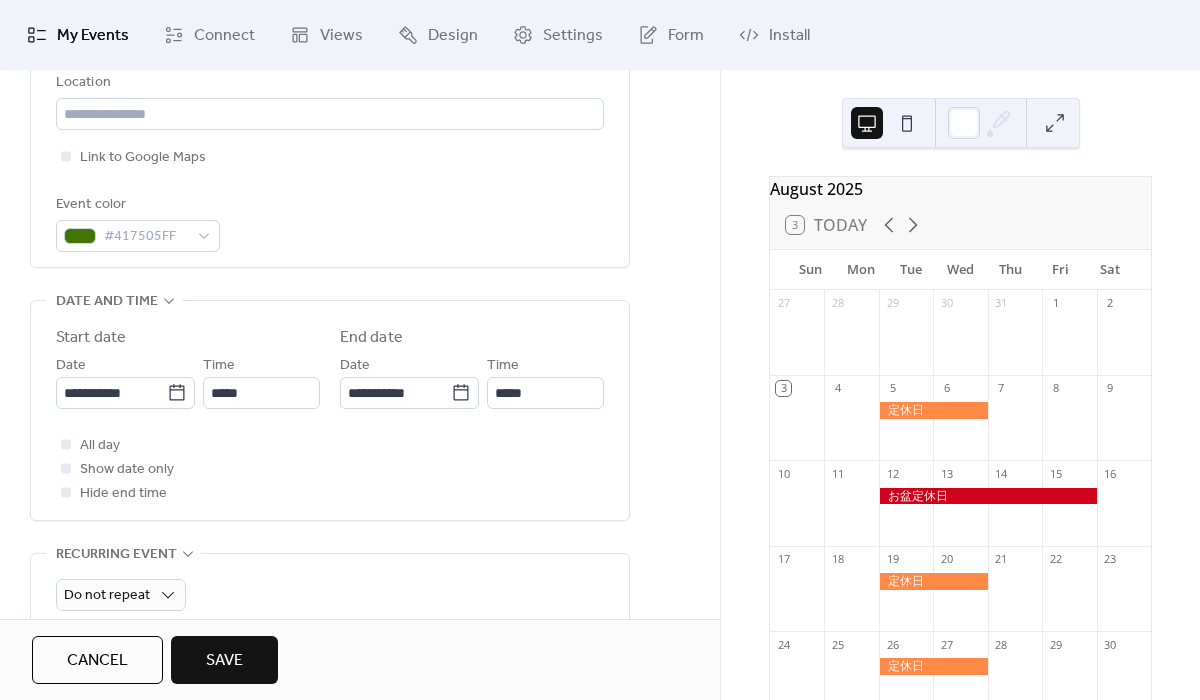 click on "Do not repeat" at bounding box center [330, 590] 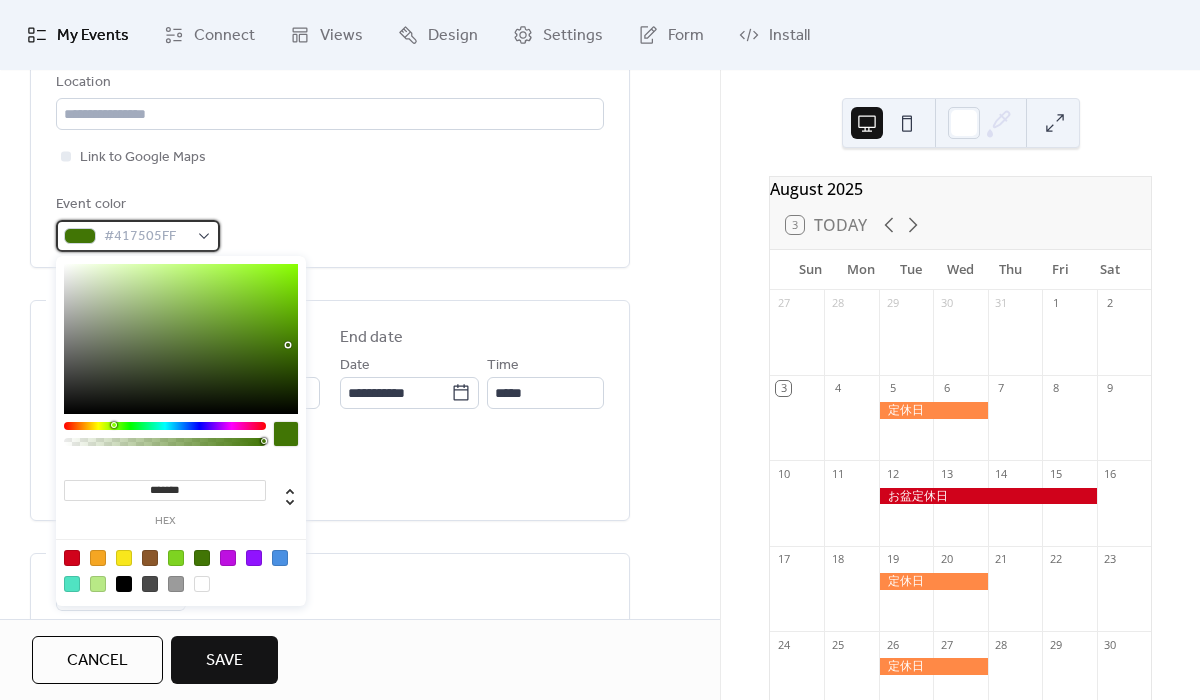 click on "#417505FF" at bounding box center (146, 237) 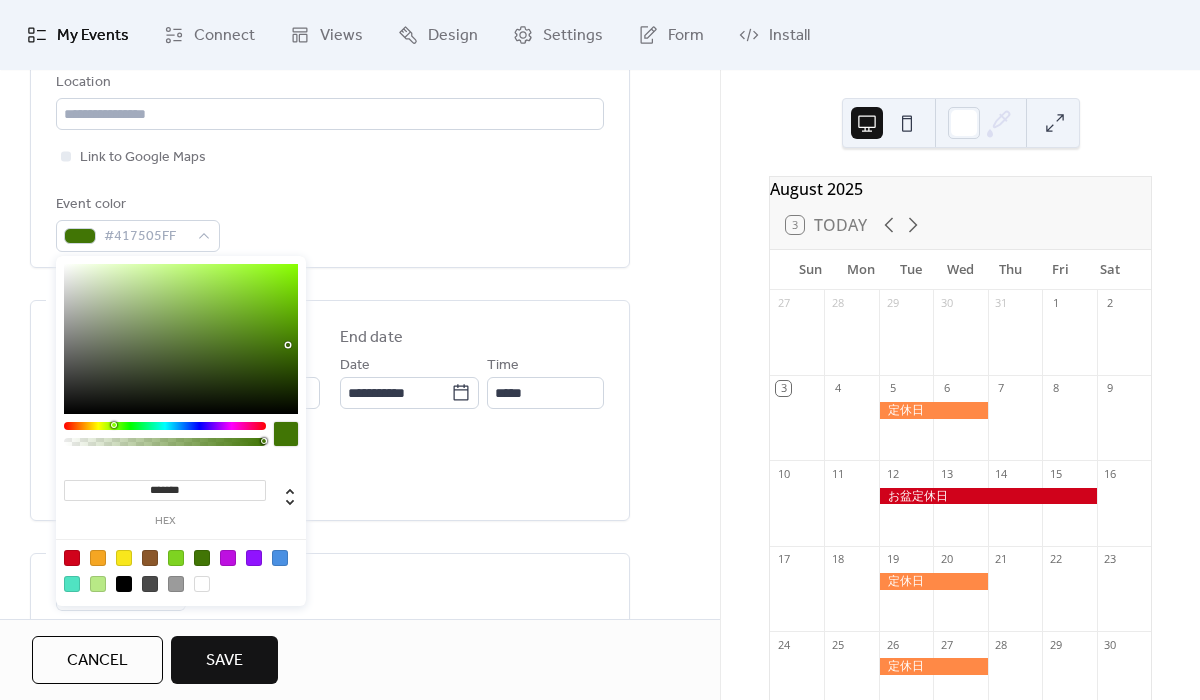click at bounding box center (176, 584) 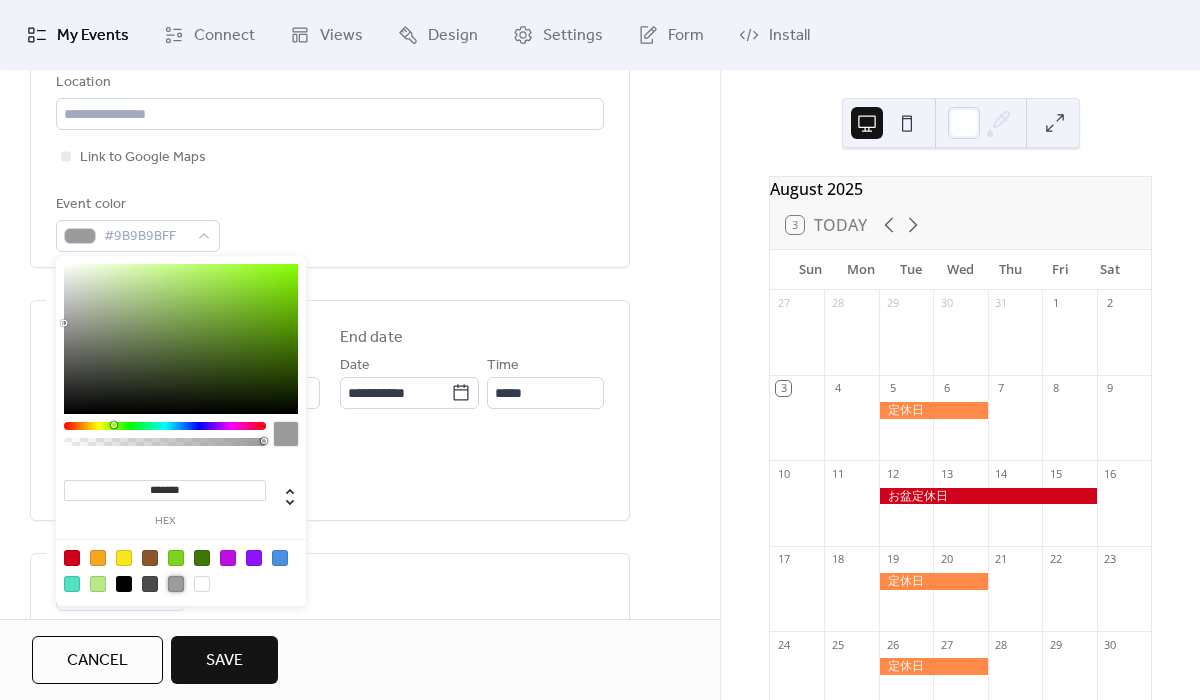 click on "Cancel" at bounding box center (97, 661) 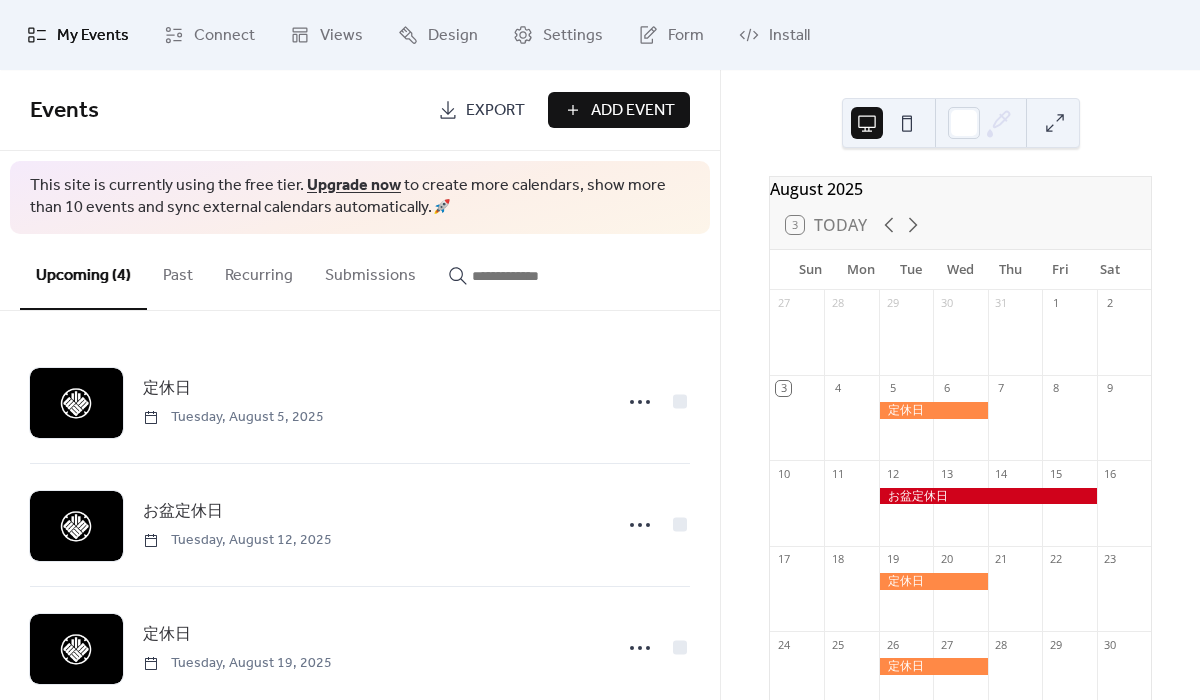 click on "Add Event" at bounding box center (633, 111) 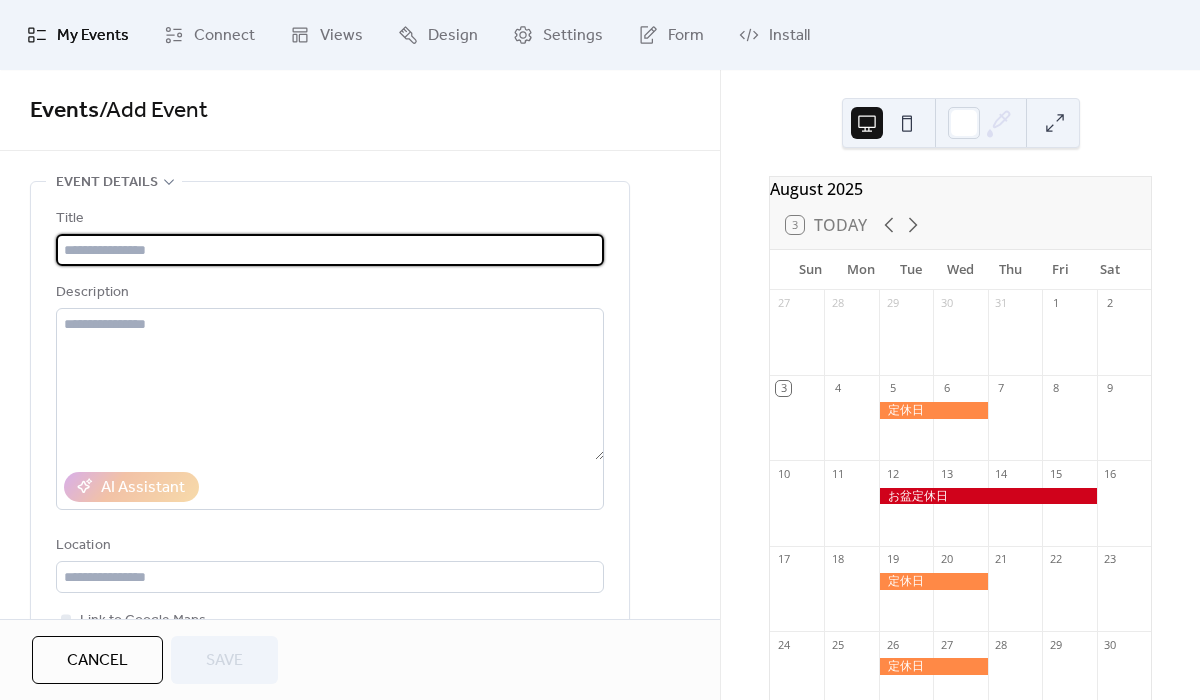 paste on "**********" 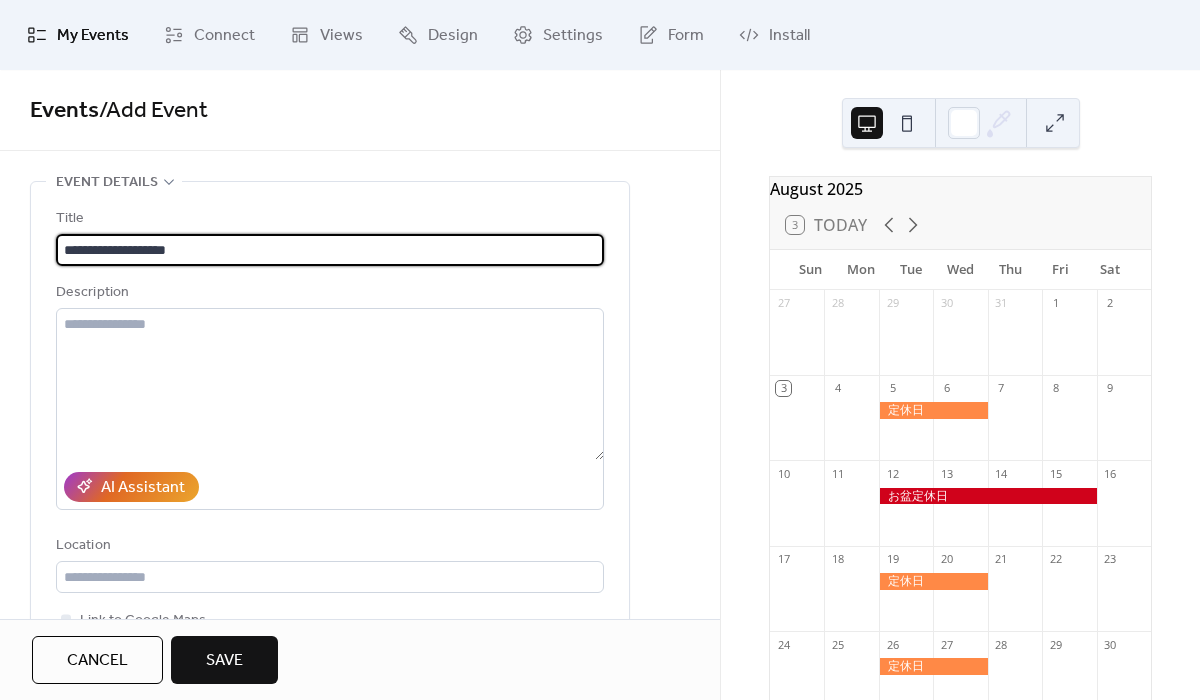 click on "**********" at bounding box center [330, 250] 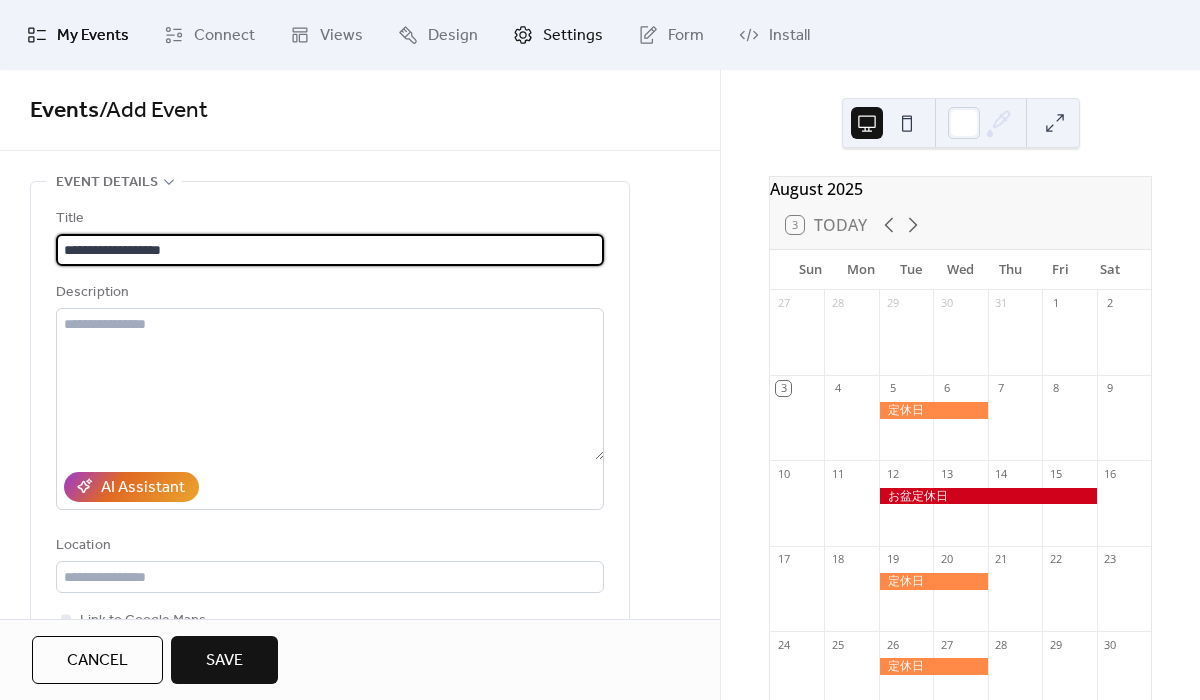 type on "**********" 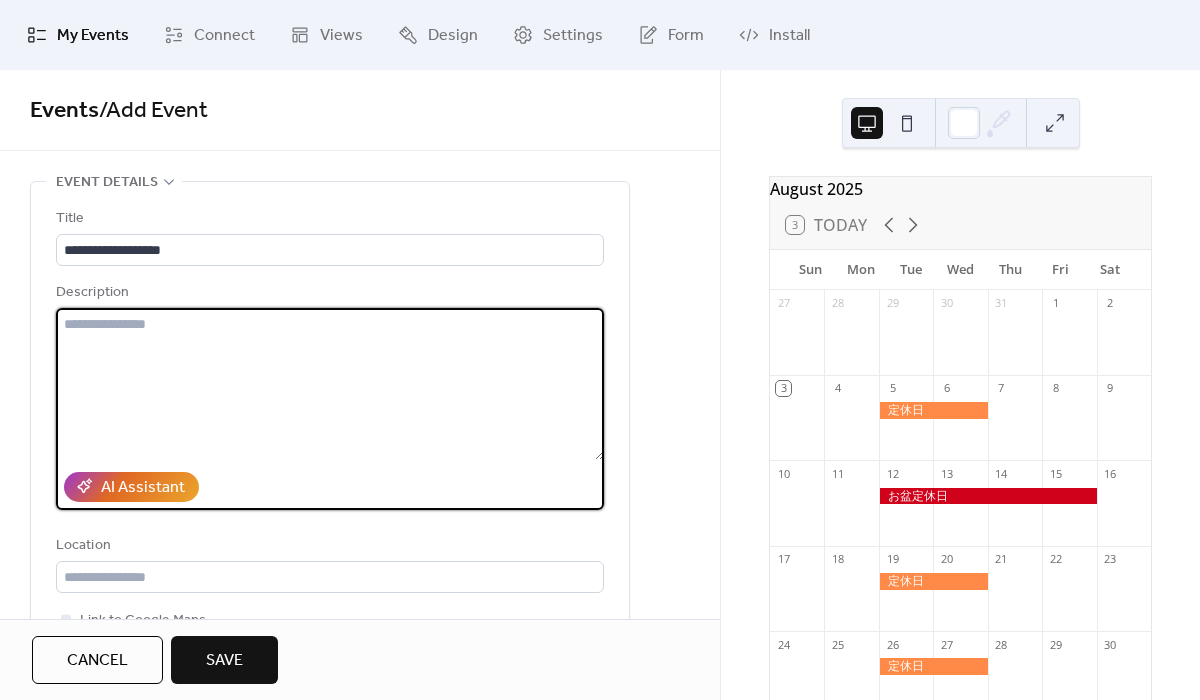 click at bounding box center (330, 384) 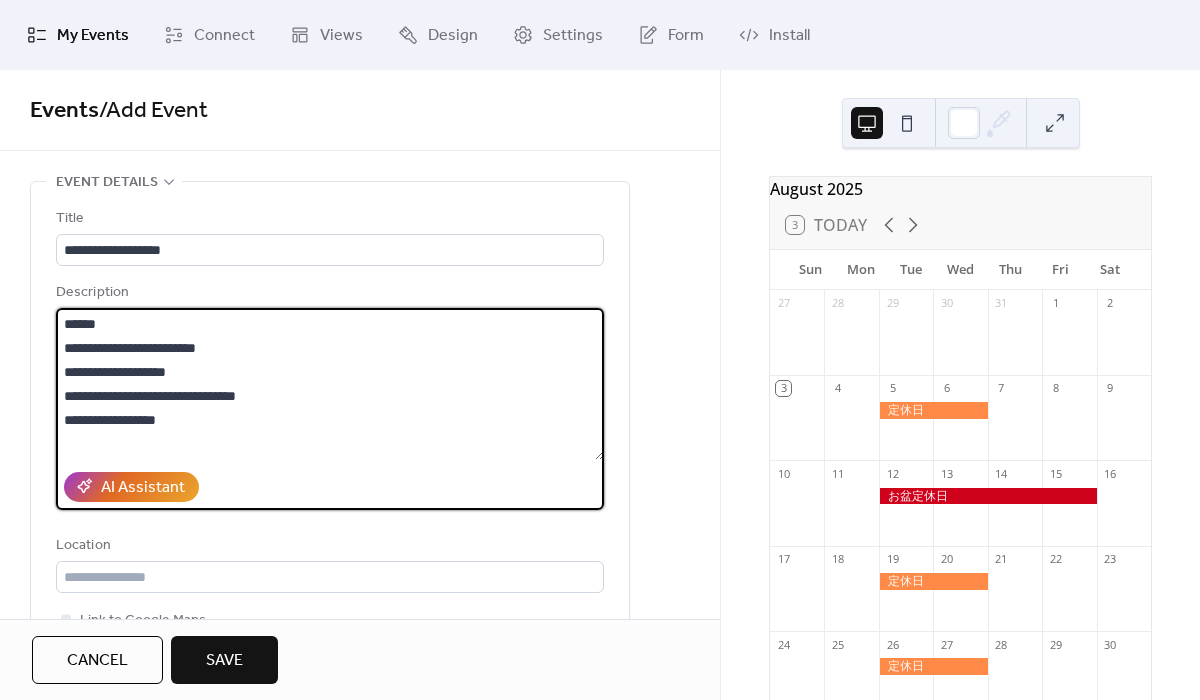 scroll, scrollTop: 0, scrollLeft: 0, axis: both 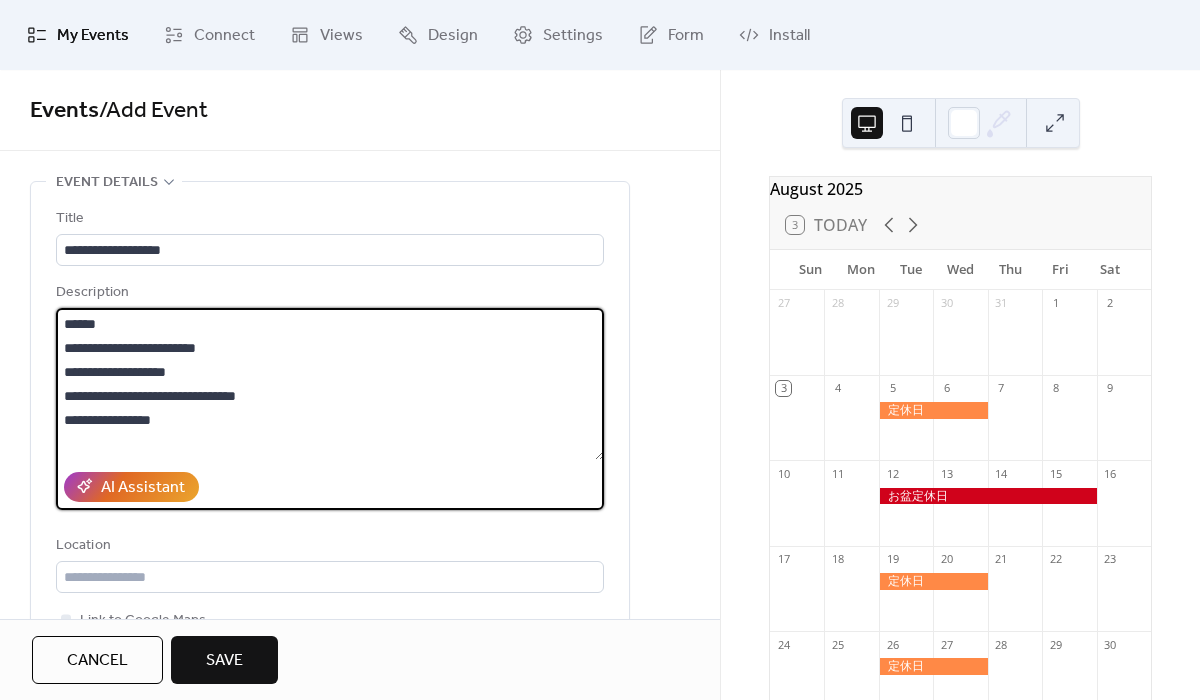 click on "**********" at bounding box center (330, 384) 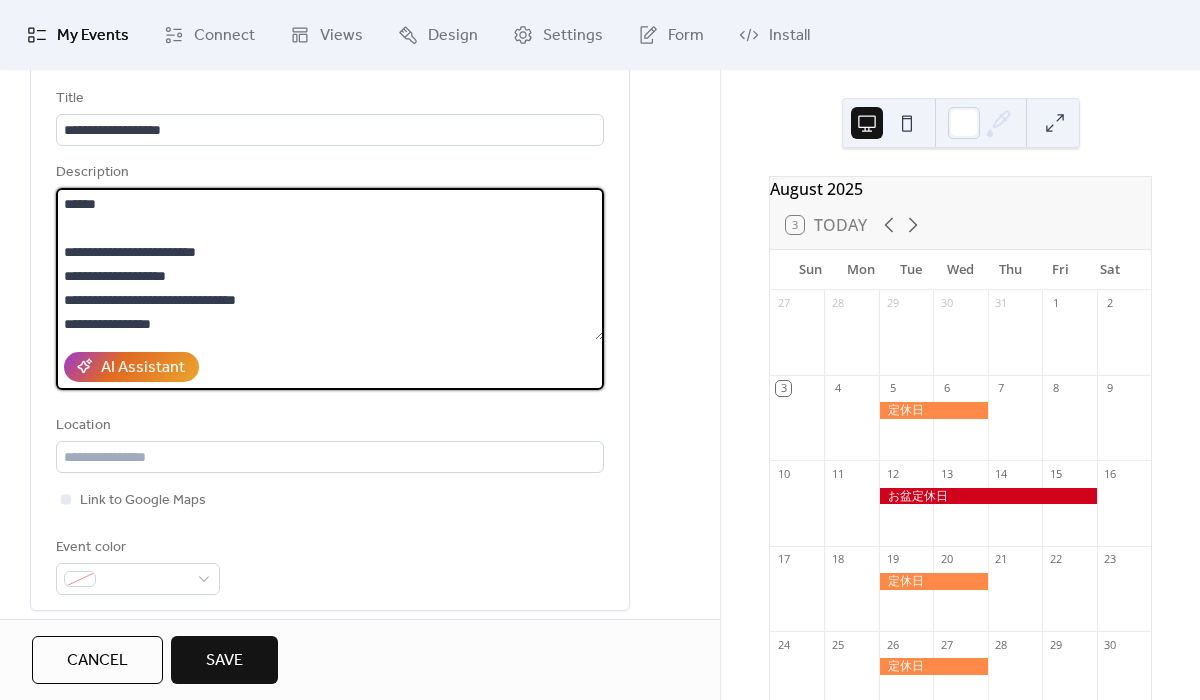 scroll, scrollTop: 327, scrollLeft: 0, axis: vertical 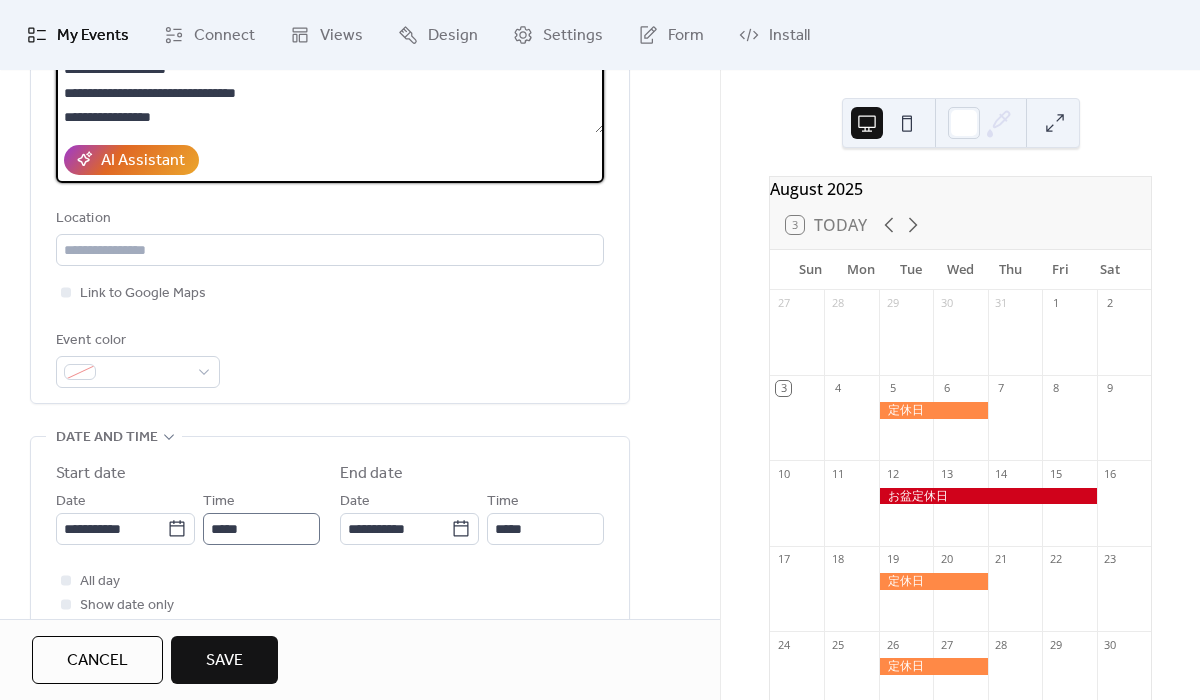 type on "**********" 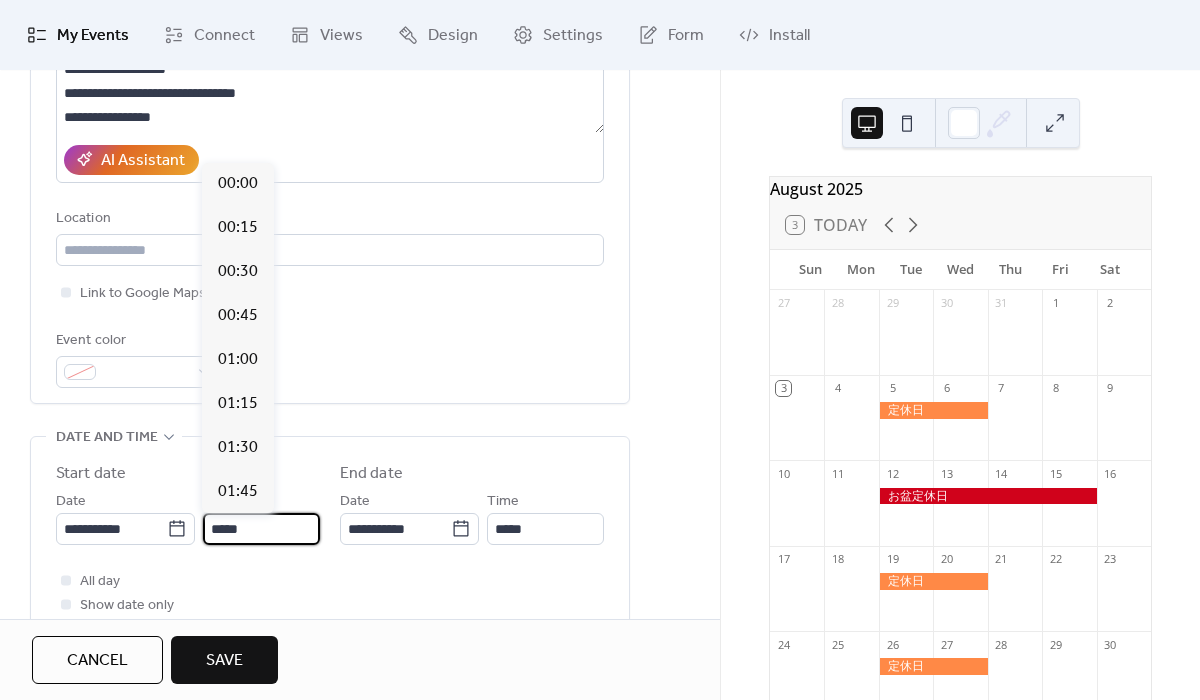 click on "*****" at bounding box center (261, 529) 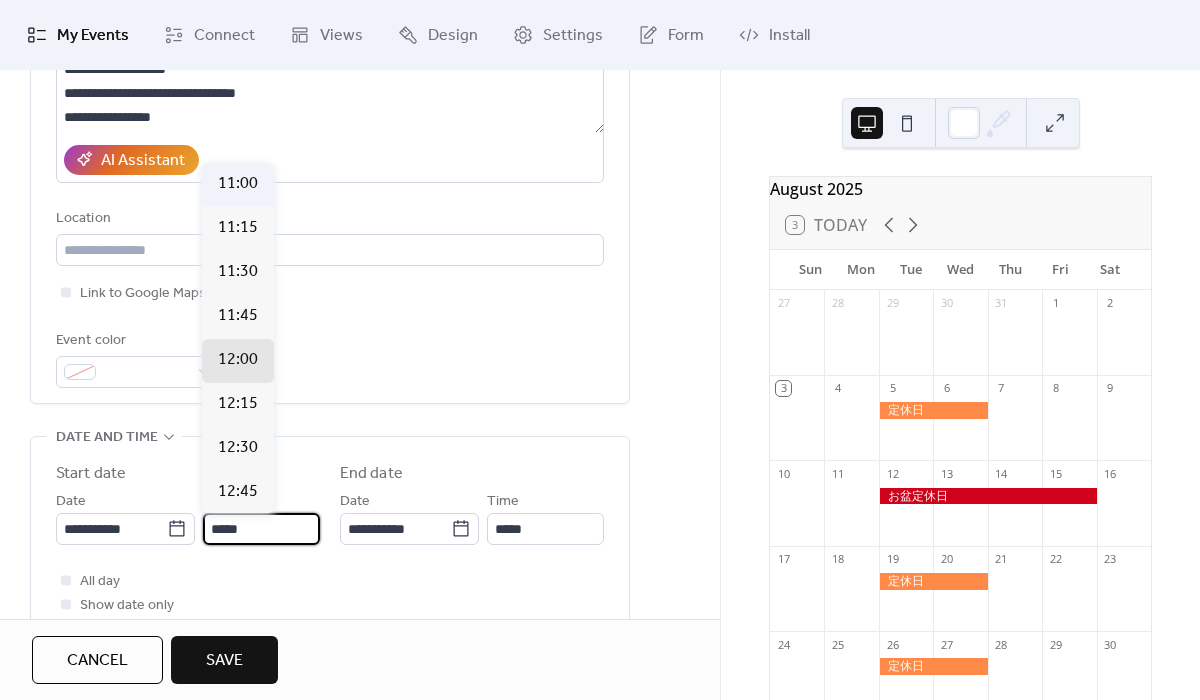 scroll, scrollTop: 1853, scrollLeft: 0, axis: vertical 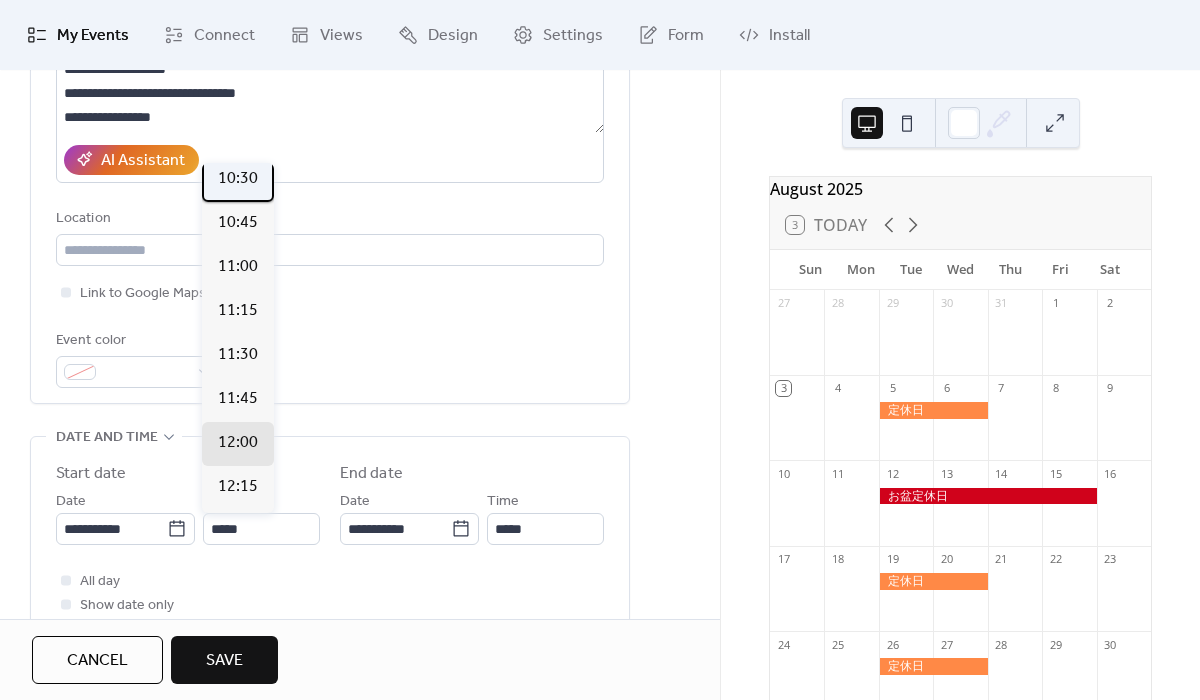click on "10:30" at bounding box center (238, 180) 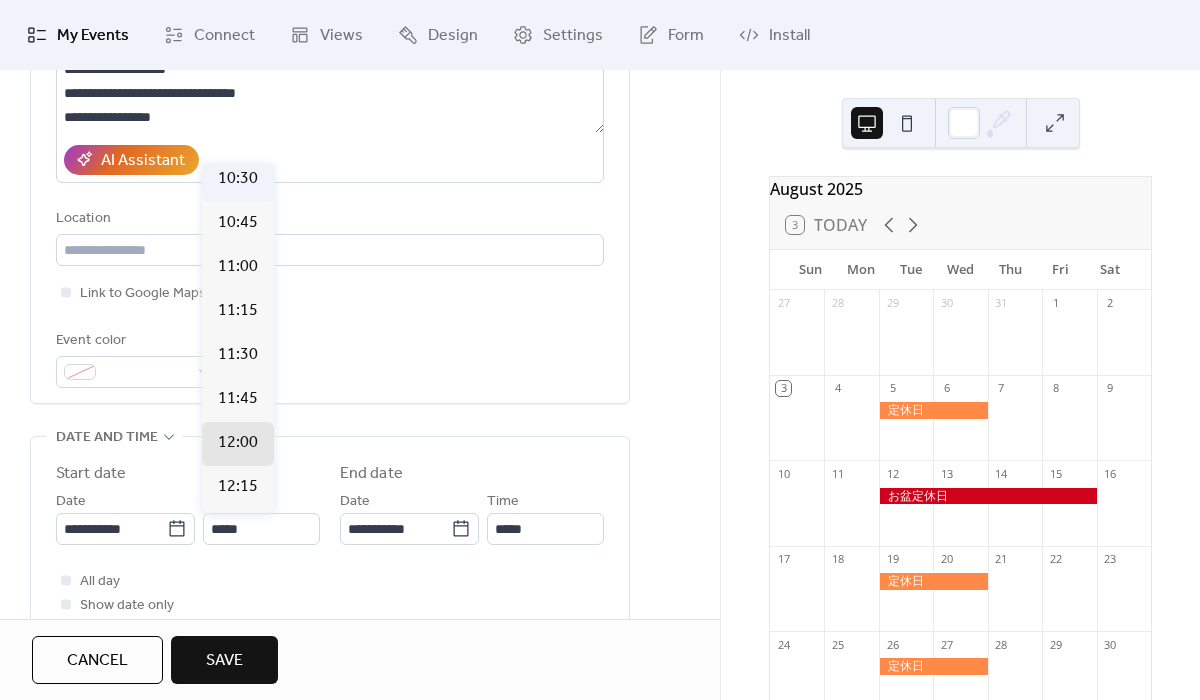 type on "*****" 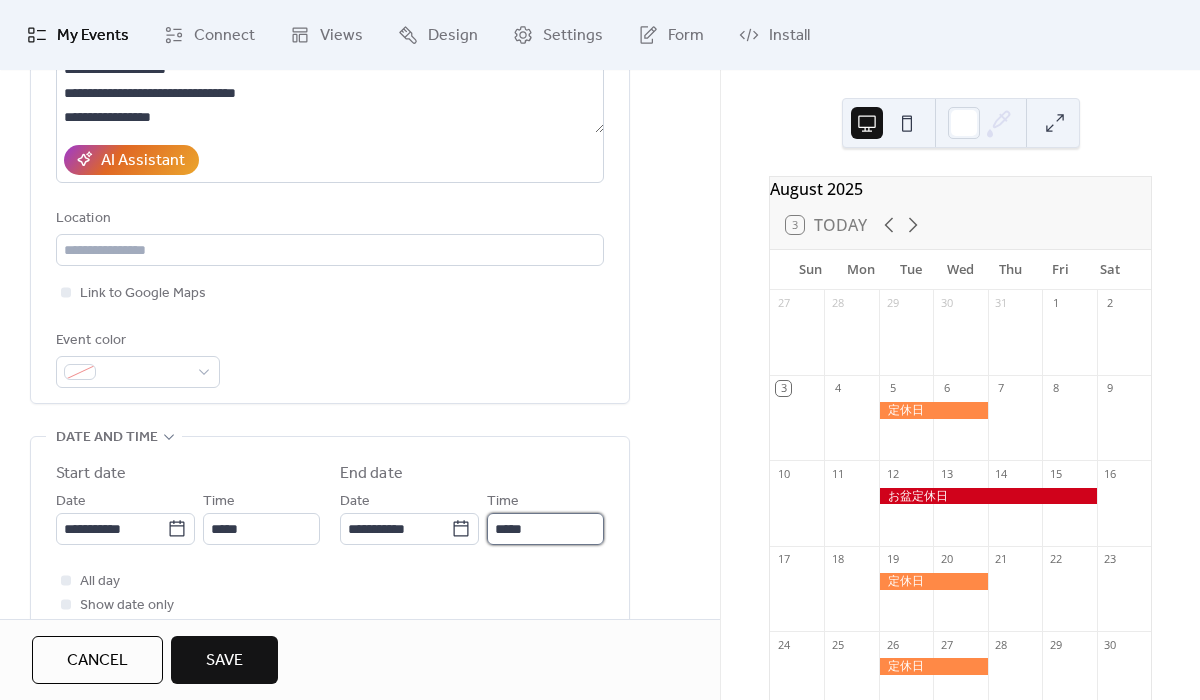 click on "*****" at bounding box center [545, 529] 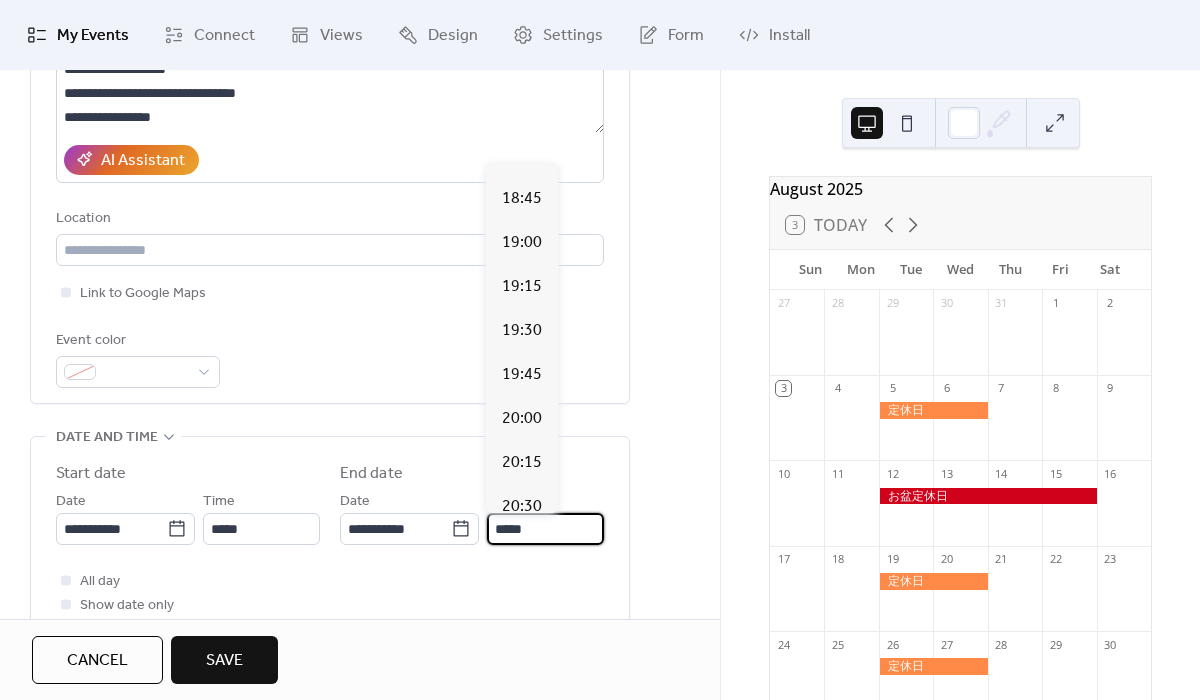scroll, scrollTop: 1403, scrollLeft: 0, axis: vertical 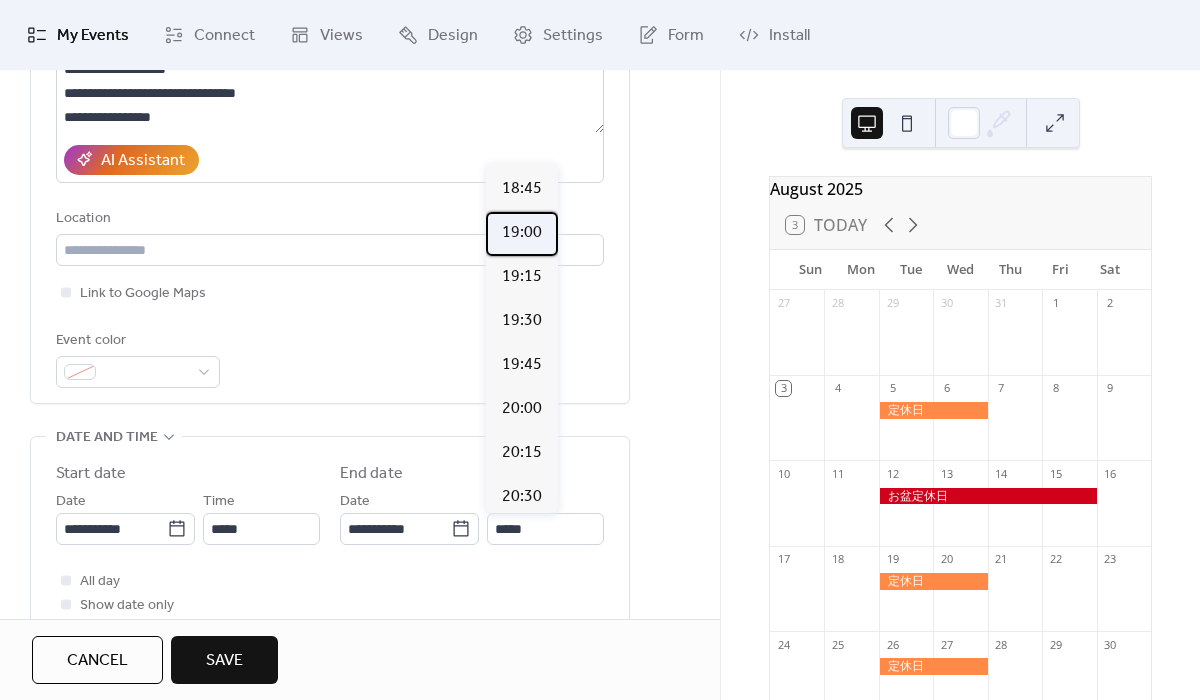 click on "19:00" at bounding box center [522, 233] 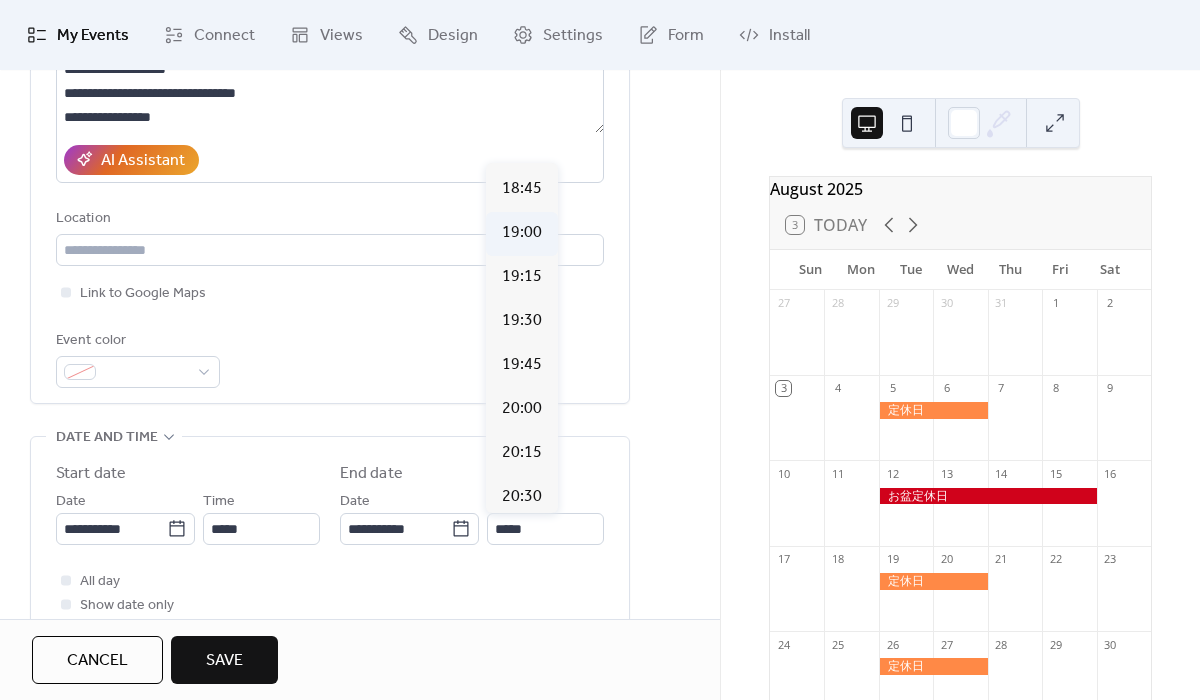 type on "*****" 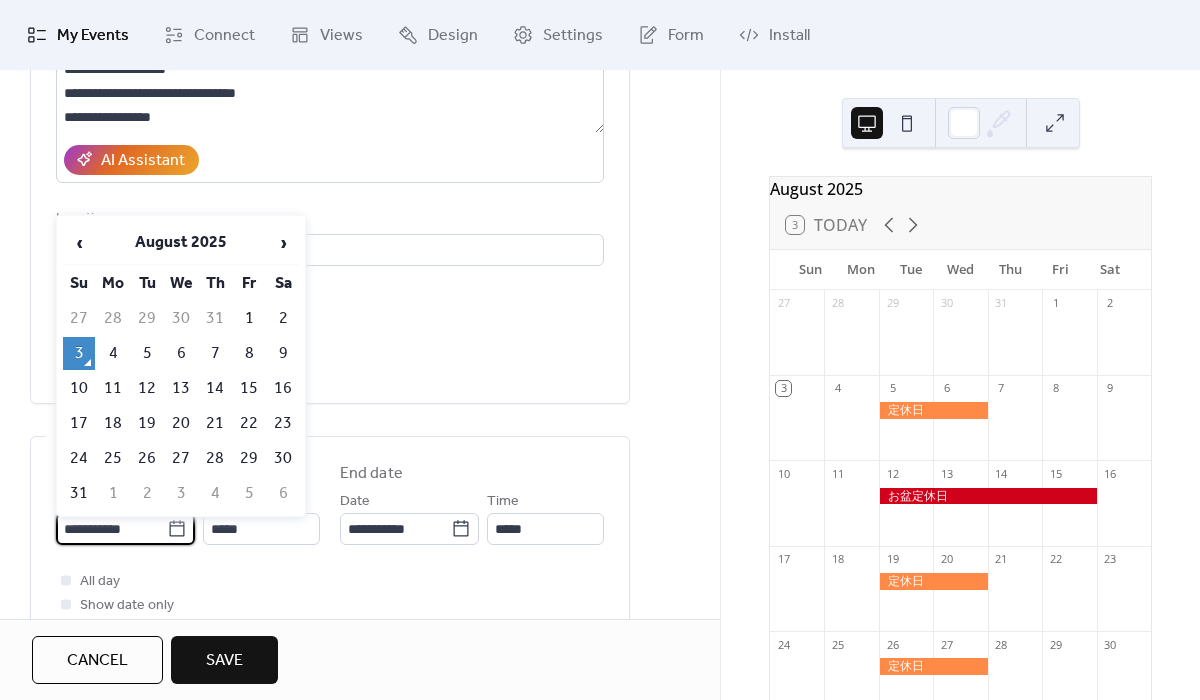 click on "**********" at bounding box center [111, 529] 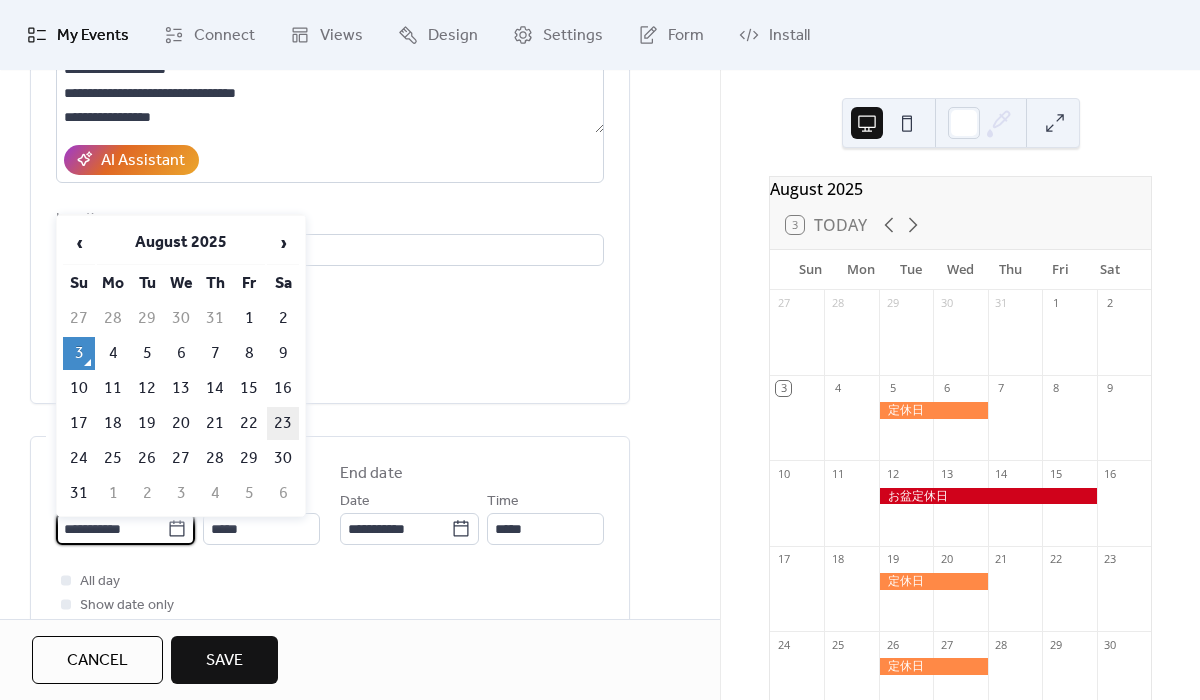 click on "23" at bounding box center [283, 423] 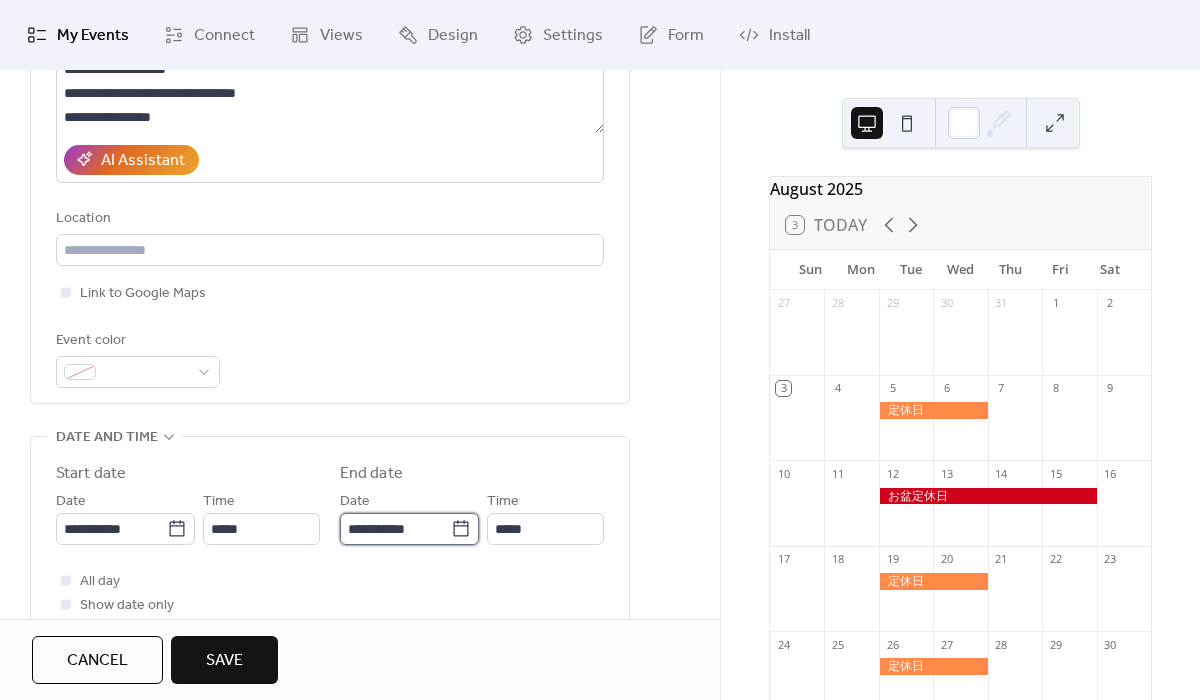 click on "**********" at bounding box center [395, 529] 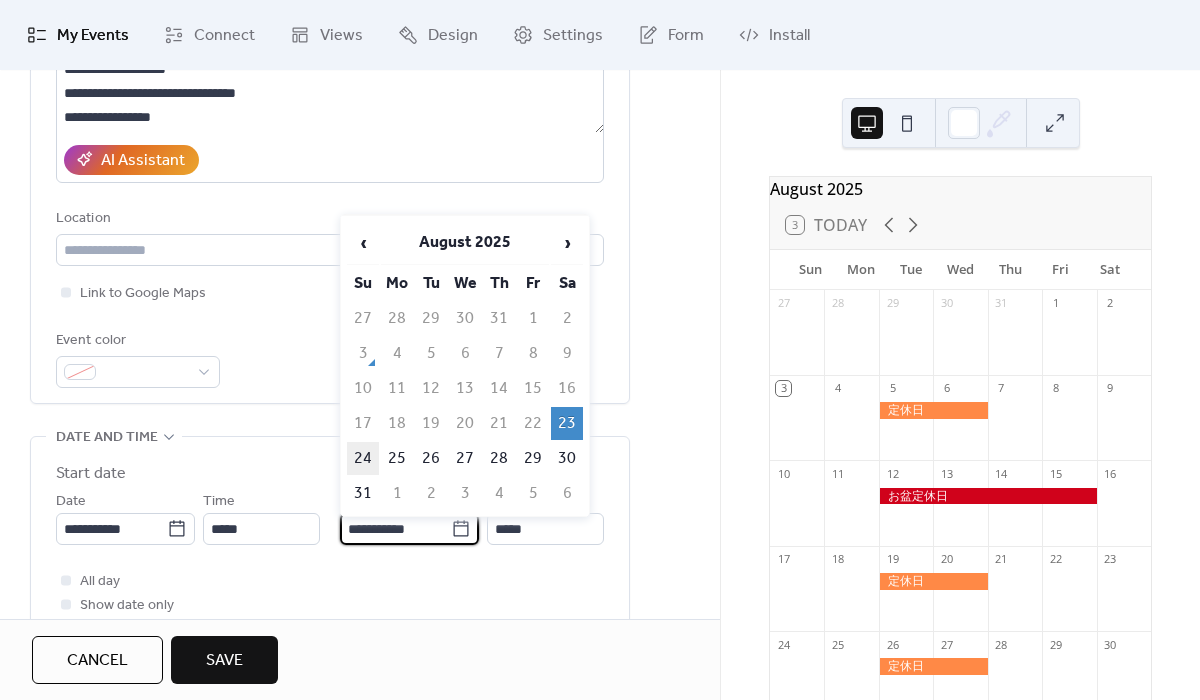click on "24" at bounding box center [363, 458] 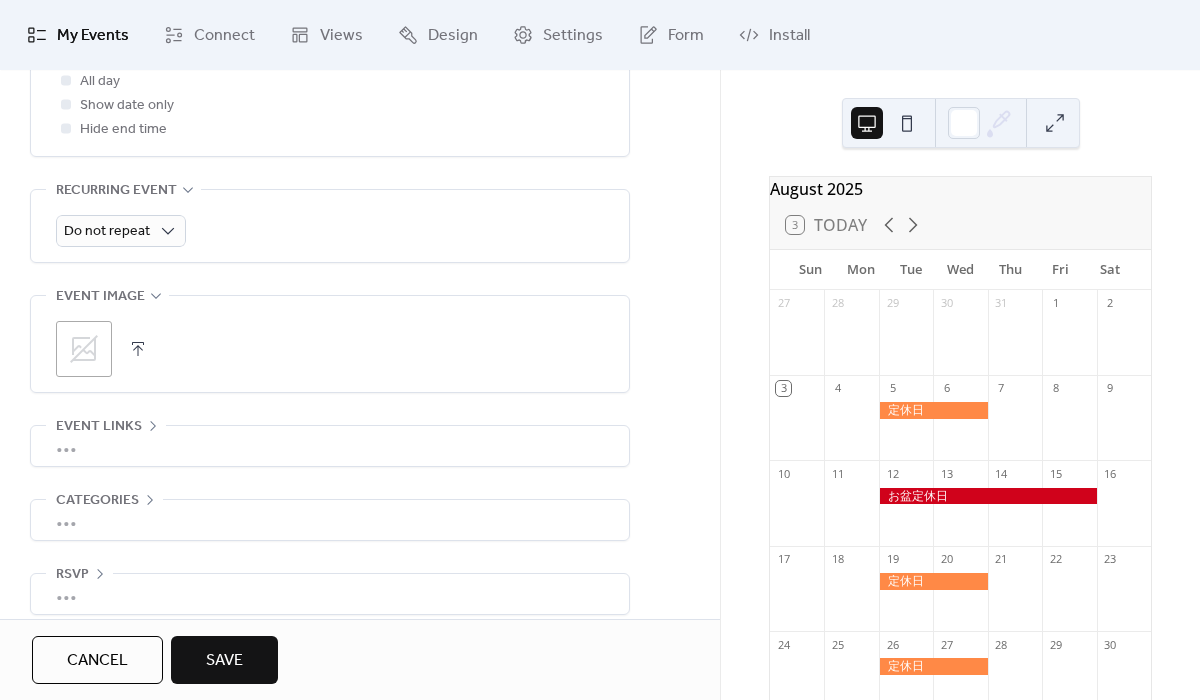 scroll, scrollTop: 847, scrollLeft: 0, axis: vertical 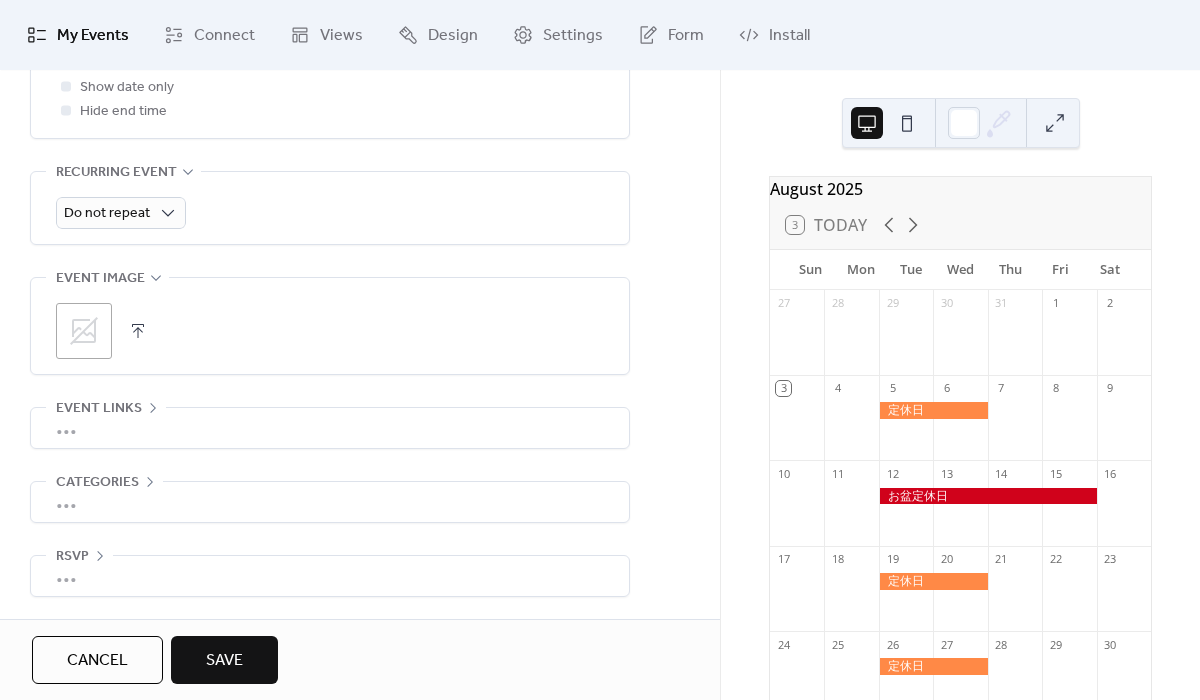 click 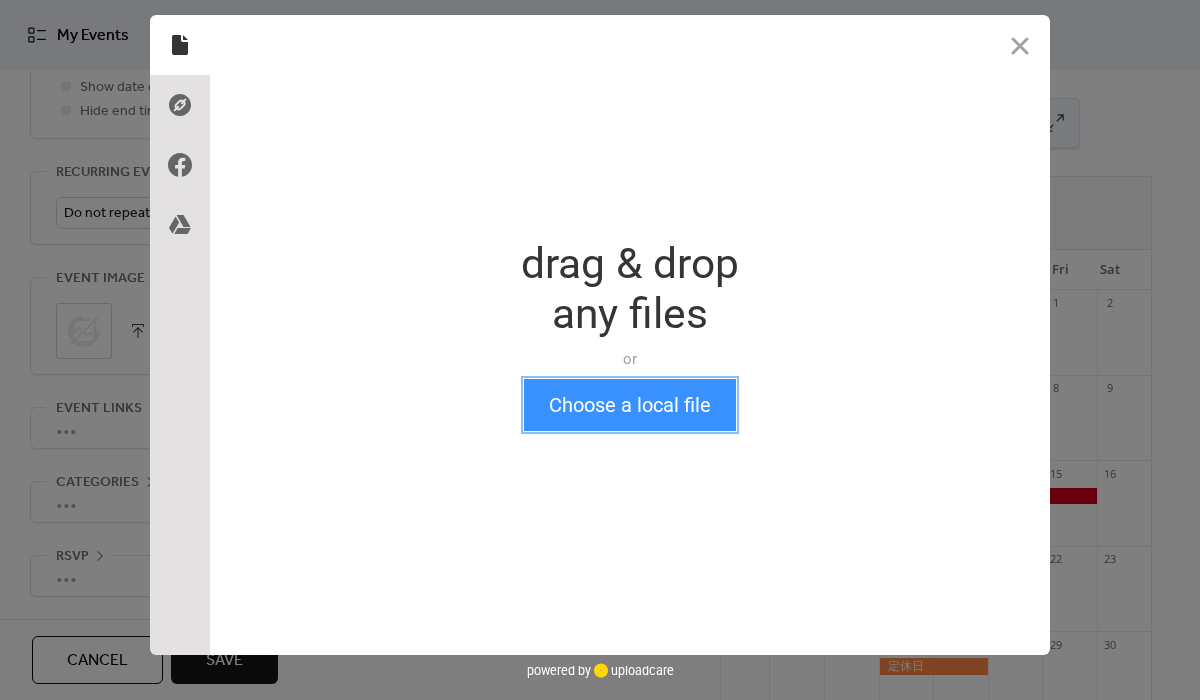 click on "Choose a local file" at bounding box center (630, 405) 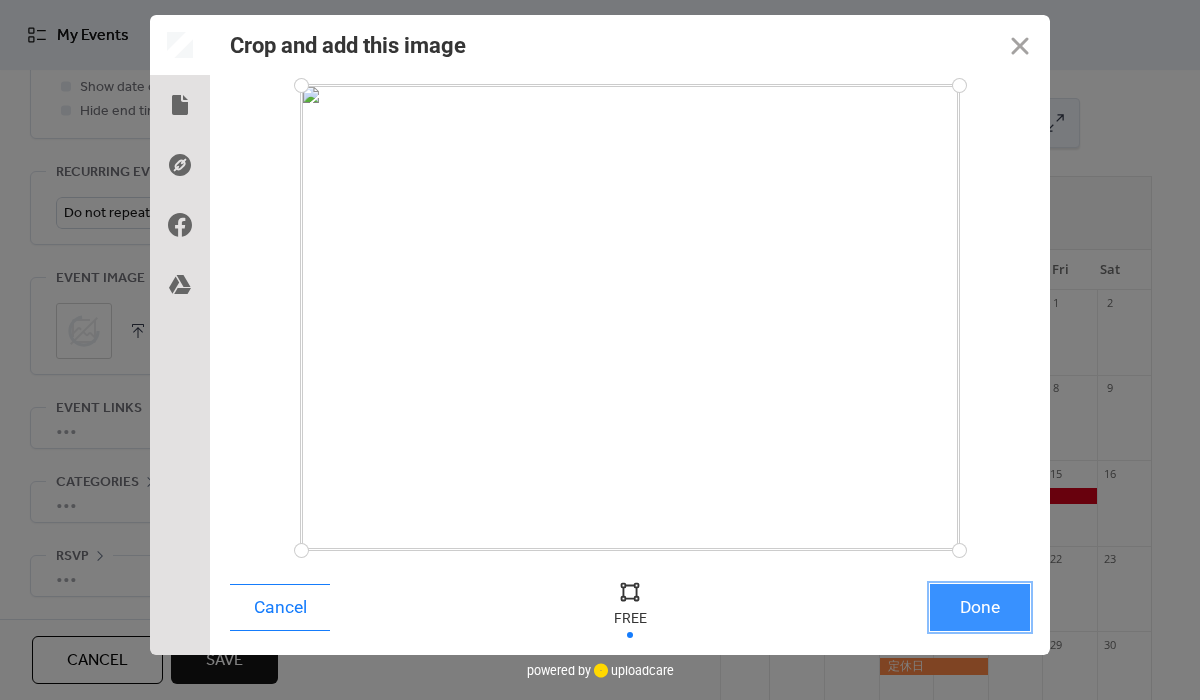 click on "Done" at bounding box center [980, 607] 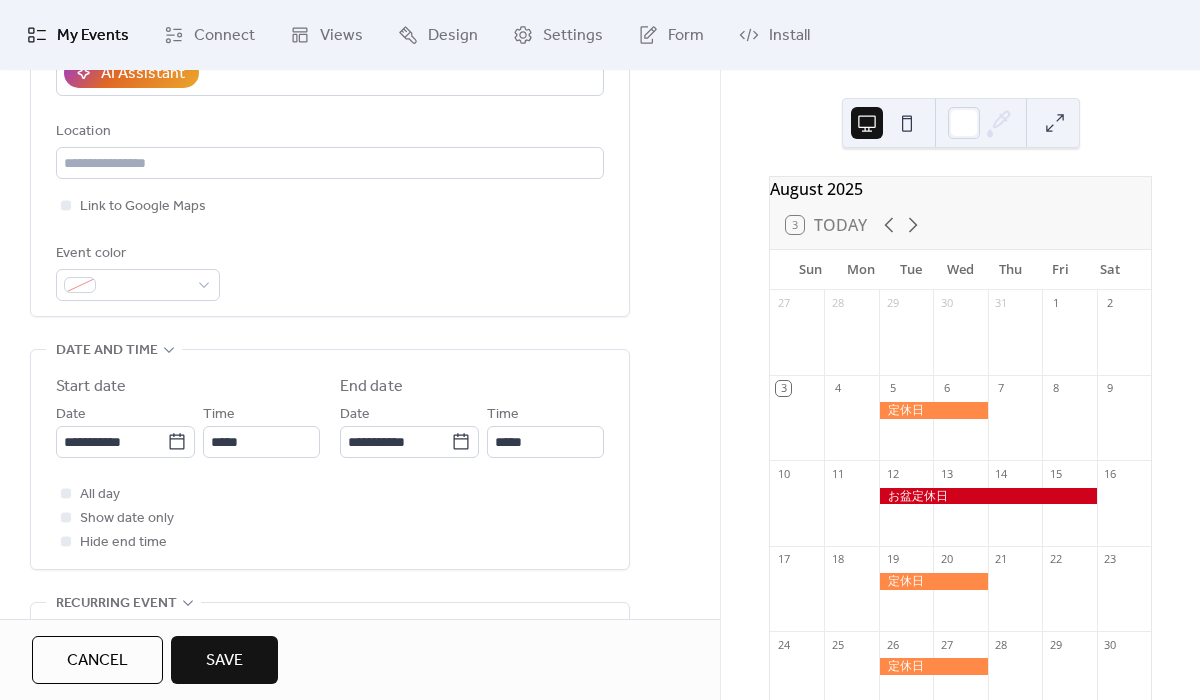 scroll, scrollTop: 402, scrollLeft: 0, axis: vertical 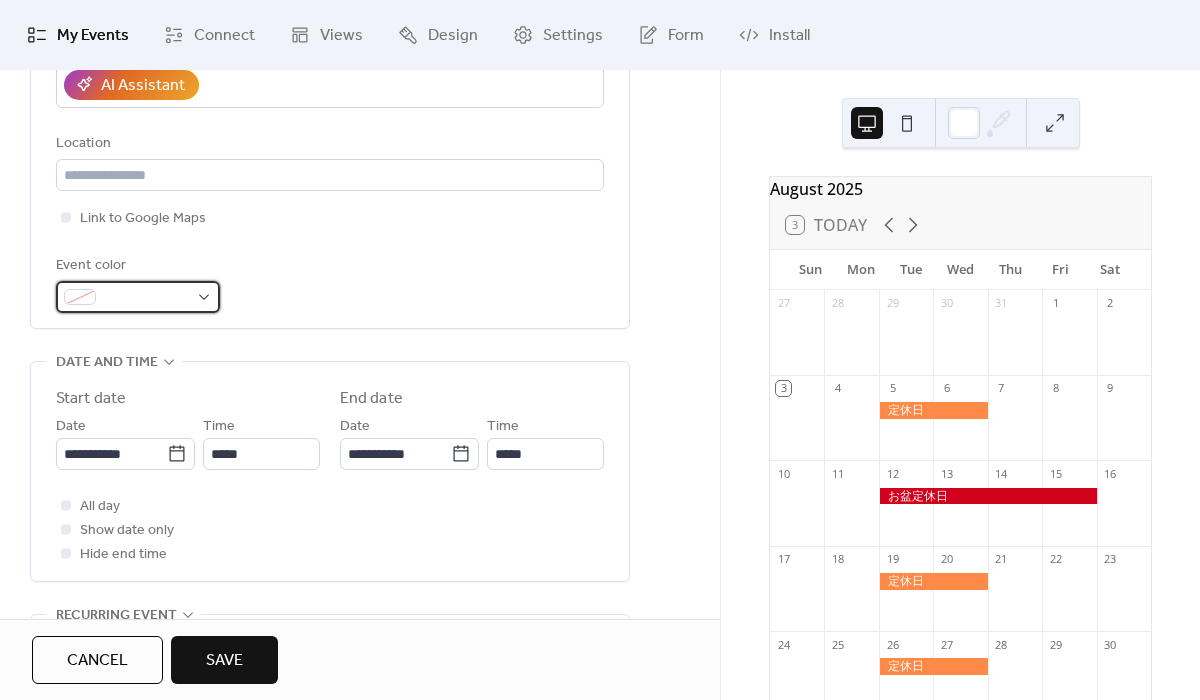 click at bounding box center [146, 298] 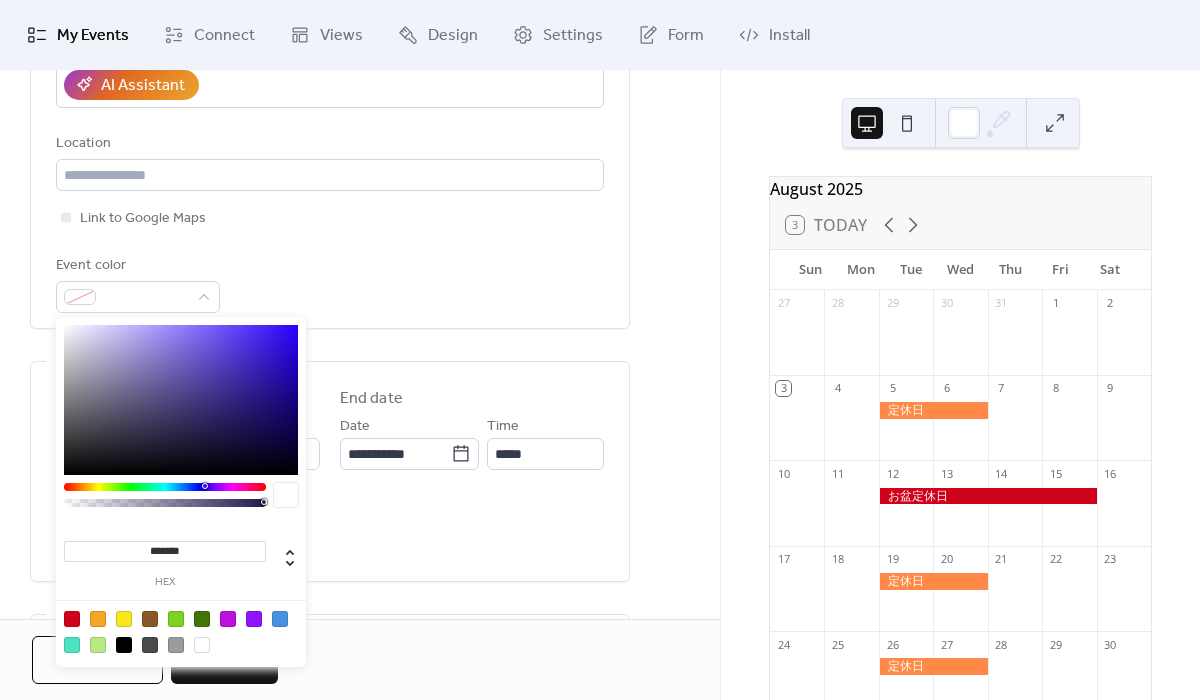 click on "All day Show date only Hide end time" at bounding box center (330, 530) 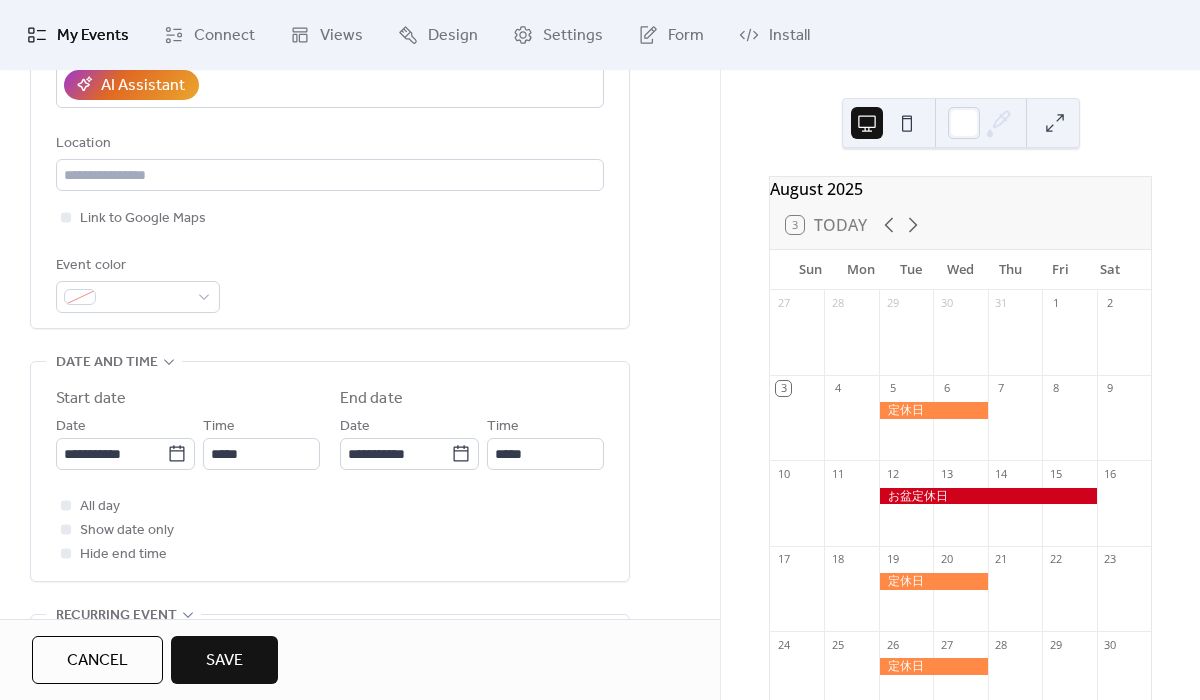 click on "Save" at bounding box center (224, 661) 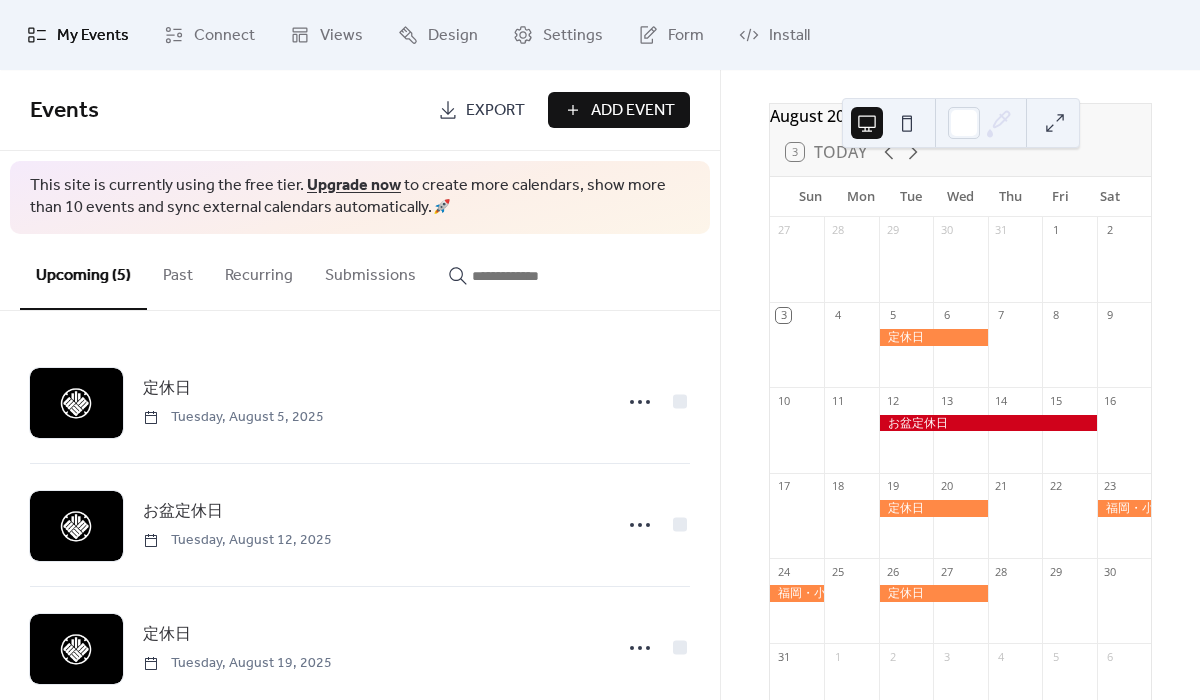 scroll, scrollTop: 125, scrollLeft: 0, axis: vertical 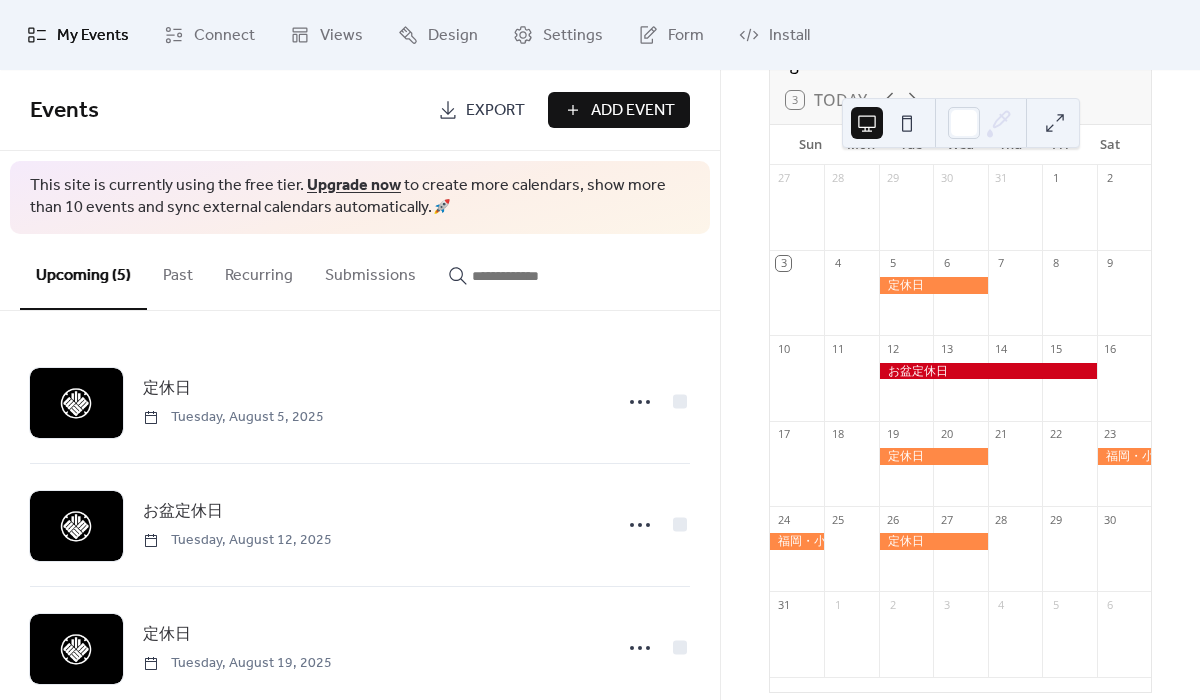 click at bounding box center [1124, 456] 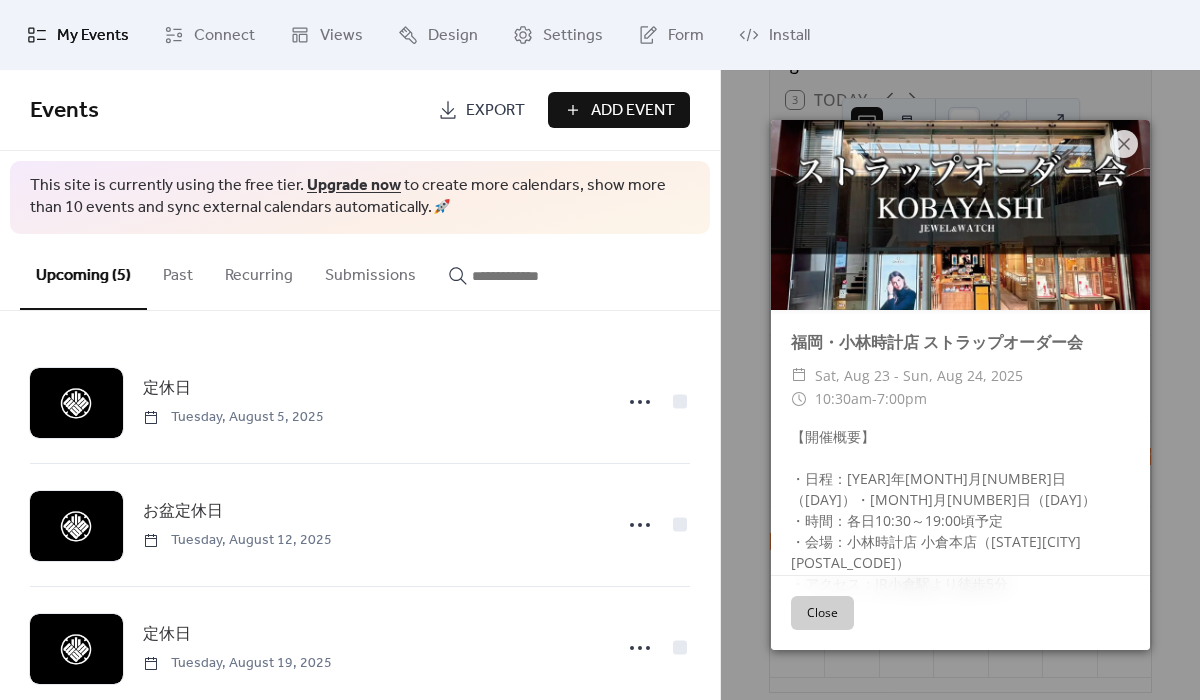 scroll, scrollTop: 15, scrollLeft: 0, axis: vertical 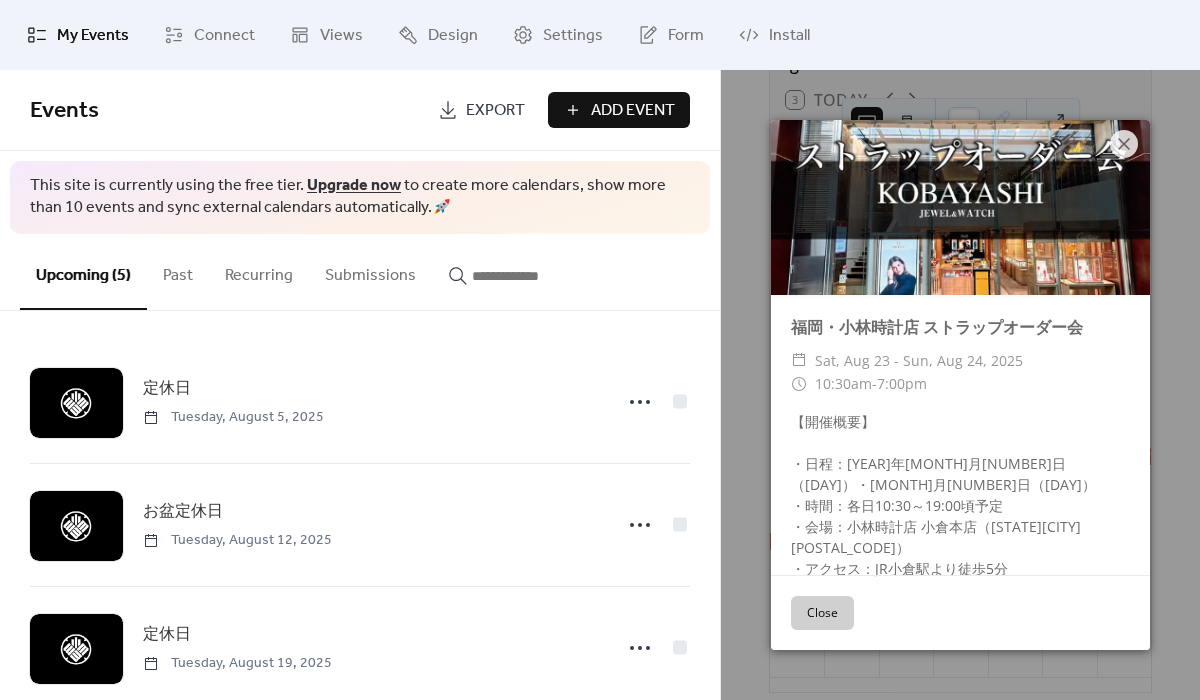 click on "Close" at bounding box center [822, 613] 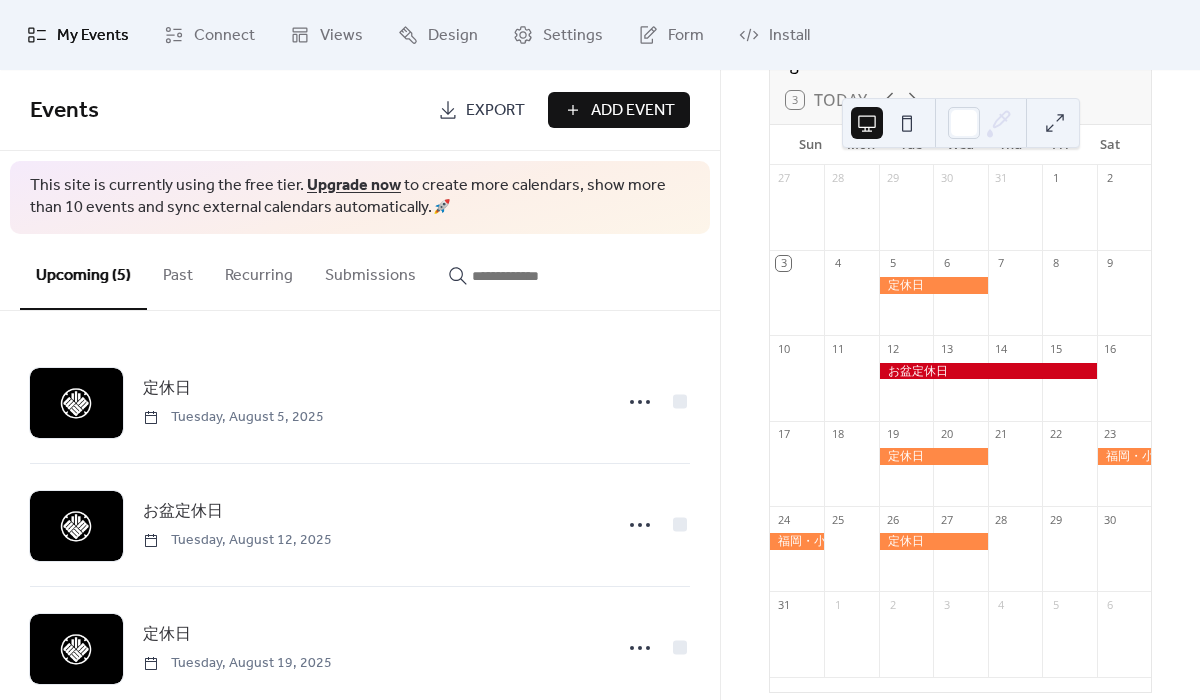 scroll, scrollTop: 0, scrollLeft: 0, axis: both 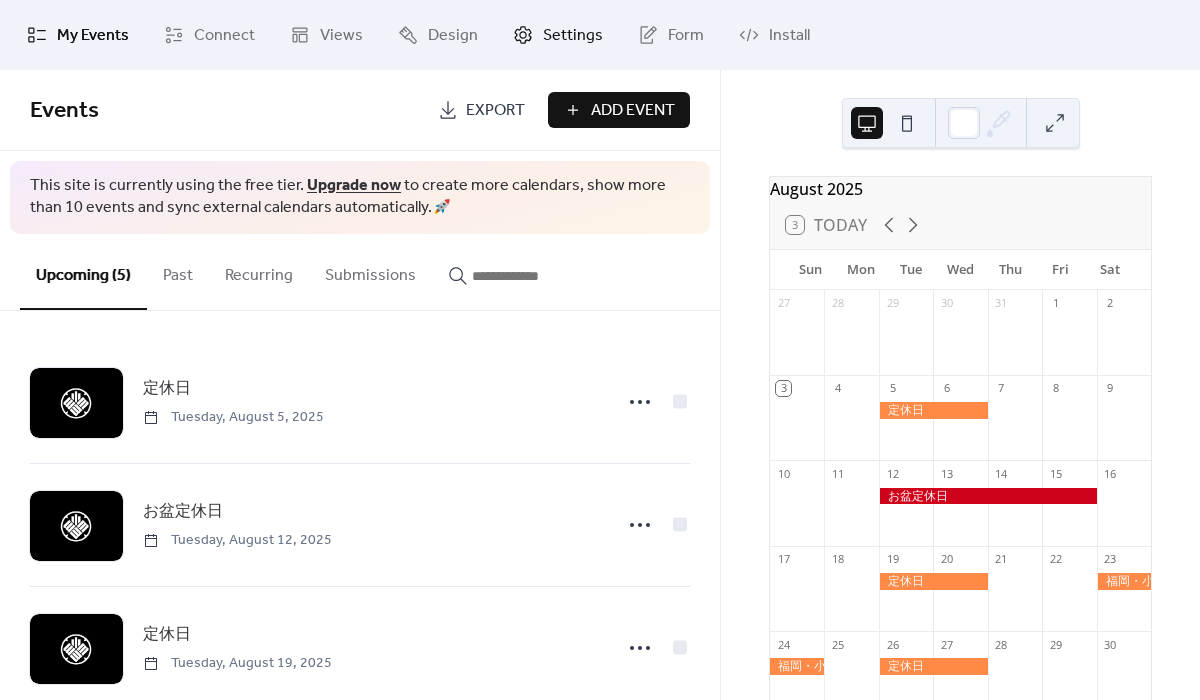 click on "Settings" at bounding box center (573, 36) 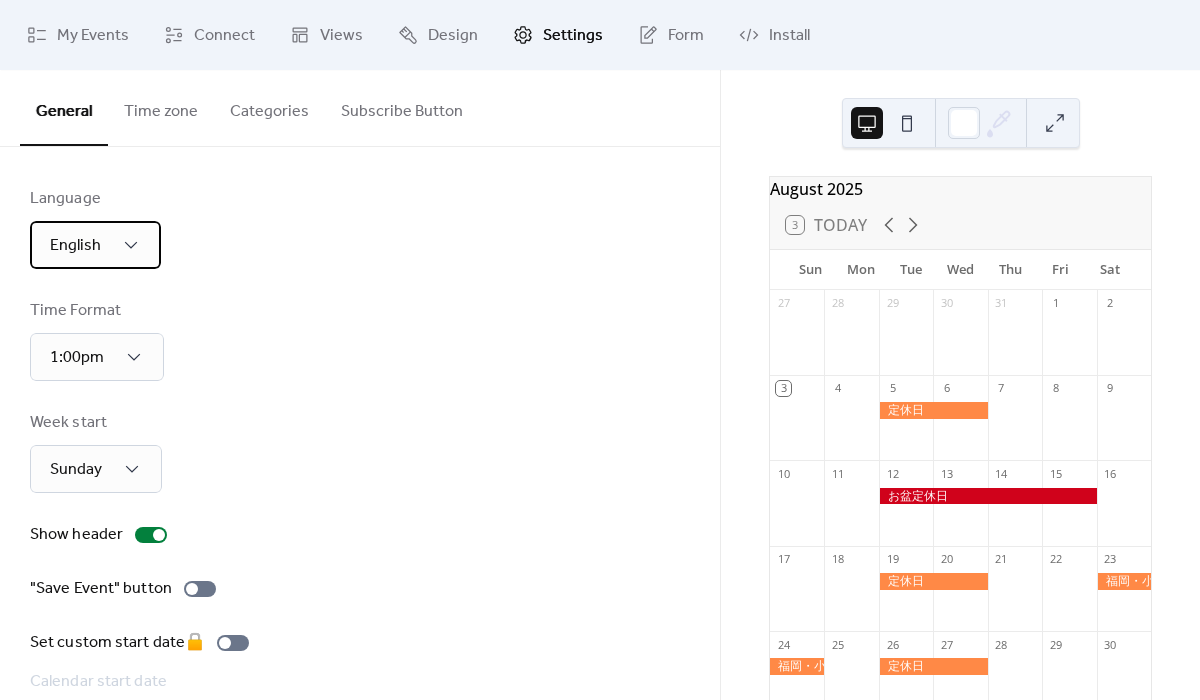 click on "English" at bounding box center [95, 245] 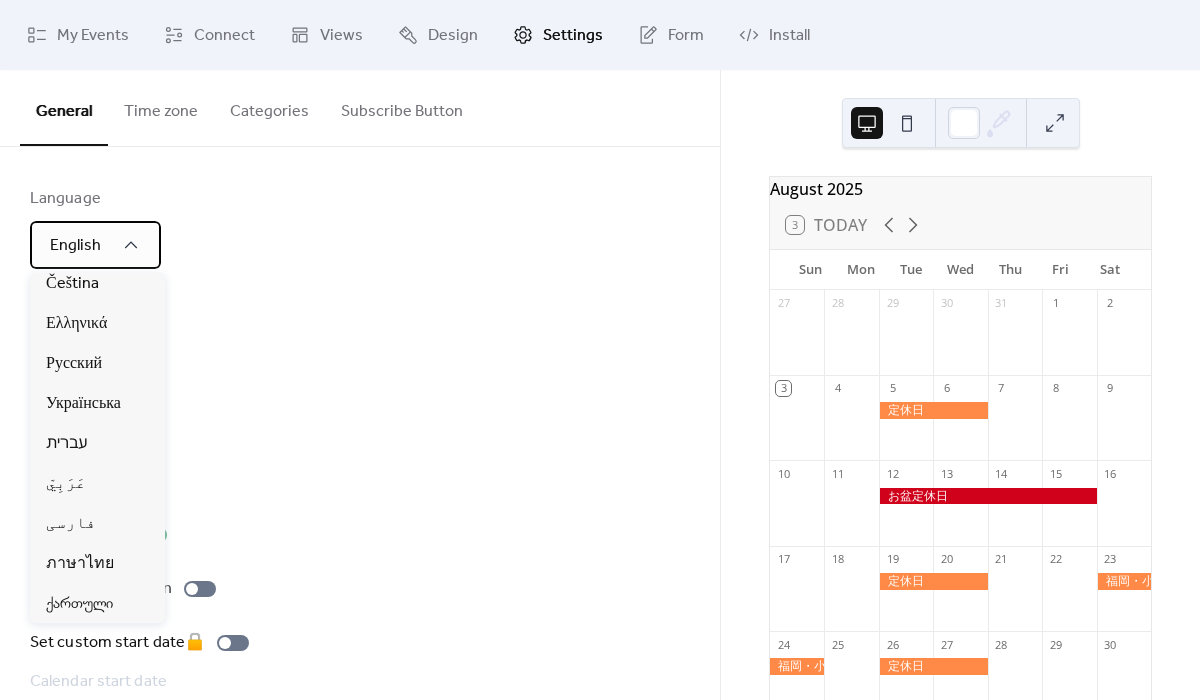 scroll, scrollTop: 1130, scrollLeft: 0, axis: vertical 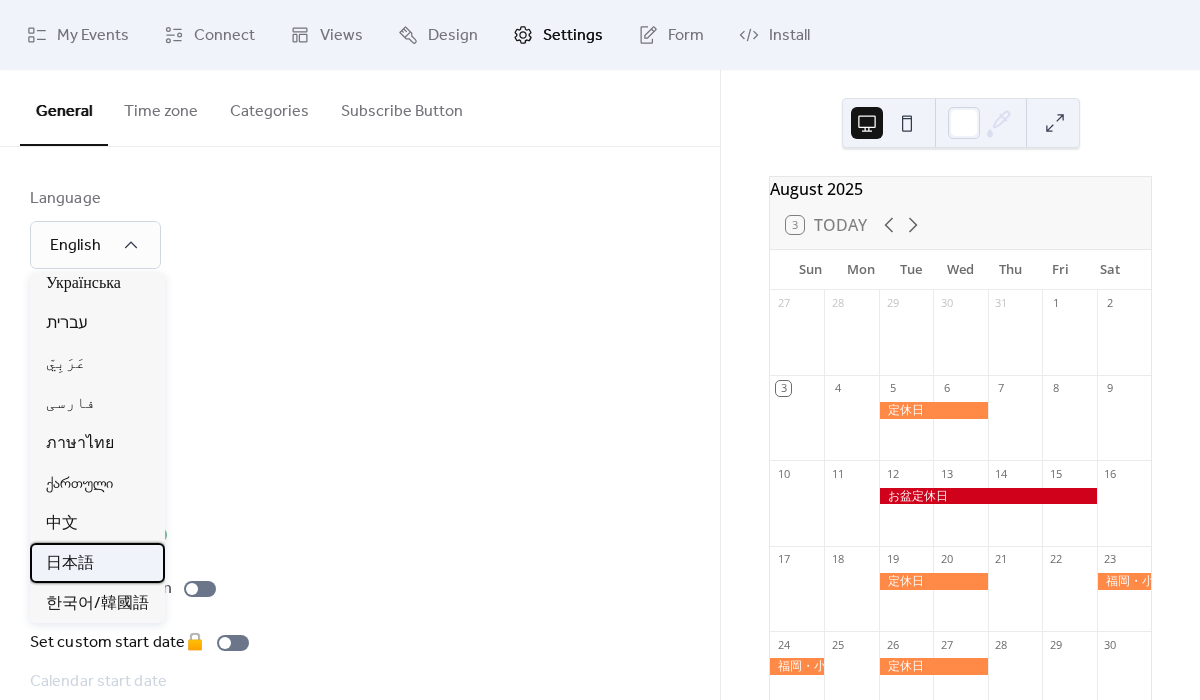 click on "日本語" at bounding box center (70, 564) 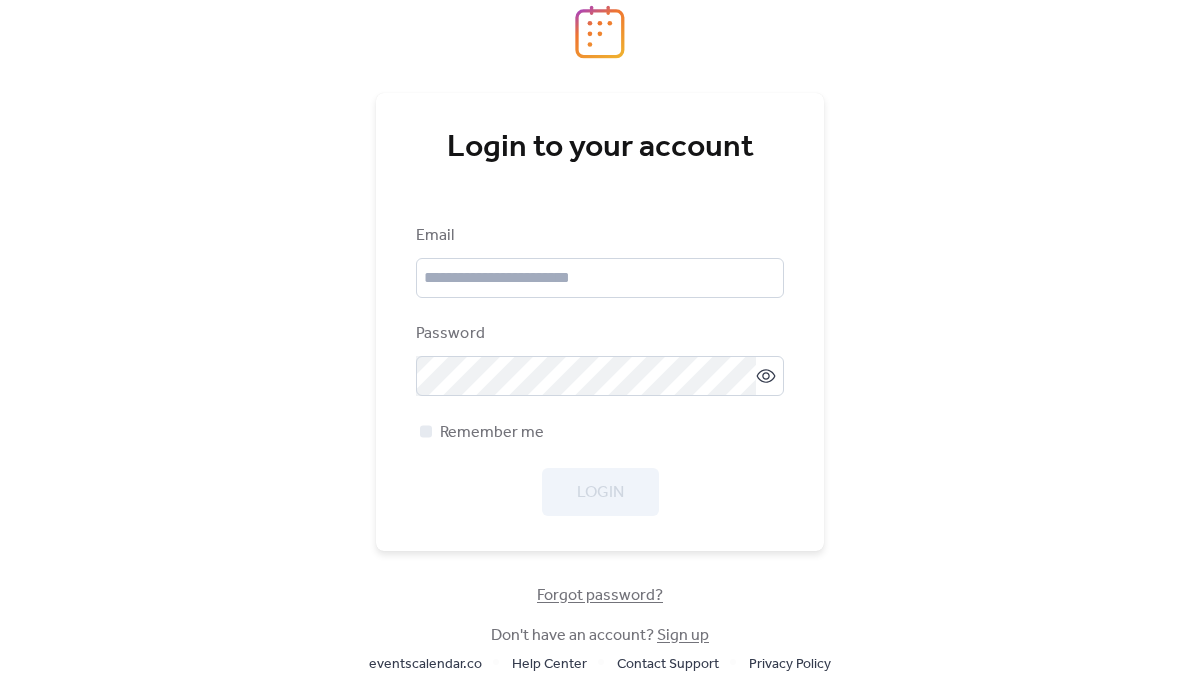 scroll, scrollTop: 0, scrollLeft: 0, axis: both 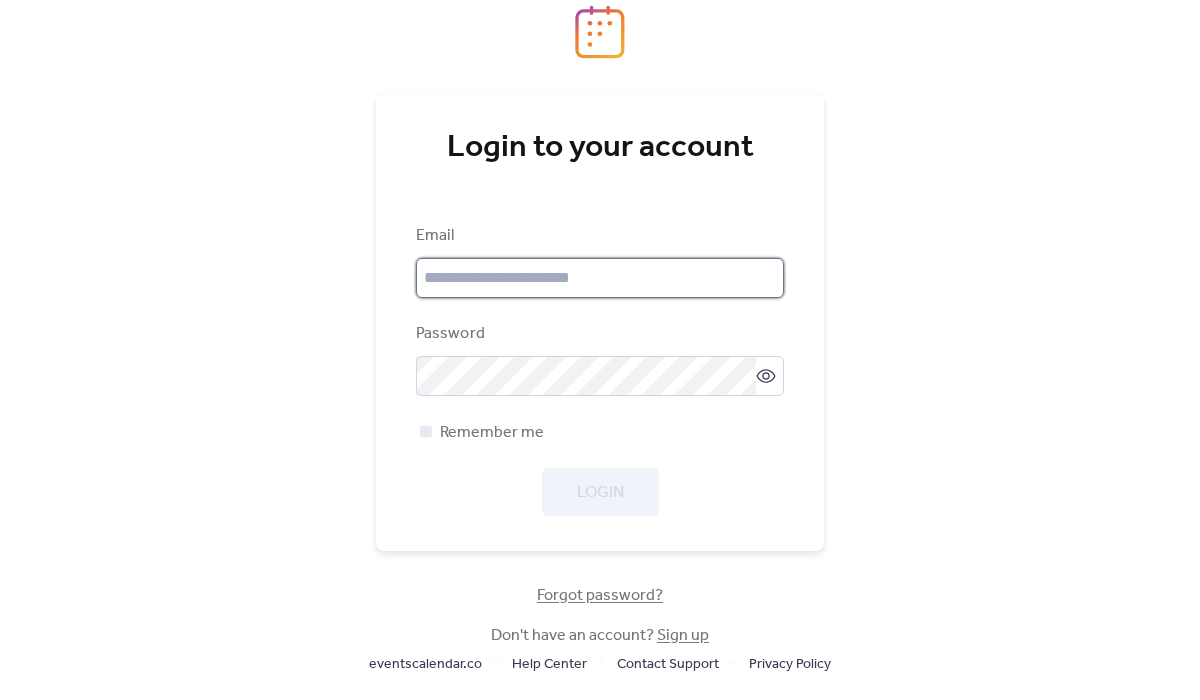 drag, startPoint x: 16, startPoint y: 338, endPoint x: 503, endPoint y: 267, distance: 492.14835 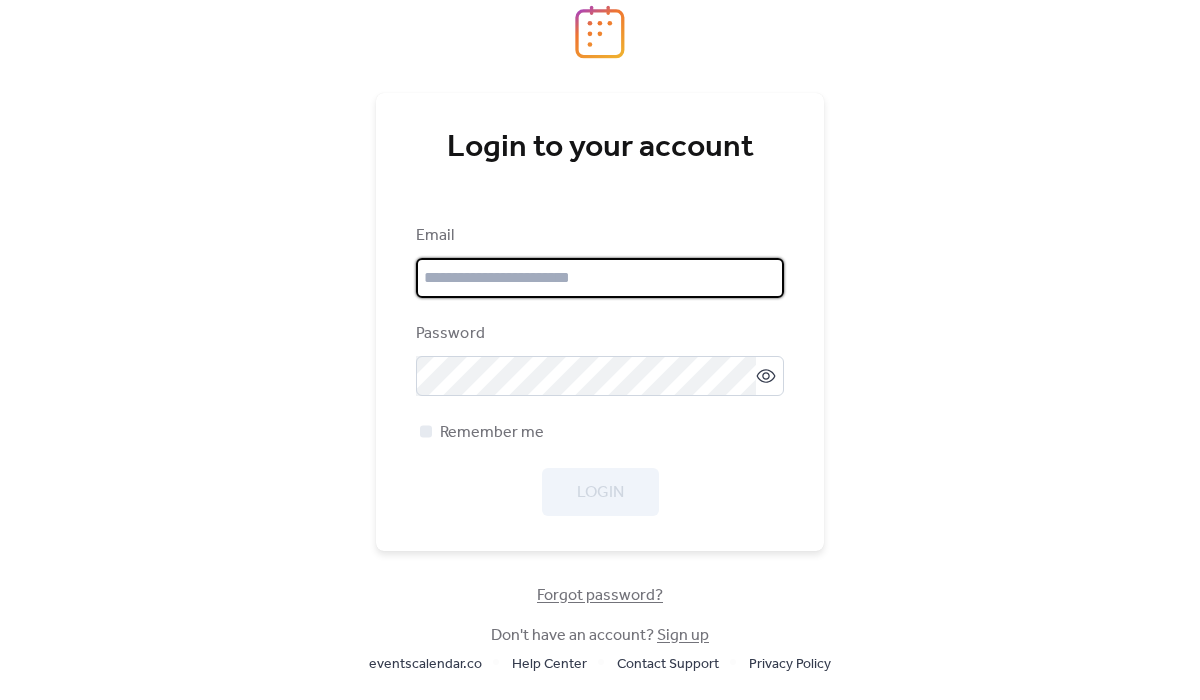 click at bounding box center [600, 278] 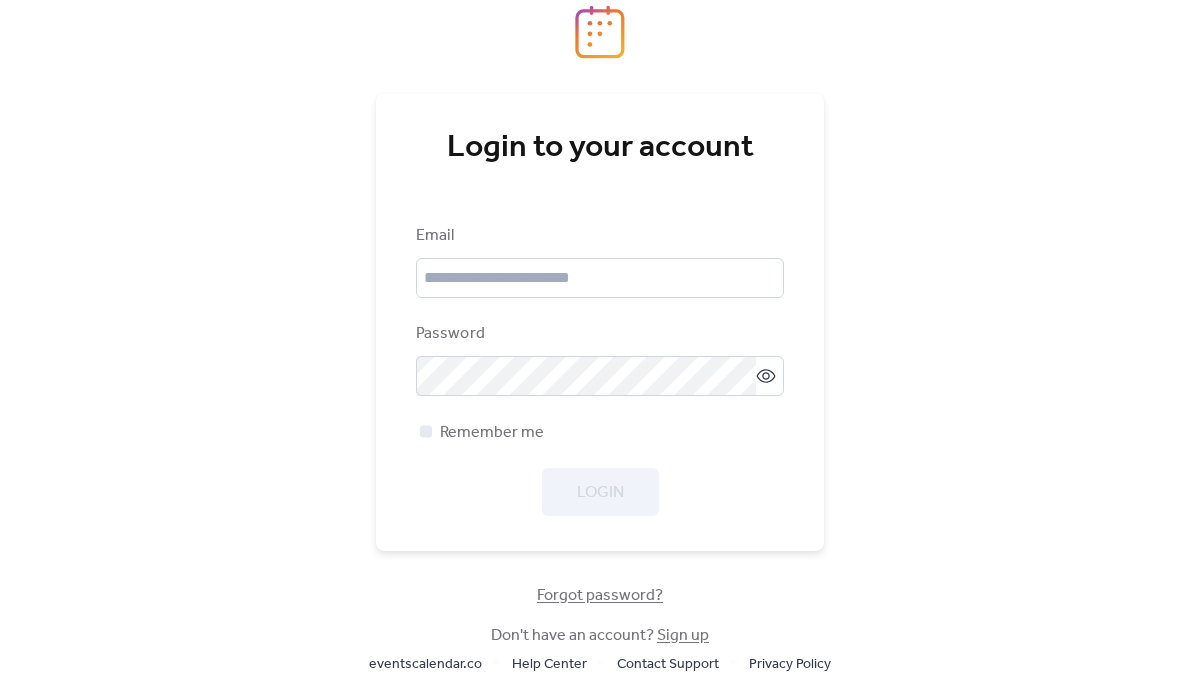 click on "Login to your account Email Password Remember me Login Forgot password? Don't have an account?   Sign up   eventscalendar.co   Help Center   Contact Support   Privacy Policy" at bounding box center [600, 350] 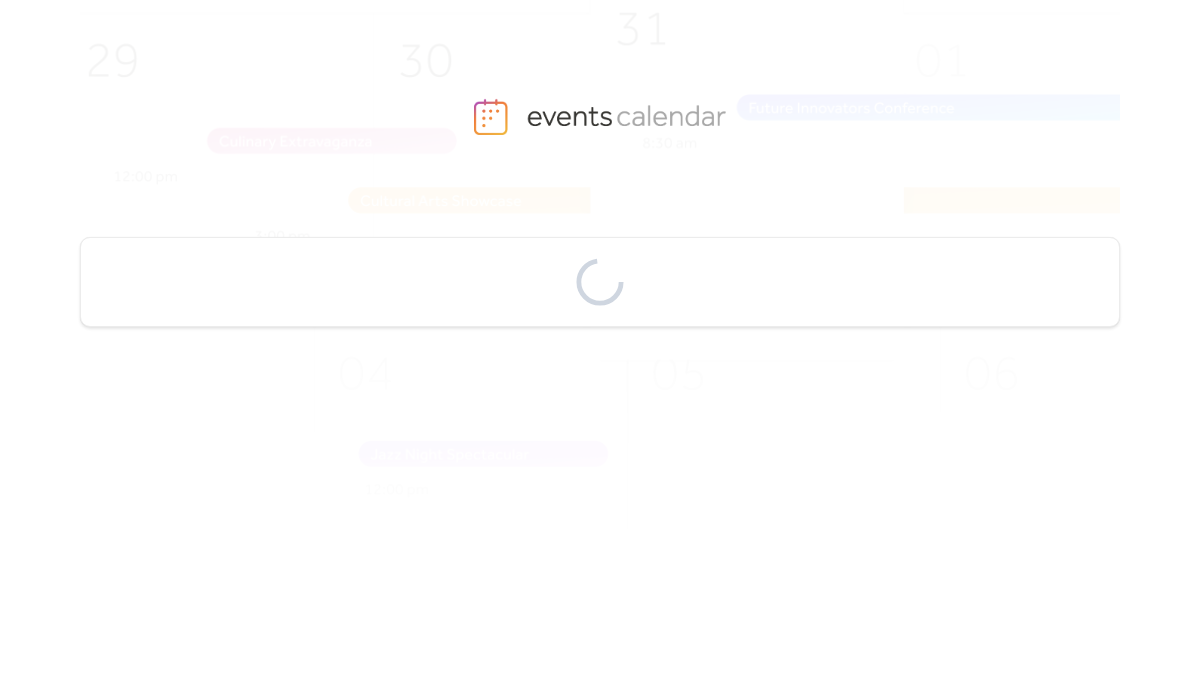 scroll, scrollTop: 0, scrollLeft: 0, axis: both 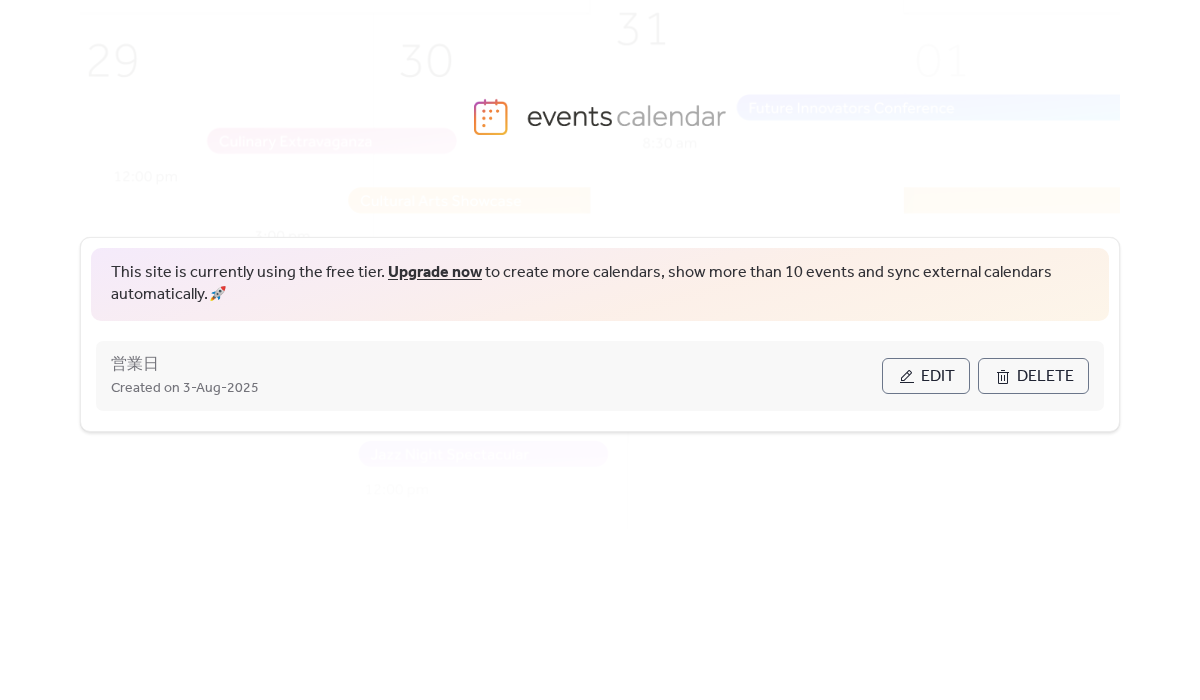 click on "Edit" at bounding box center [926, 376] 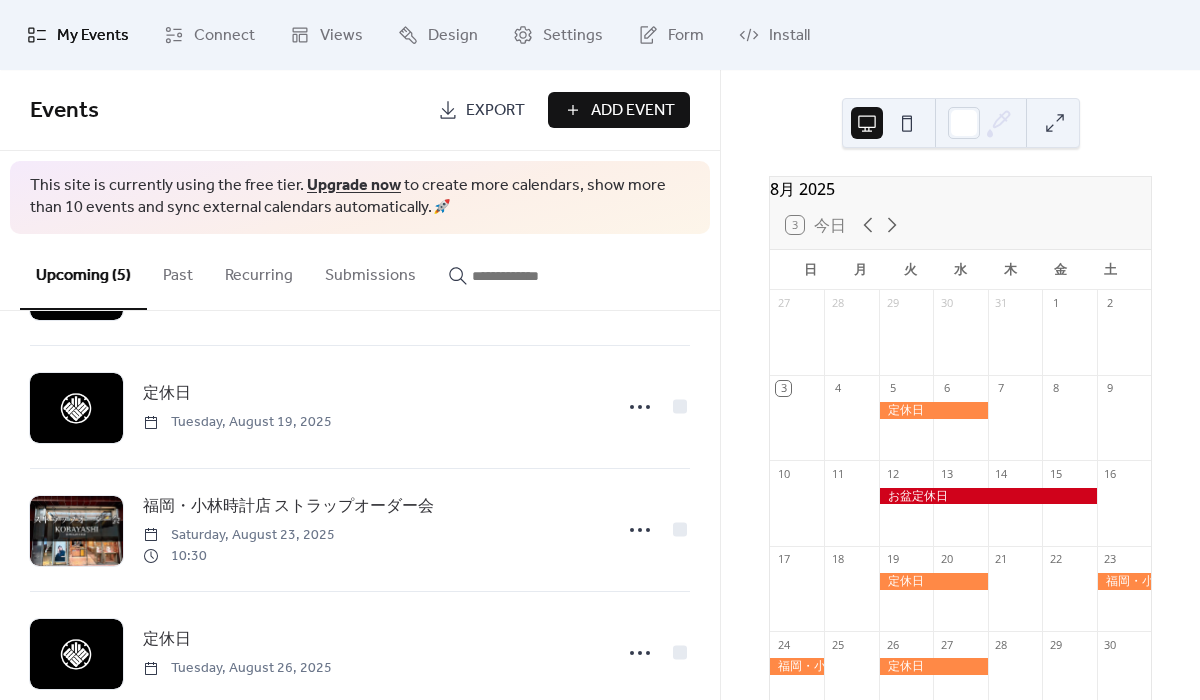 scroll, scrollTop: 285, scrollLeft: 0, axis: vertical 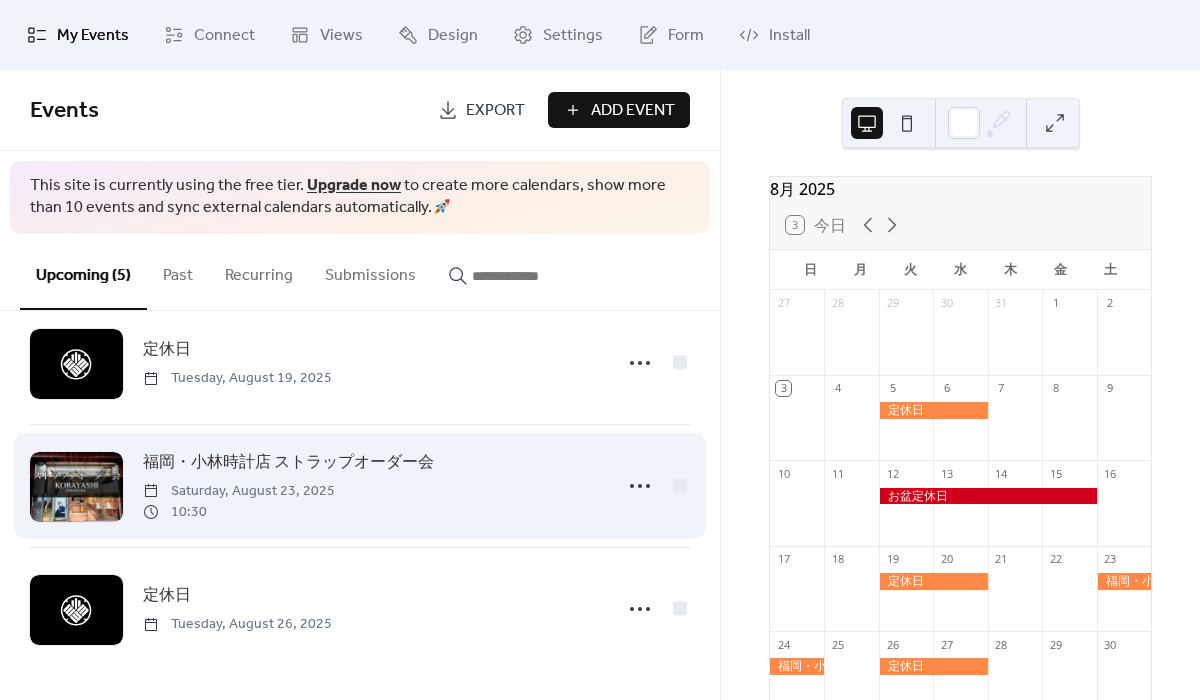 click on "福岡・小林時計店 ストラップオーダー会 Saturday, August 23, 2025 10:30" at bounding box center (371, 486) 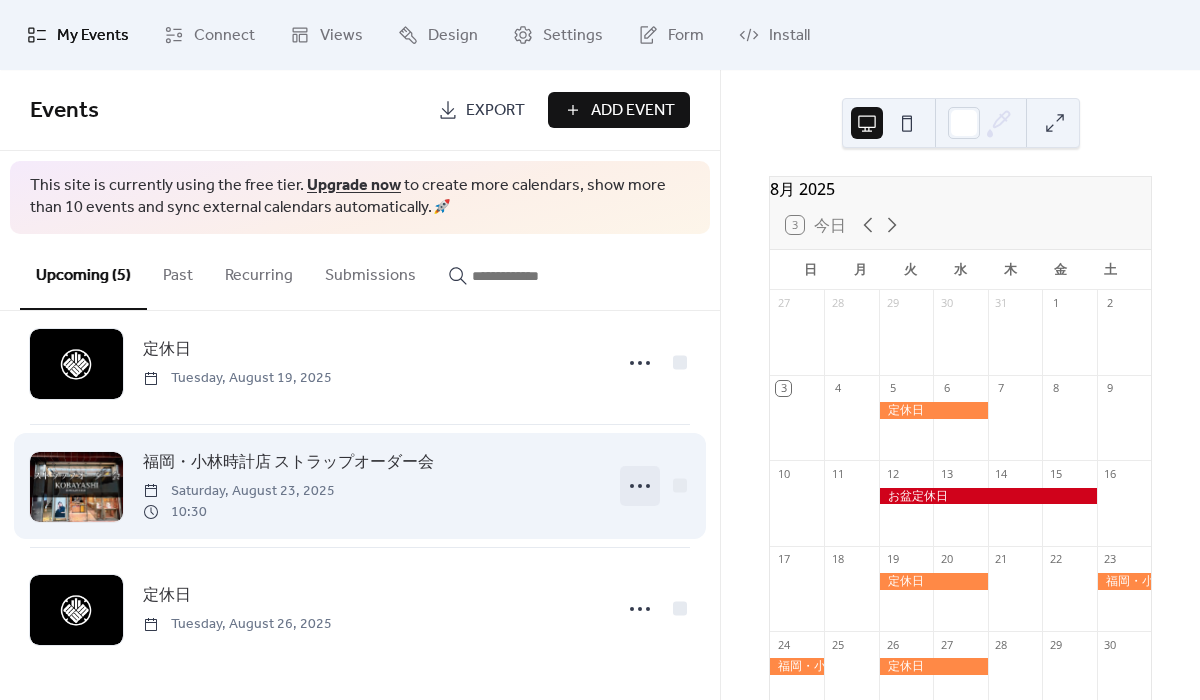 click 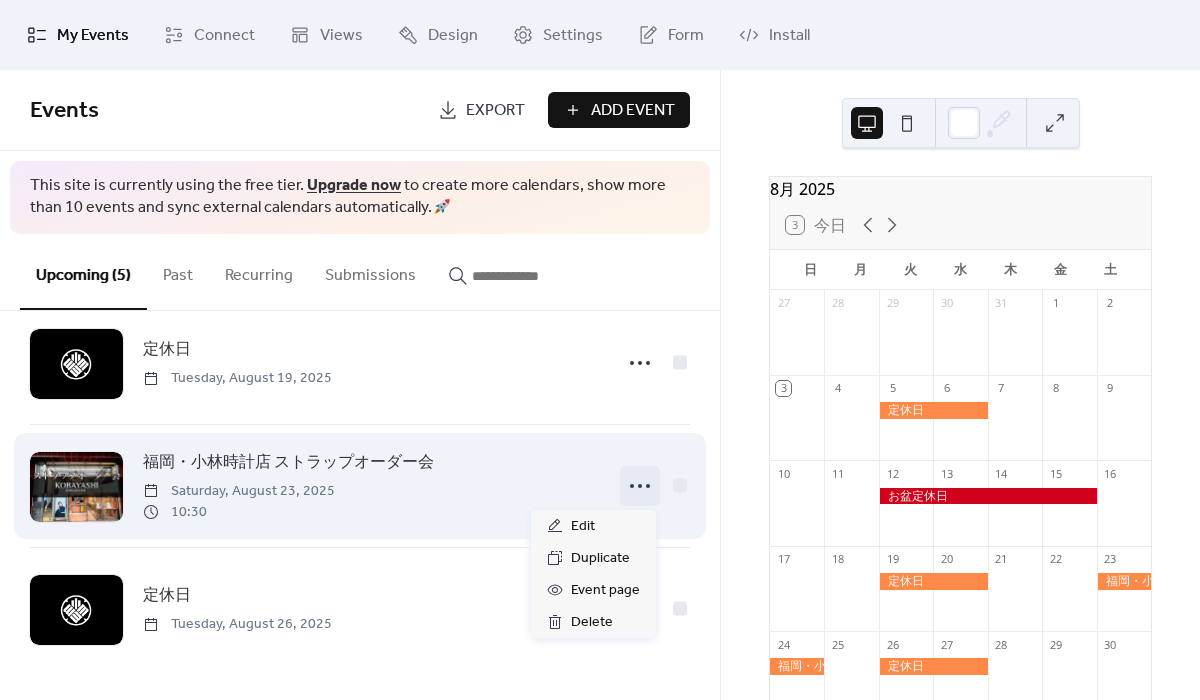 click 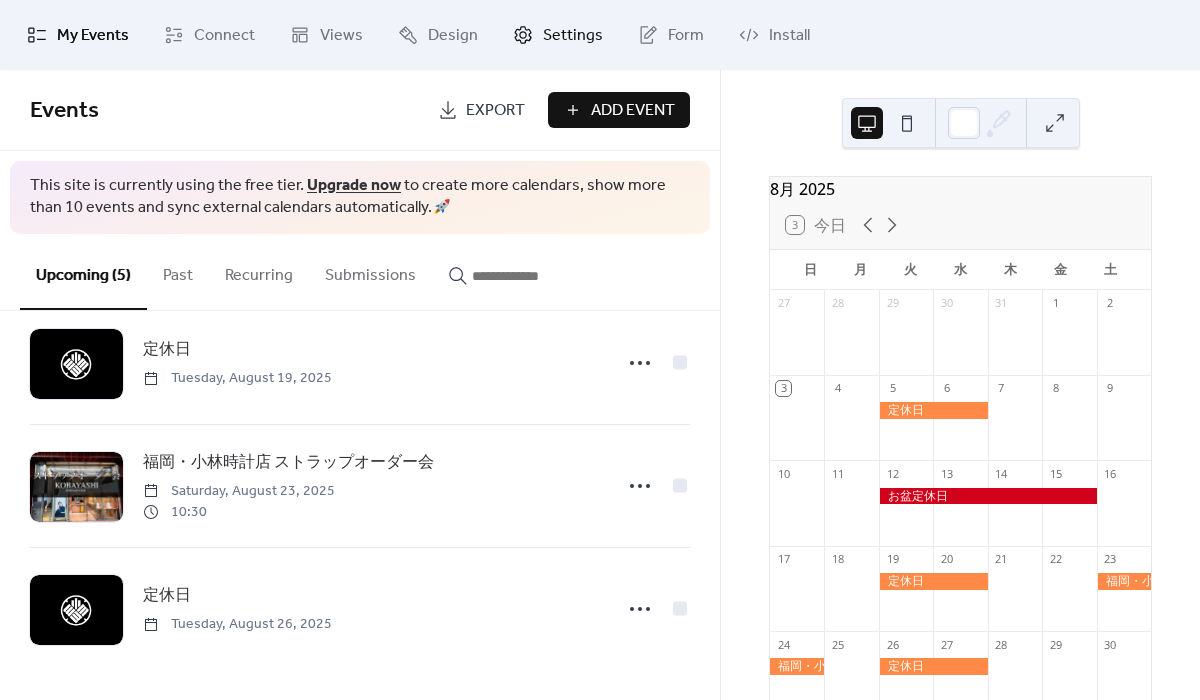 click on "Settings" at bounding box center (573, 36) 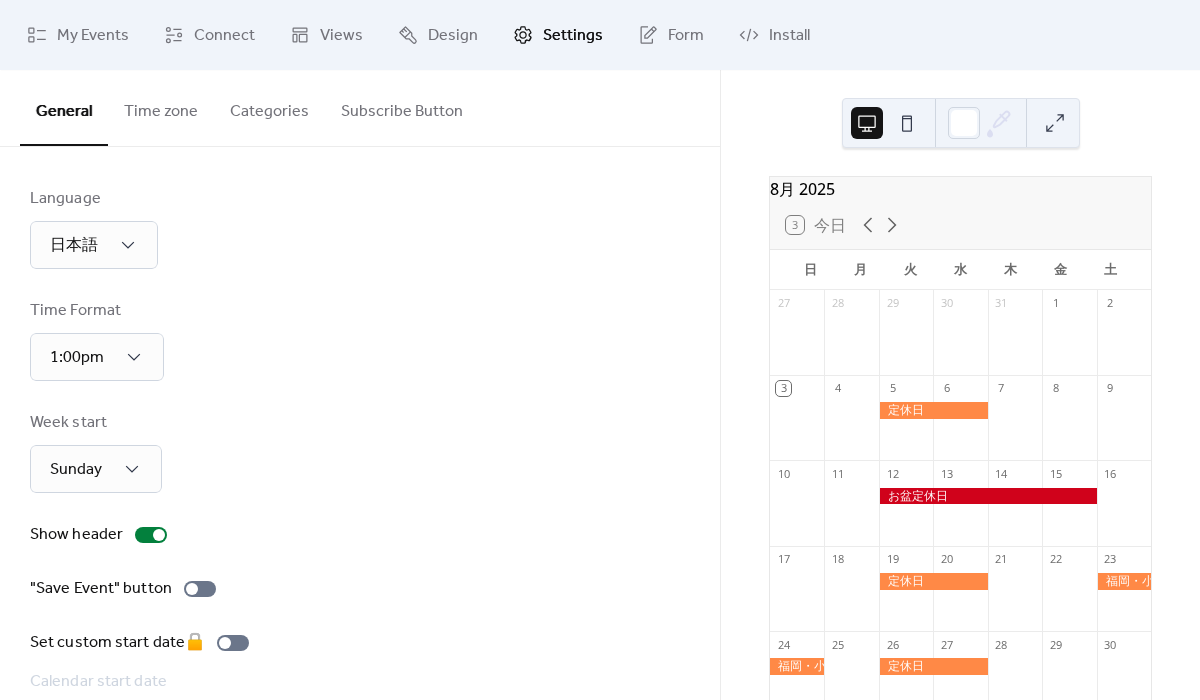 click on "Time zone" at bounding box center (161, 107) 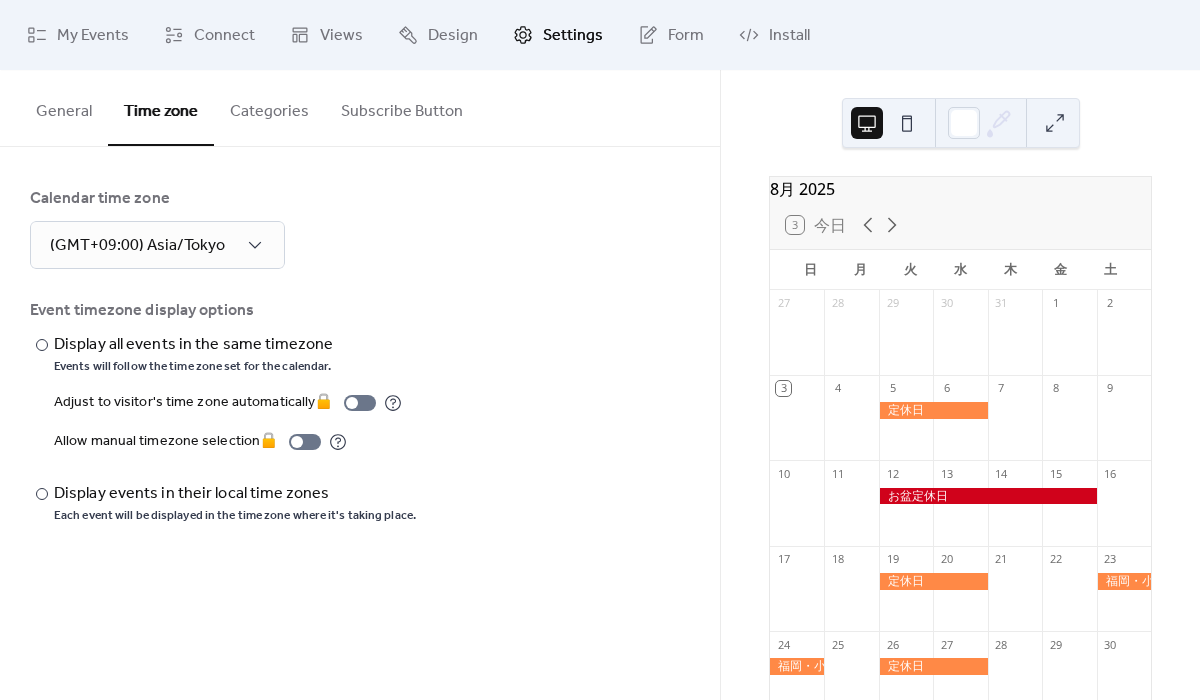 click on "Categories" at bounding box center [269, 107] 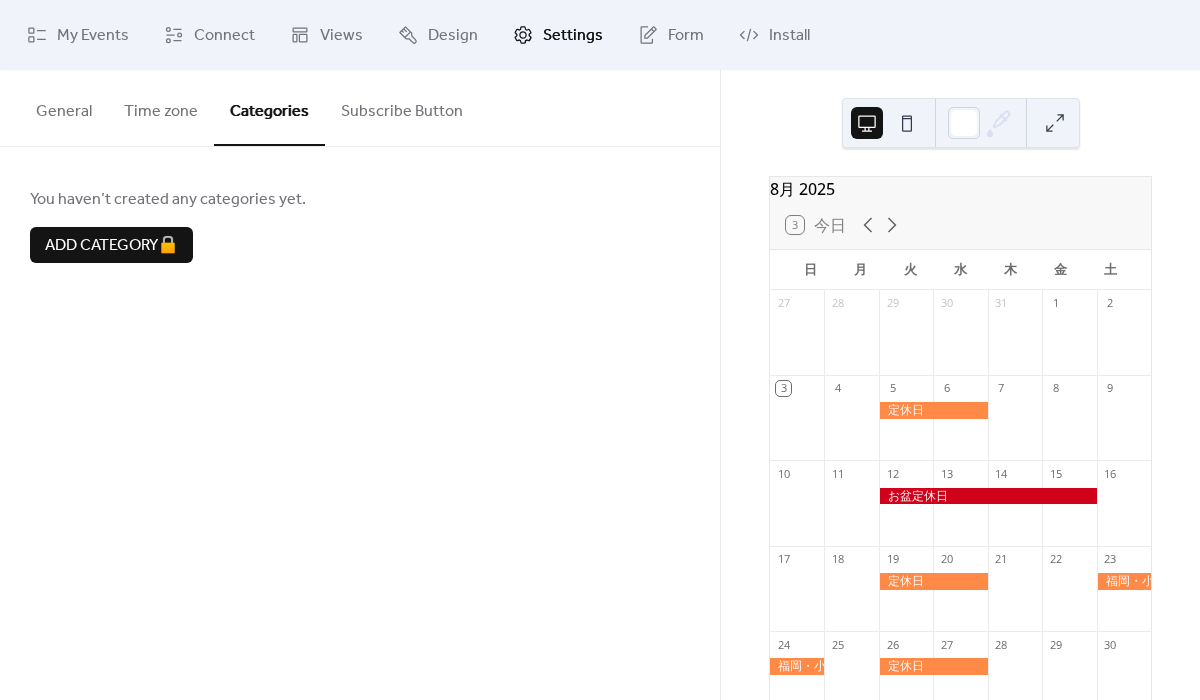 click on "Subscribe Button" at bounding box center [402, 107] 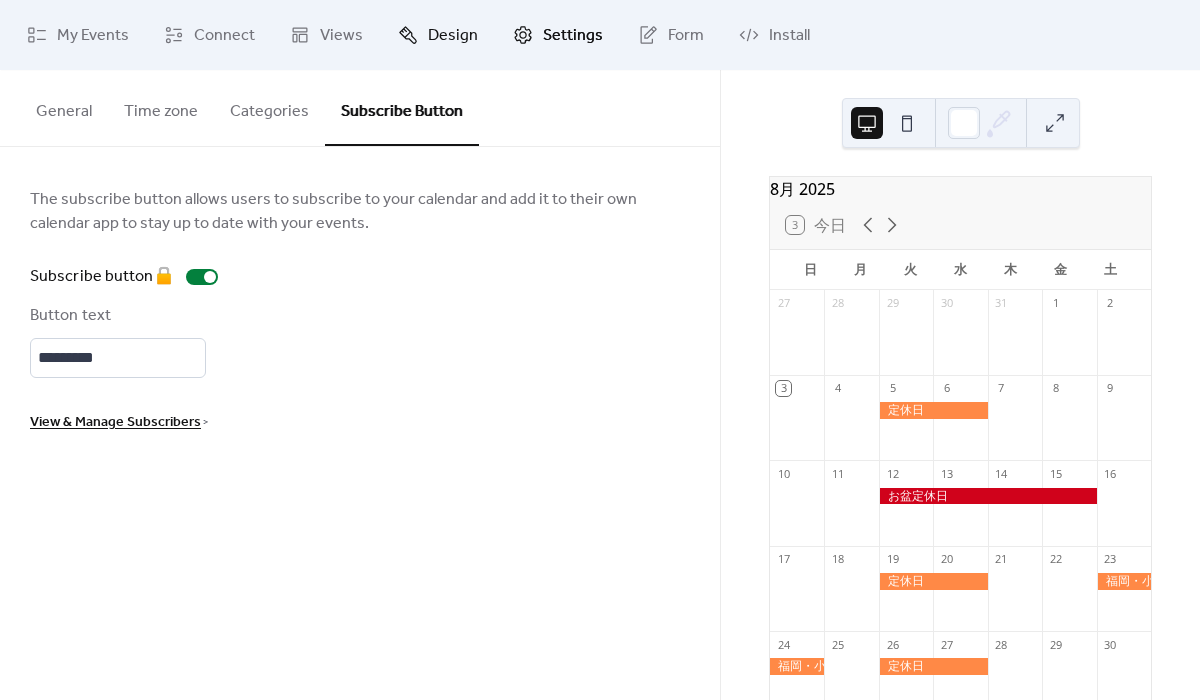 click 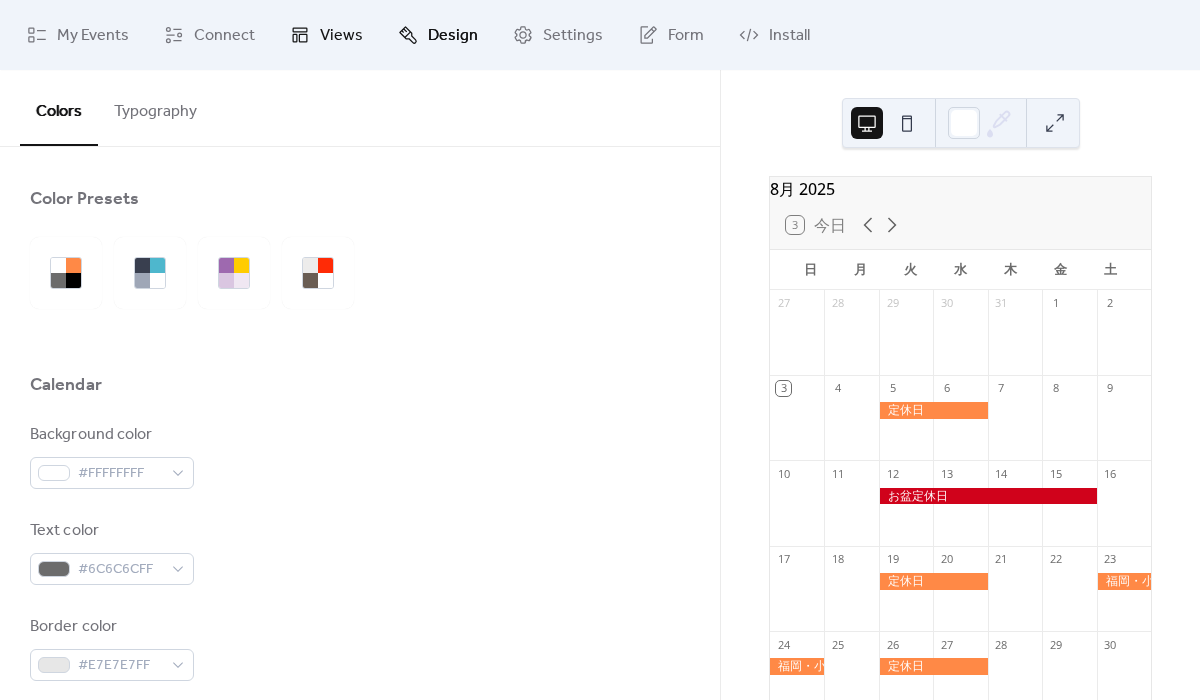 click on "Views" at bounding box center (341, 36) 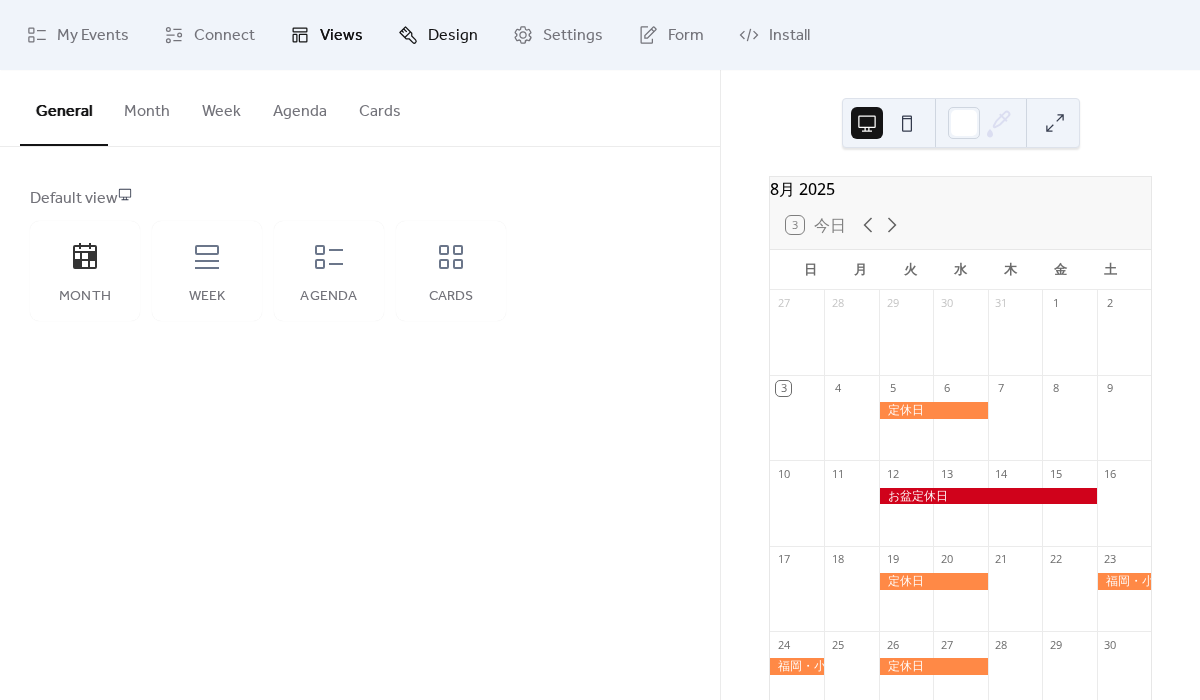 click on "Design" at bounding box center (438, 35) 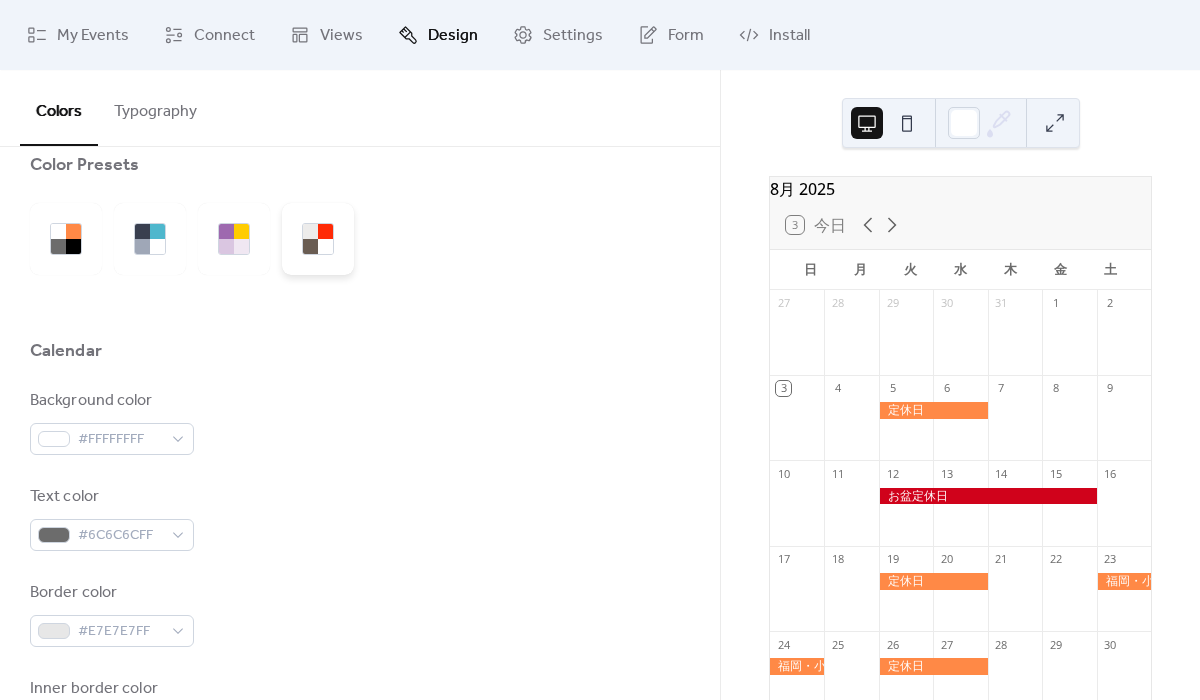 scroll, scrollTop: 0, scrollLeft: 0, axis: both 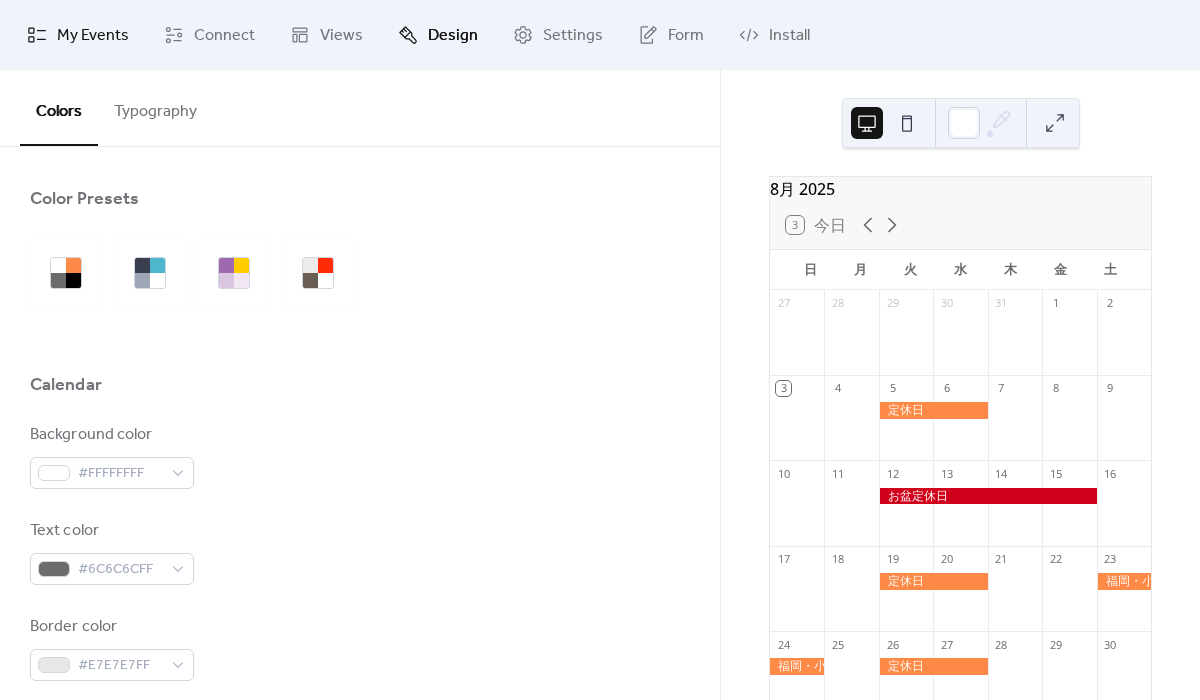 click on "My Events" at bounding box center (93, 36) 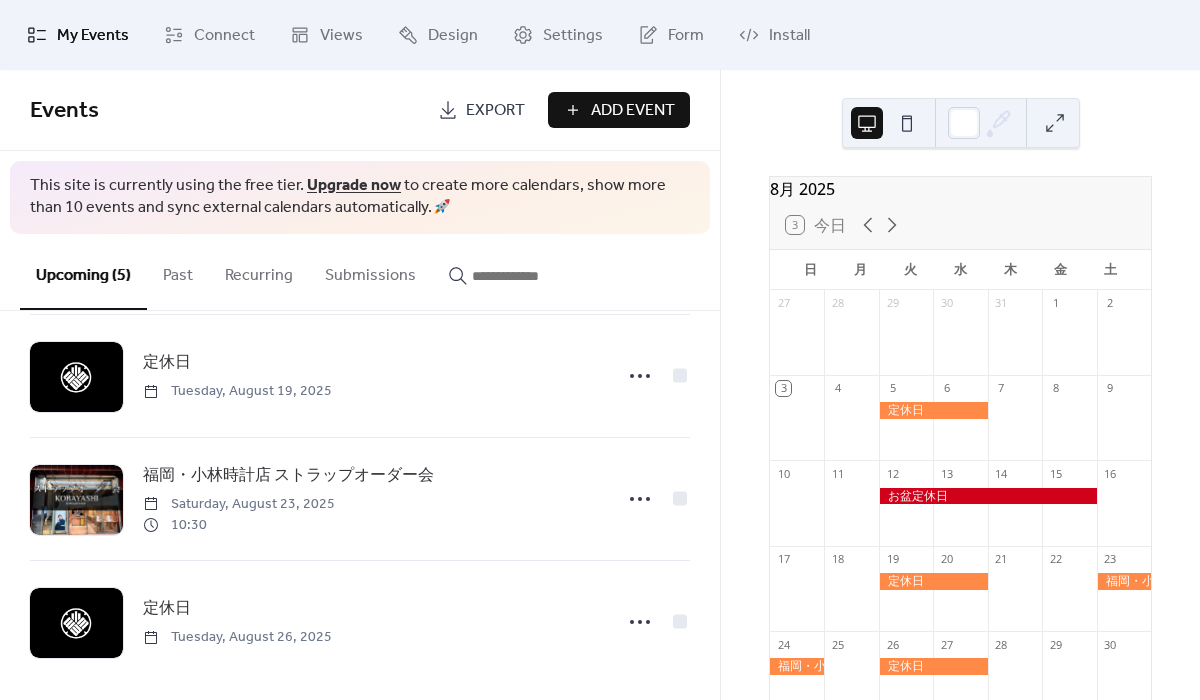 scroll, scrollTop: 285, scrollLeft: 0, axis: vertical 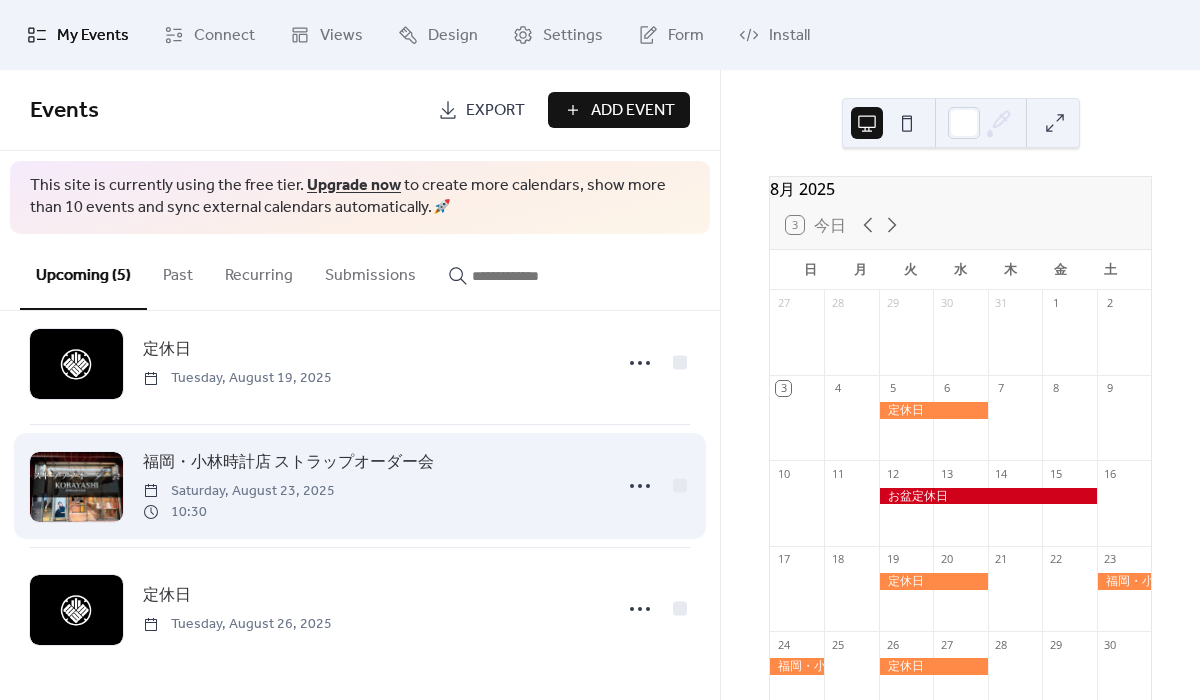 click on "Saturday, August 23, 2025" at bounding box center (239, 491) 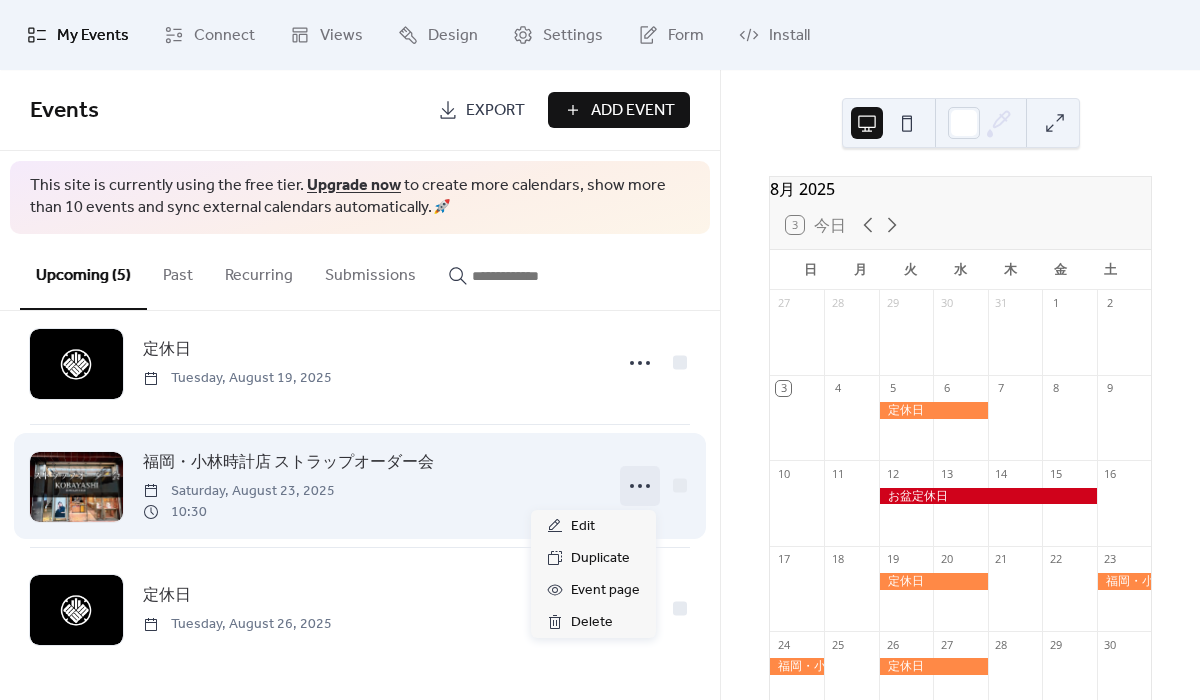 click 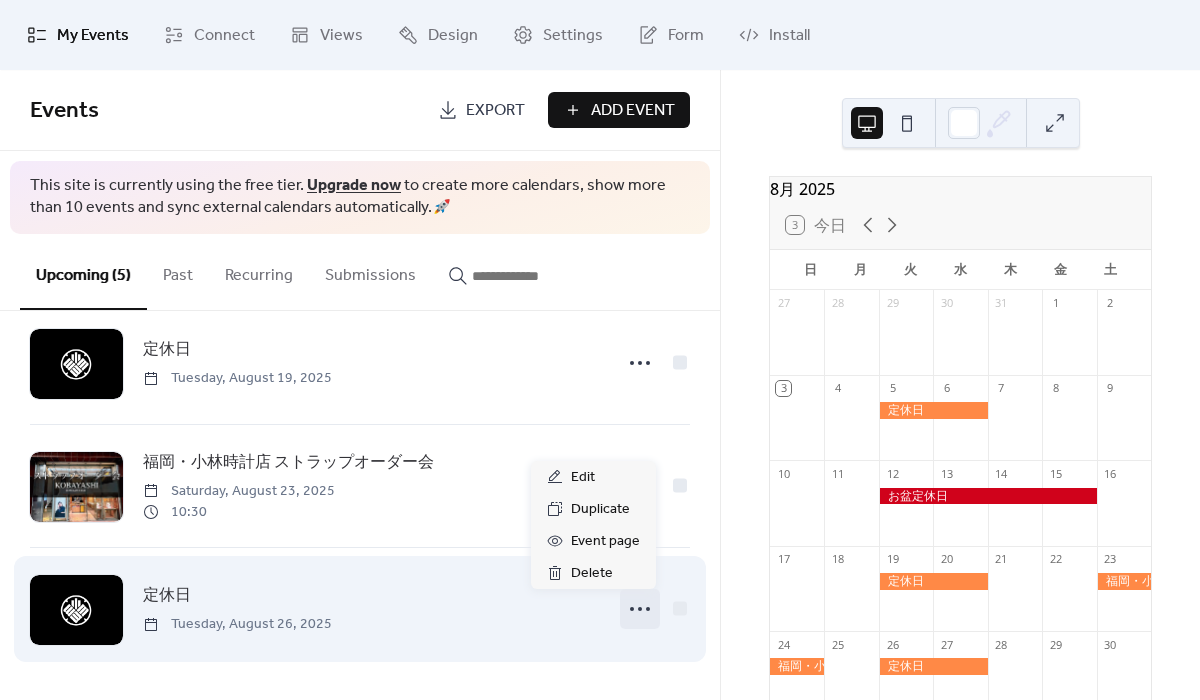 click 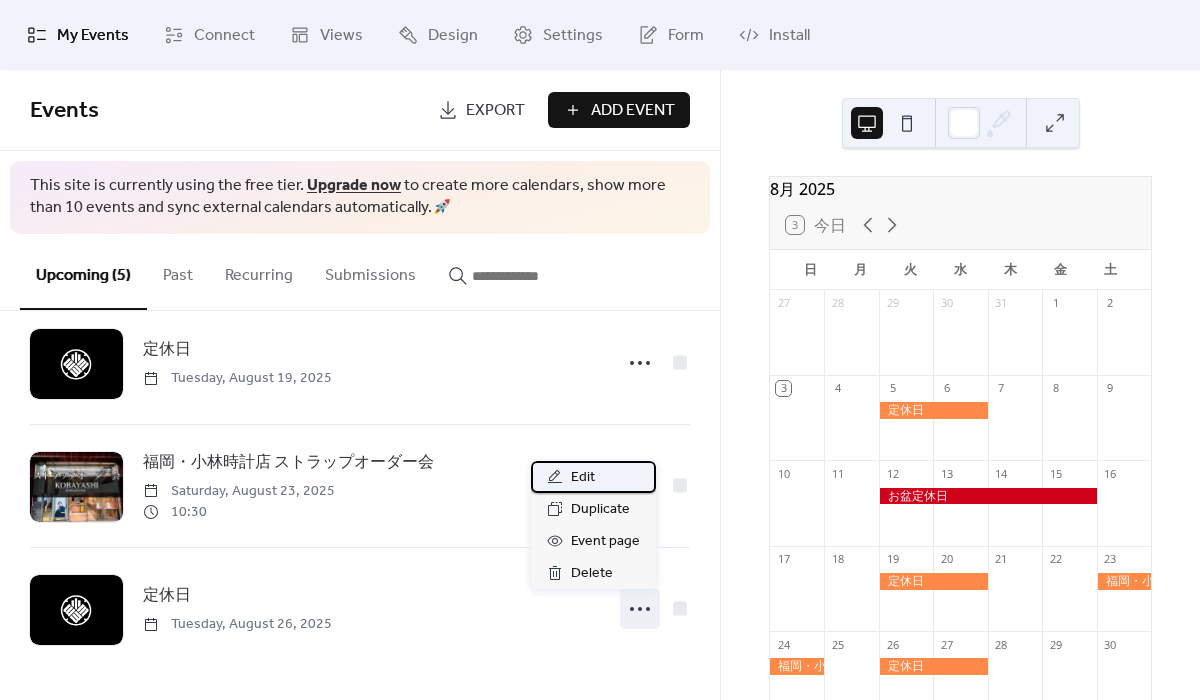 click on "Edit" at bounding box center [593, 477] 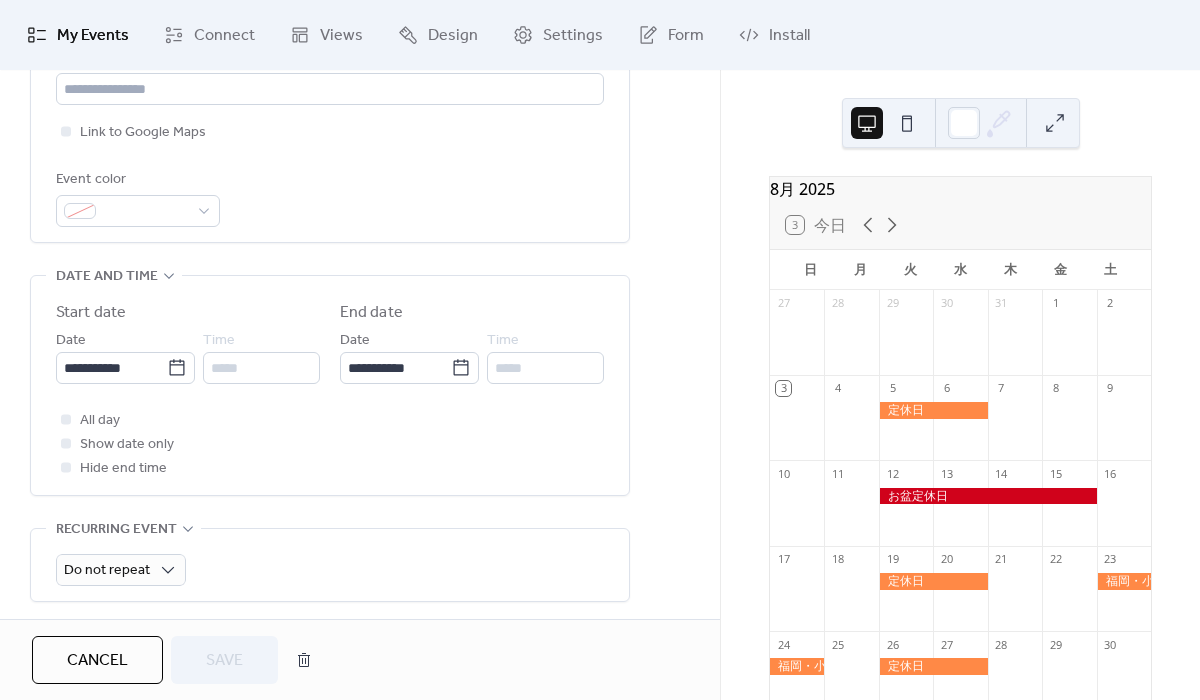 scroll, scrollTop: 581, scrollLeft: 0, axis: vertical 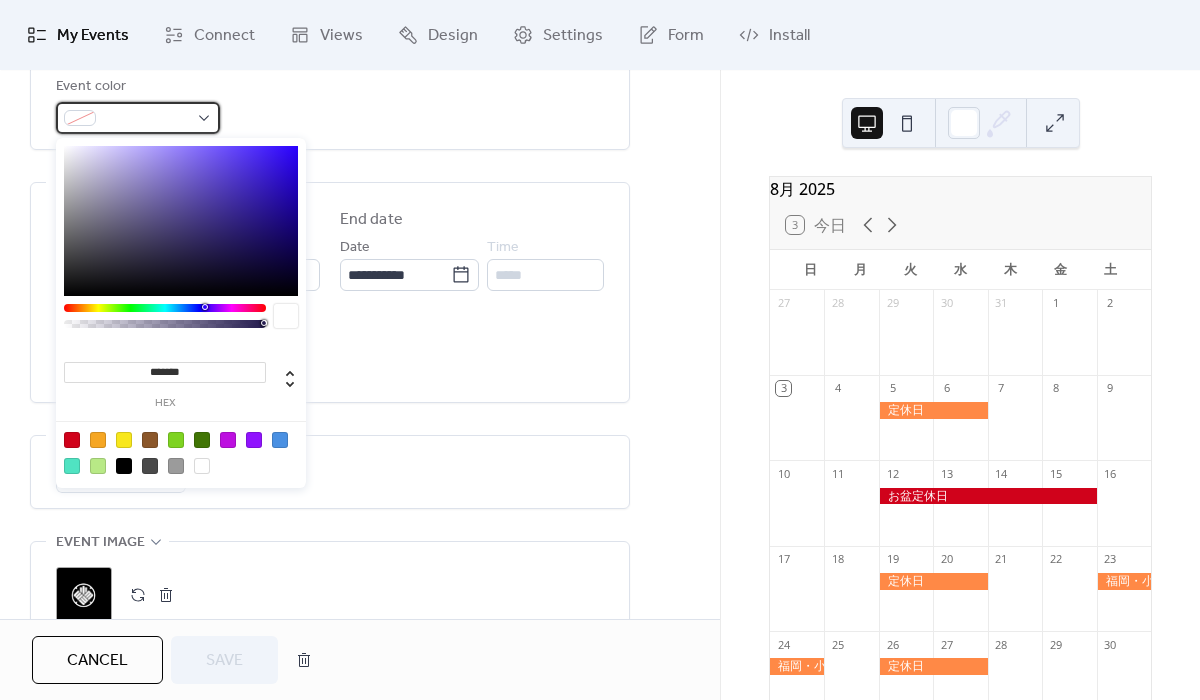 click at bounding box center (138, 118) 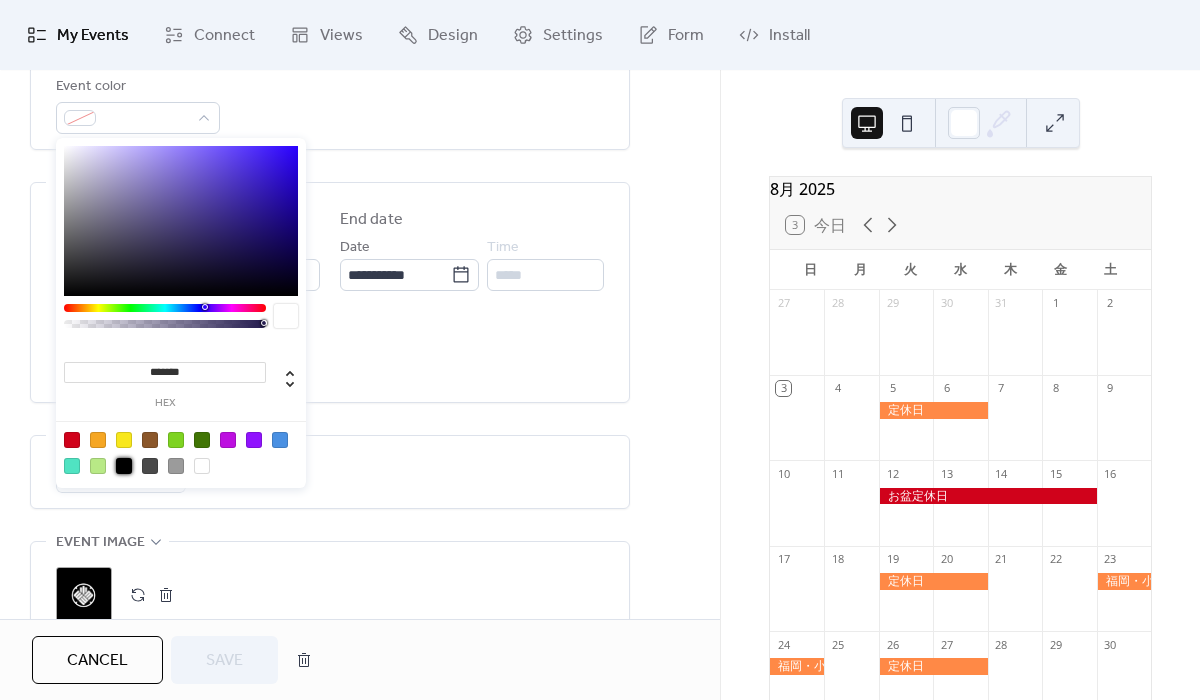 click at bounding box center (124, 466) 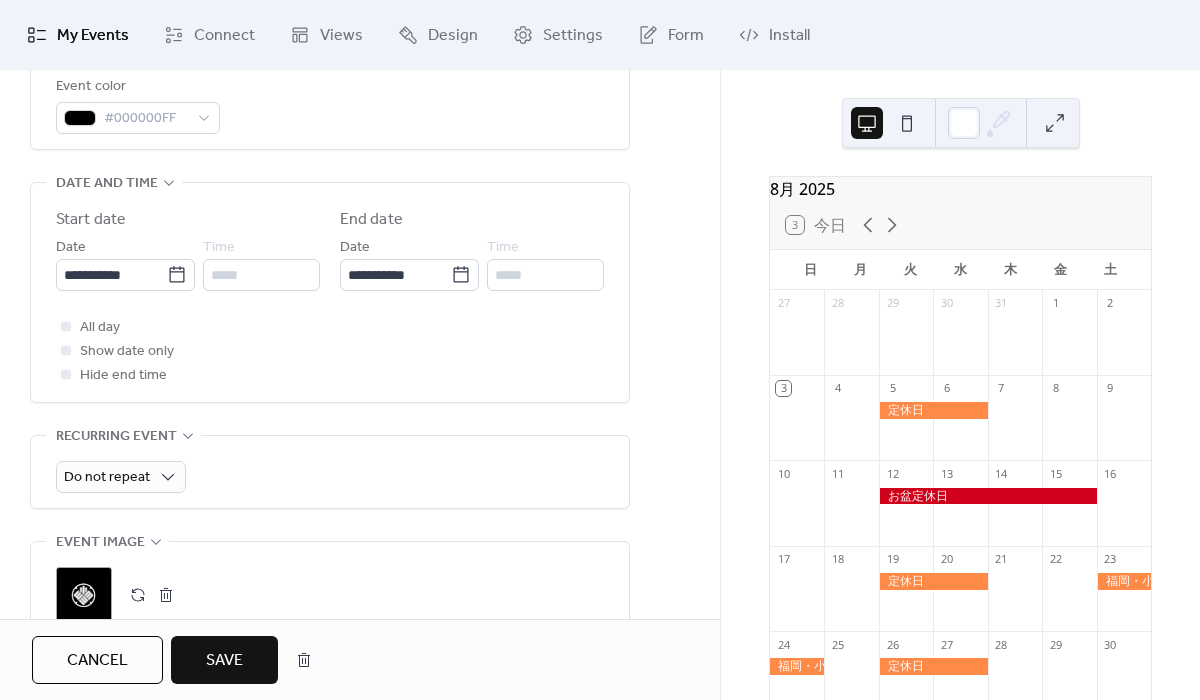 click on "Save" at bounding box center (224, 660) 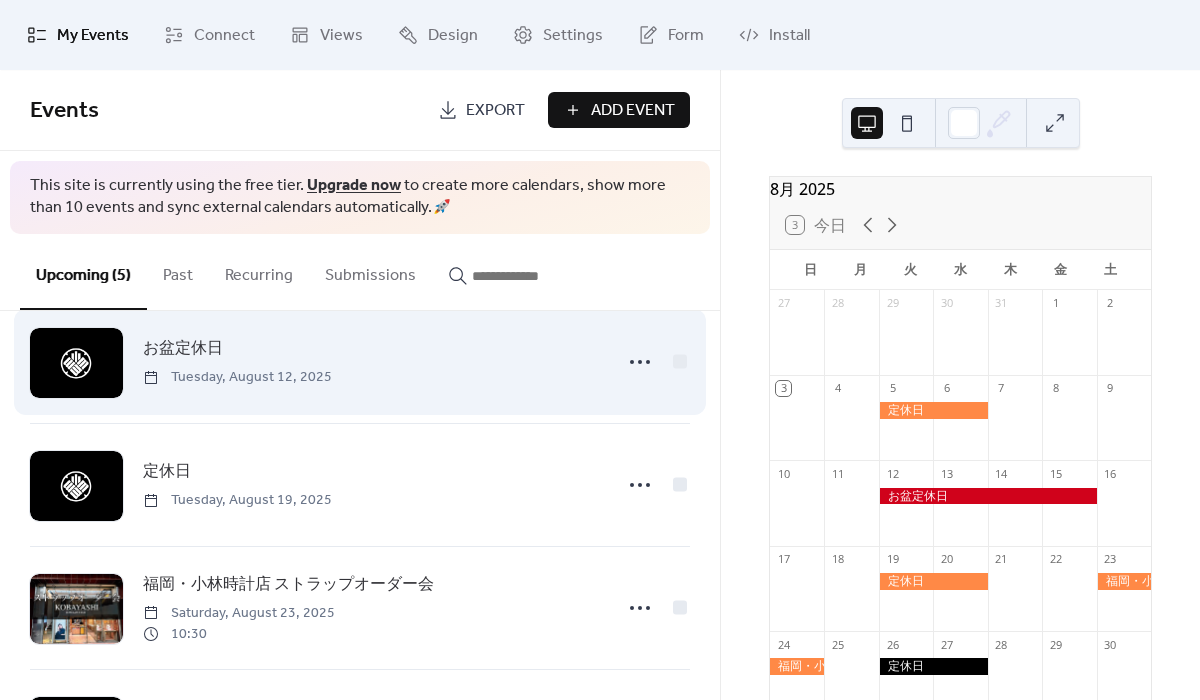 scroll, scrollTop: 0, scrollLeft: 0, axis: both 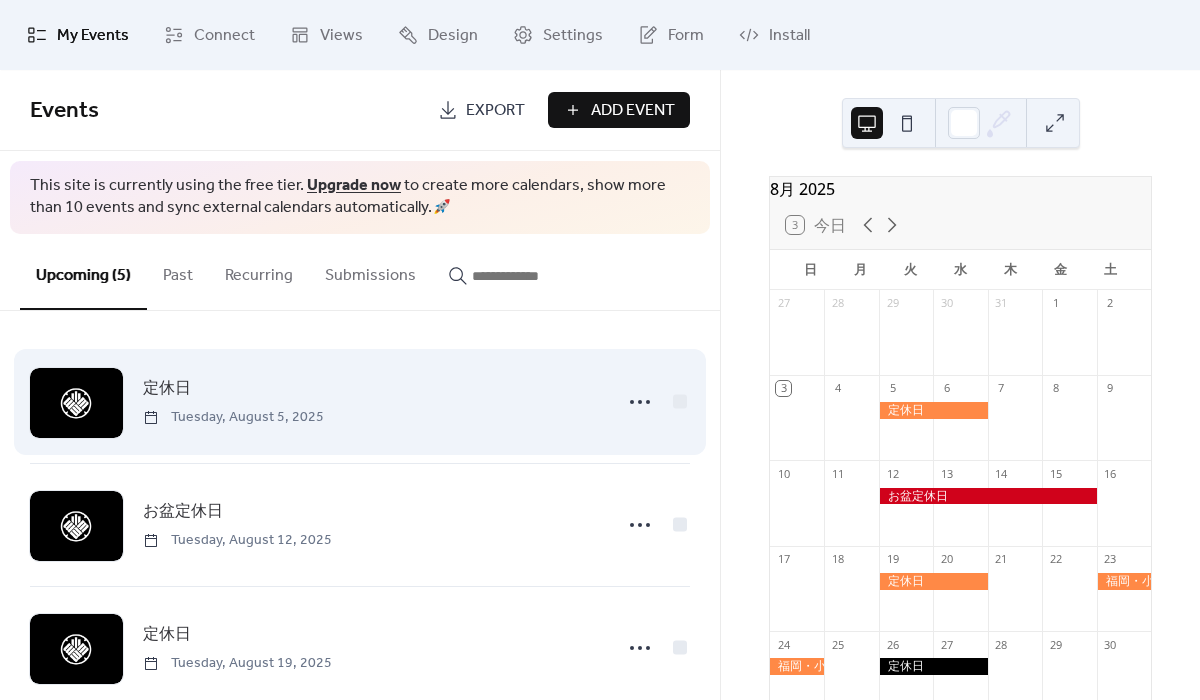 click on "定休日 [DAY], [MONTH] [NUMBER], [YEAR]" at bounding box center (371, 401) 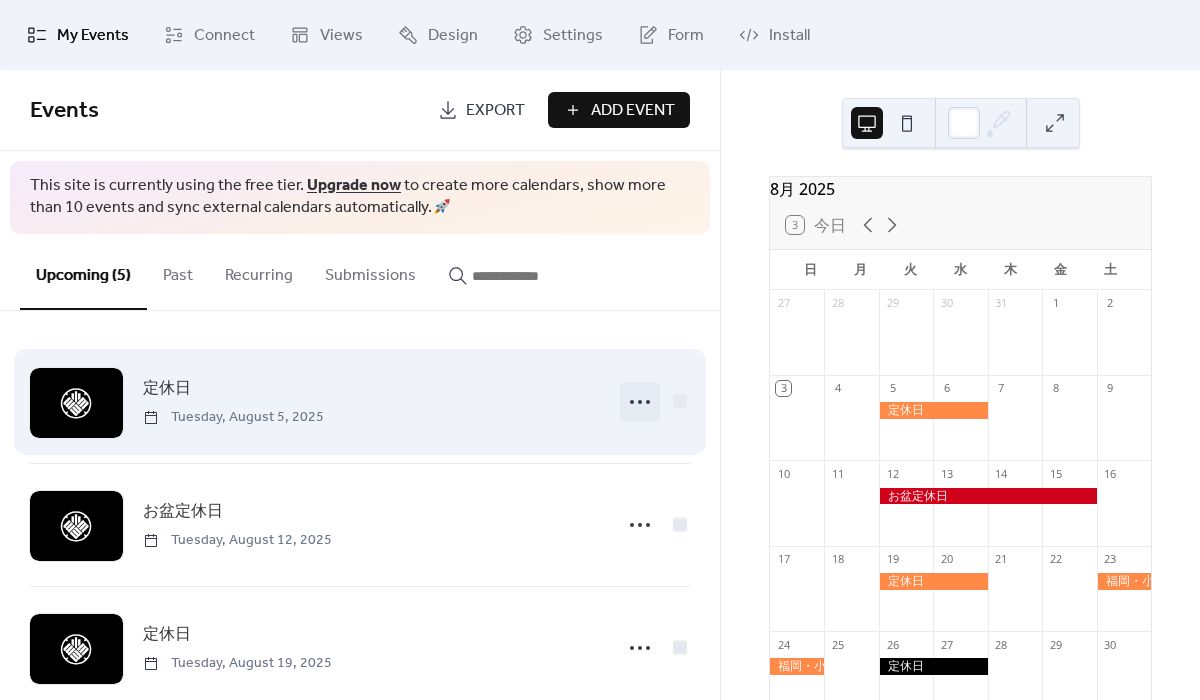 click 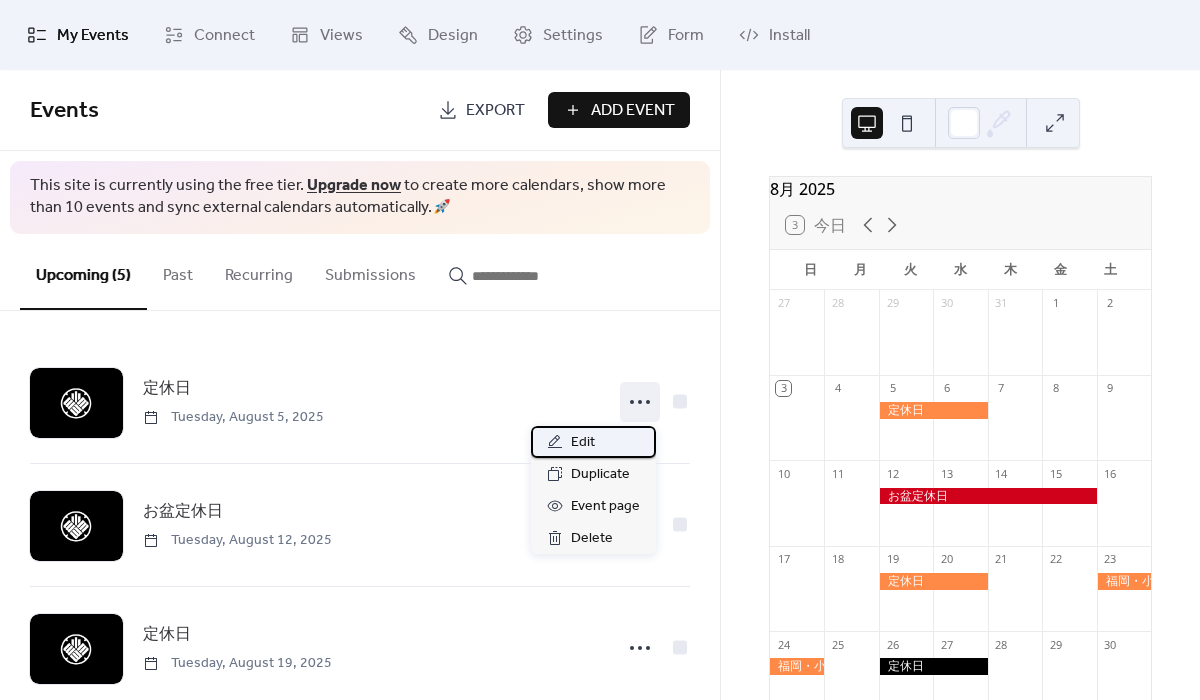 click on "Edit" at bounding box center [593, 442] 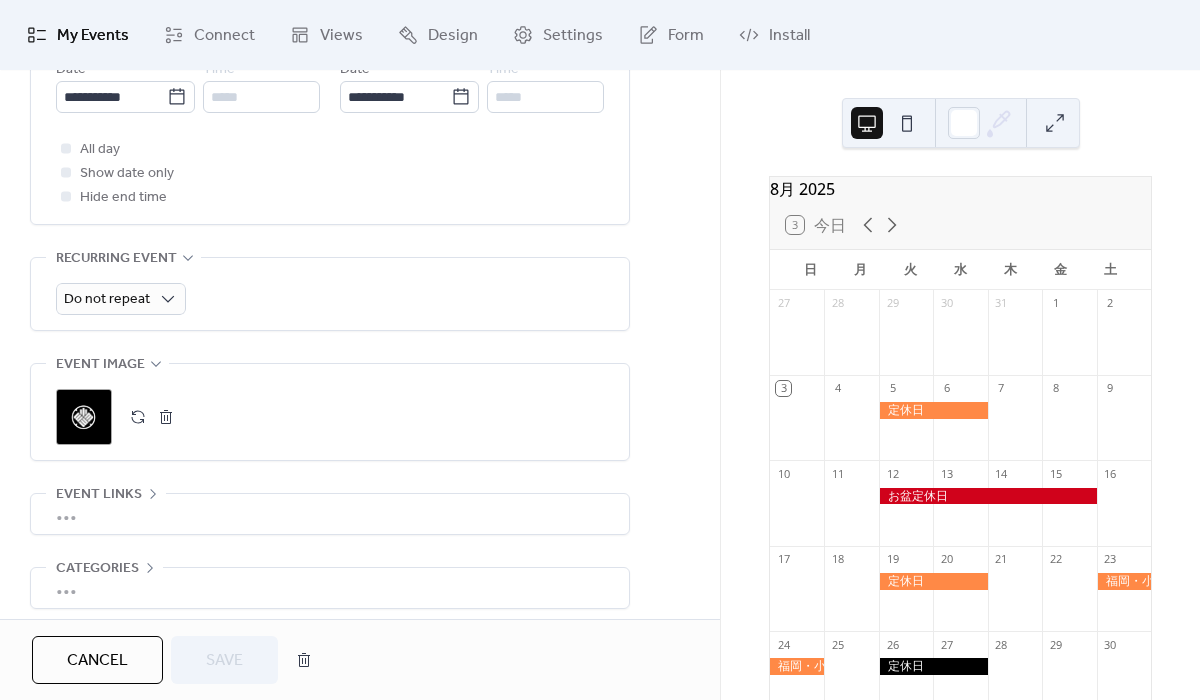 scroll, scrollTop: 481, scrollLeft: 0, axis: vertical 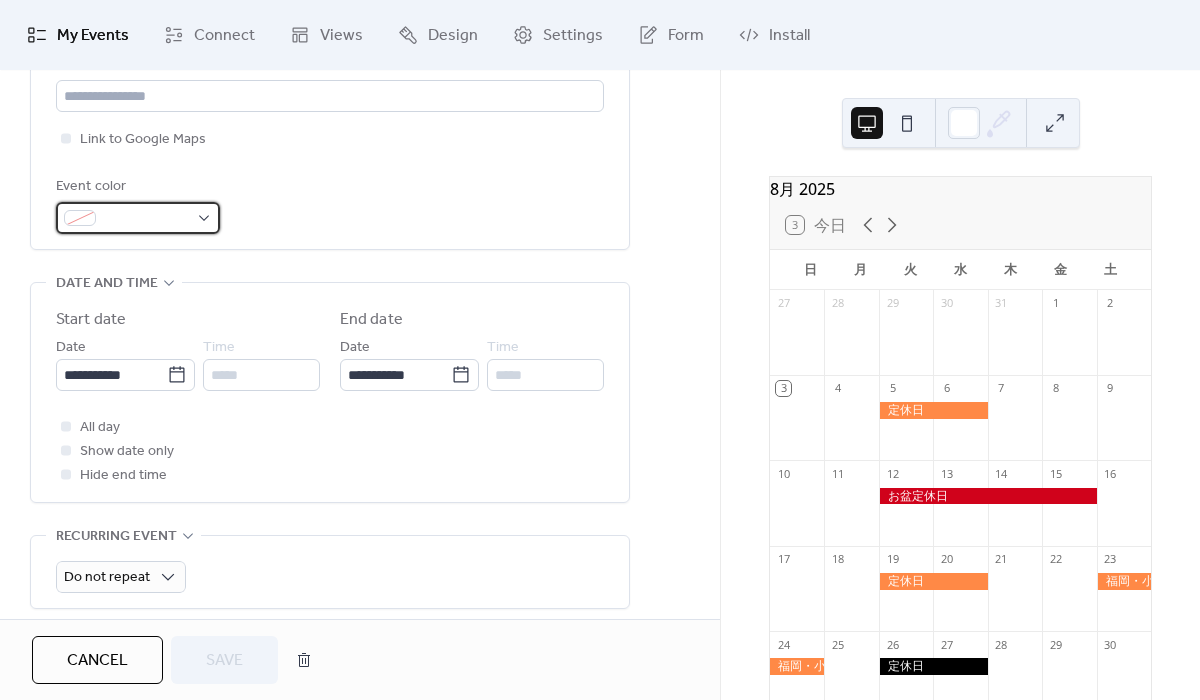 click at bounding box center (146, 219) 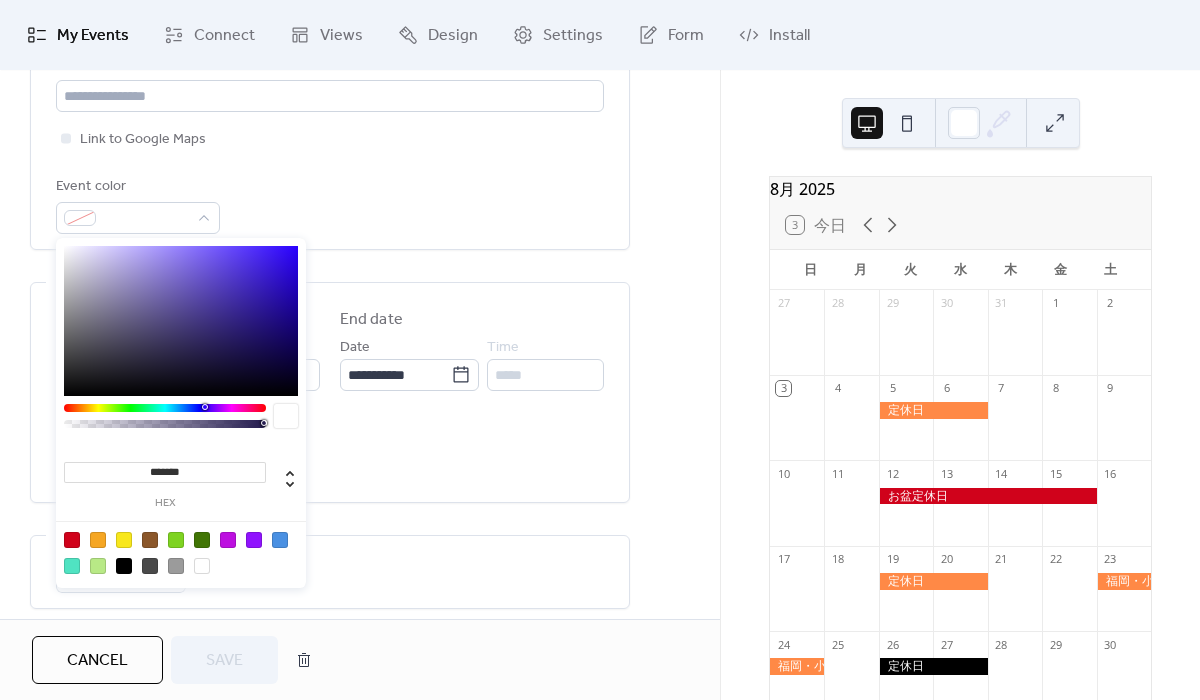 click at bounding box center (124, 566) 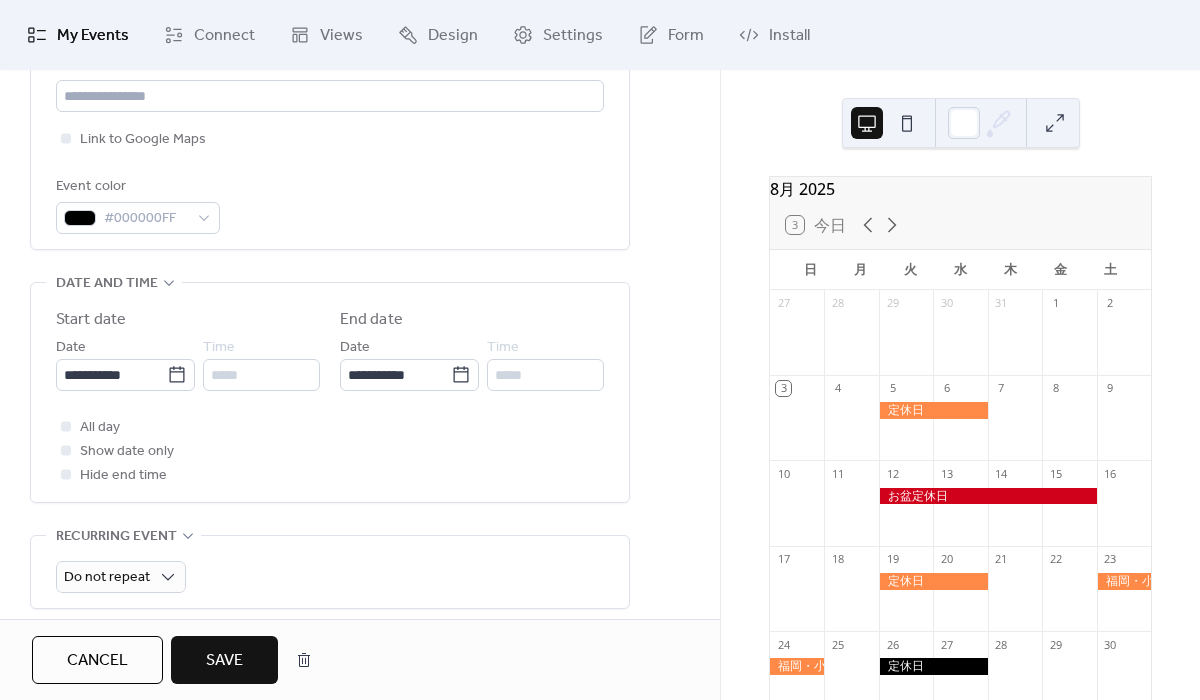 click on "Save" at bounding box center [224, 661] 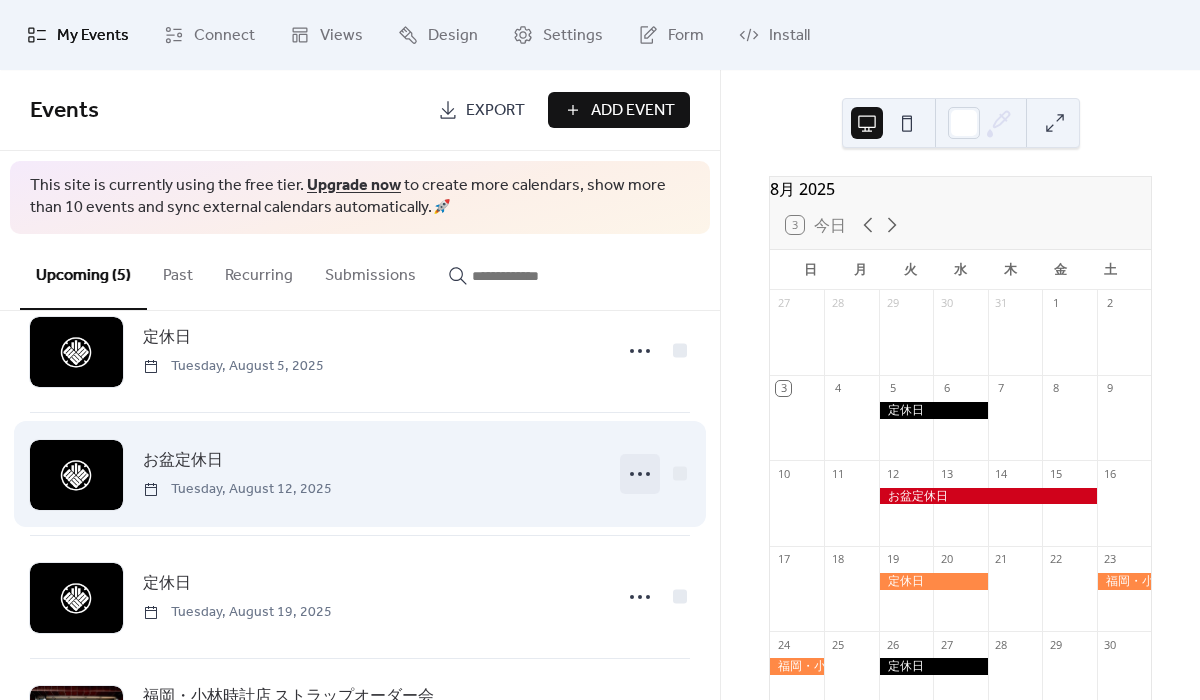 scroll, scrollTop: 114, scrollLeft: 0, axis: vertical 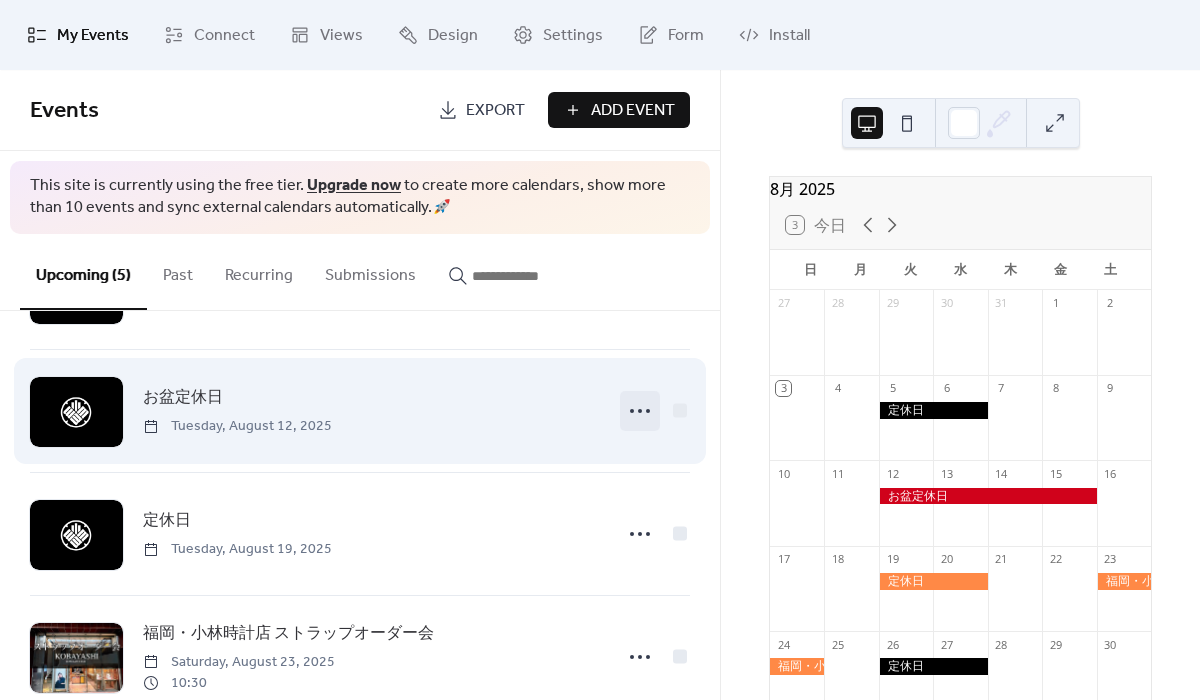 click at bounding box center (640, 411) 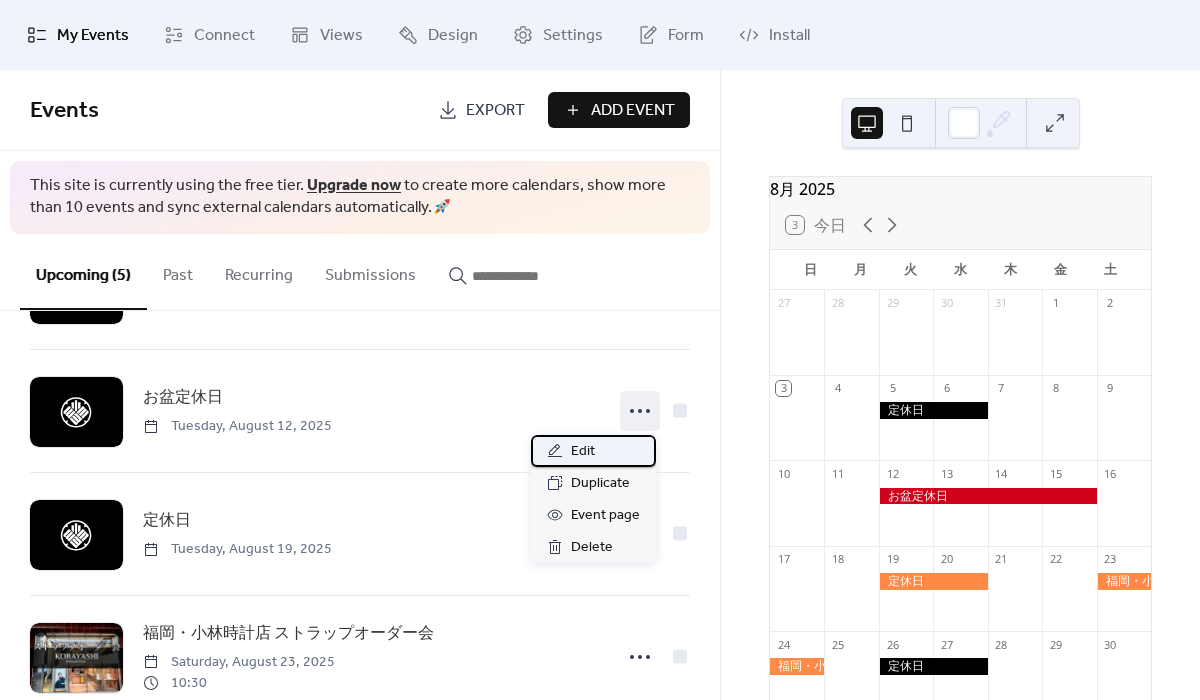 click on "Edit" at bounding box center (593, 451) 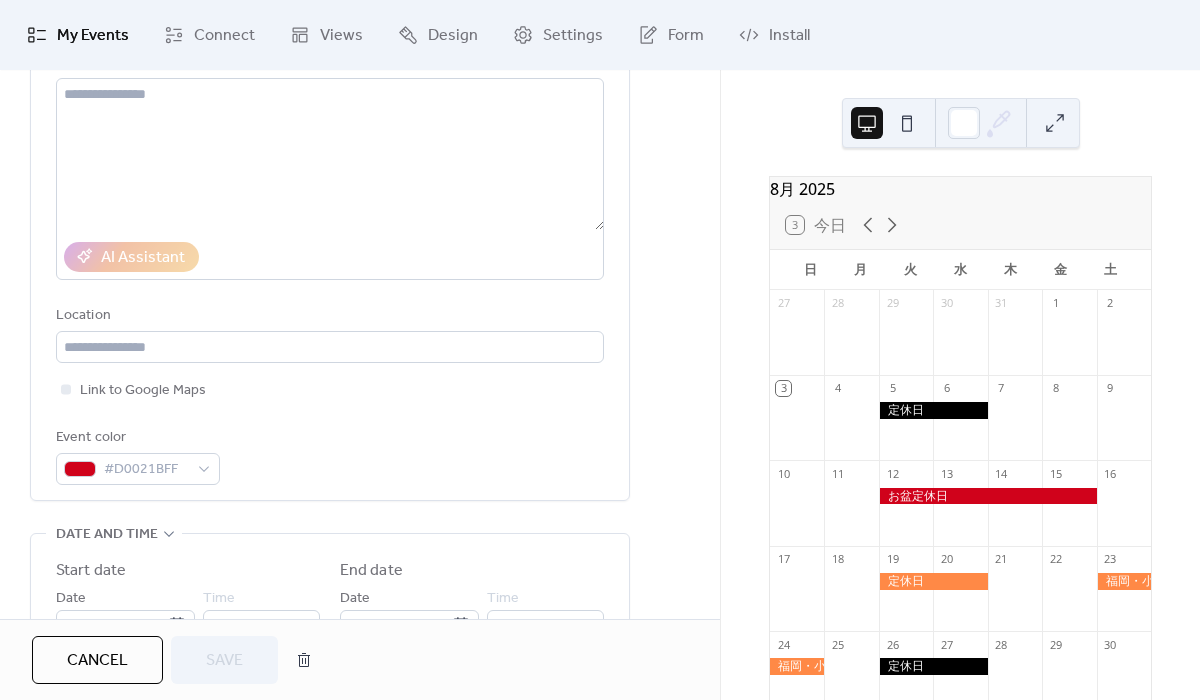 scroll, scrollTop: 377, scrollLeft: 0, axis: vertical 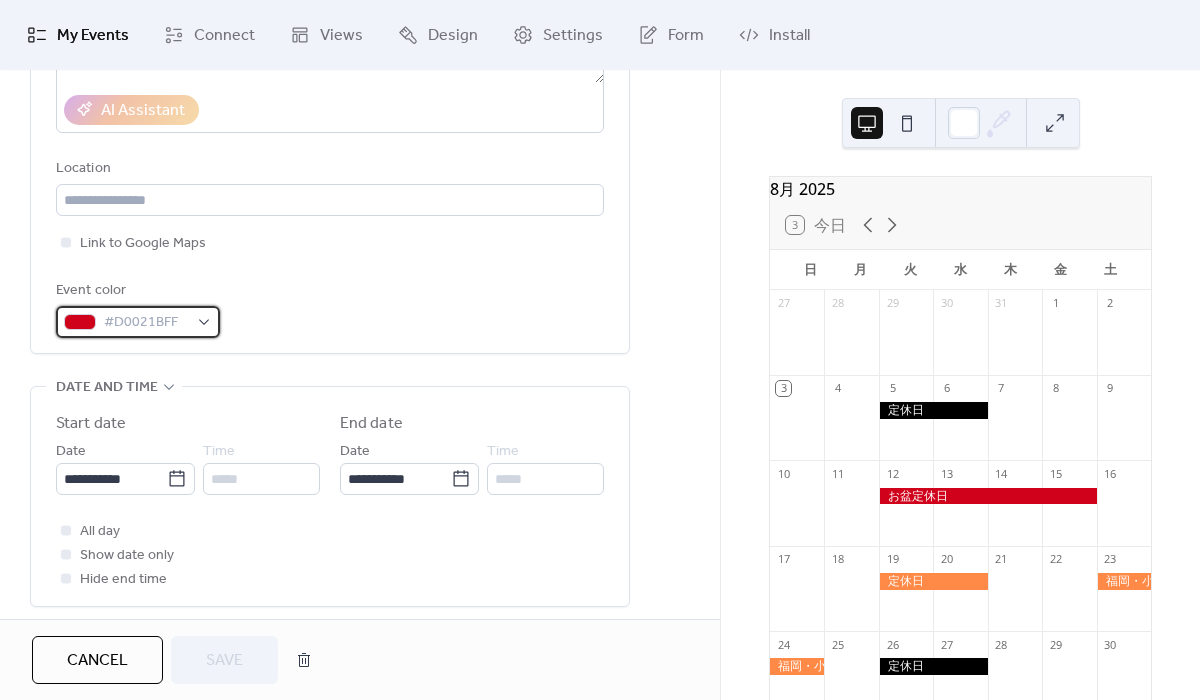 click on "#D0021BFF" at bounding box center (146, 323) 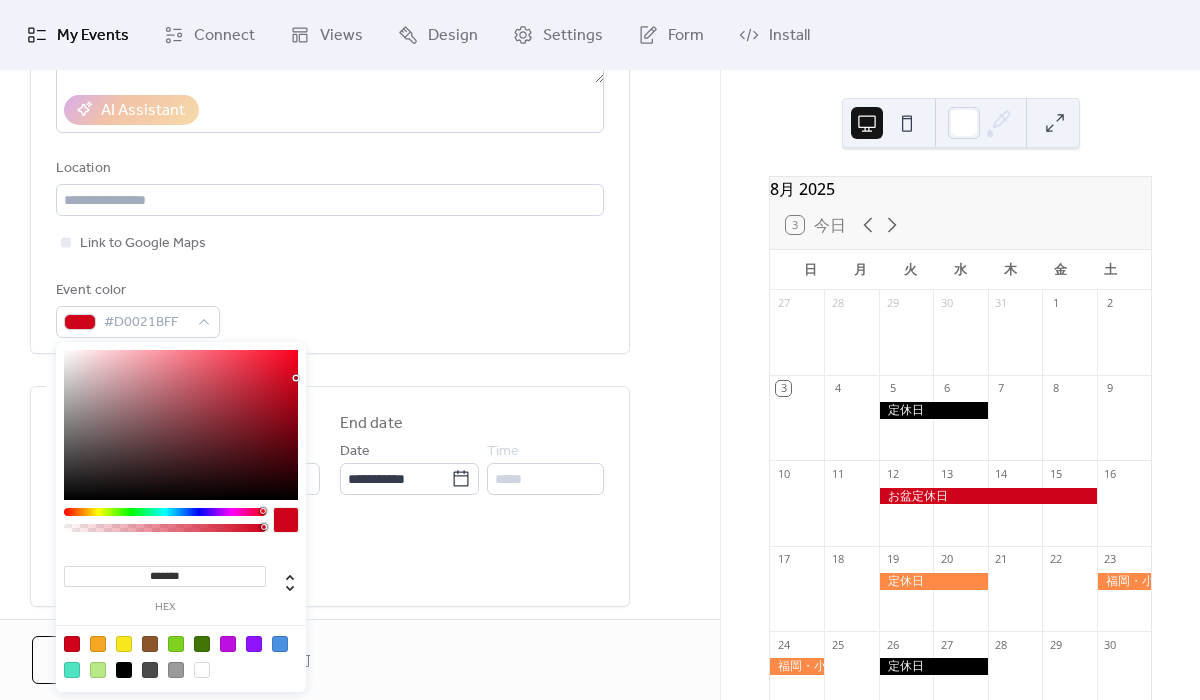 click at bounding box center [124, 670] 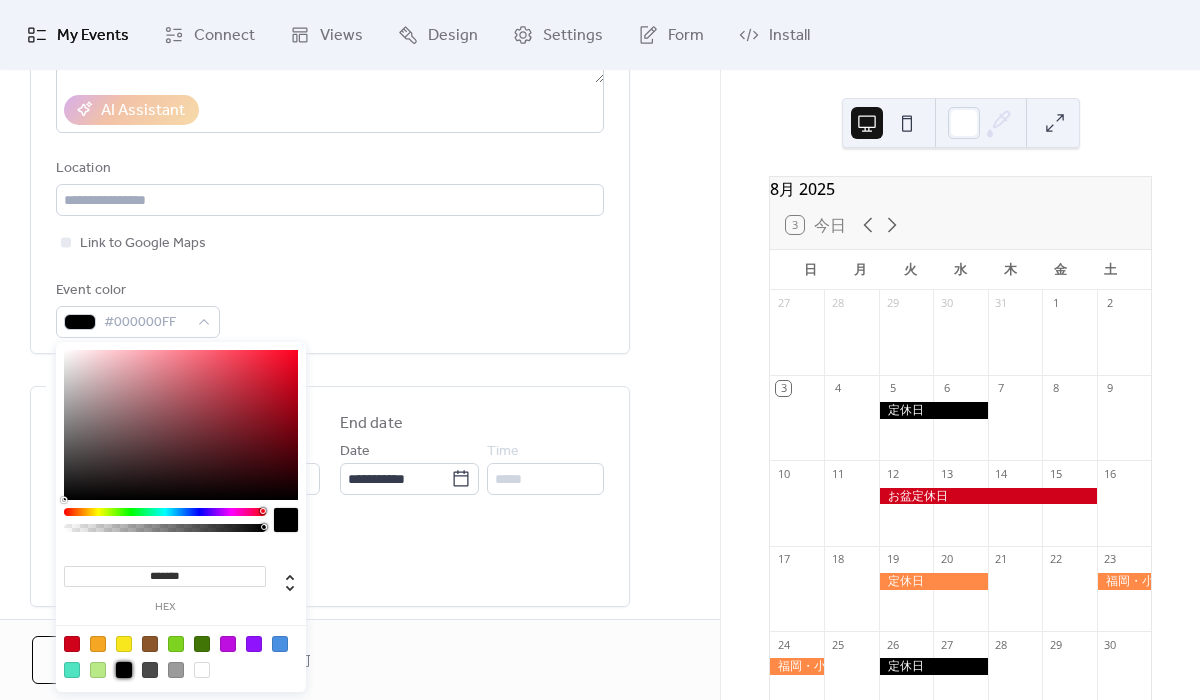 click on "All day Show date only Hide end time" at bounding box center (330, 555) 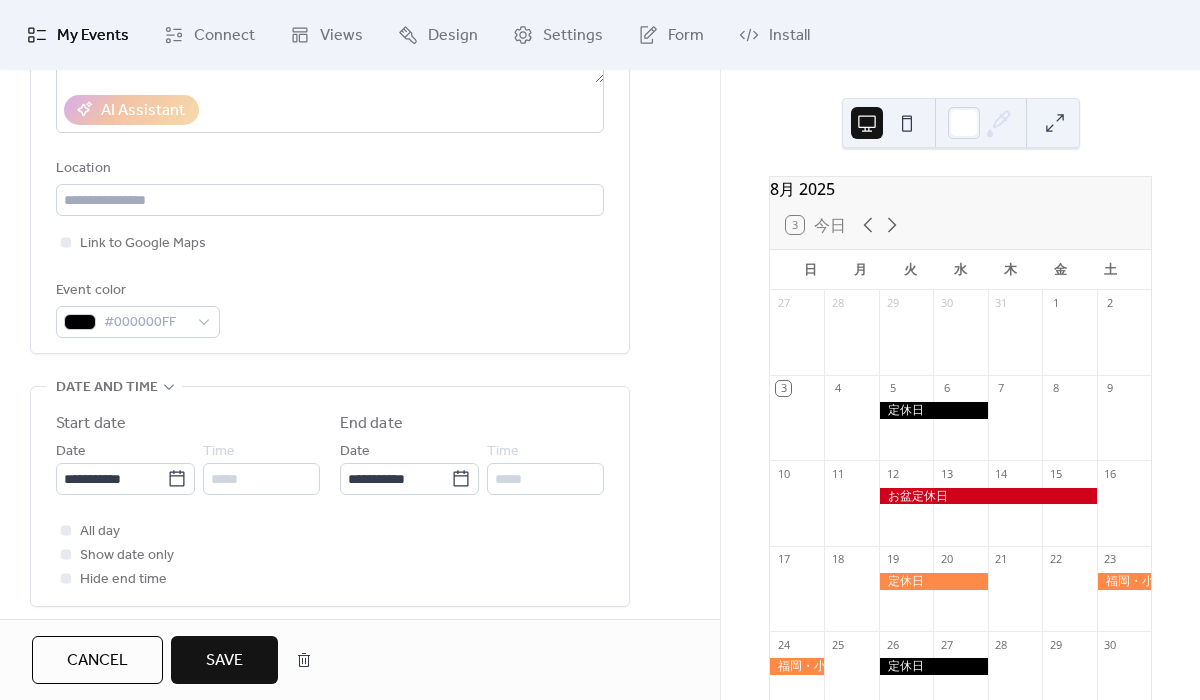click on "Save" at bounding box center (224, 661) 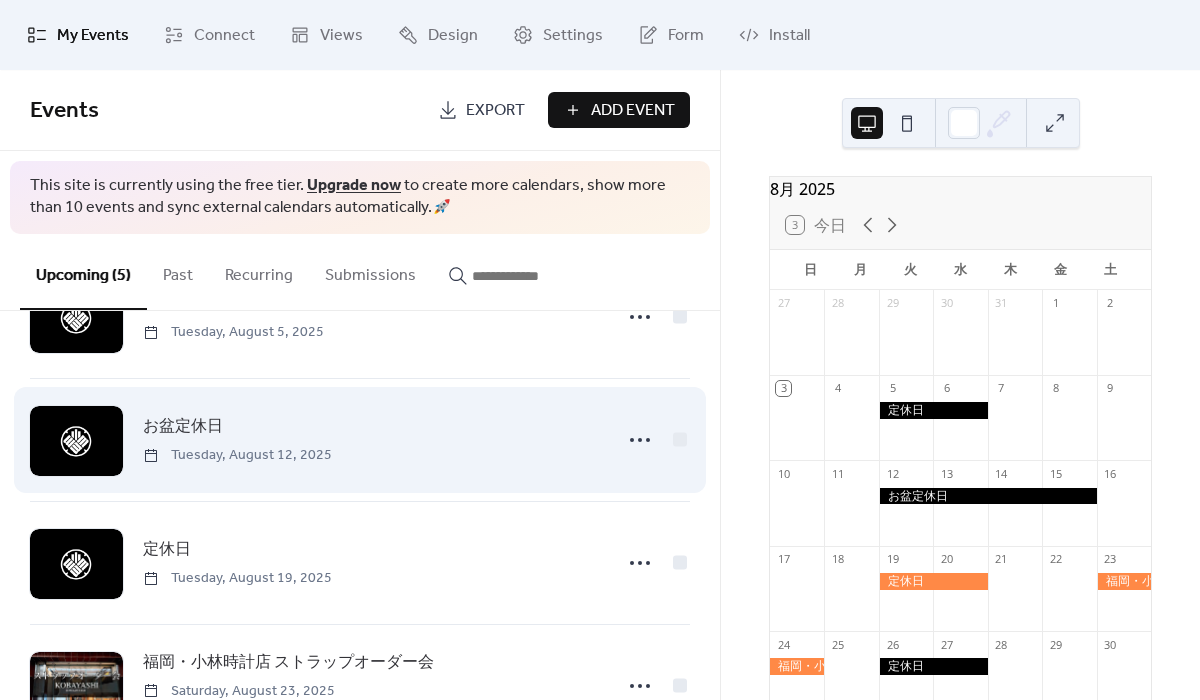 scroll, scrollTop: 88, scrollLeft: 0, axis: vertical 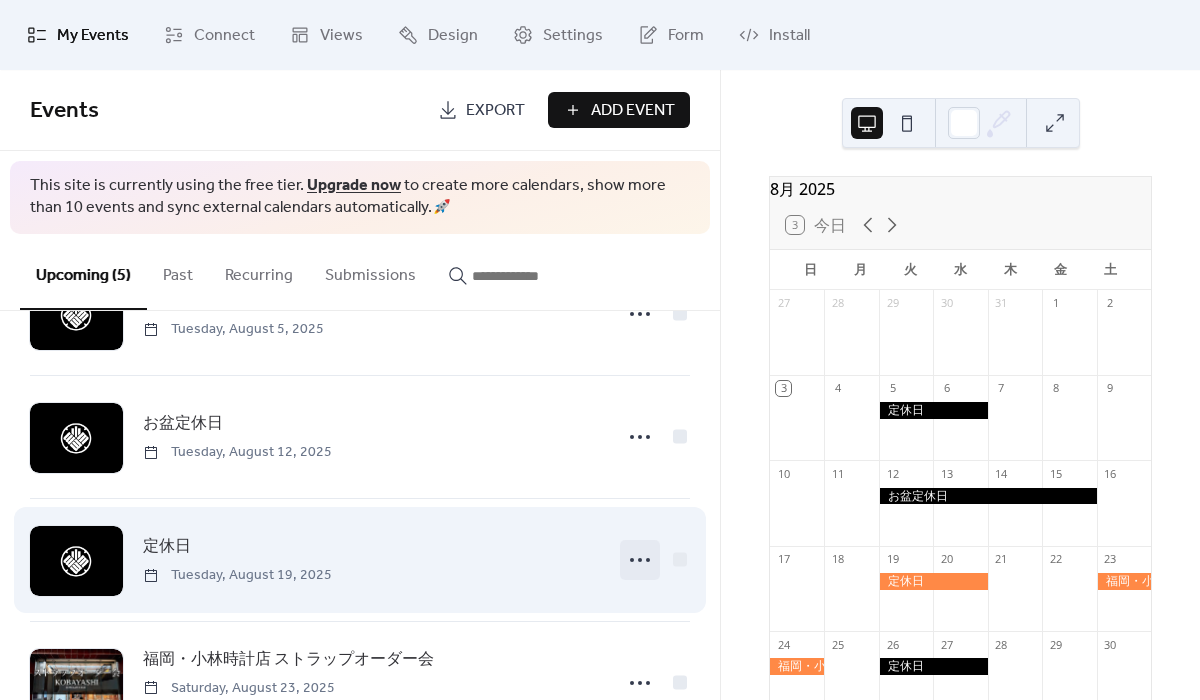 click 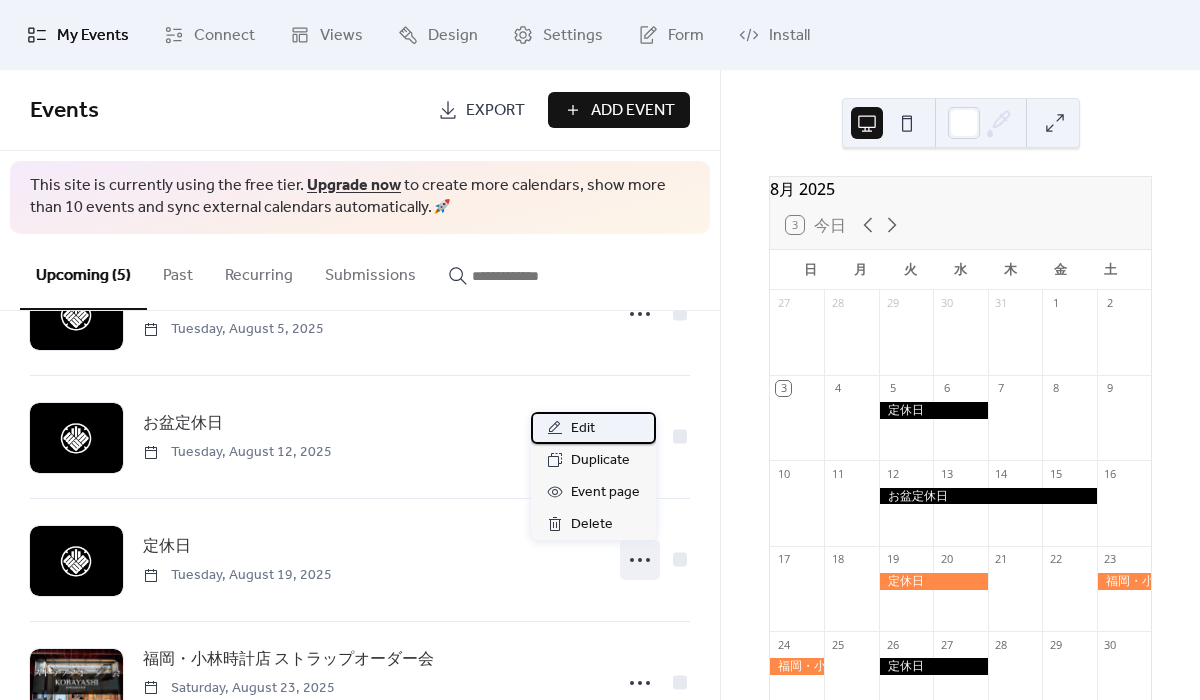 click on "Edit" at bounding box center (593, 428) 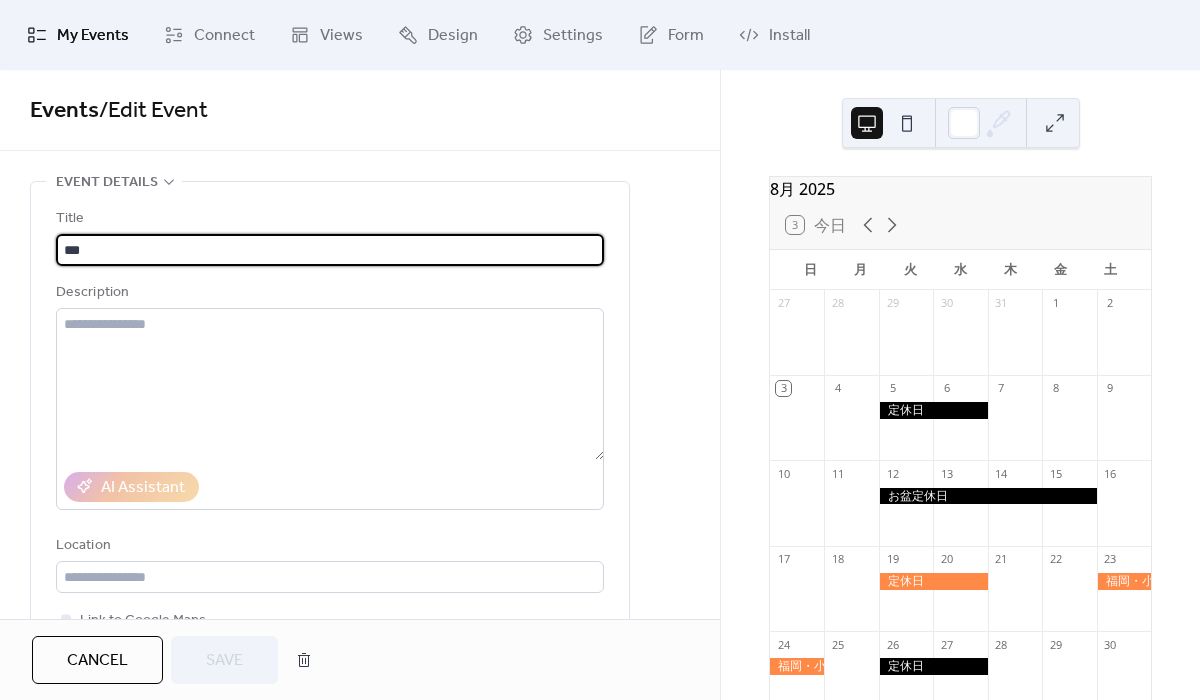 scroll, scrollTop: 415, scrollLeft: 0, axis: vertical 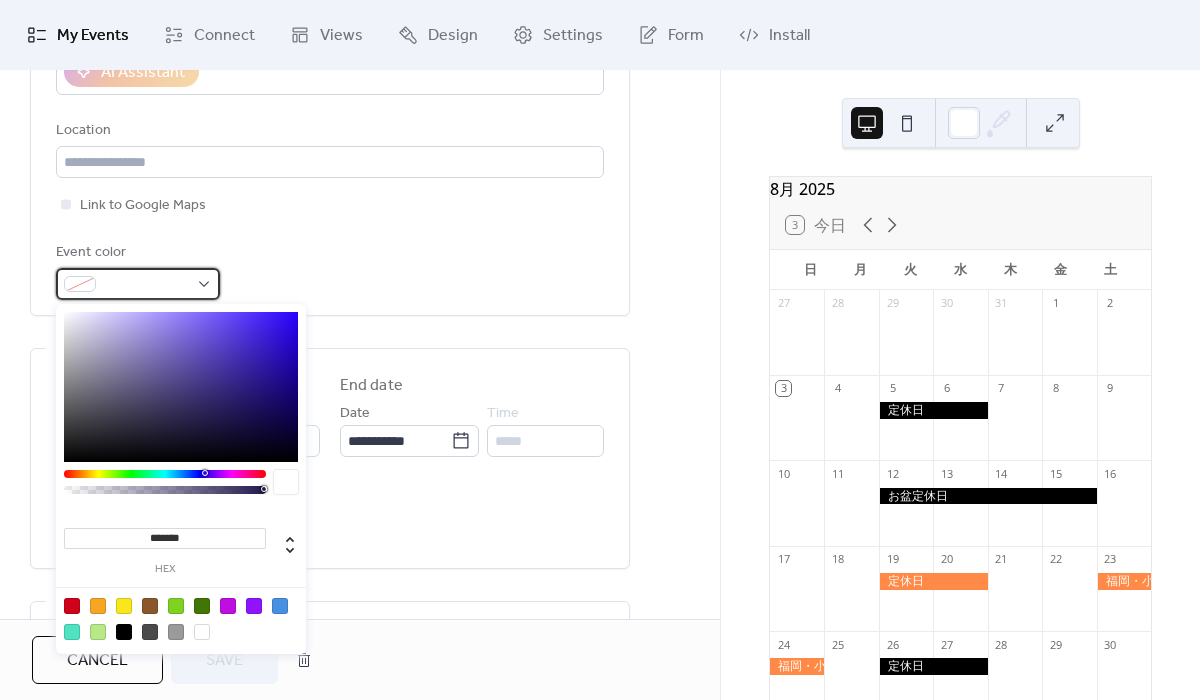click at bounding box center (146, 285) 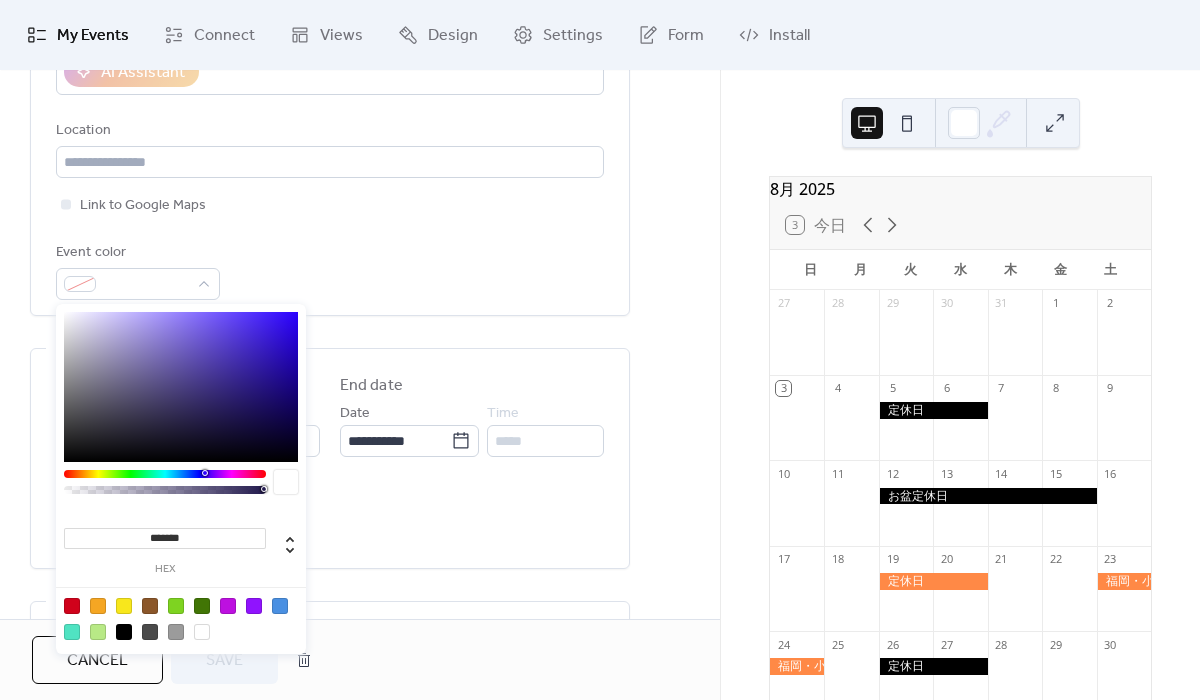 click at bounding box center (124, 632) 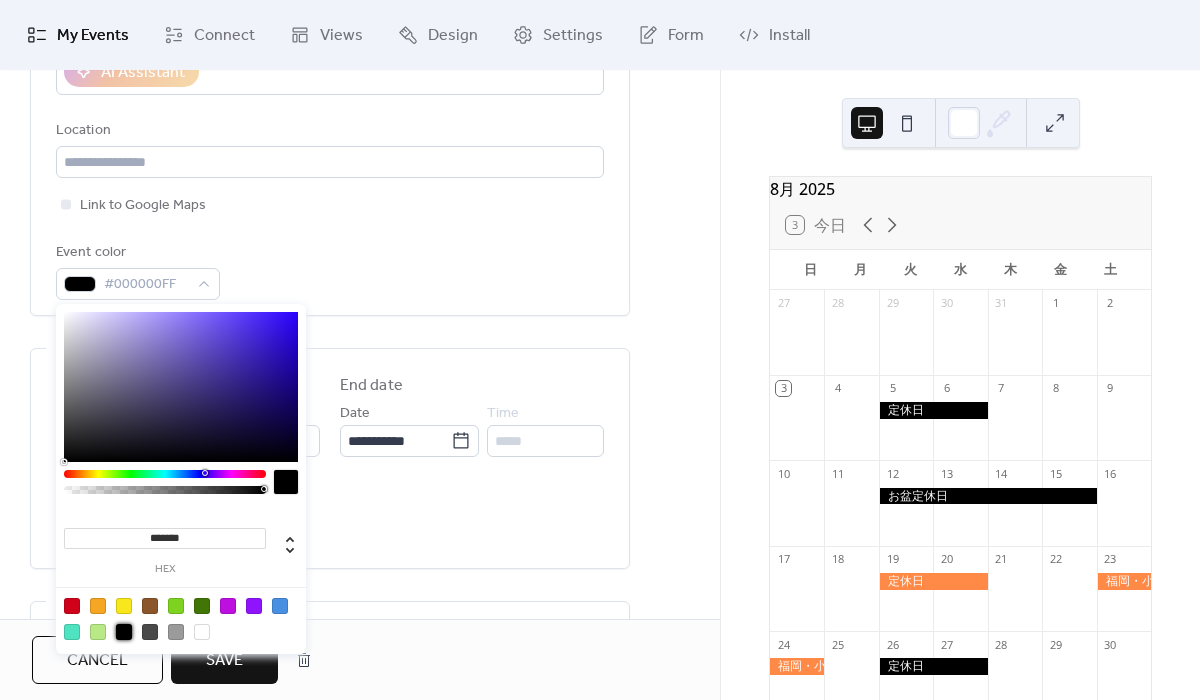 click on "Save" at bounding box center [224, 661] 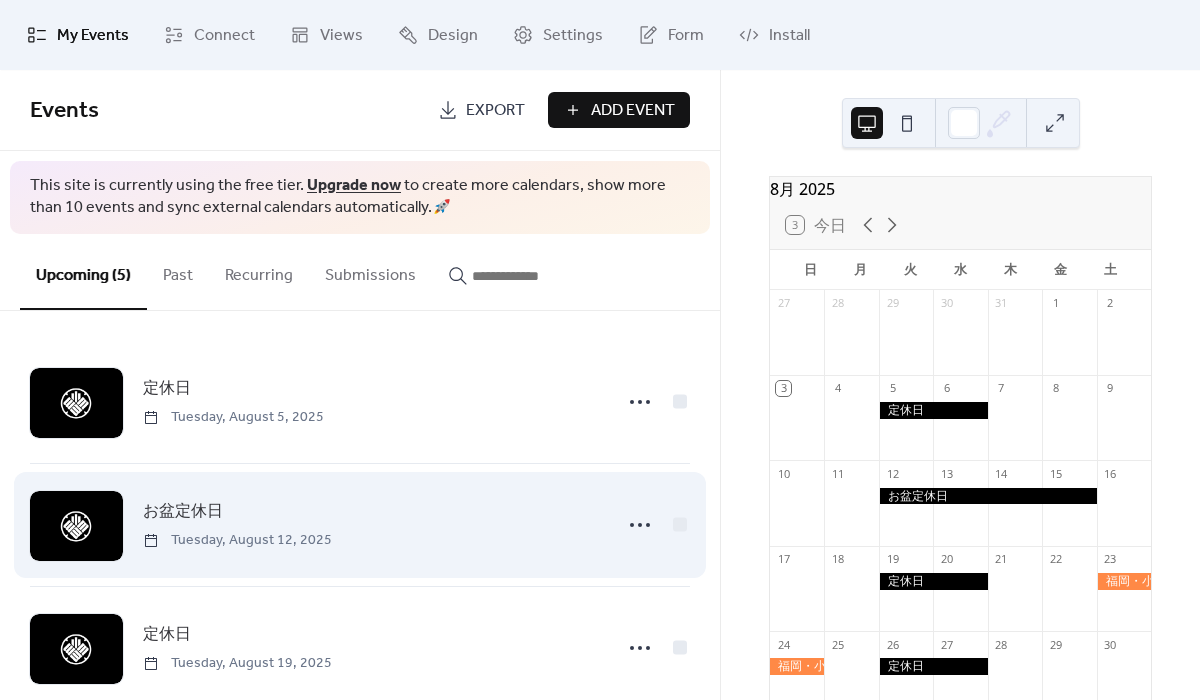 scroll, scrollTop: 285, scrollLeft: 0, axis: vertical 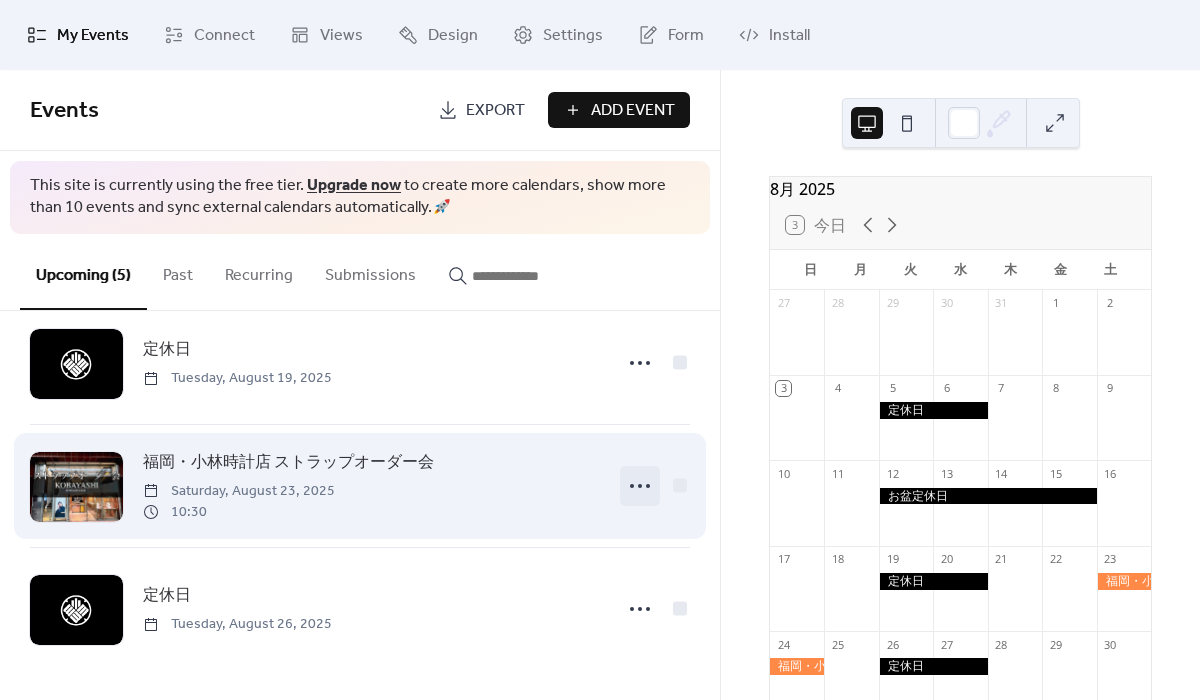click 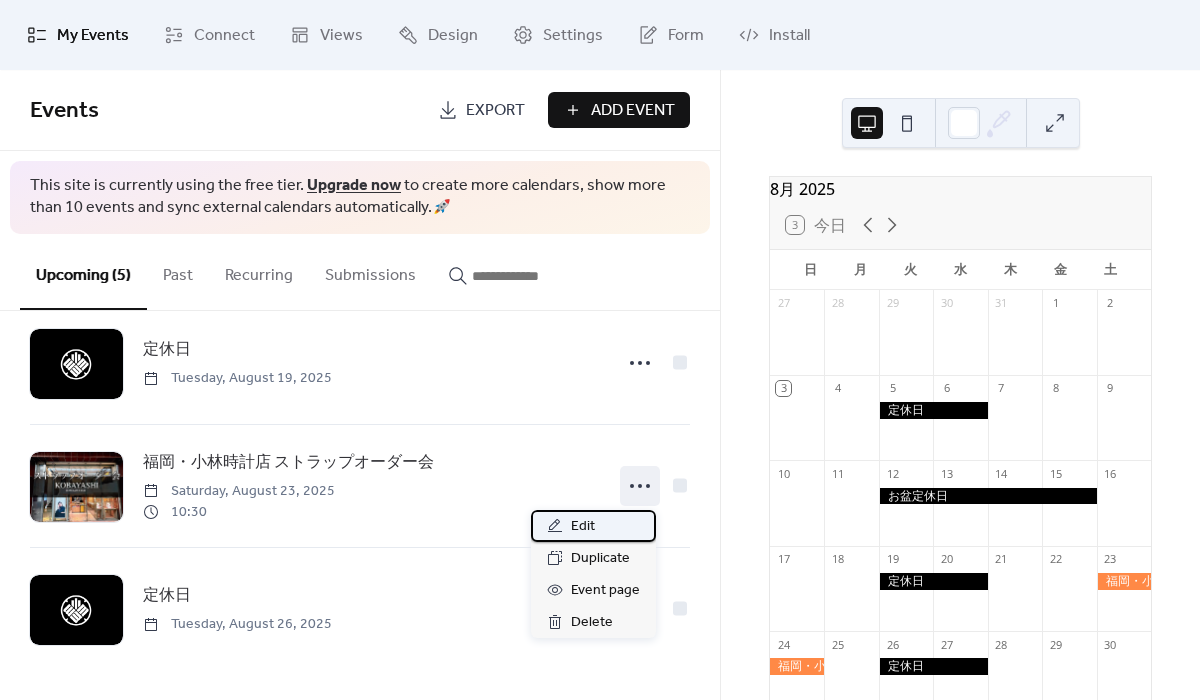 click on "Edit" at bounding box center (583, 527) 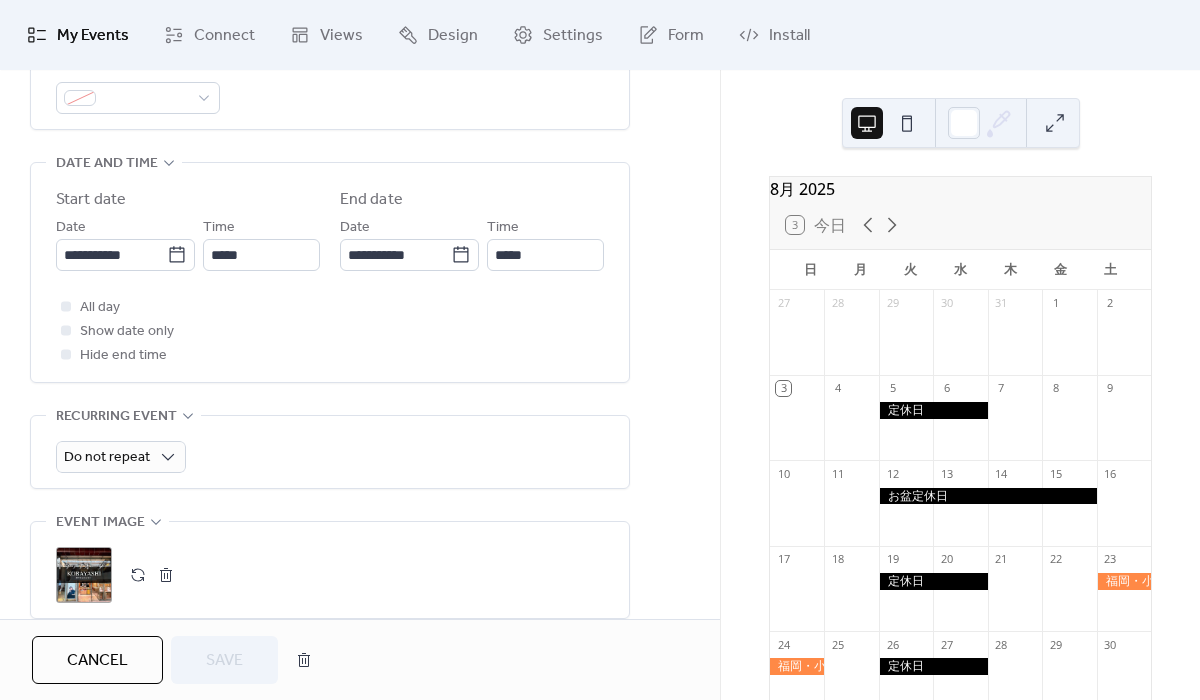 scroll, scrollTop: 516, scrollLeft: 0, axis: vertical 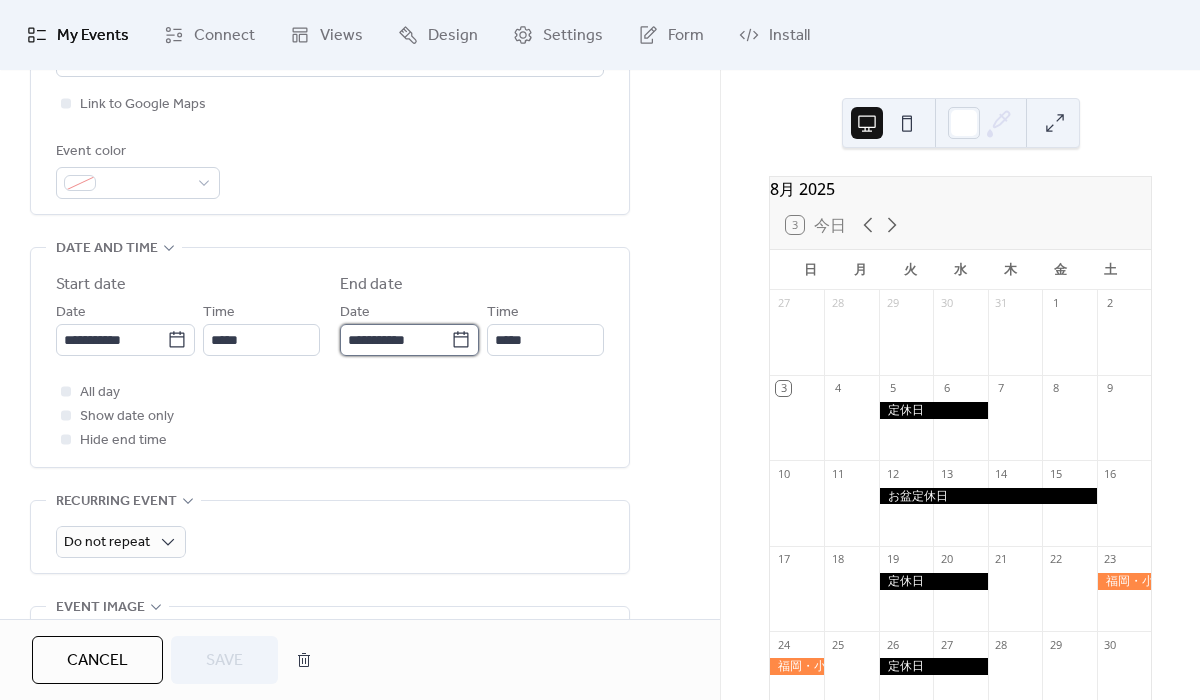 click on "**********" at bounding box center (395, 340) 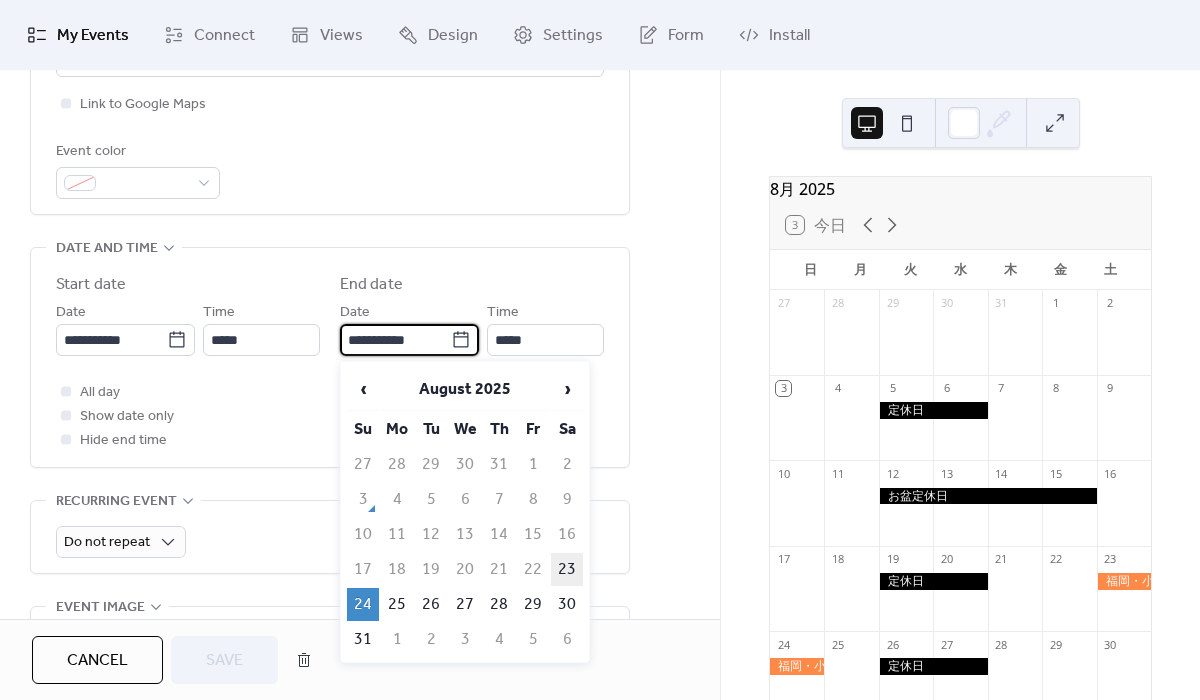 click on "23" at bounding box center (567, 569) 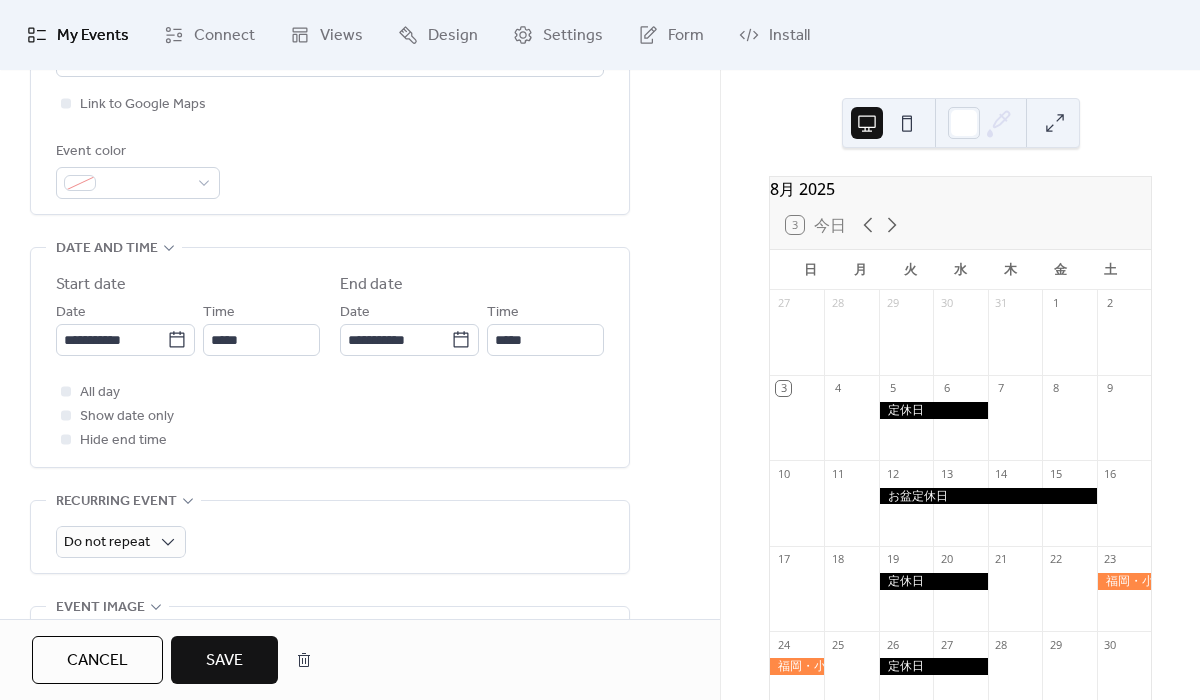 click on "Save" at bounding box center [224, 661] 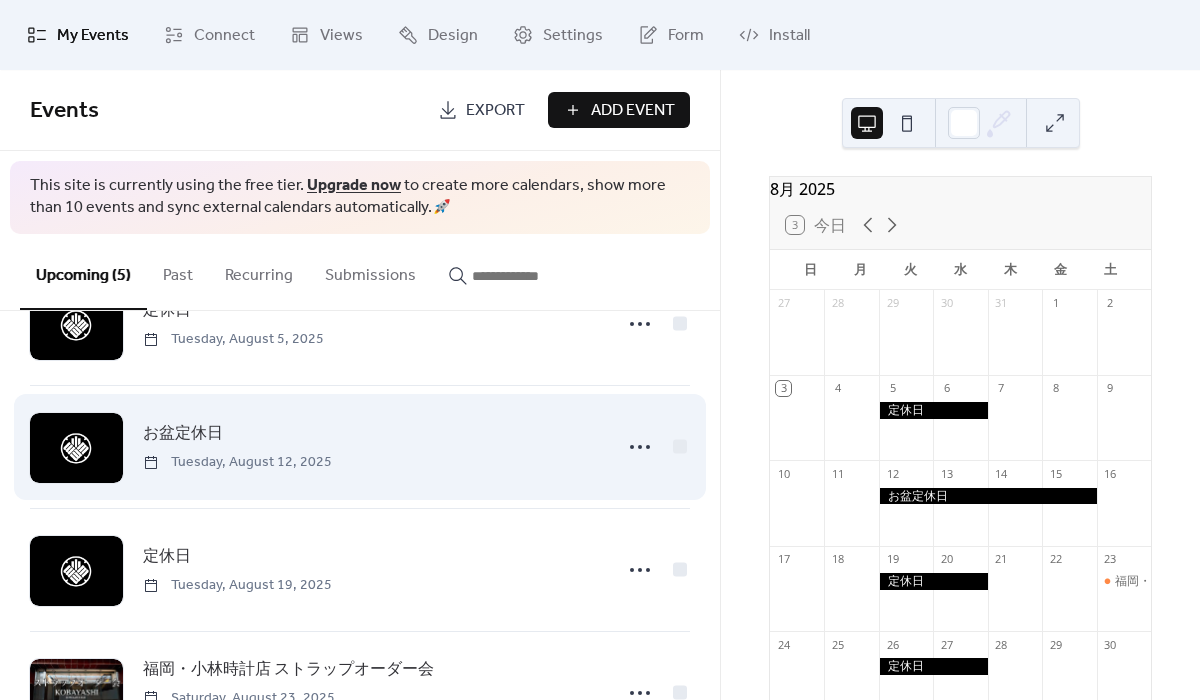 scroll, scrollTop: 144, scrollLeft: 0, axis: vertical 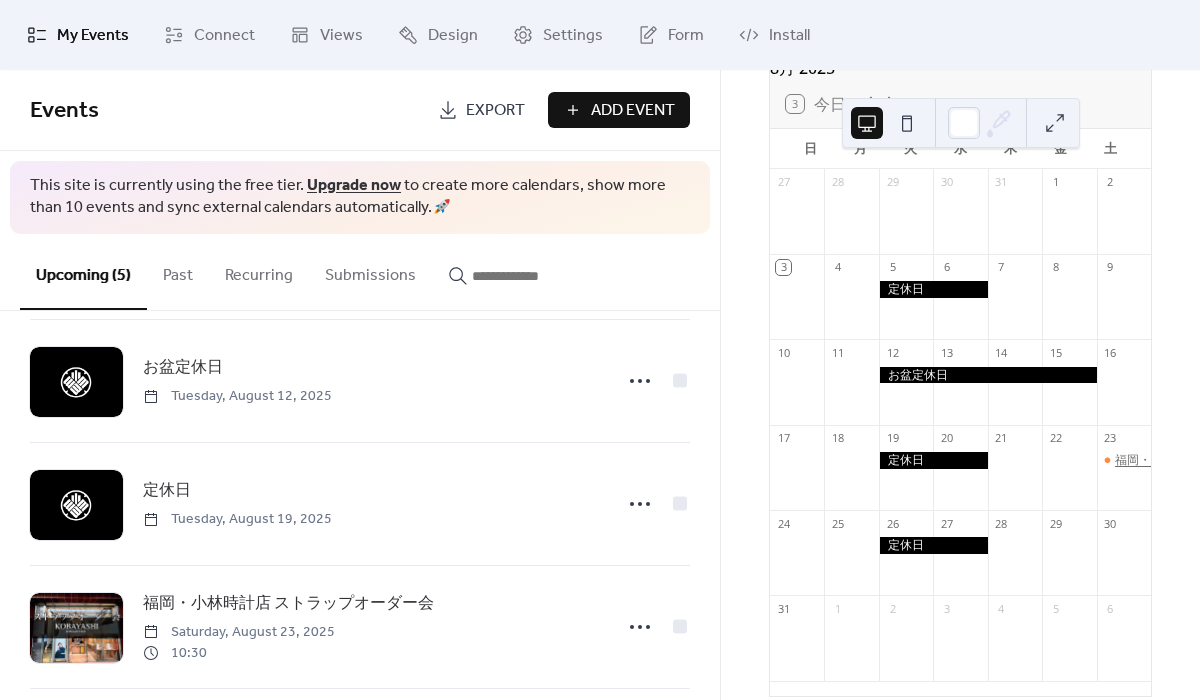 click on "福岡・小林時計店 ストラップオーダー会" at bounding box center [1224, 460] 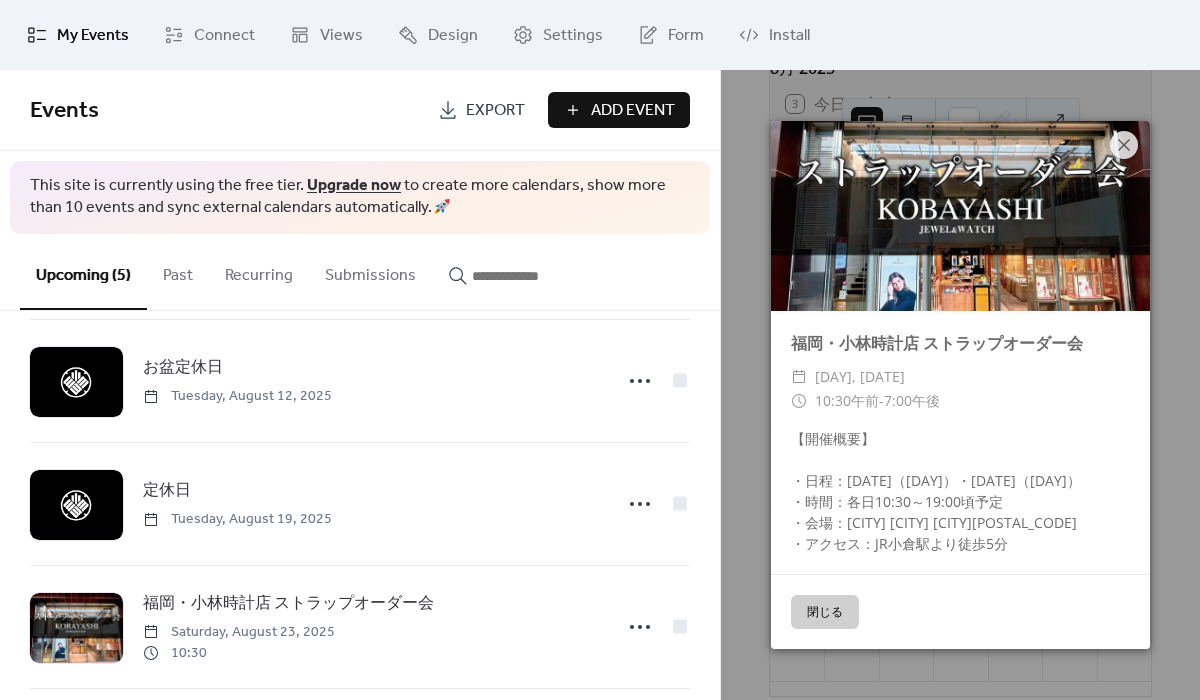 scroll, scrollTop: 15, scrollLeft: 0, axis: vertical 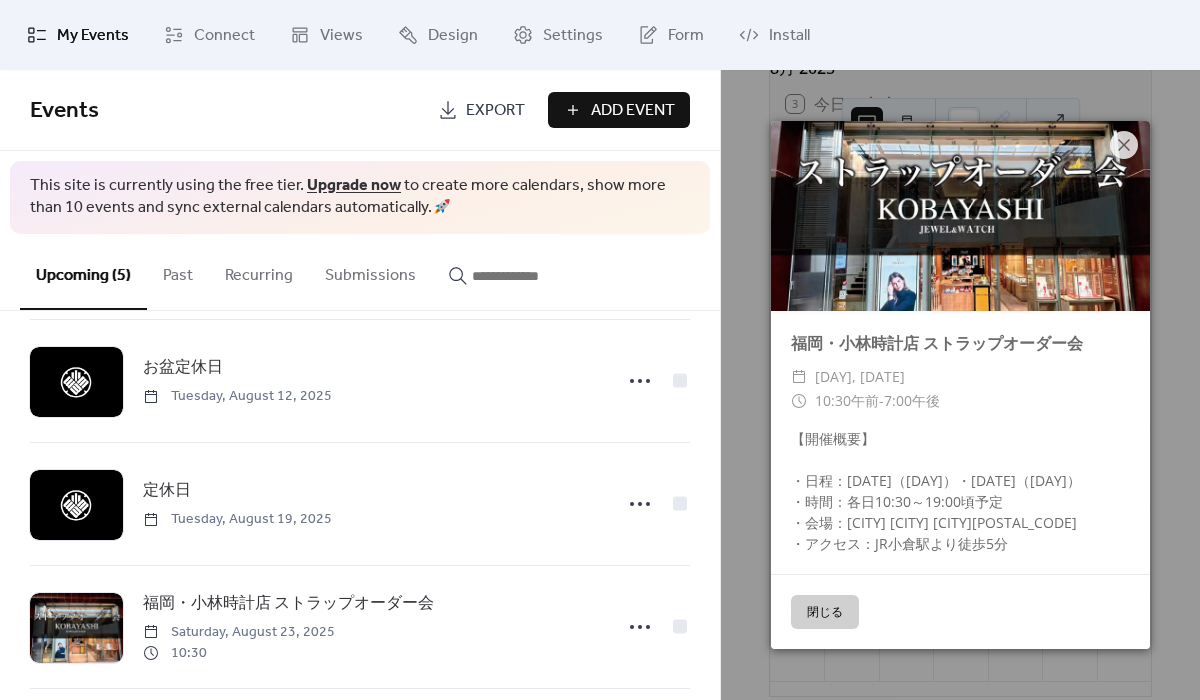 click on "閉じる" at bounding box center [825, 612] 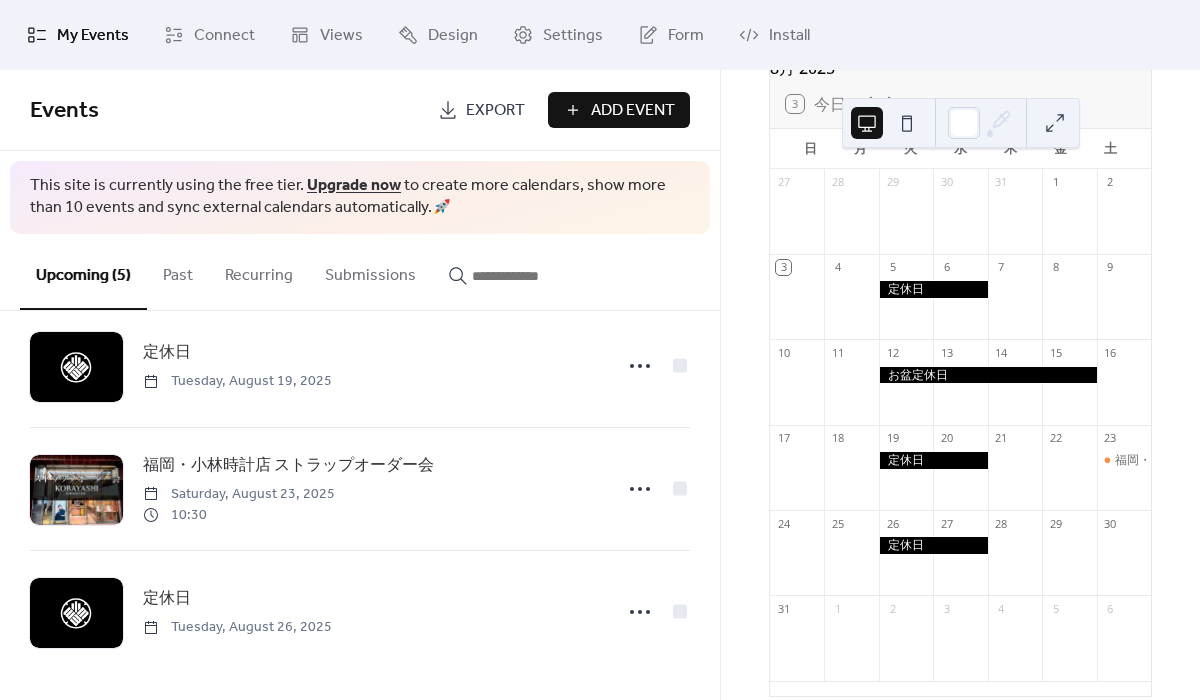 scroll, scrollTop: 262, scrollLeft: 0, axis: vertical 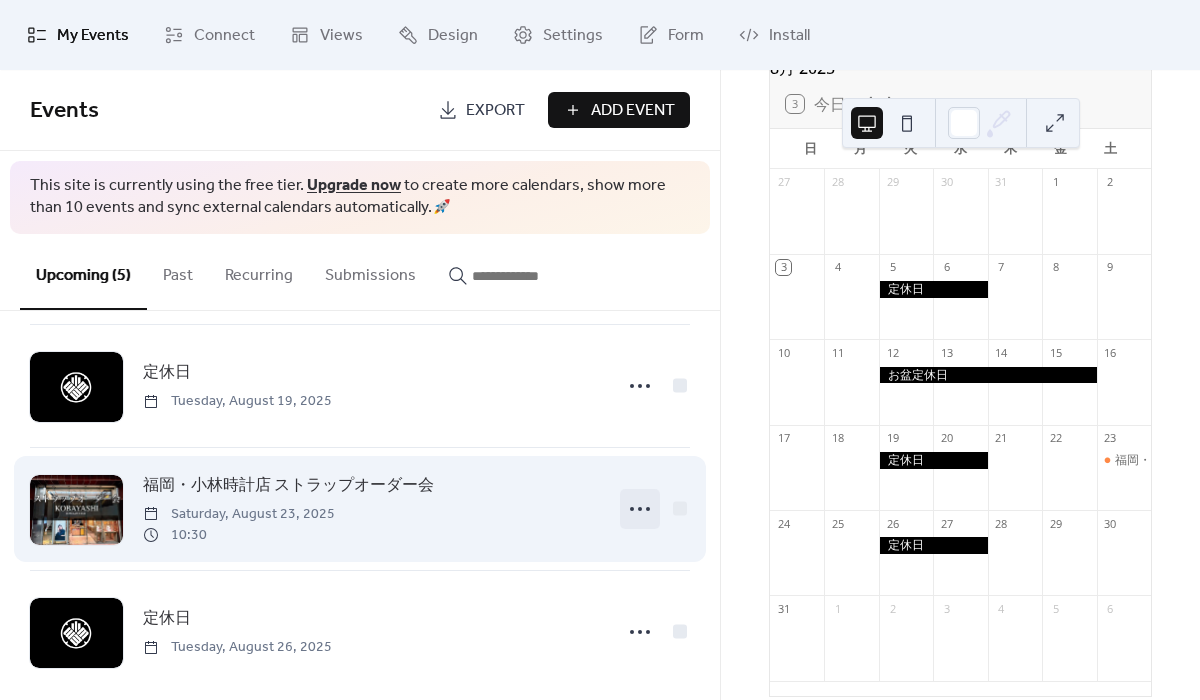 click 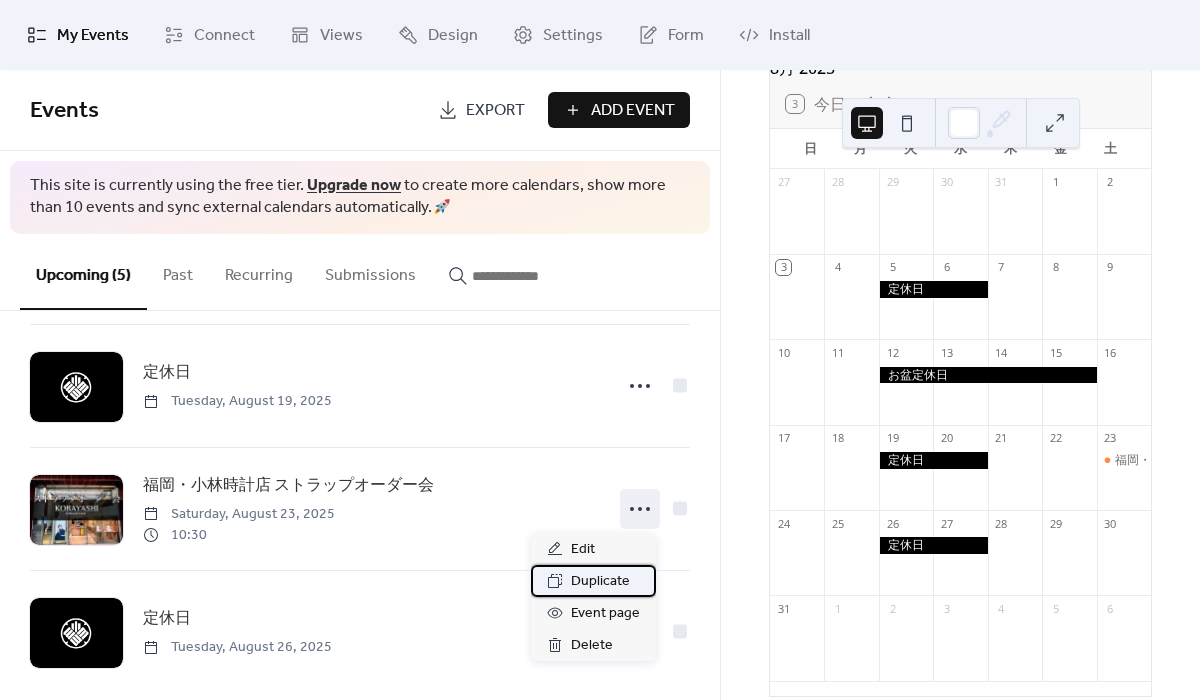 click on "Duplicate" at bounding box center [600, 582] 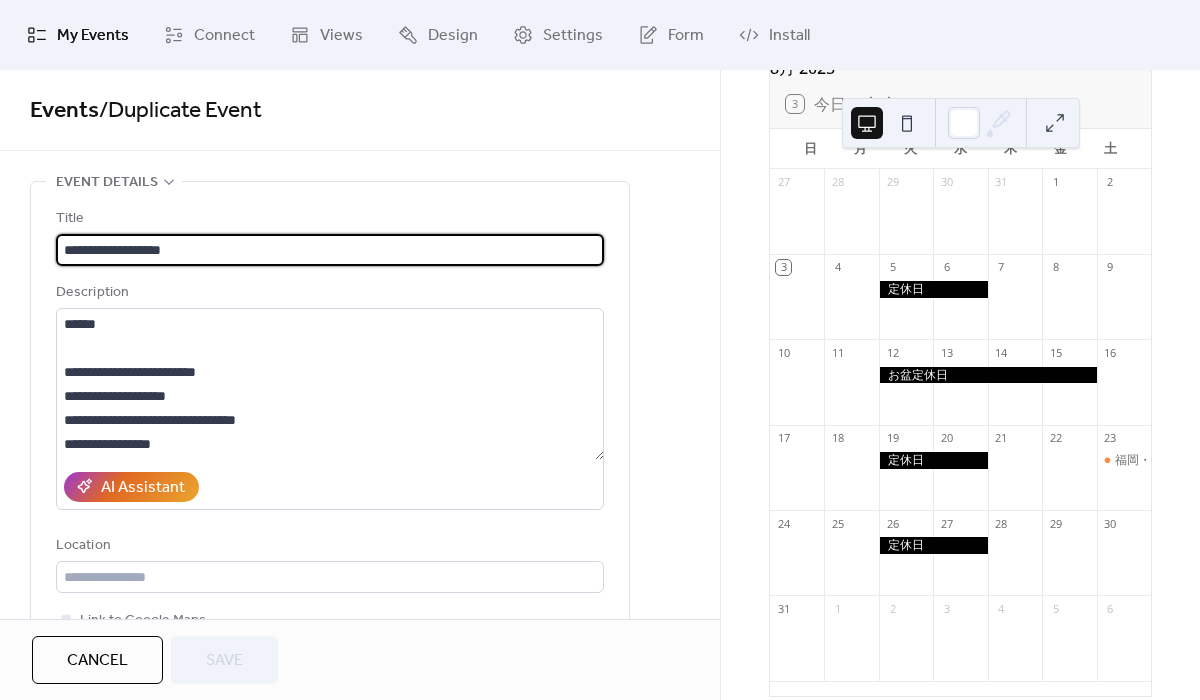 scroll, scrollTop: 639, scrollLeft: 0, axis: vertical 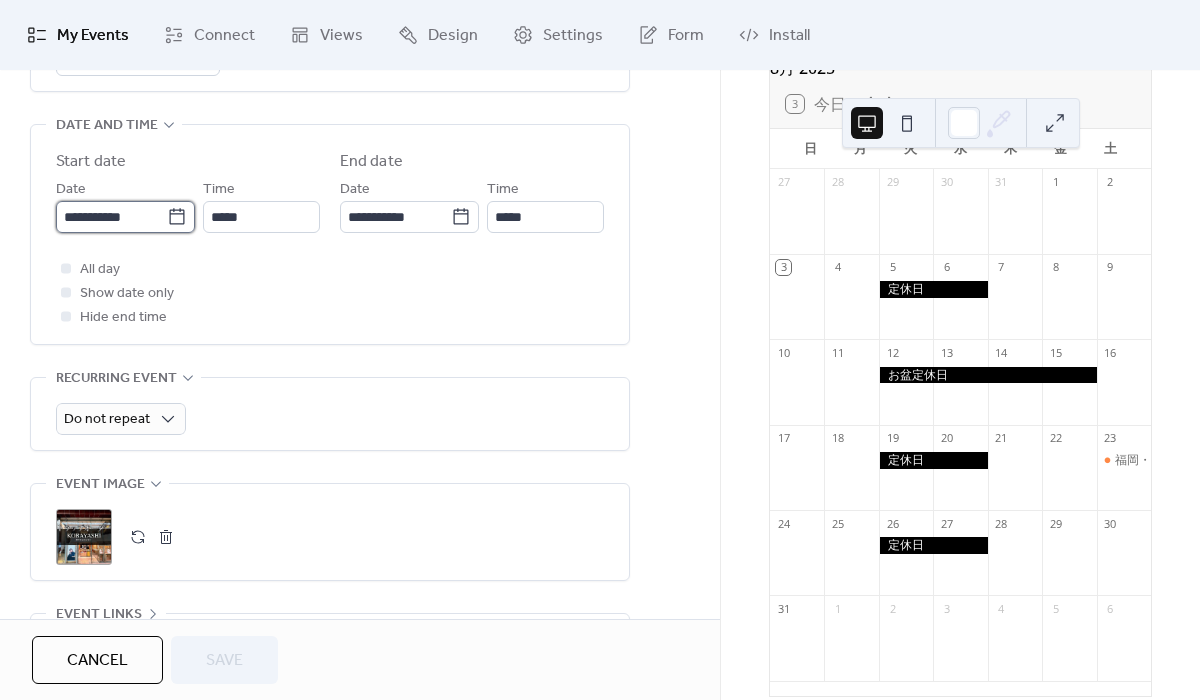 click on "**********" at bounding box center (111, 217) 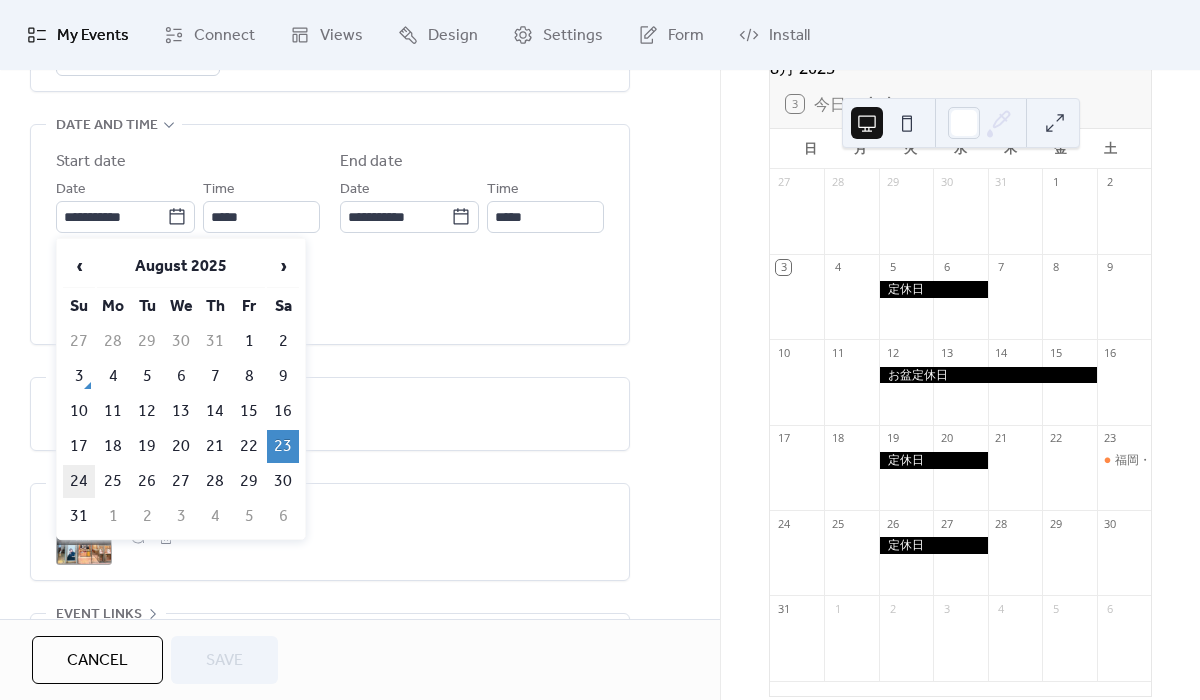 click on "24" at bounding box center [79, 481] 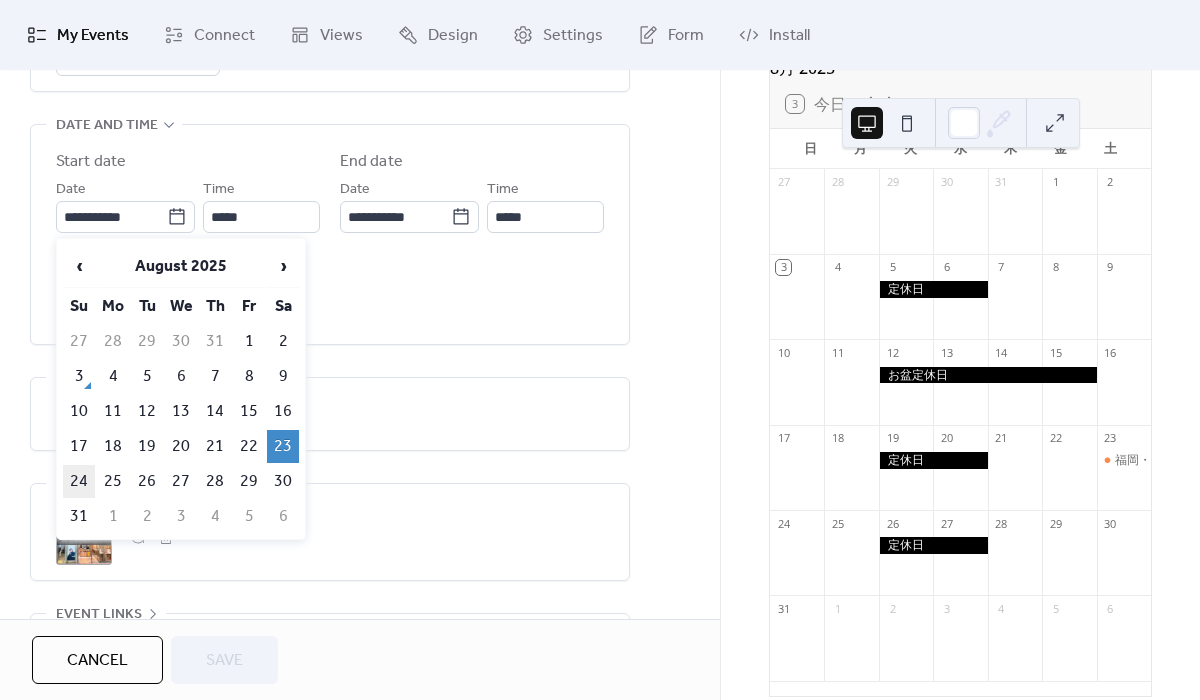 type on "**********" 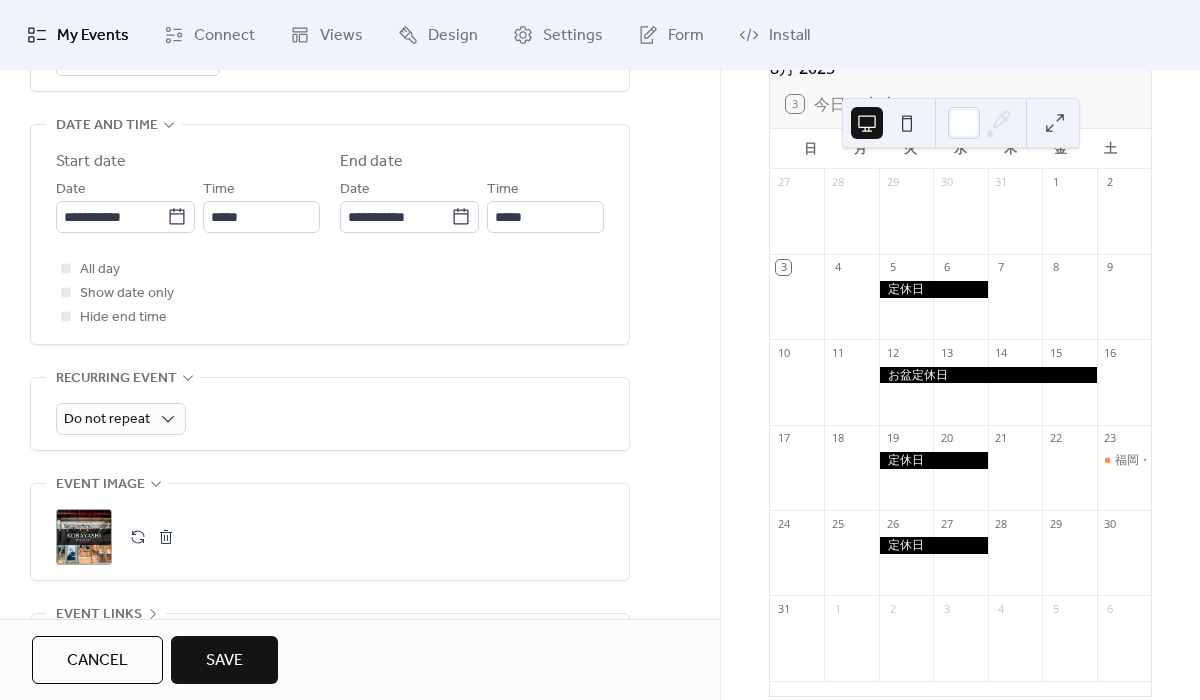 click on "Save" at bounding box center (224, 661) 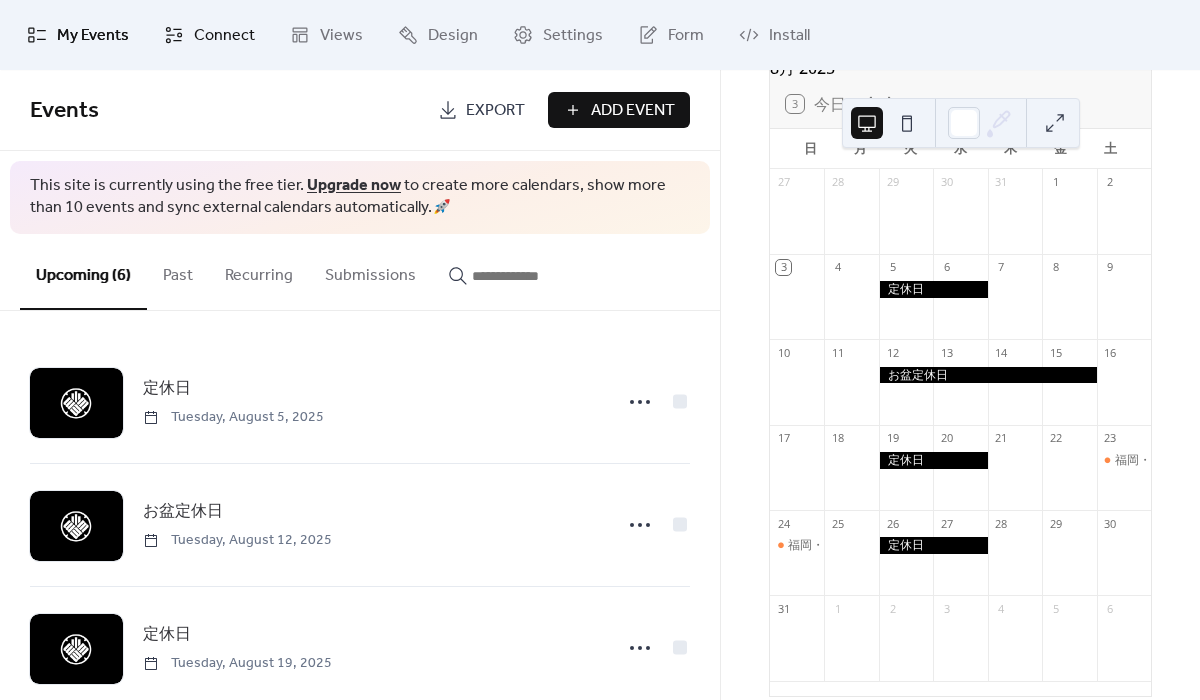 click on "Connect" at bounding box center (224, 36) 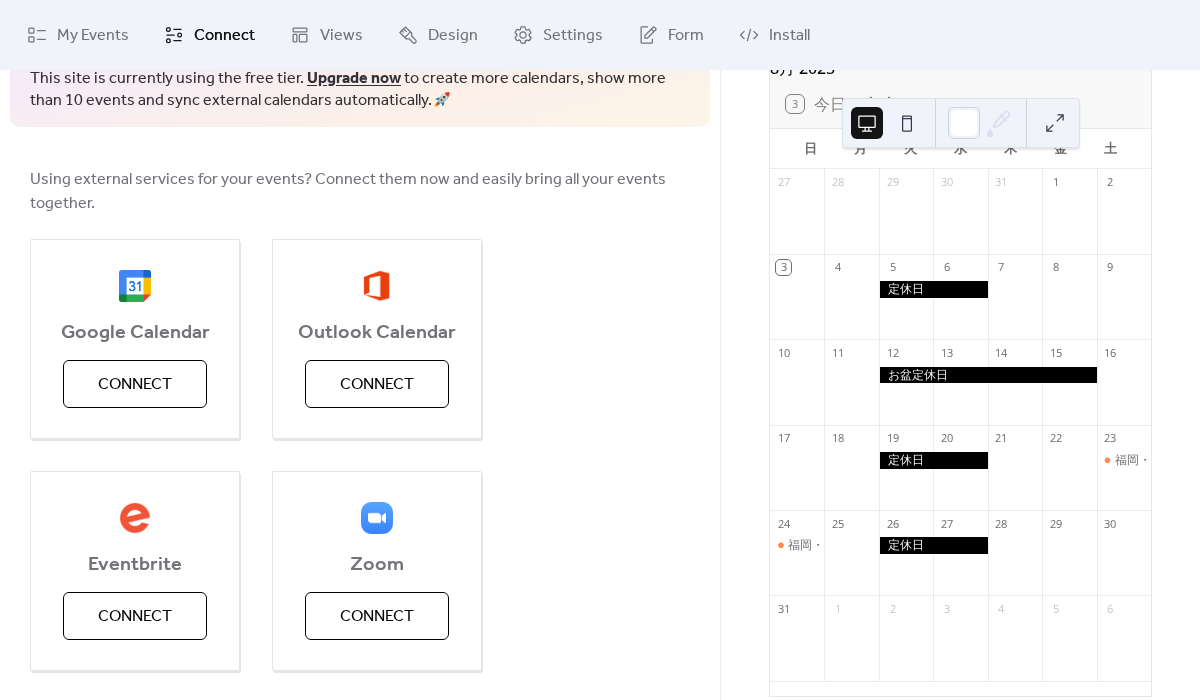 scroll, scrollTop: 0, scrollLeft: 0, axis: both 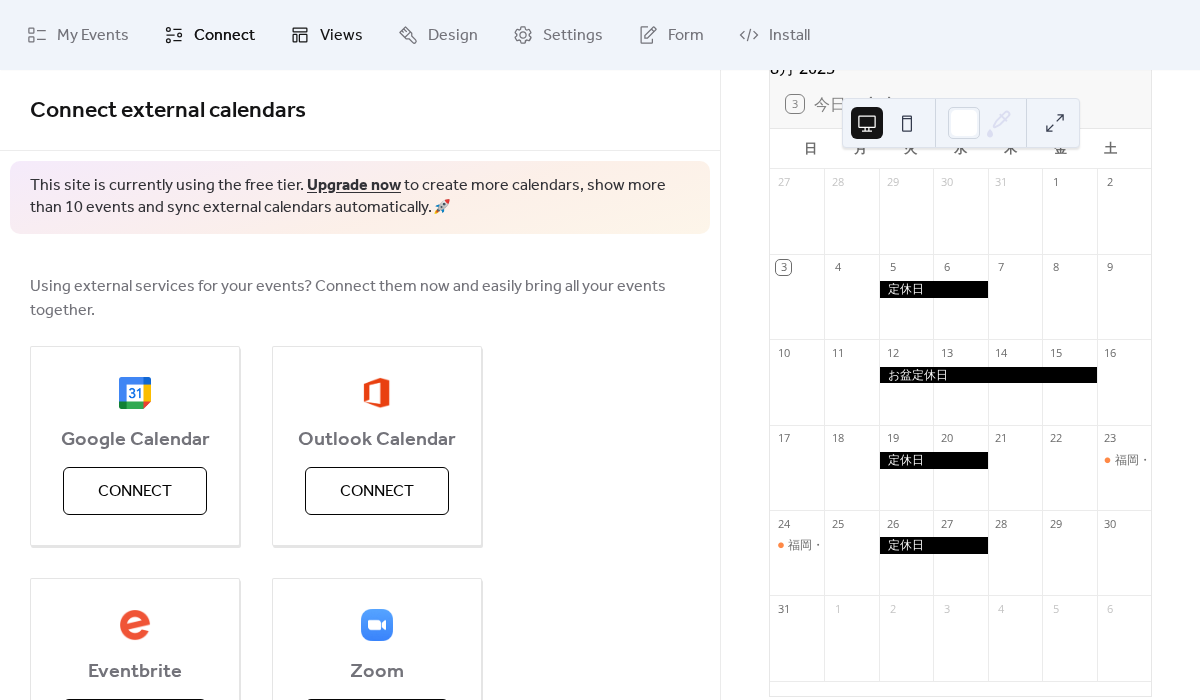 click on "Views" at bounding box center [326, 35] 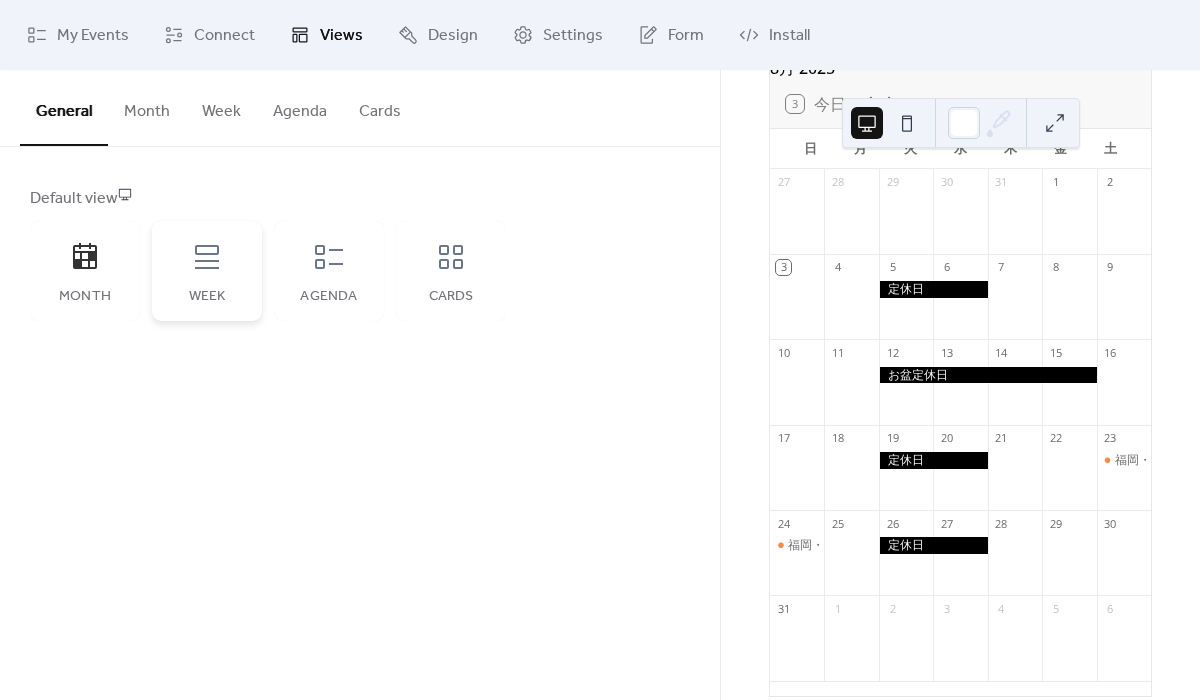 click 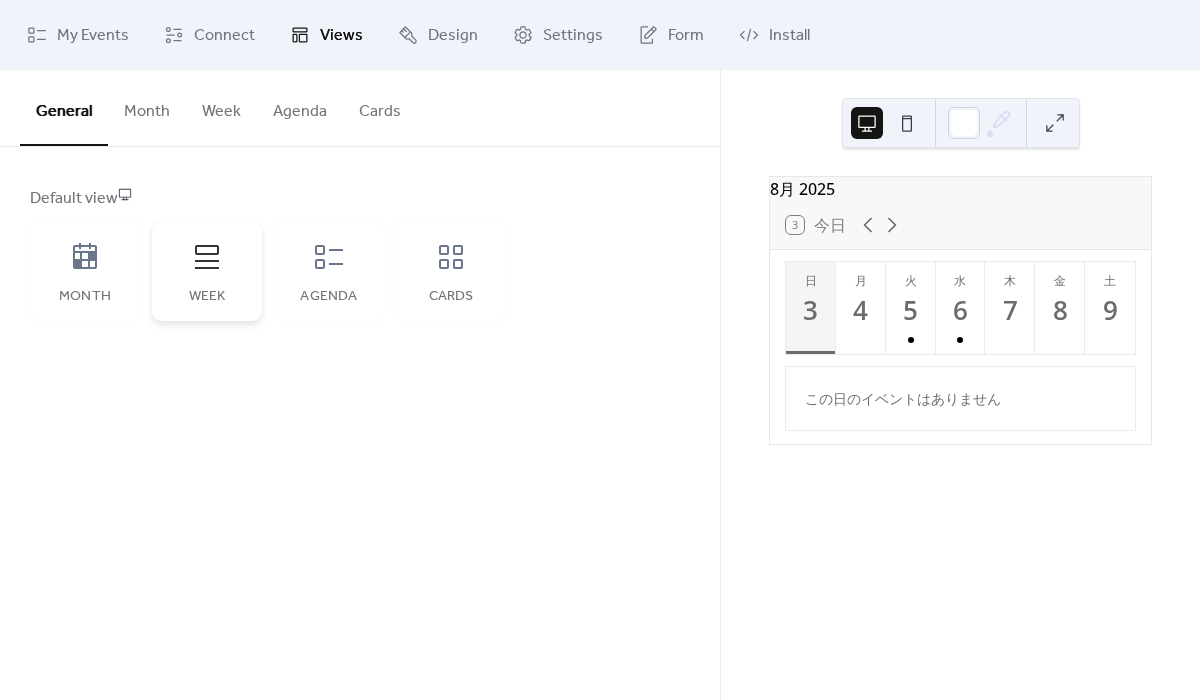 scroll, scrollTop: 0, scrollLeft: 0, axis: both 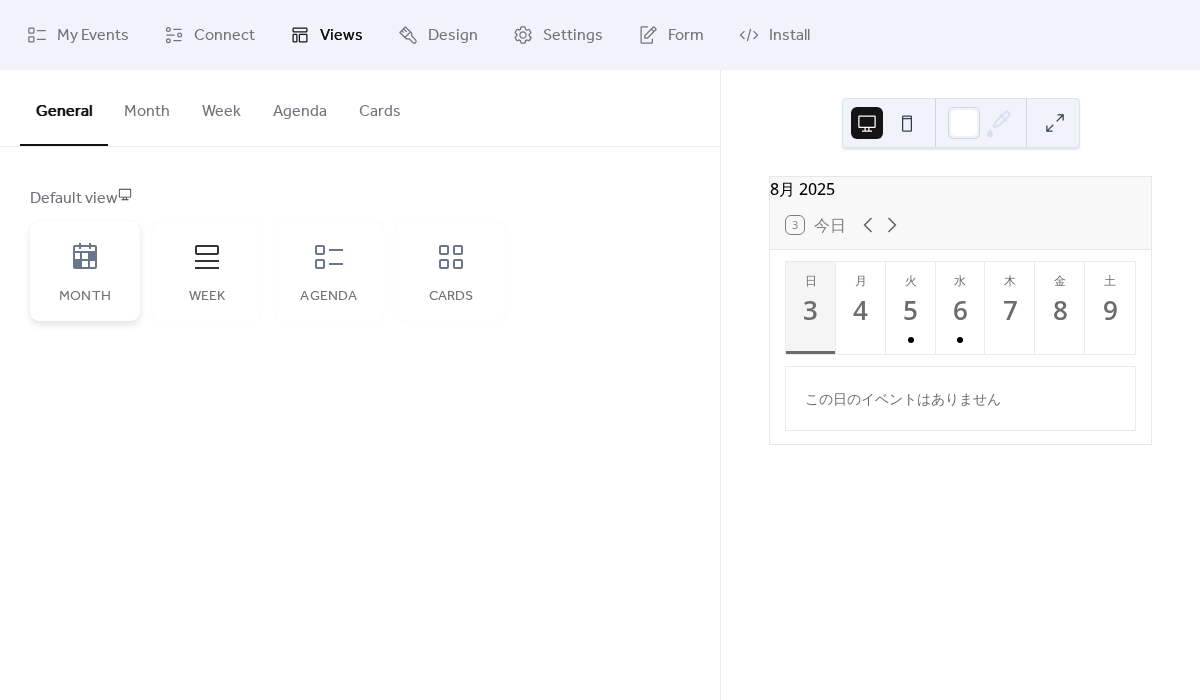 click on "Month" at bounding box center (85, 271) 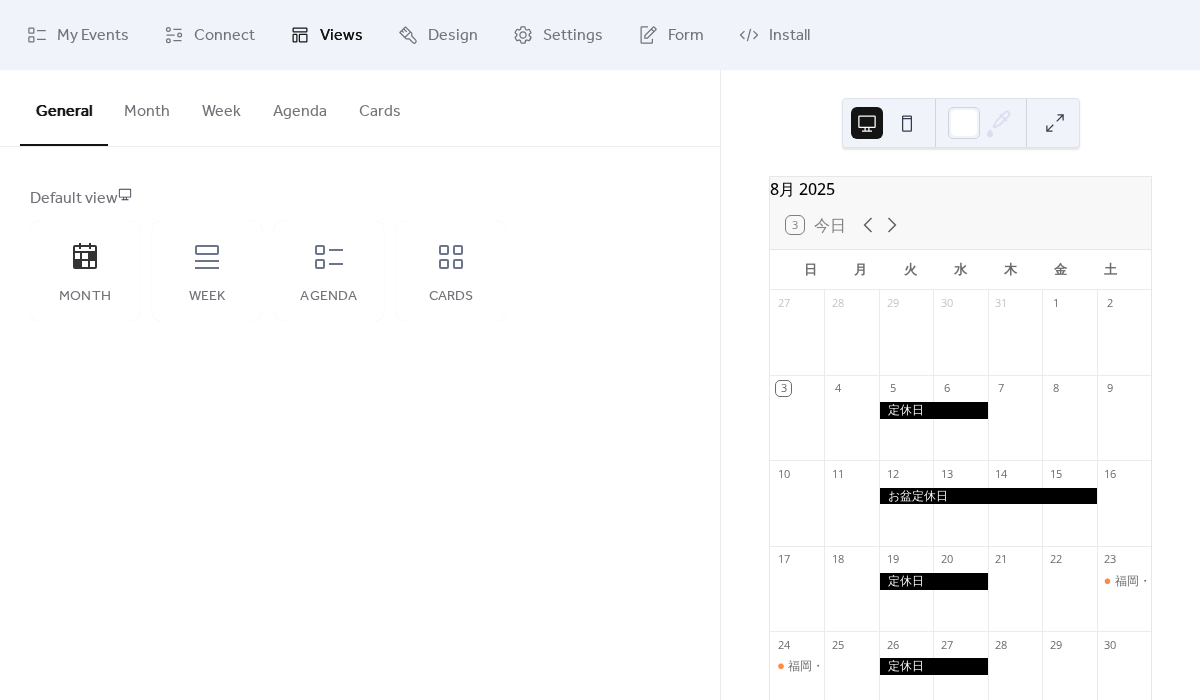 click on "Month" at bounding box center [147, 107] 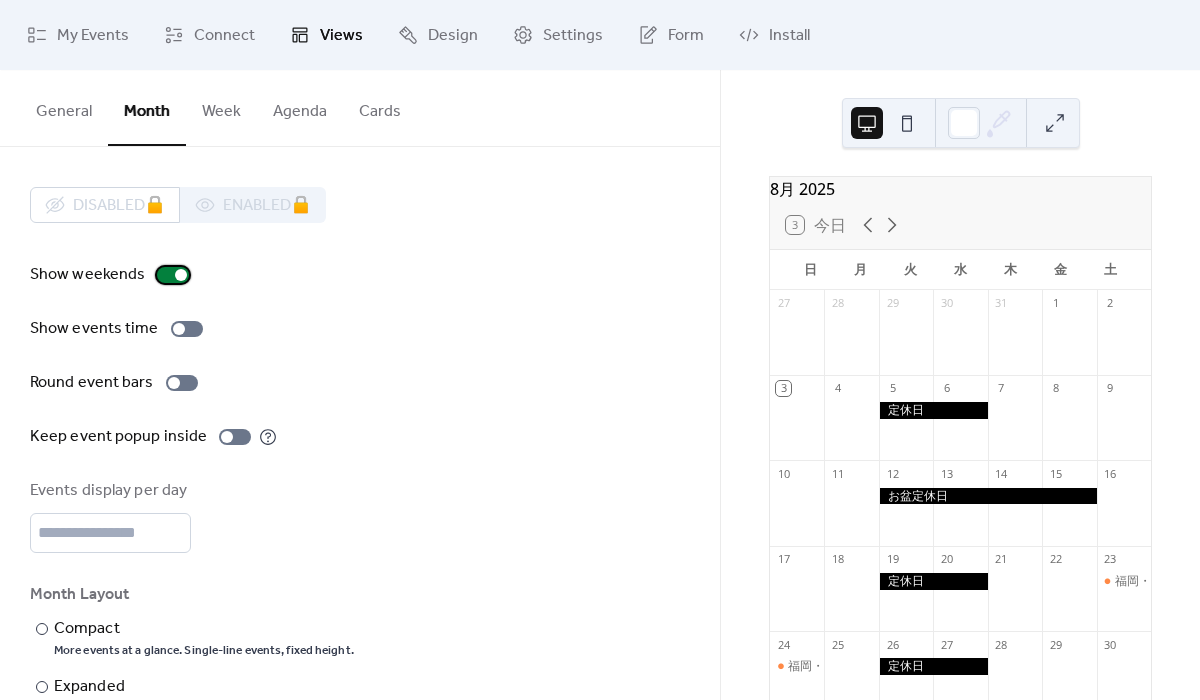 click at bounding box center [173, 275] 